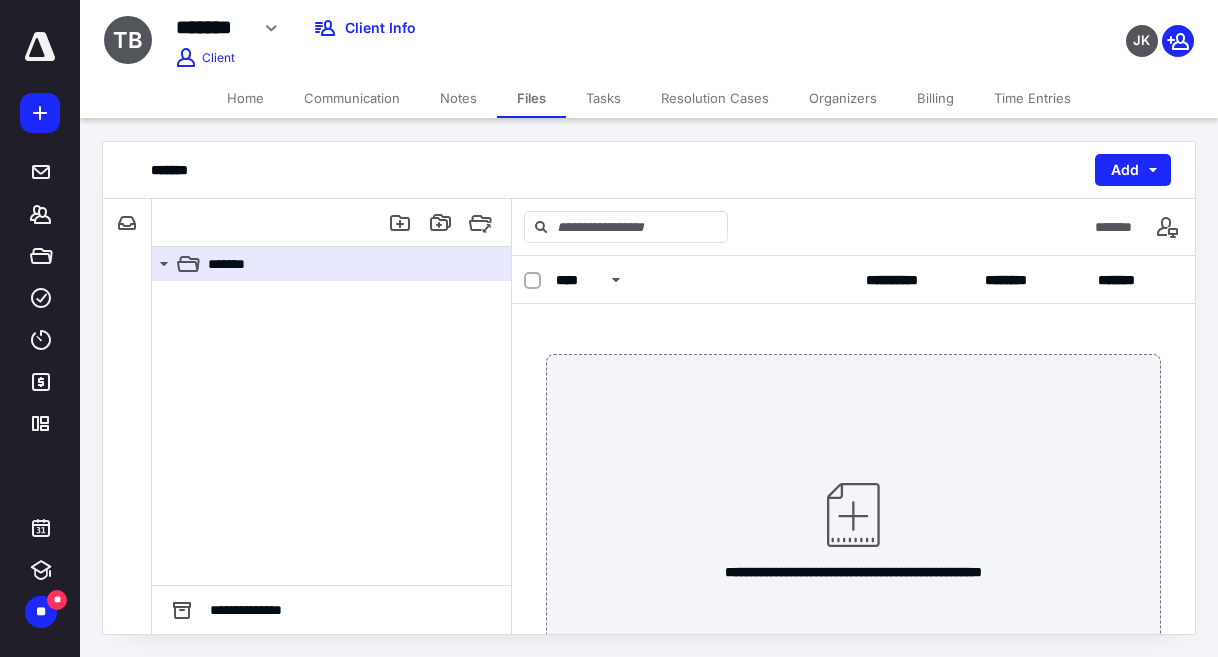 scroll, scrollTop: 0, scrollLeft: 0, axis: both 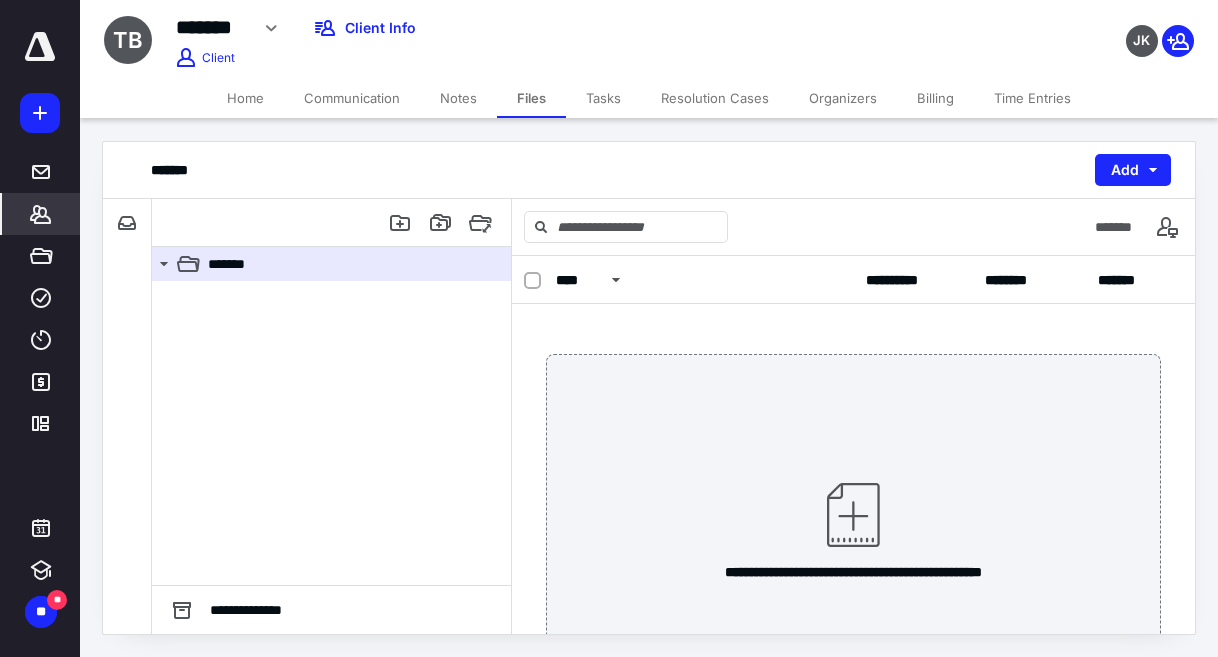 click on "*******" at bounding box center (41, 214) 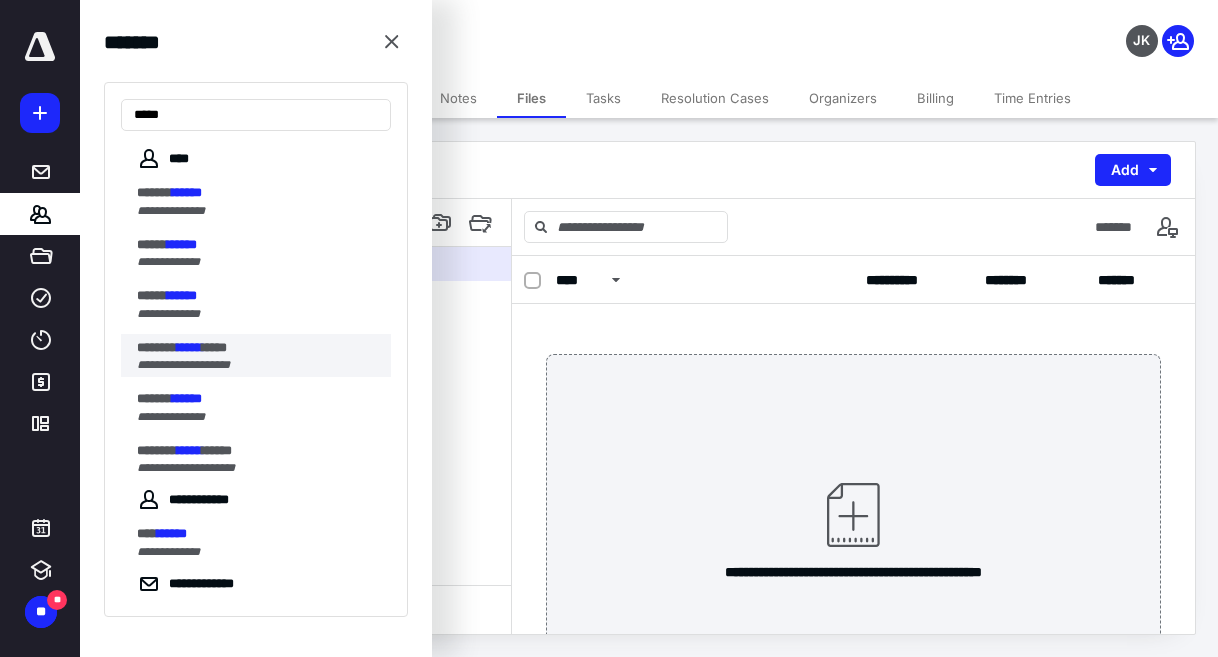 type on "*****" 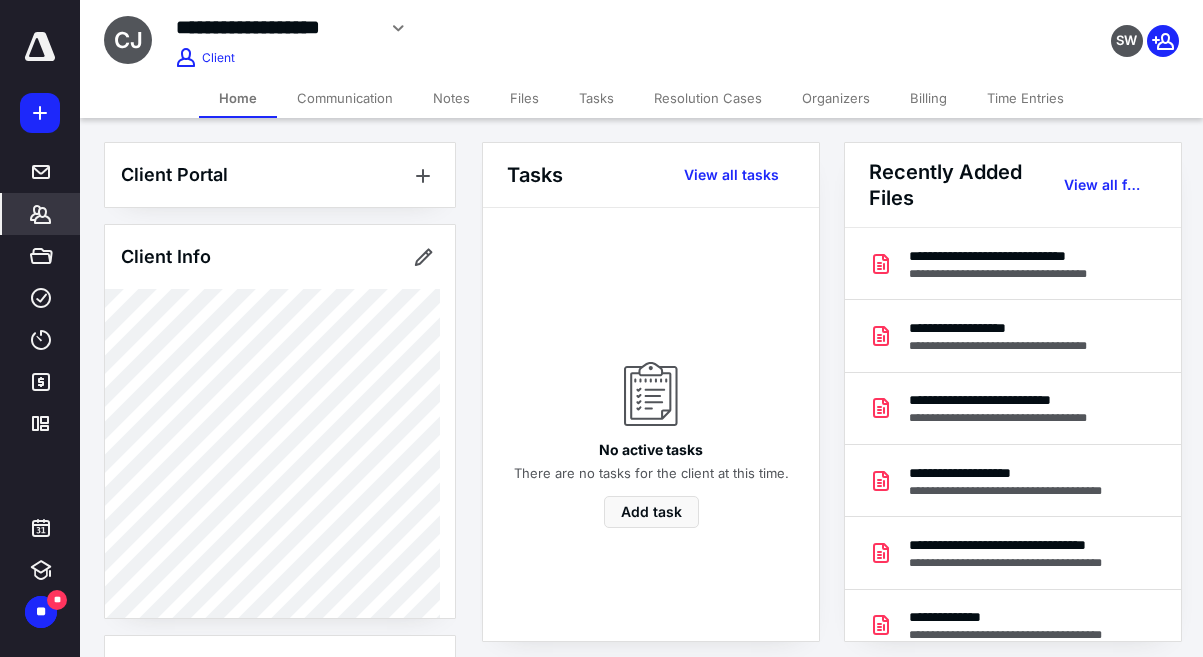 click 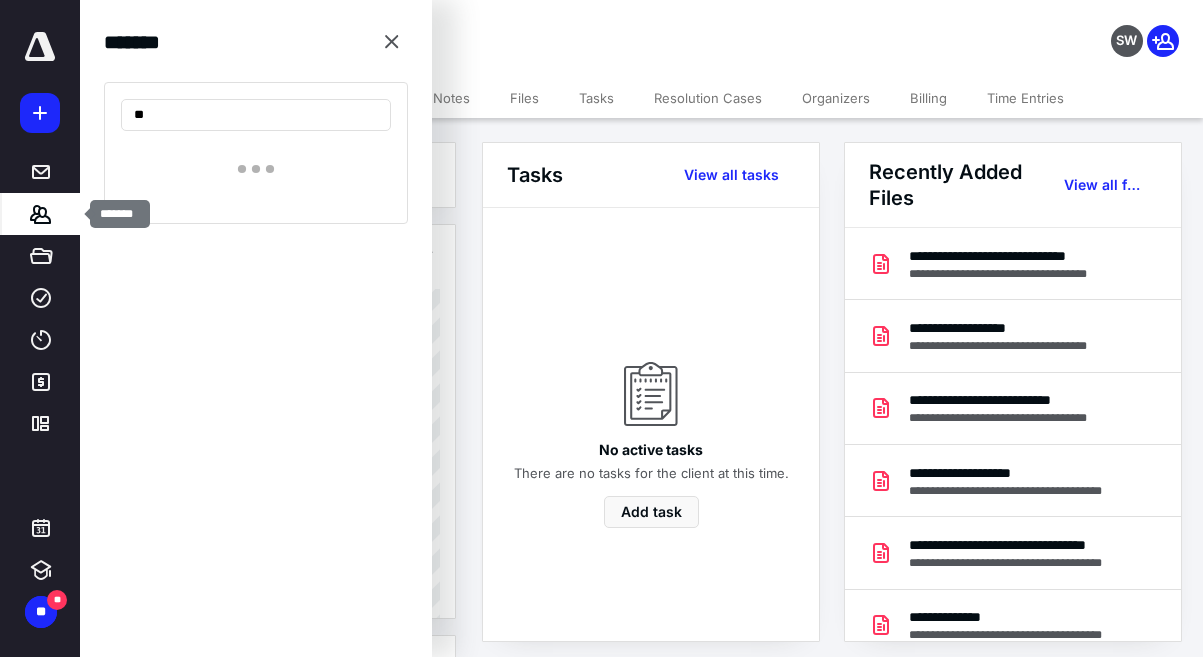 type on "*" 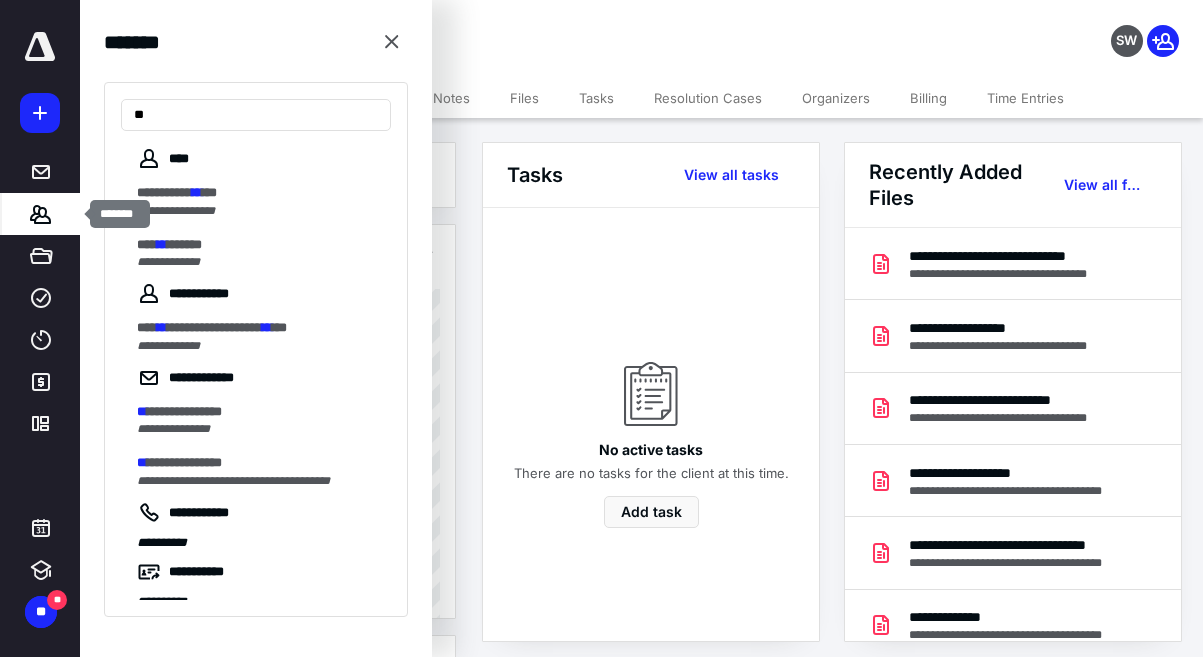 type on "*" 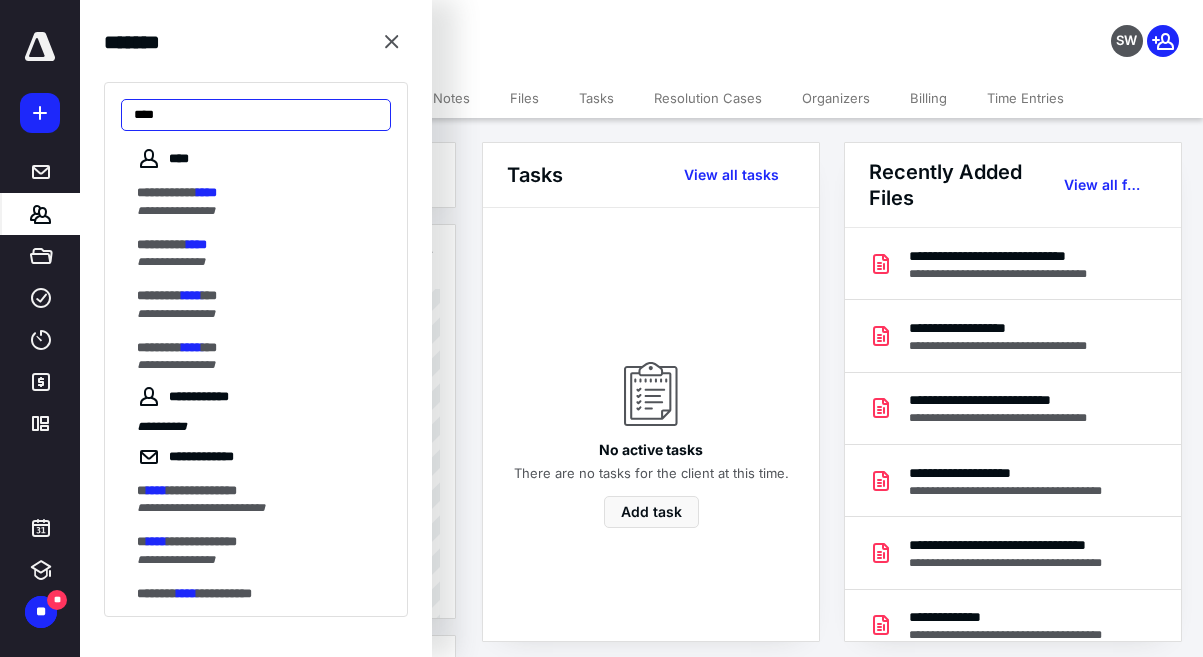 click on "****" at bounding box center (256, 115) 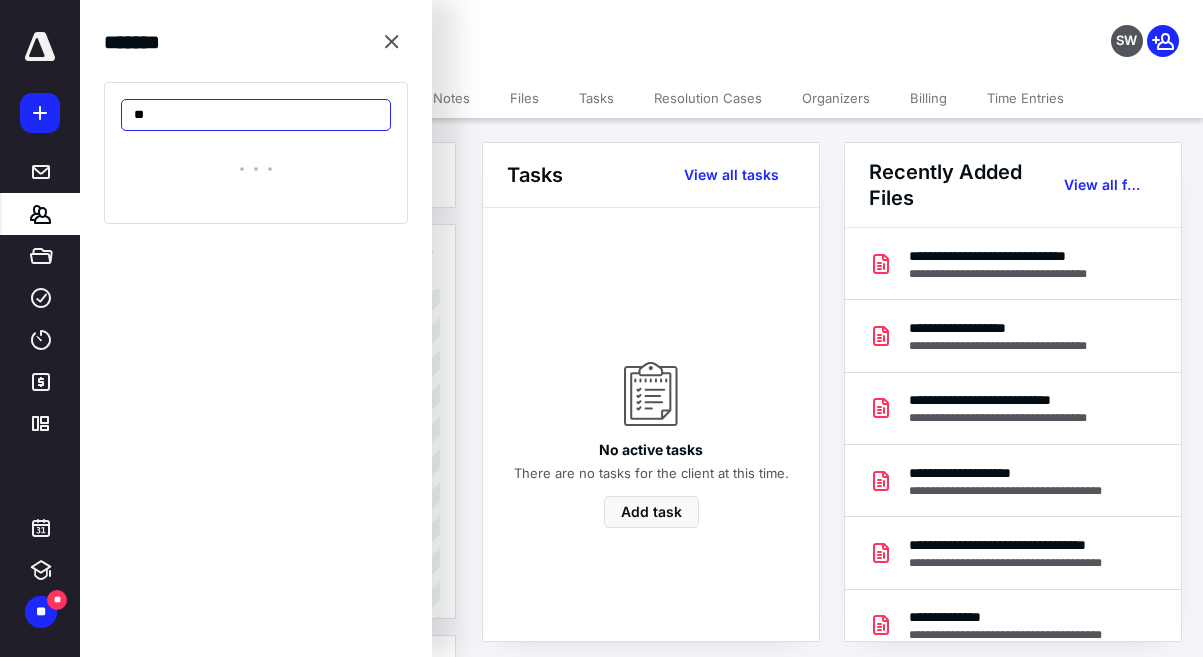 type on "*" 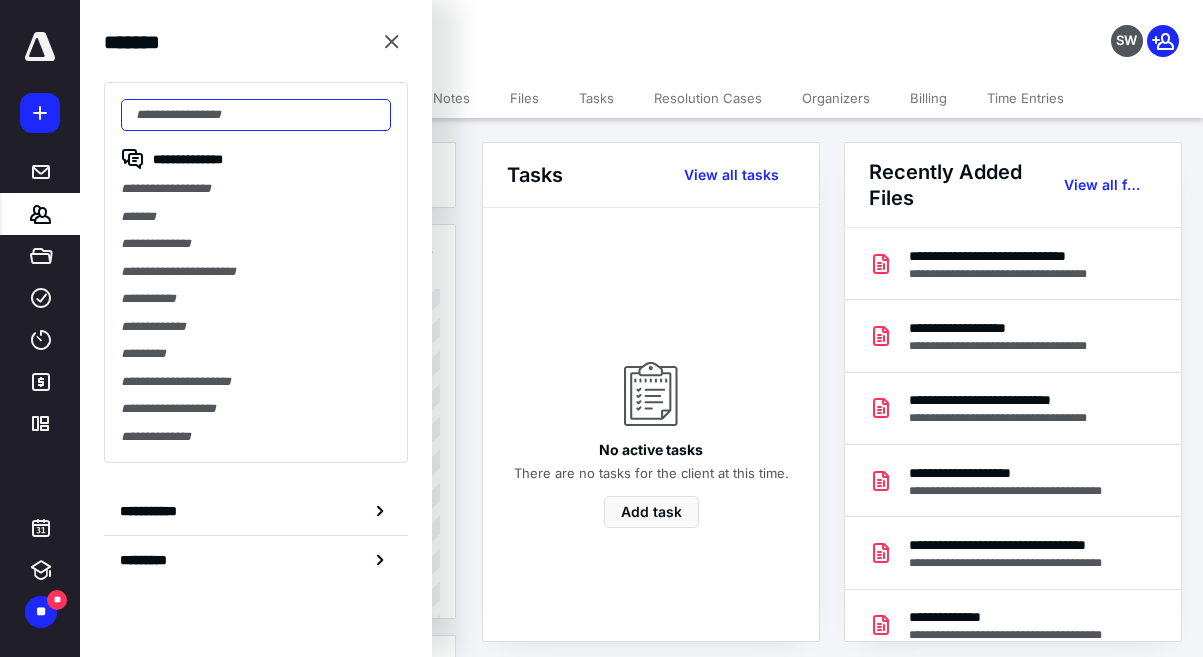 type 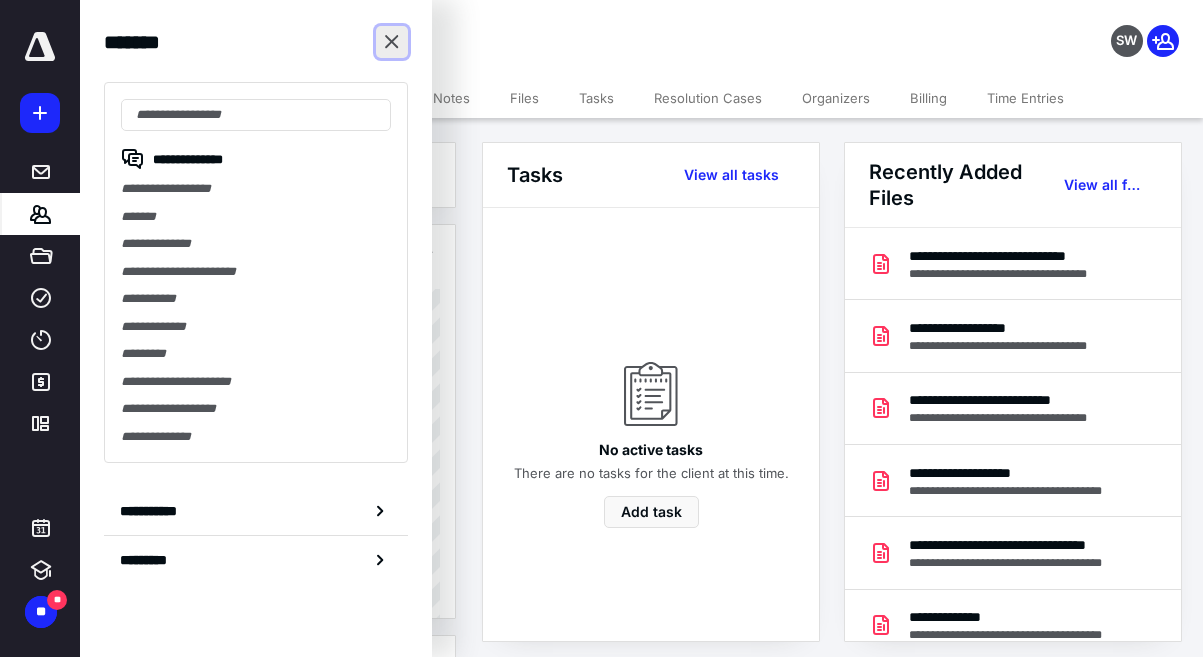 click at bounding box center (392, 42) 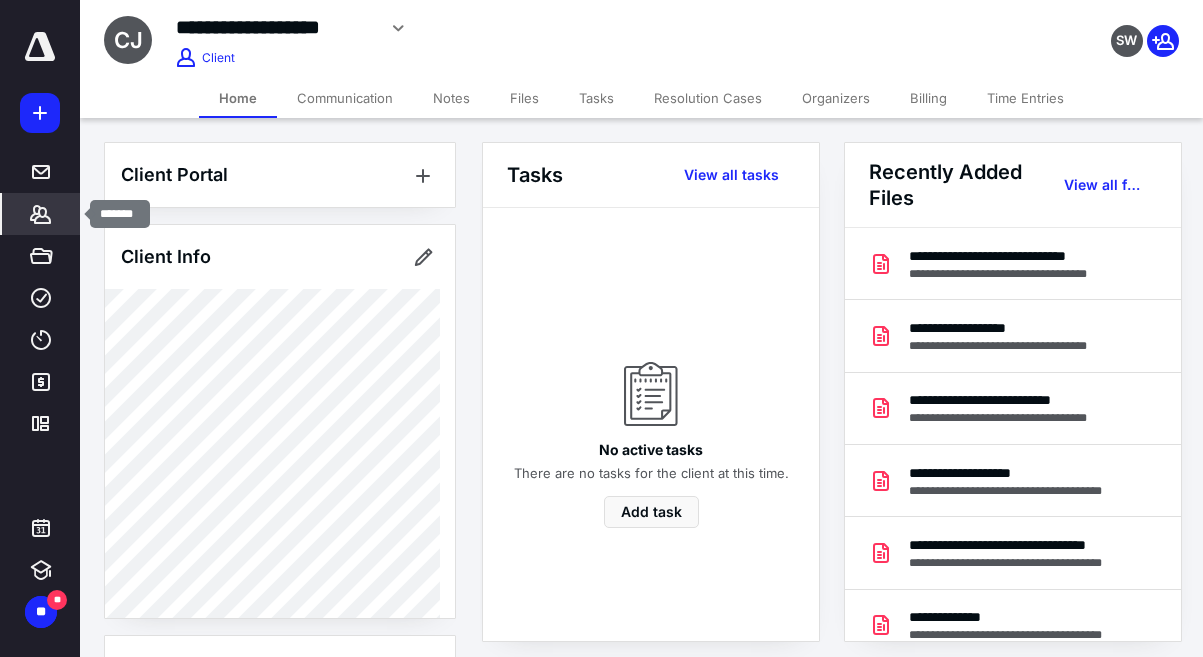 click on "*******" at bounding box center [41, 214] 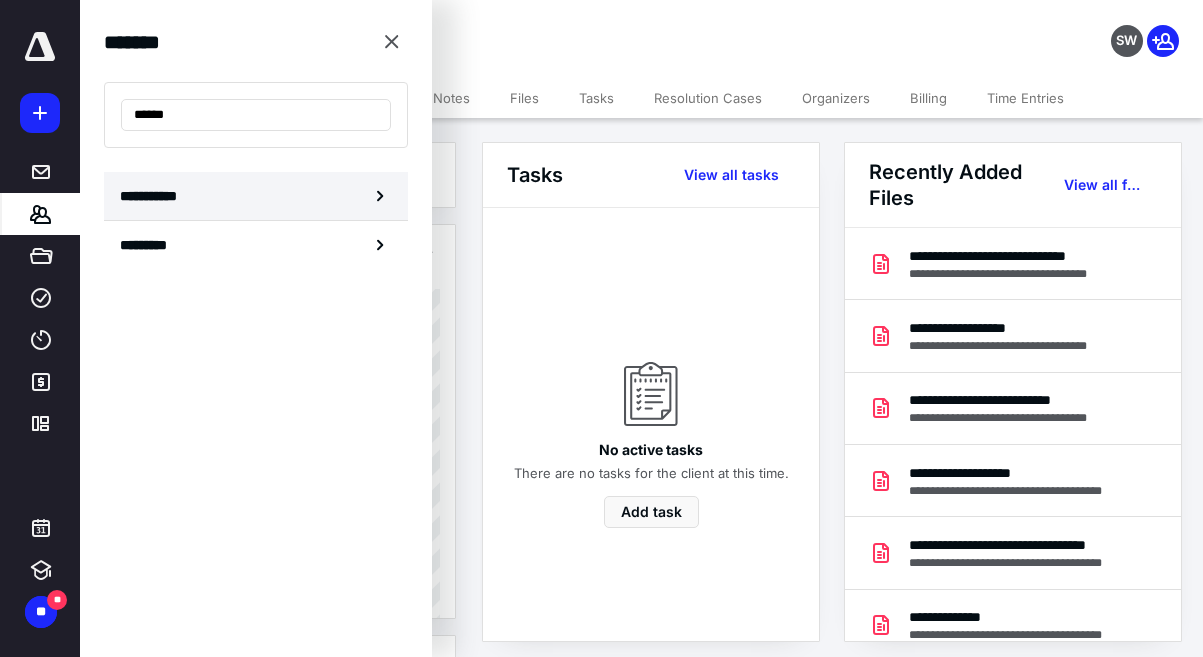type on "******" 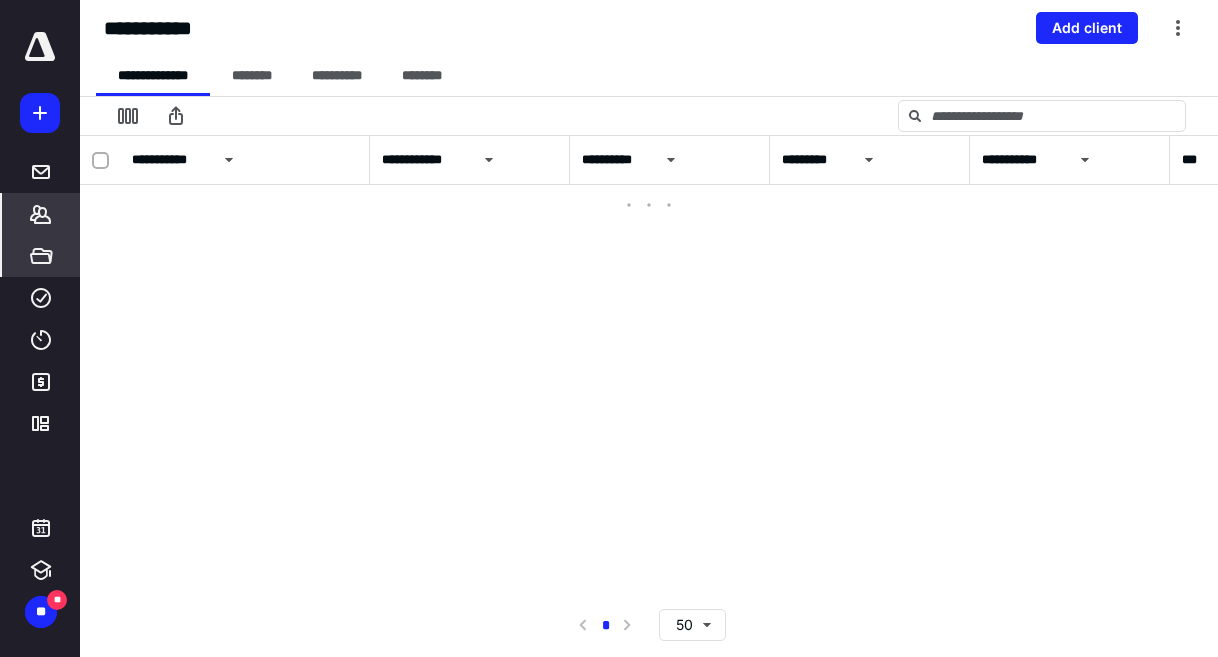 click 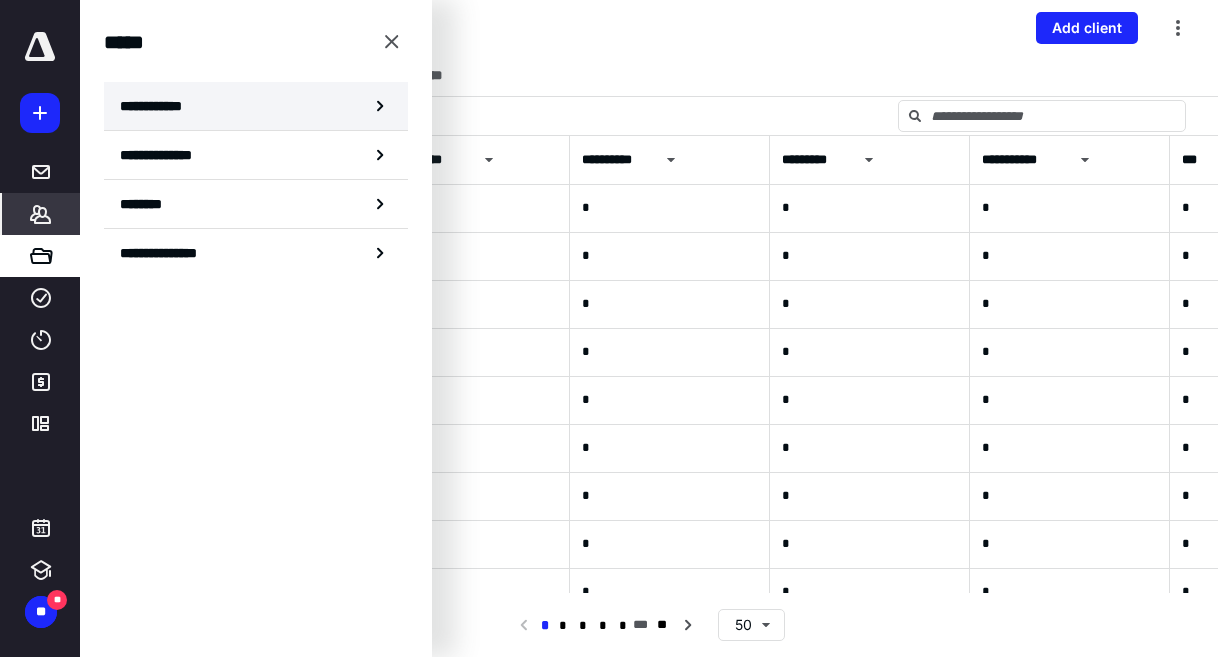 click on "**********" at bounding box center [256, 106] 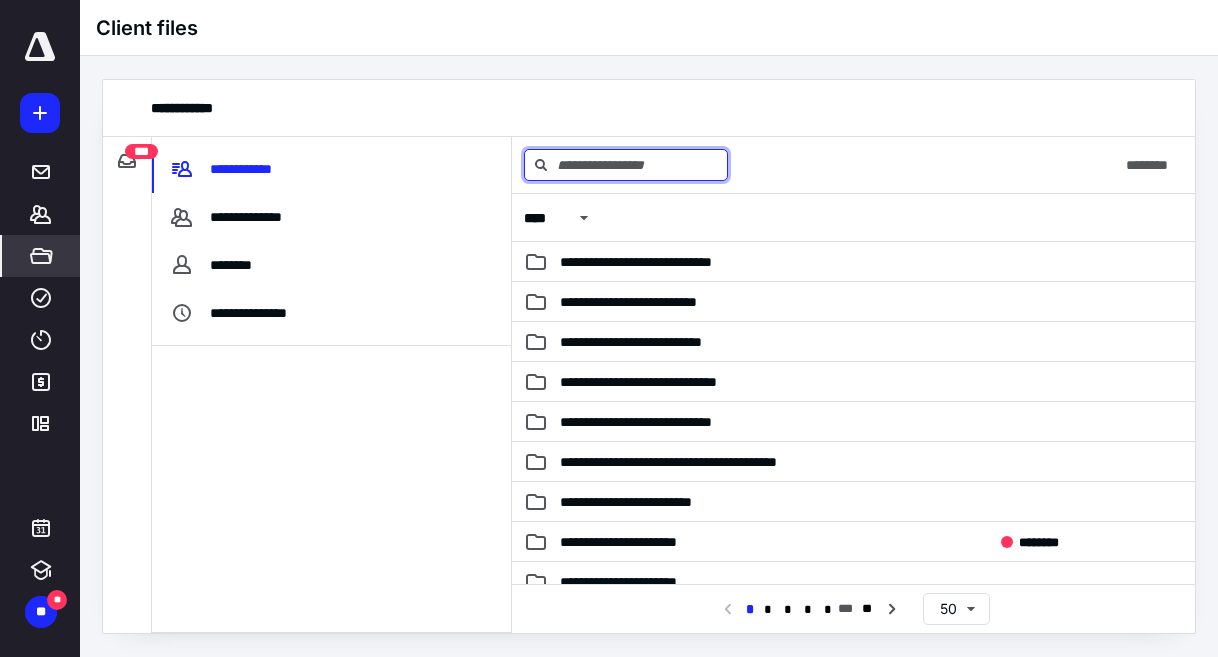 click at bounding box center (626, 165) 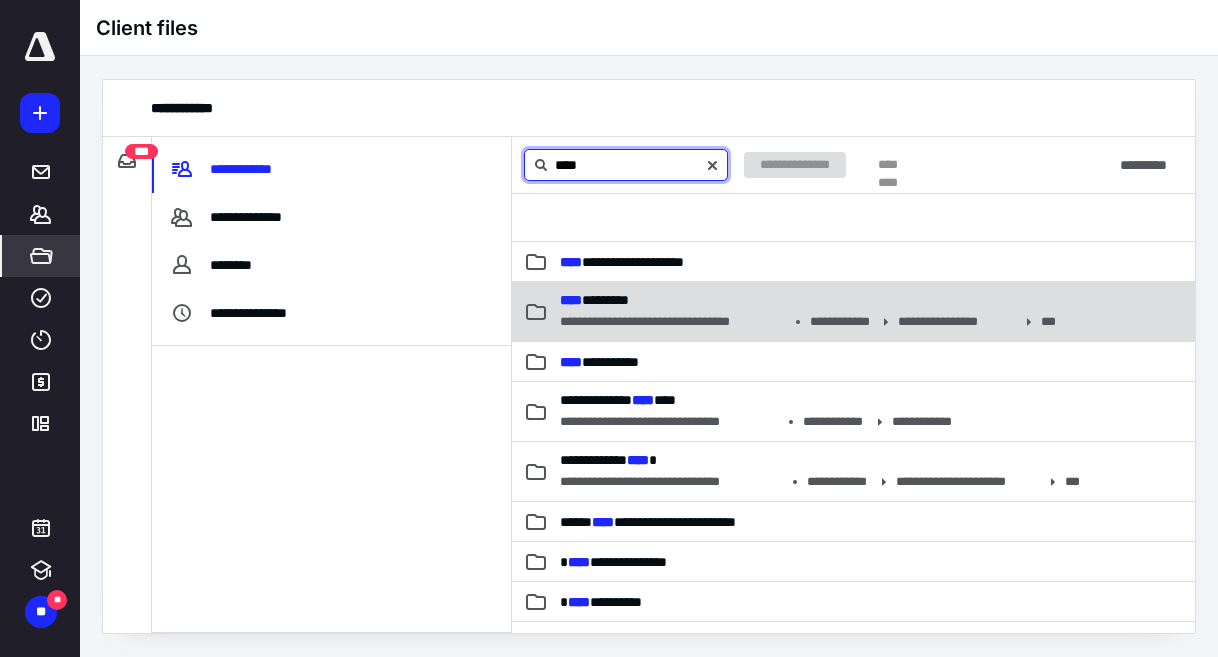 type on "****" 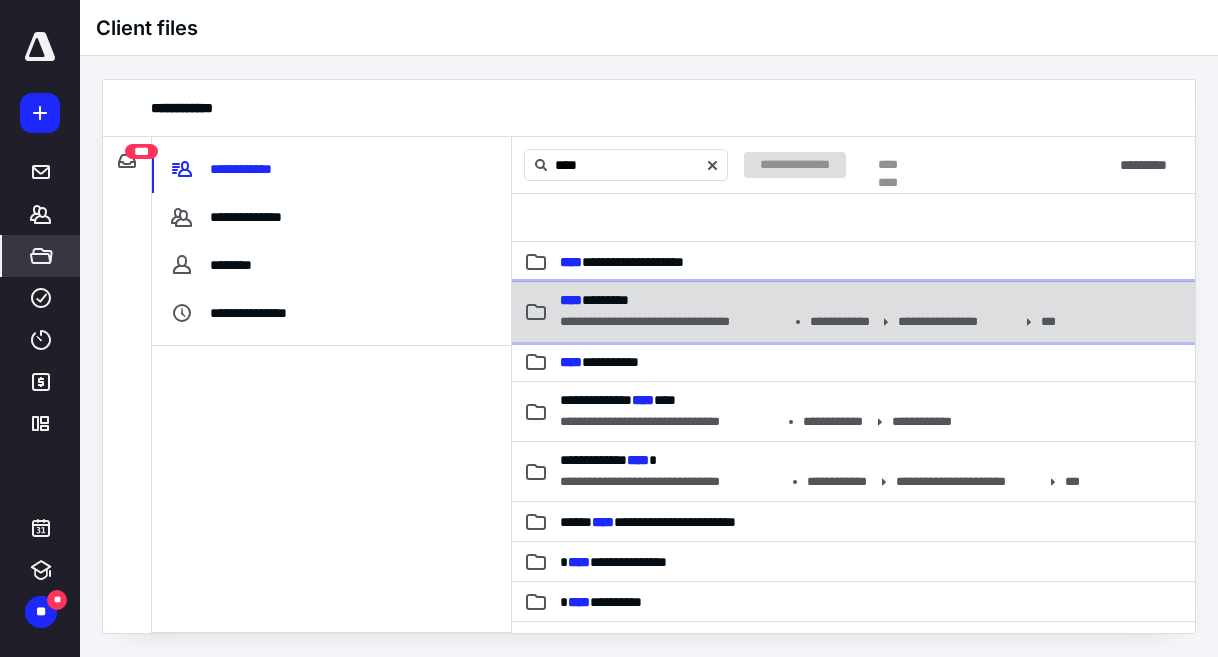 click on "**** *********" at bounding box center [805, 300] 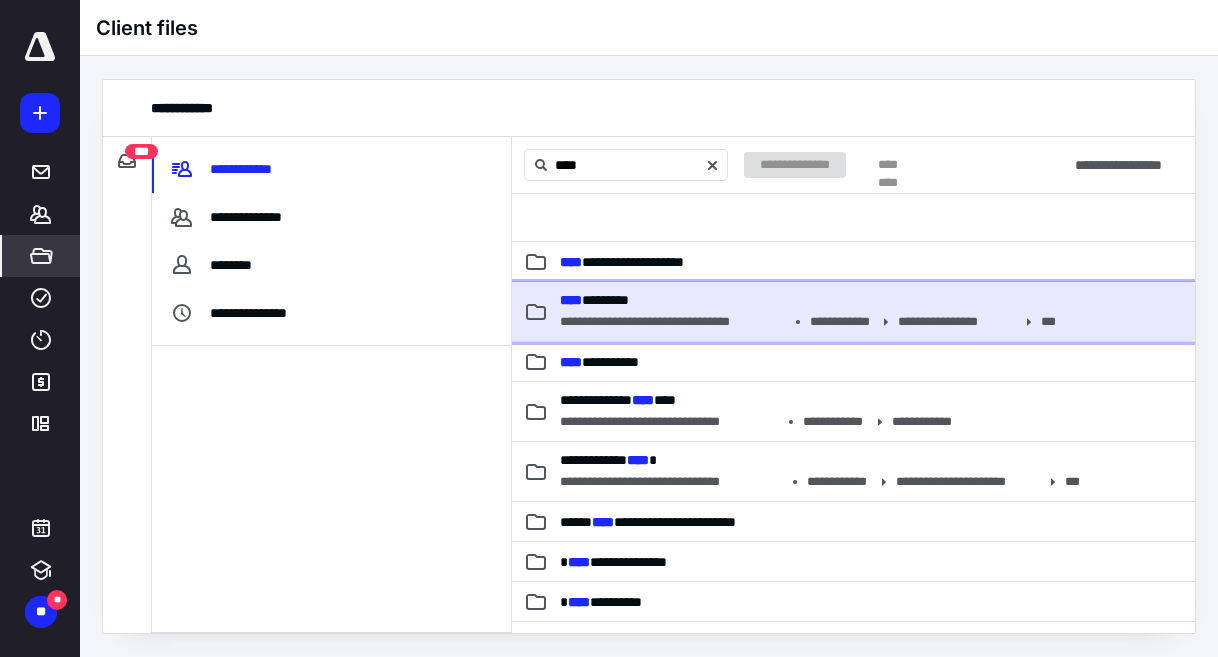 click on "**** *********" at bounding box center [805, 300] 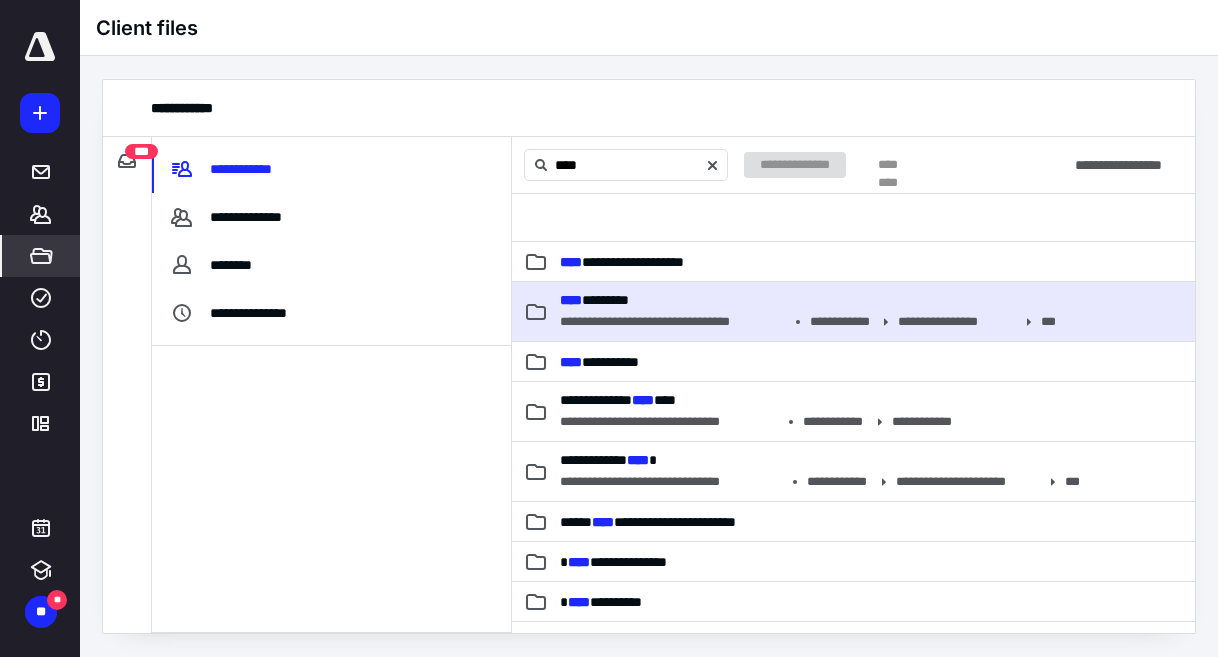 type 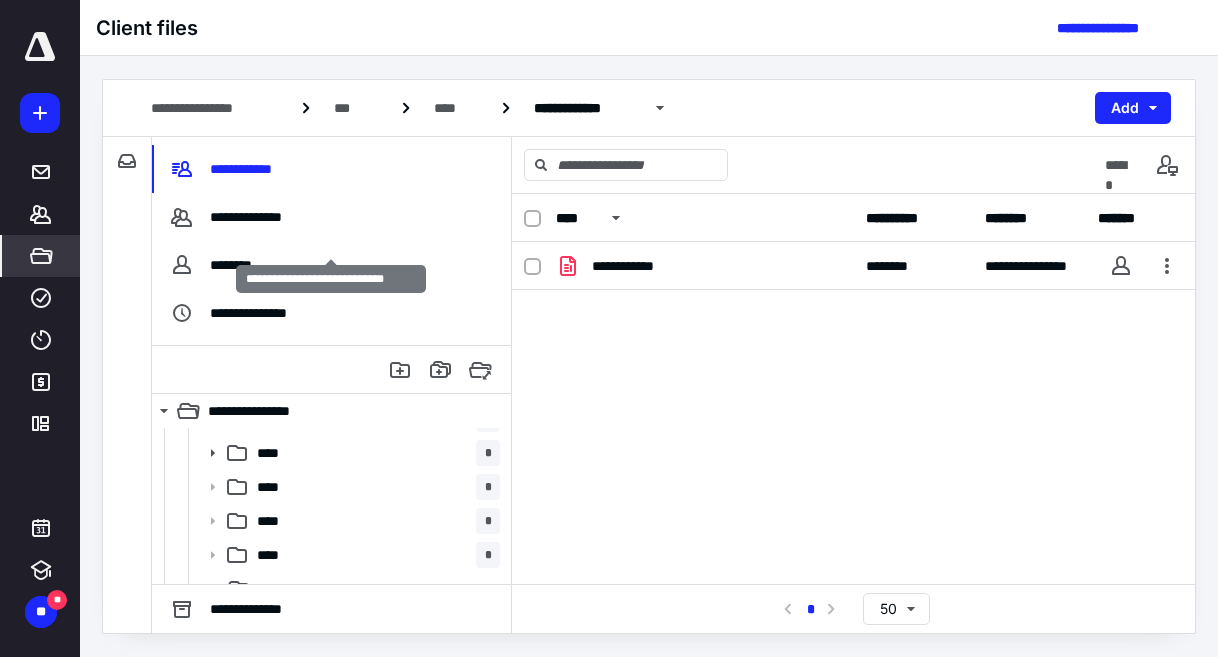 scroll, scrollTop: 200, scrollLeft: 0, axis: vertical 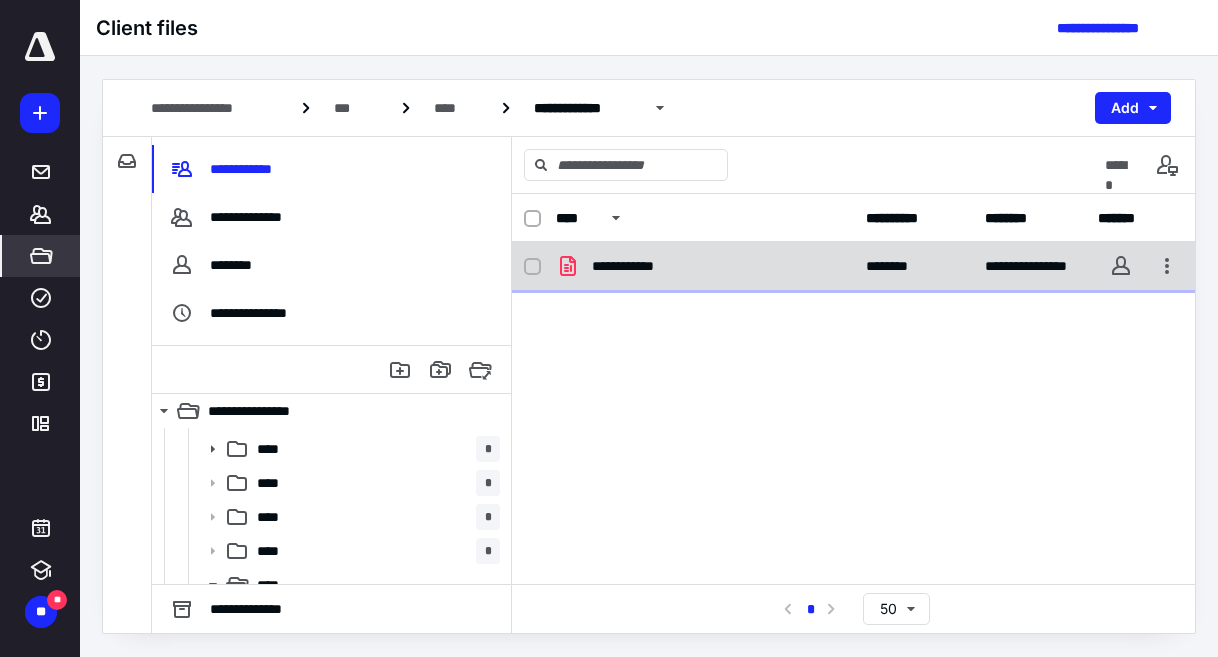 click on "**********" at bounding box center [705, 266] 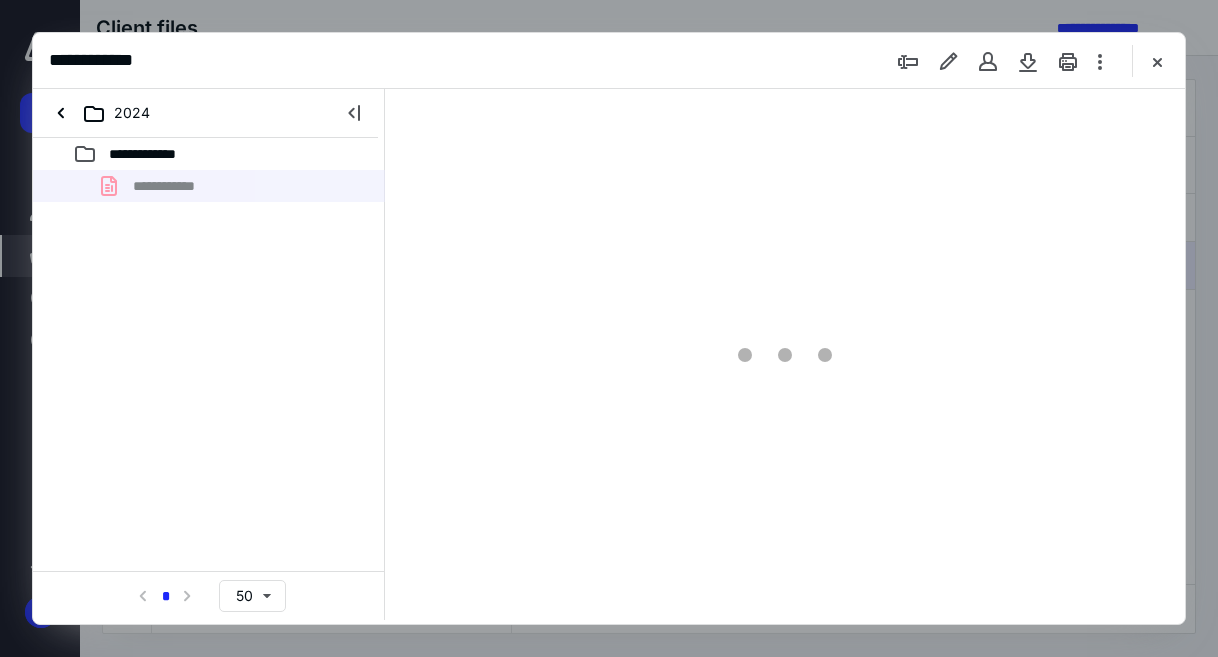 scroll, scrollTop: 0, scrollLeft: 0, axis: both 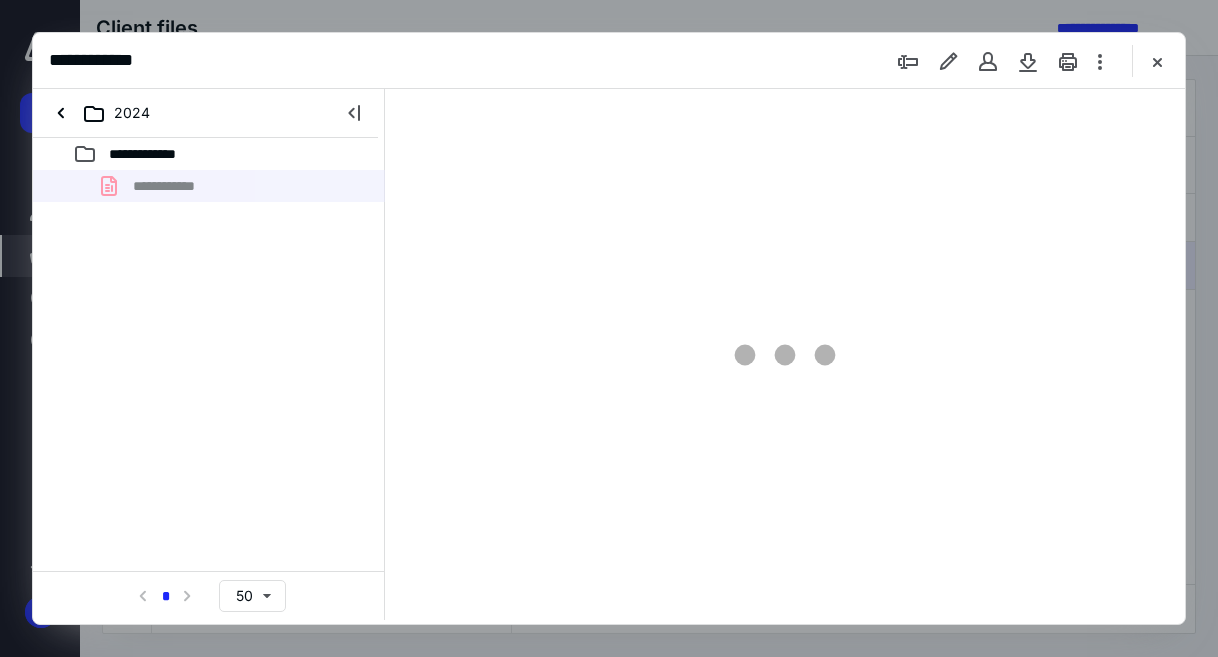 type on "51" 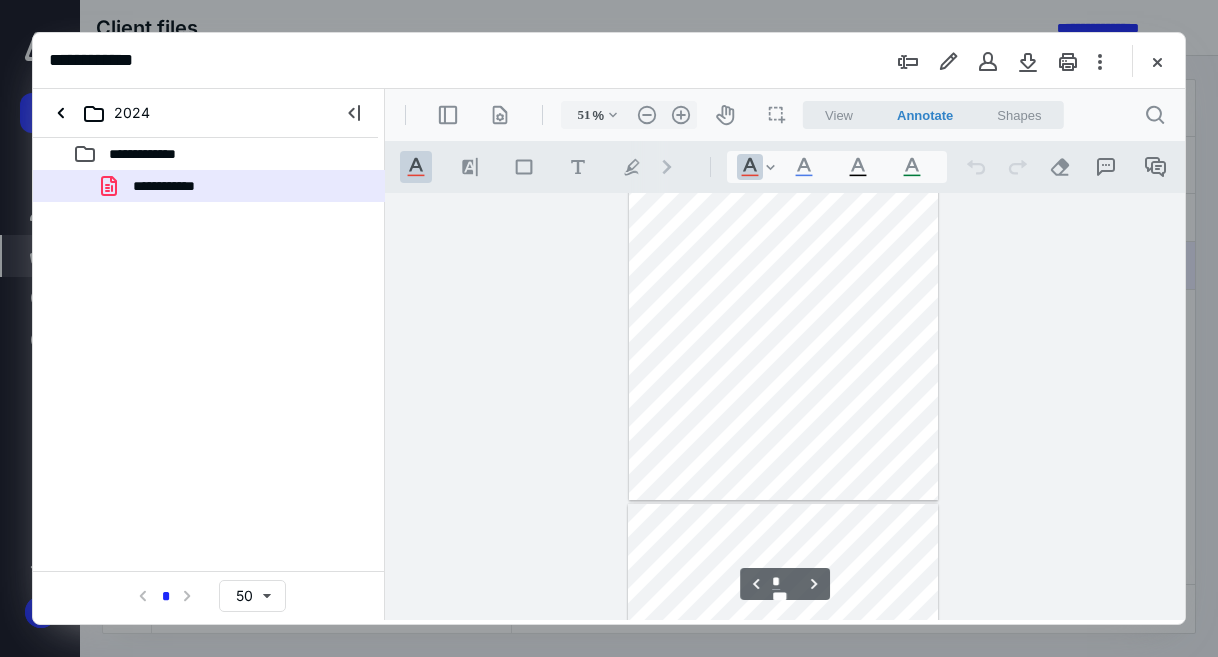 scroll, scrollTop: 1200, scrollLeft: 0, axis: vertical 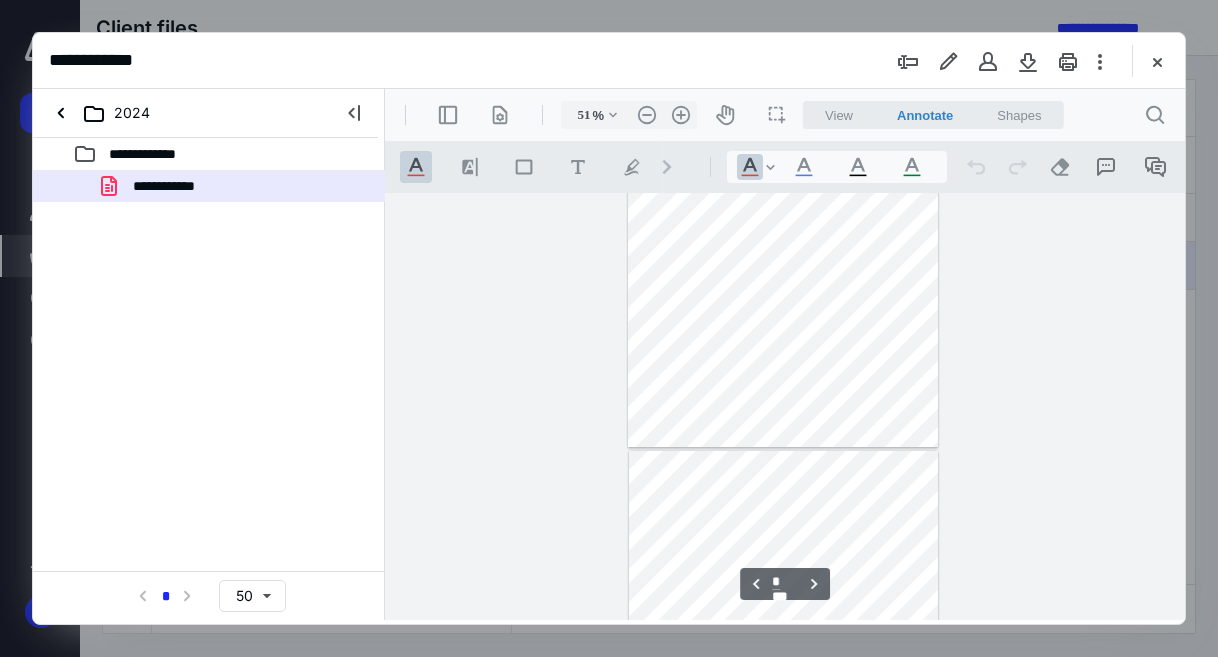 type on "*" 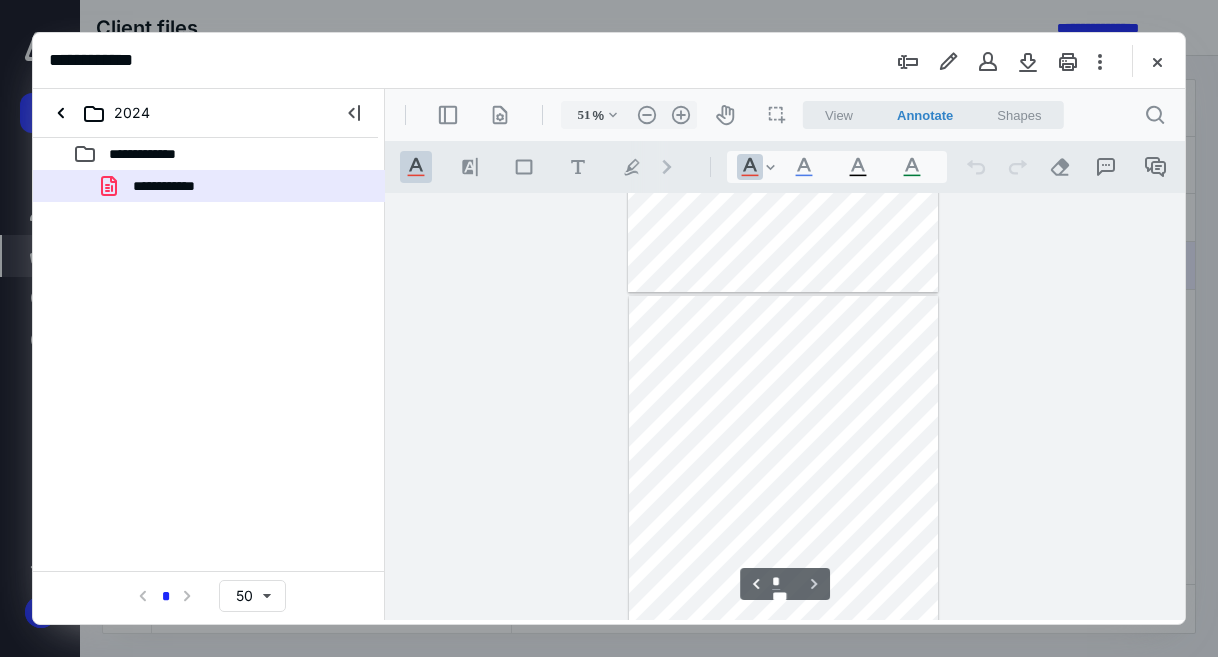 scroll, scrollTop: 2555, scrollLeft: 0, axis: vertical 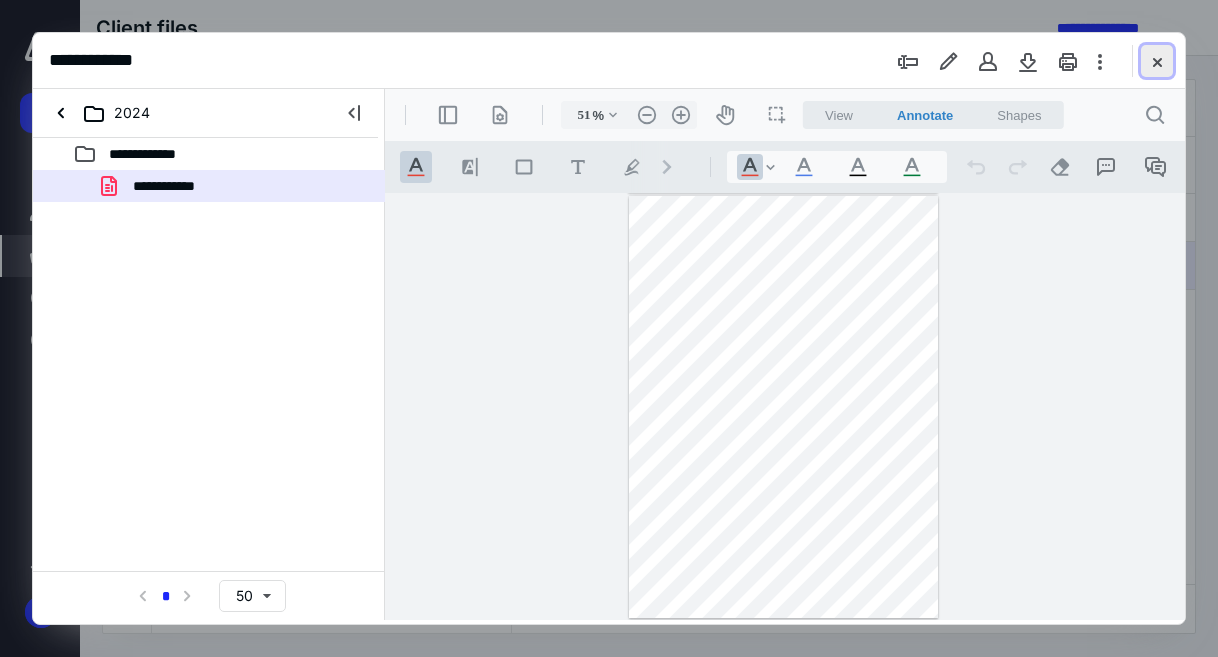 click at bounding box center (1157, 61) 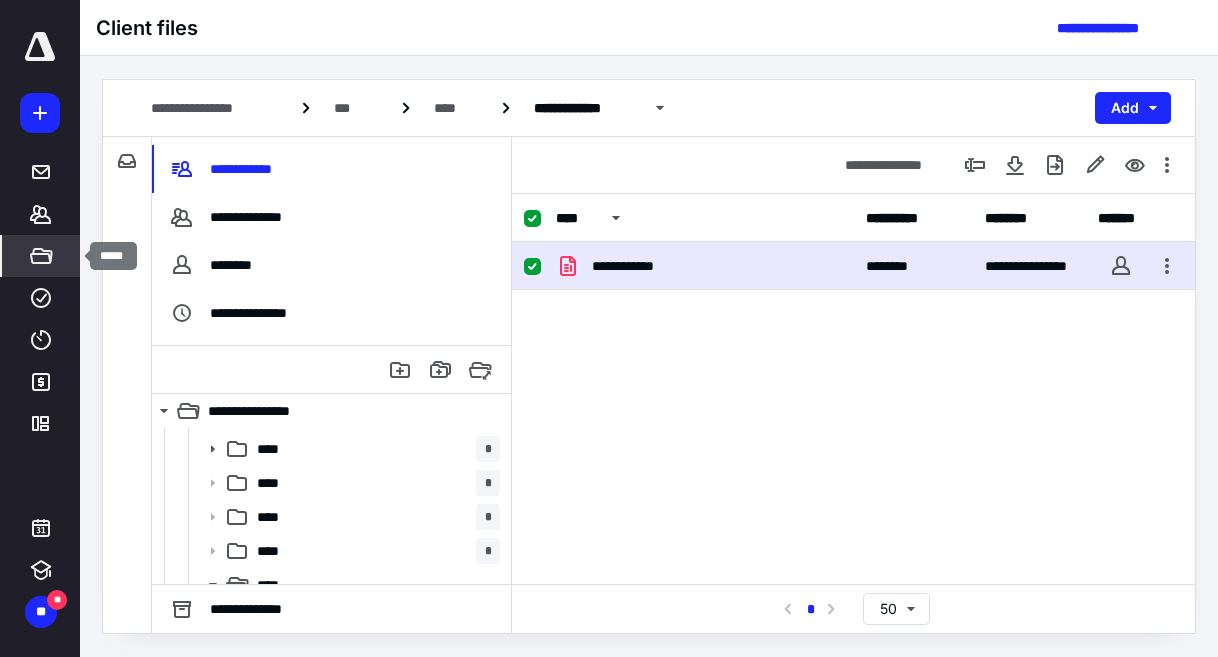 click 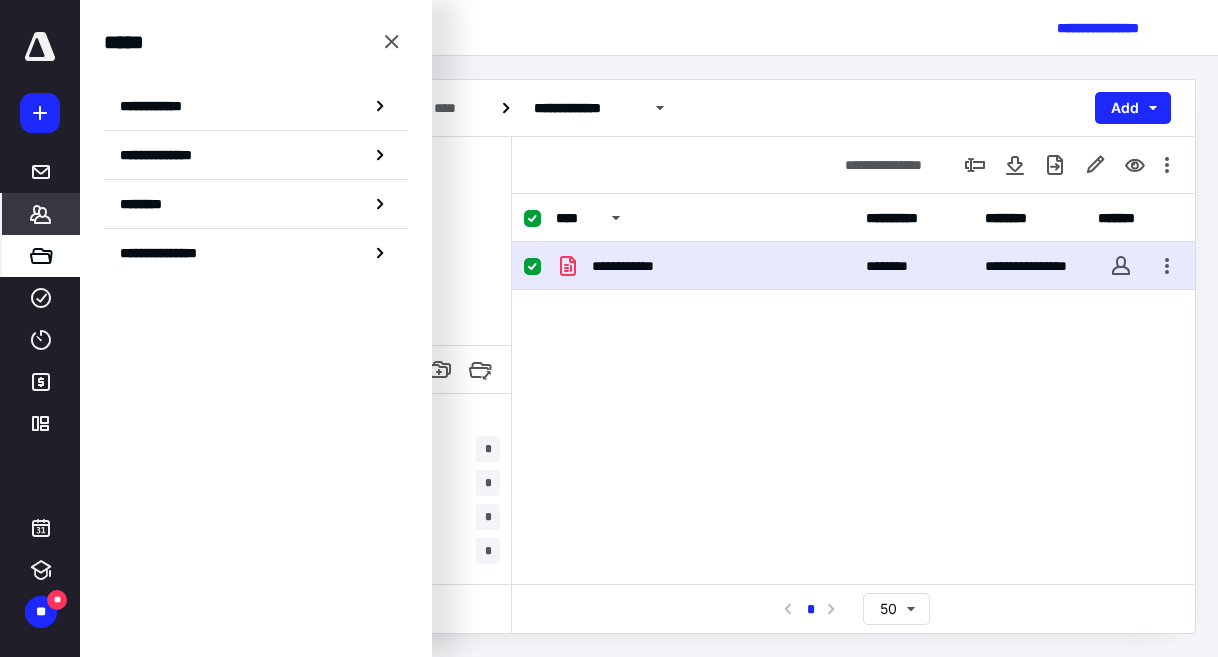 click on "*******" at bounding box center (41, 214) 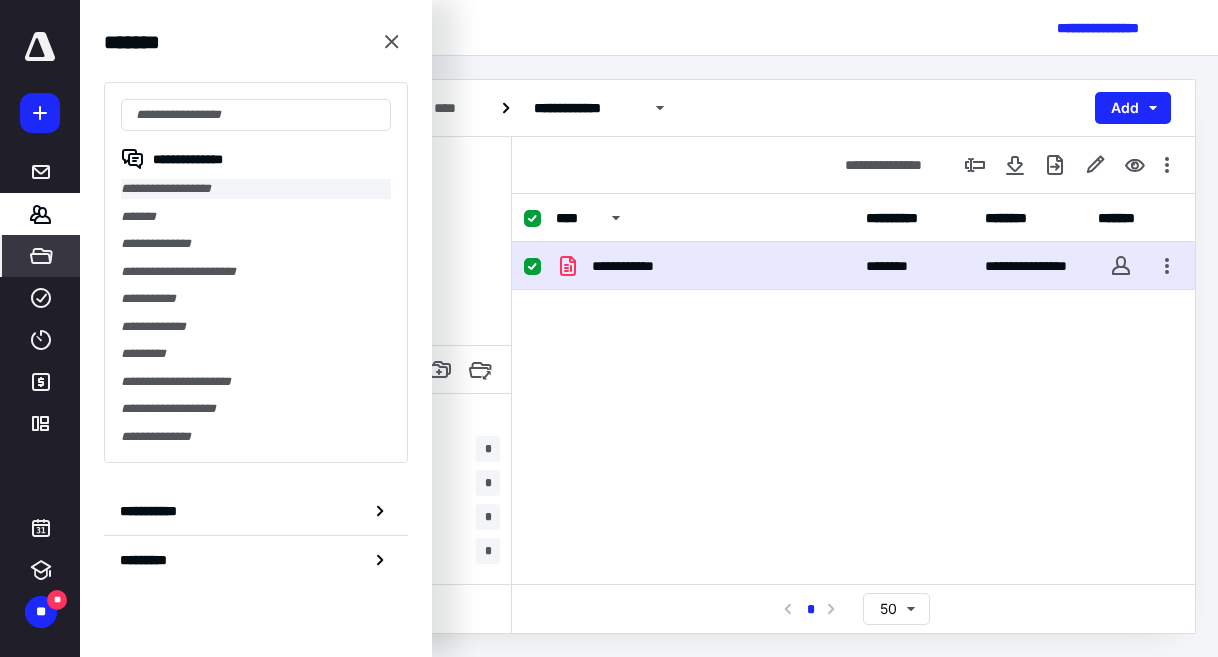 click on "**********" at bounding box center [256, 189] 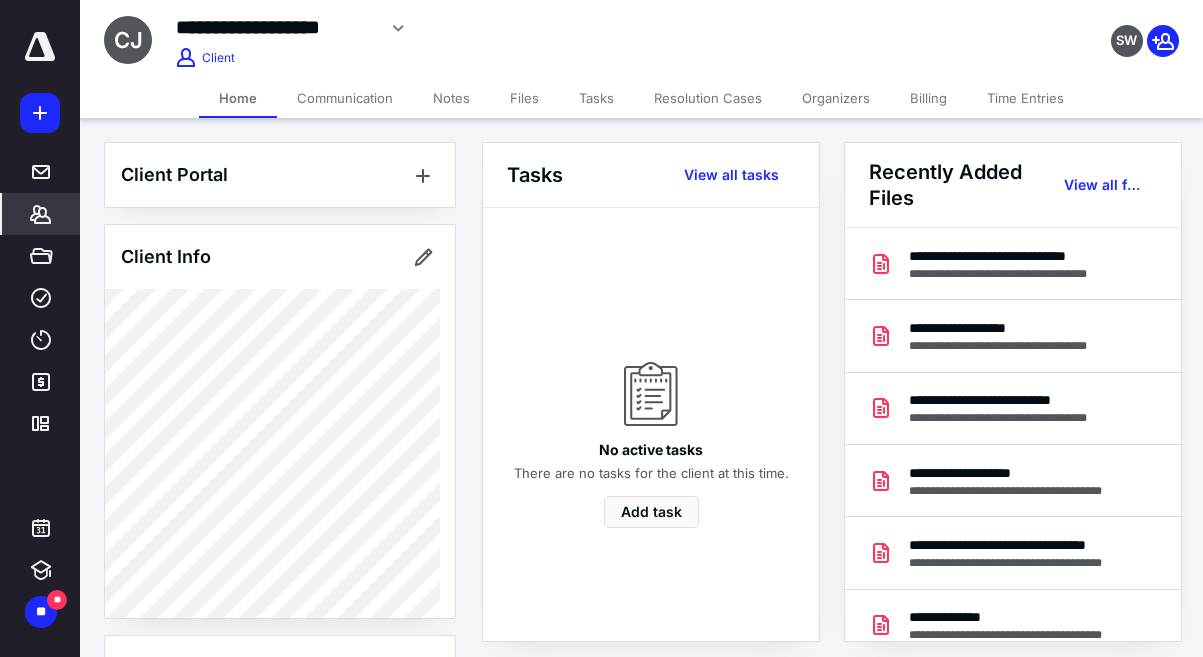 click on "Files" at bounding box center [524, 98] 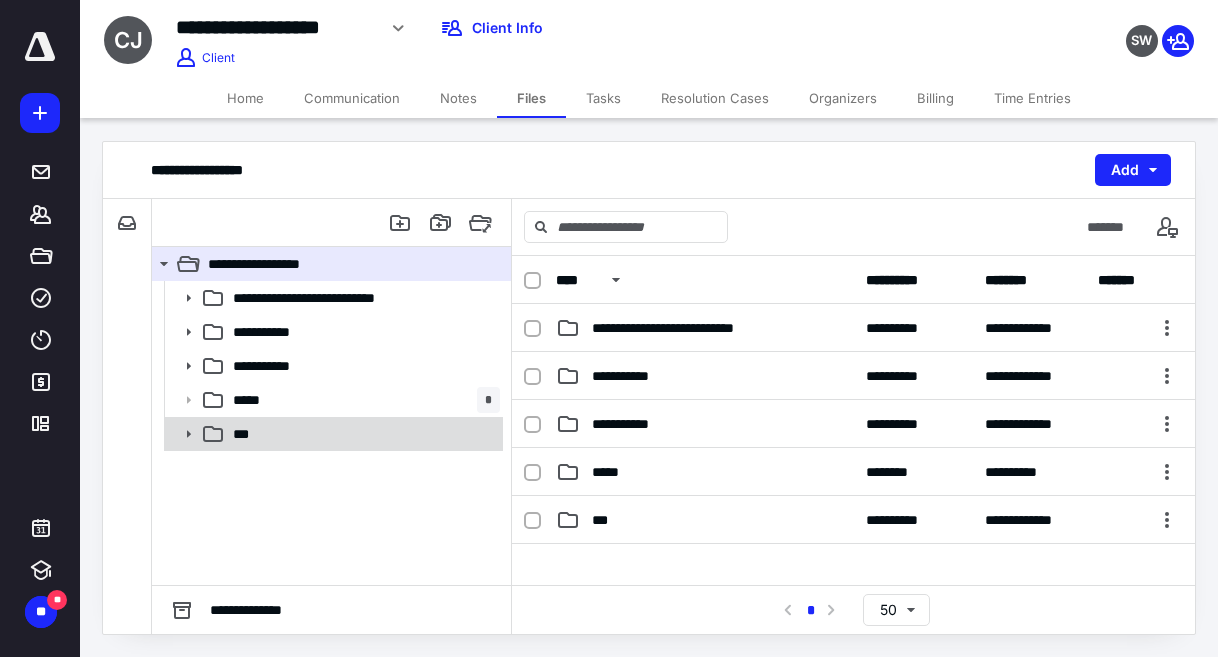 click on "***" at bounding box center [362, 434] 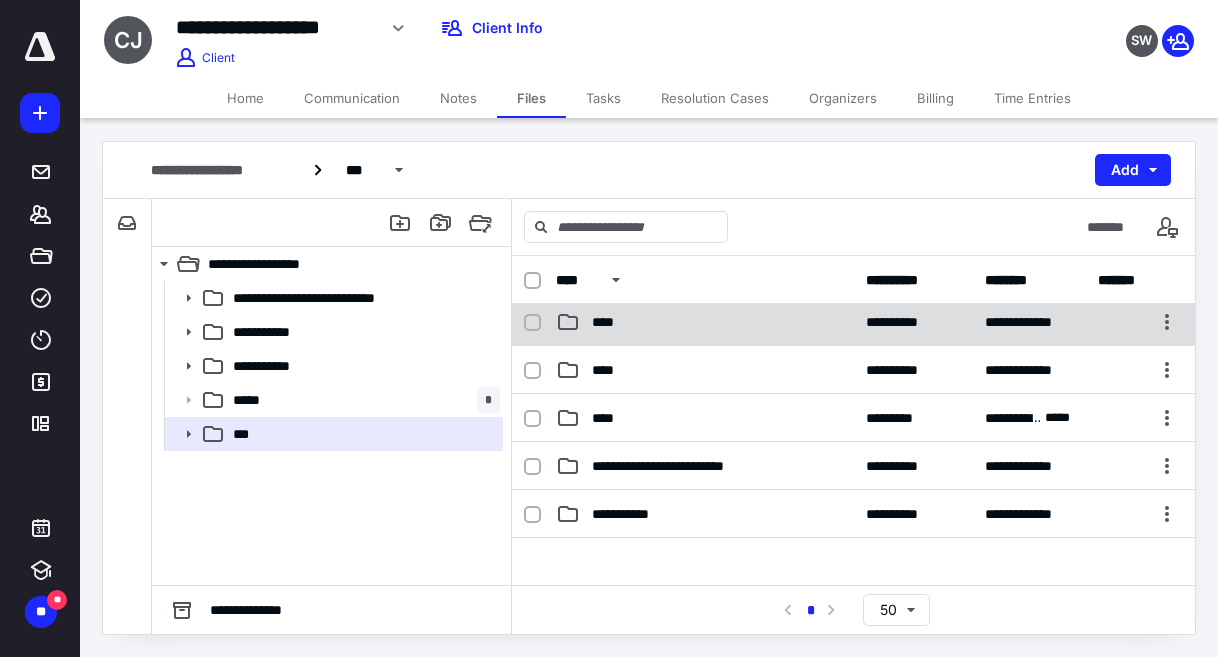 scroll, scrollTop: 100, scrollLeft: 0, axis: vertical 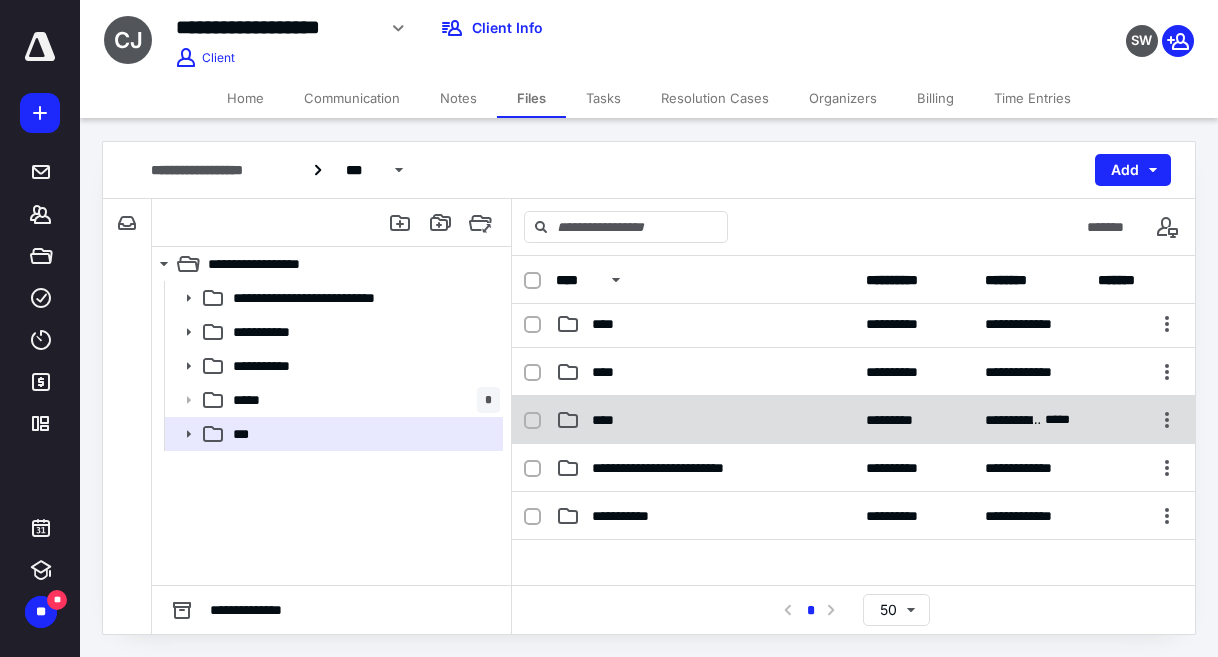 click on "****" at bounding box center [705, 420] 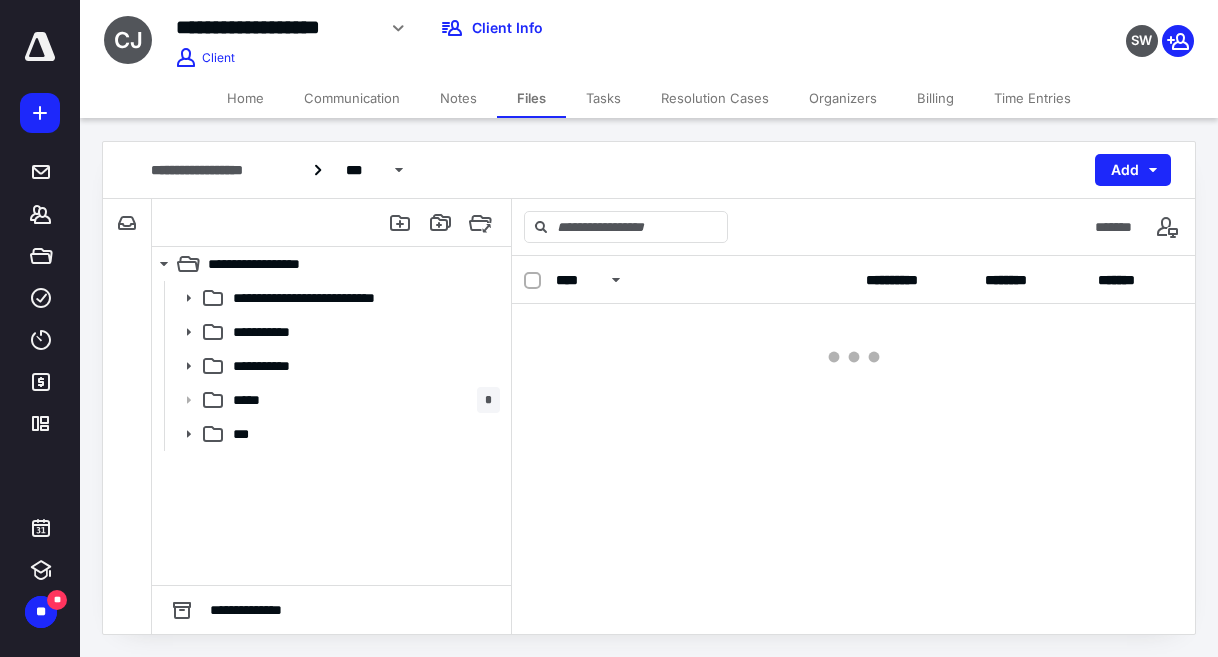 scroll, scrollTop: 0, scrollLeft: 0, axis: both 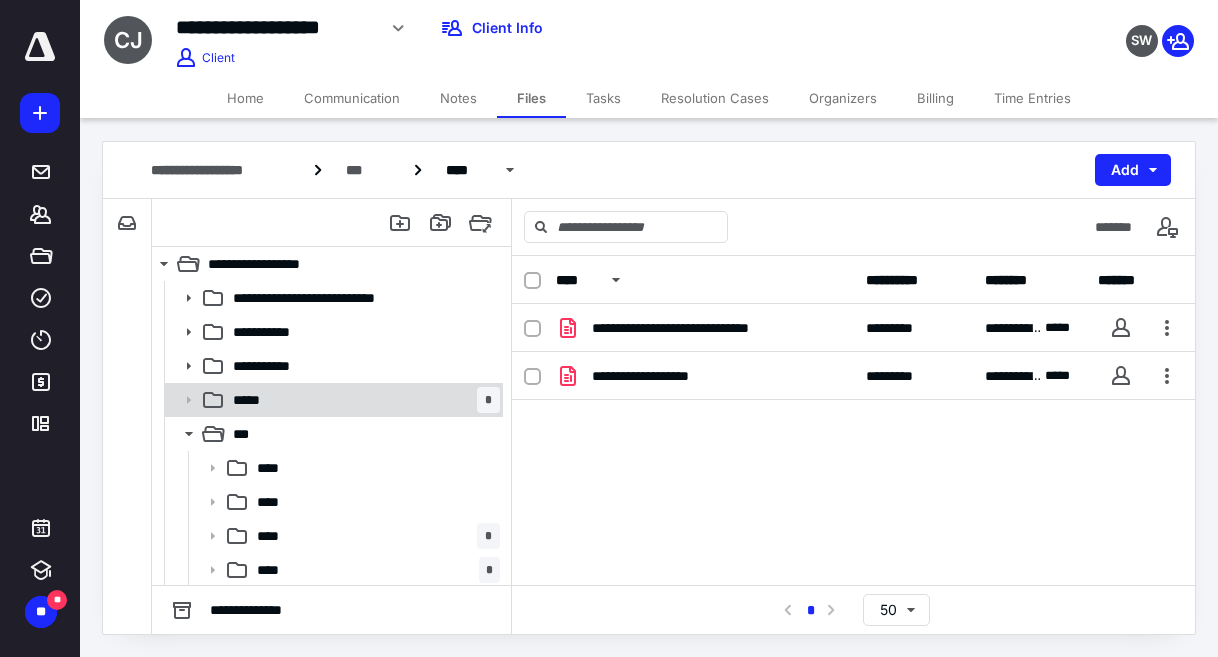 click on "*****" at bounding box center [253, 400] 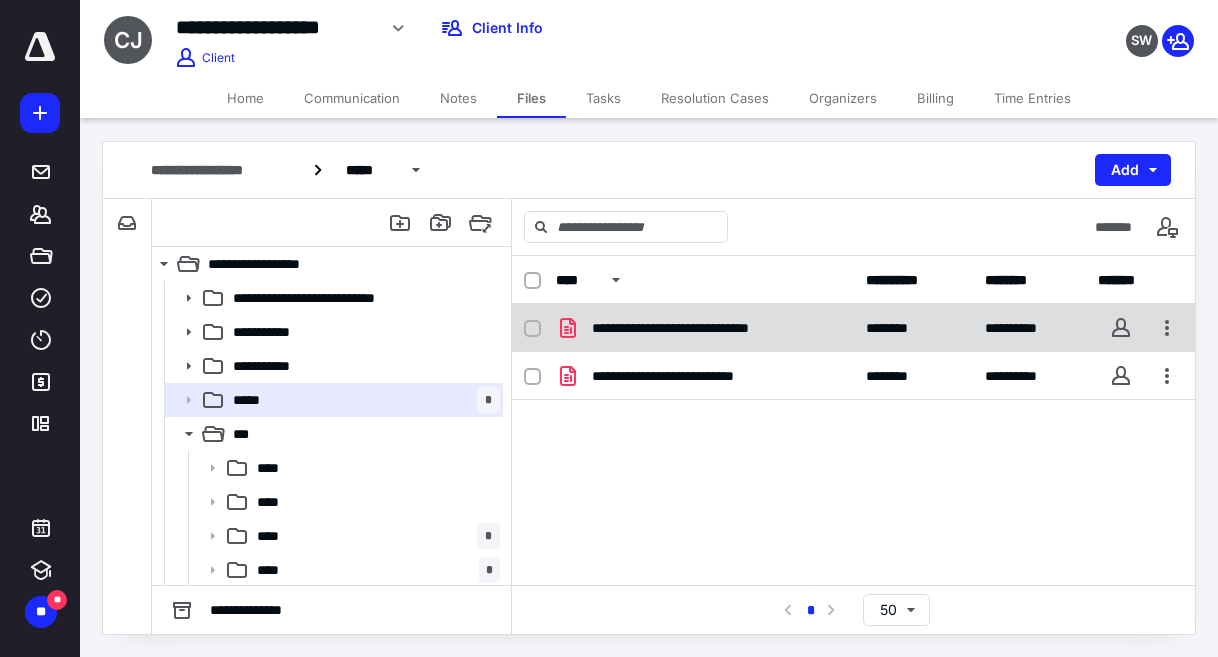 click on "**********" at bounding box center [853, 328] 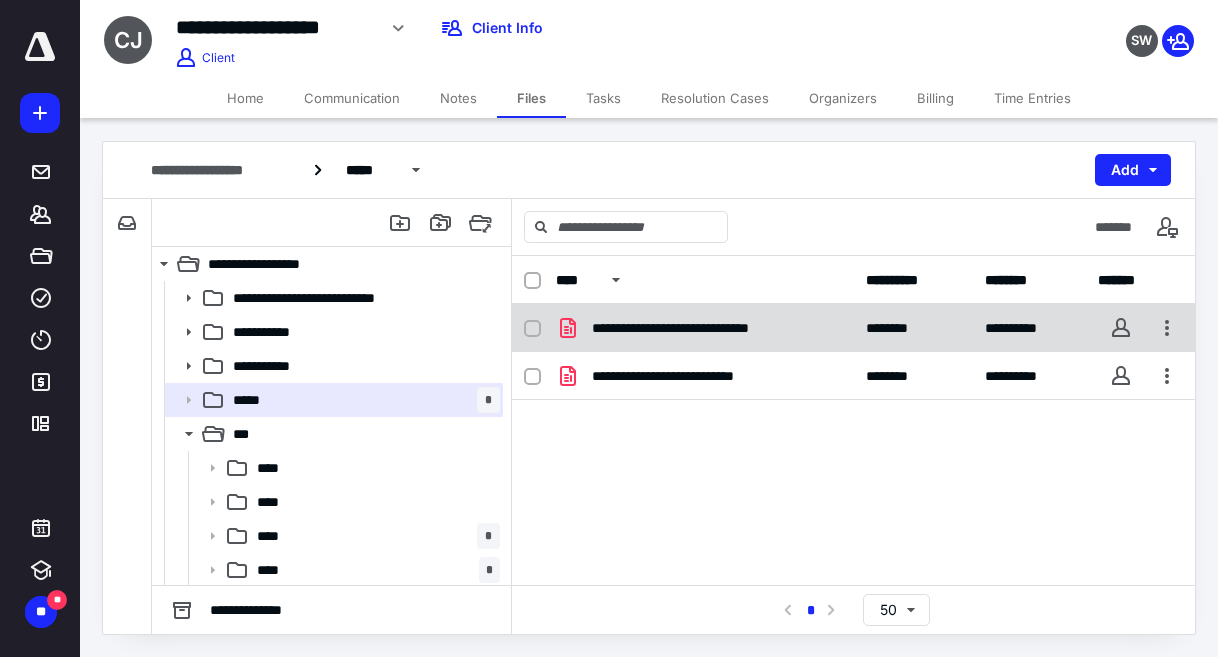 checkbox on "true" 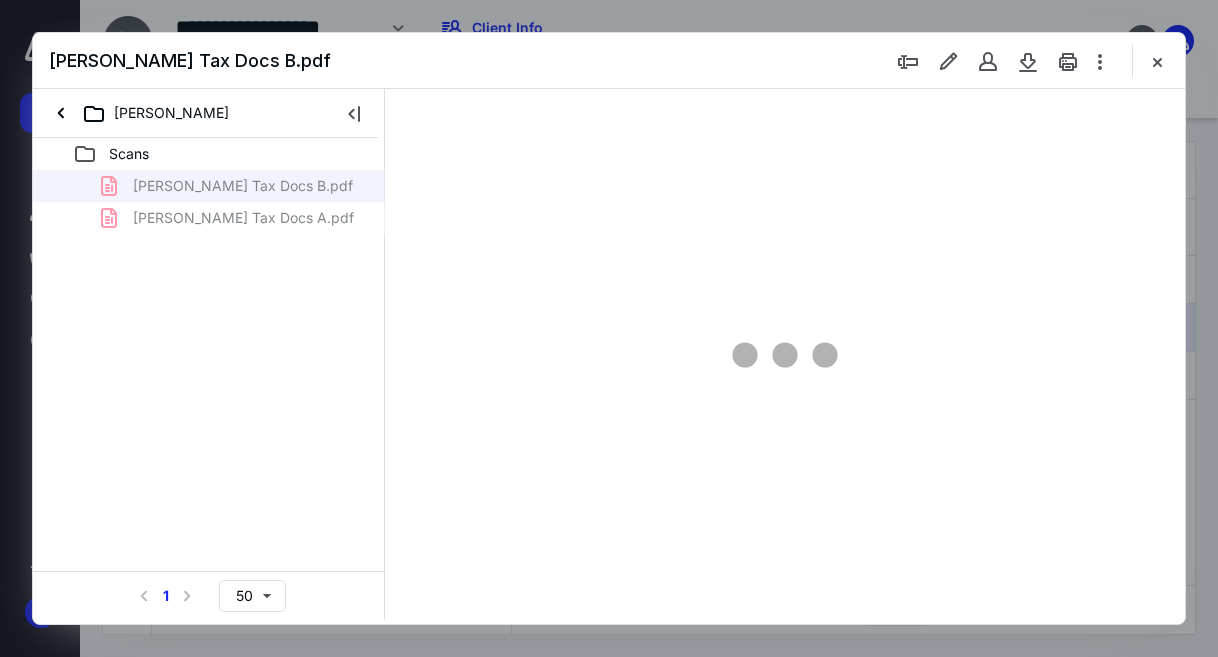 scroll, scrollTop: 0, scrollLeft: 0, axis: both 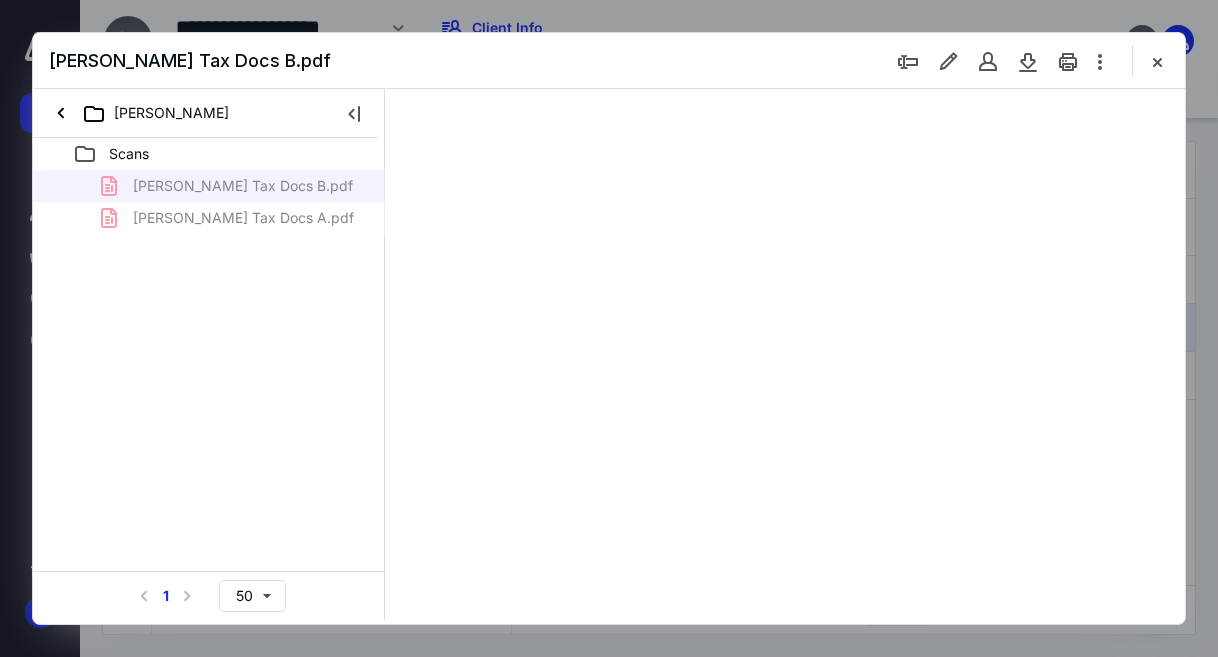 type on "54" 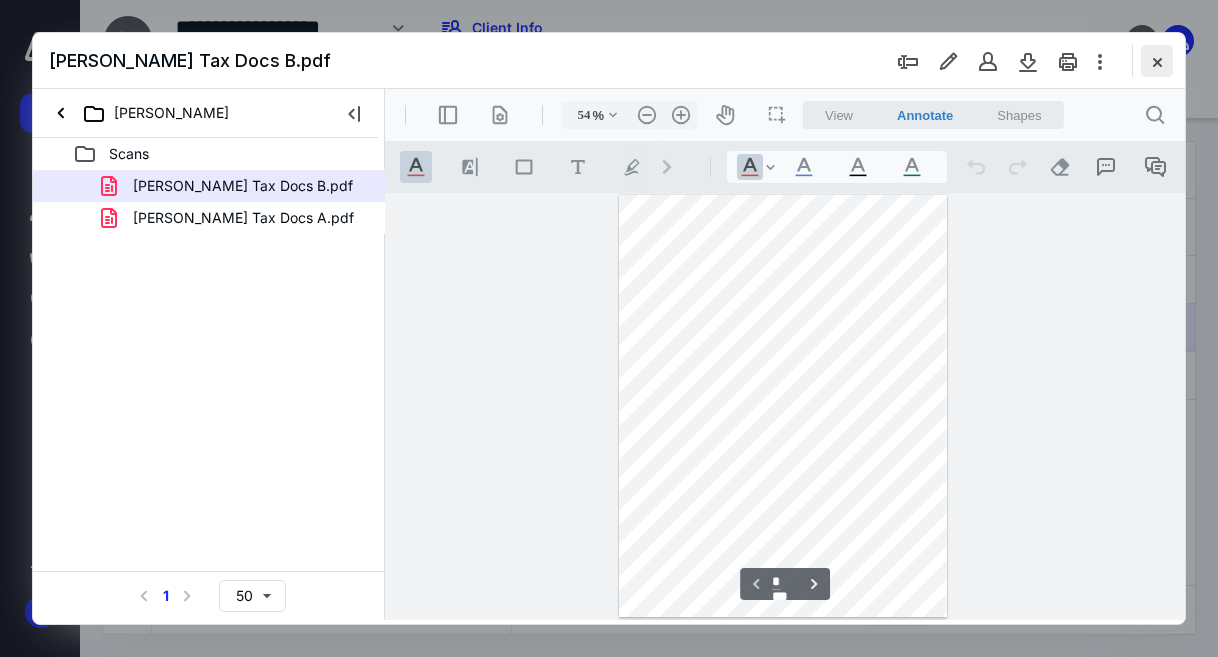 click at bounding box center [1157, 61] 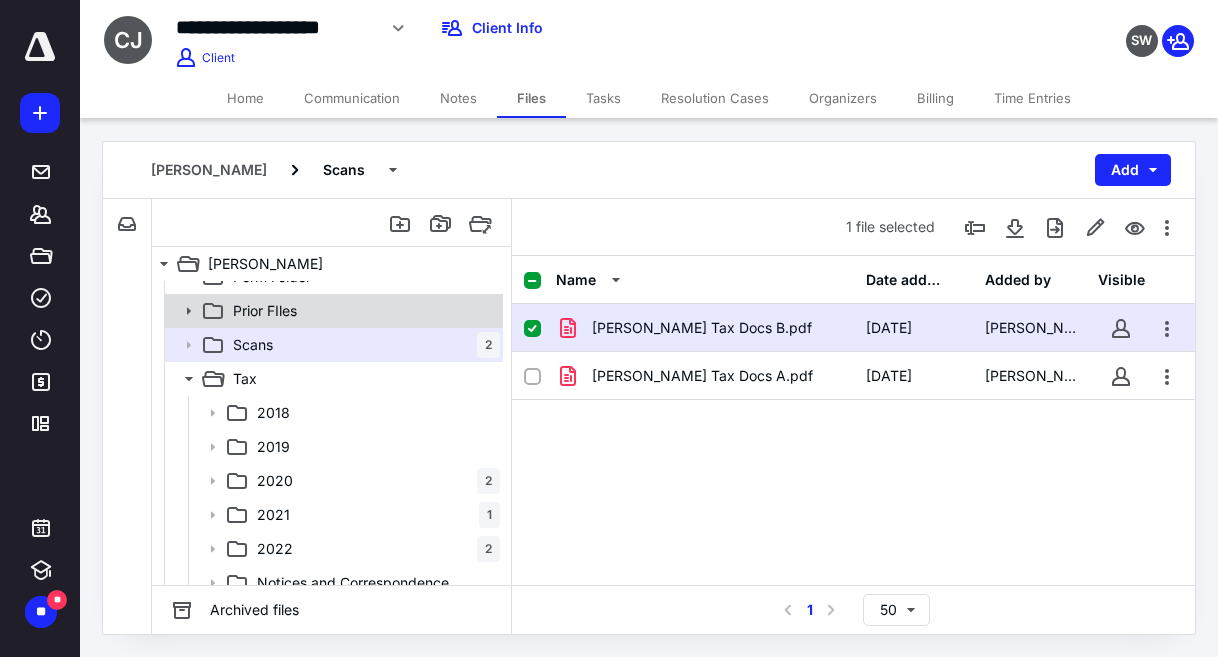 scroll, scrollTop: 104, scrollLeft: 0, axis: vertical 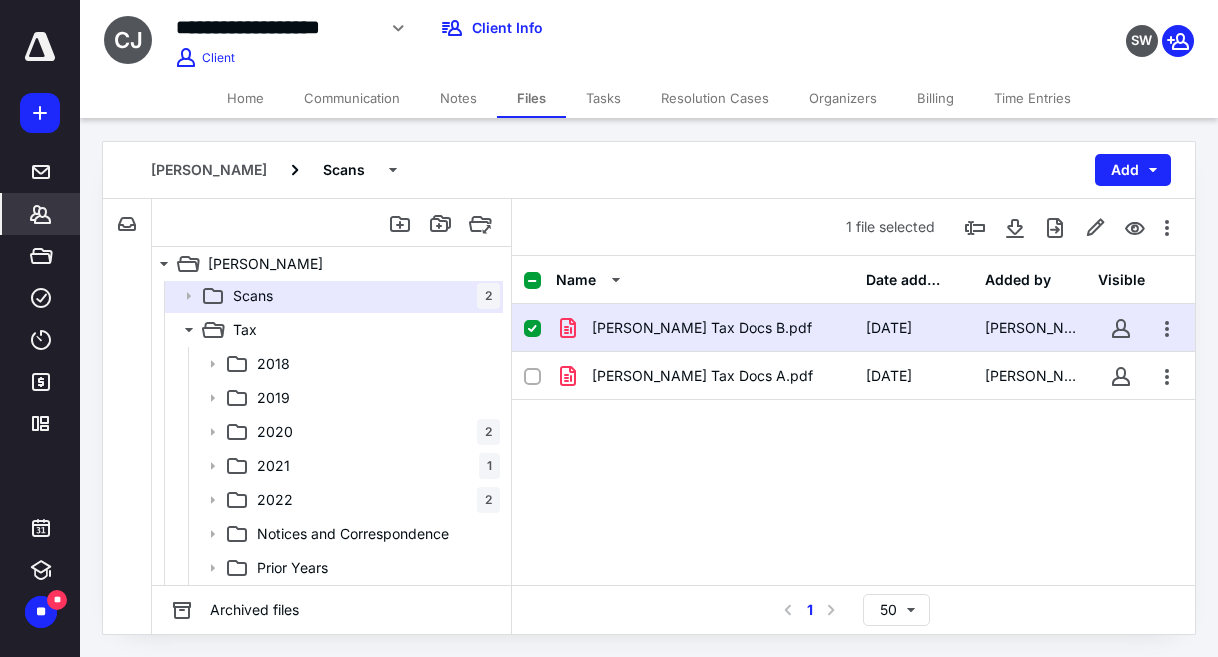 click 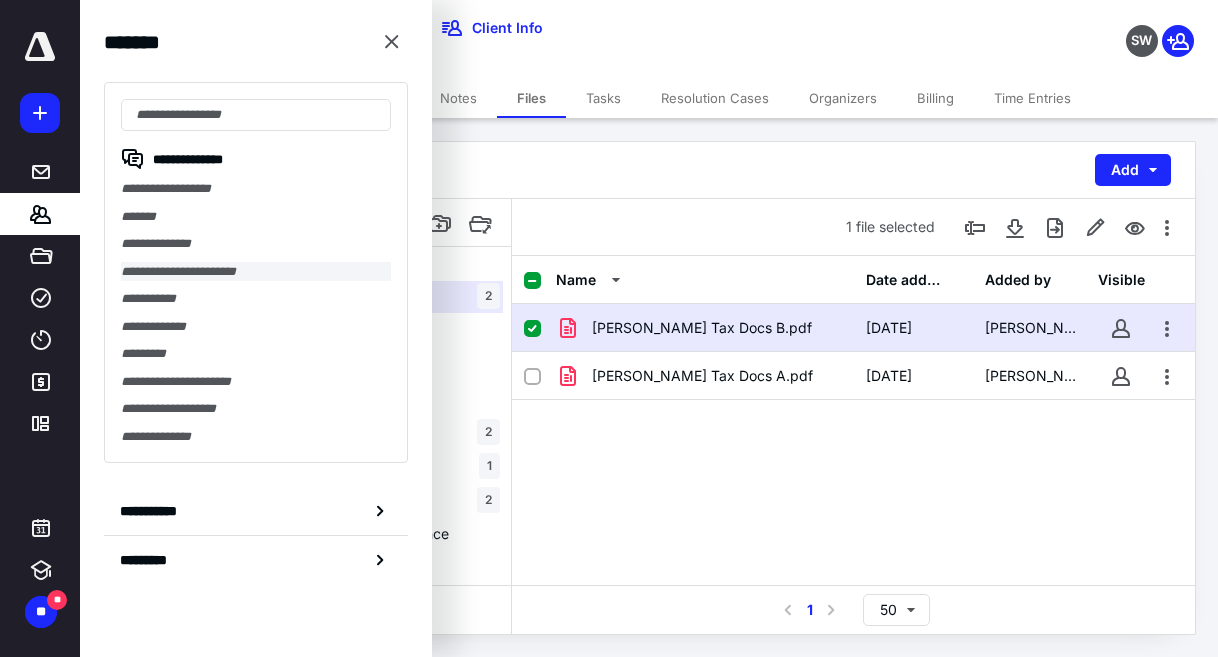 click on "**********" at bounding box center [256, 272] 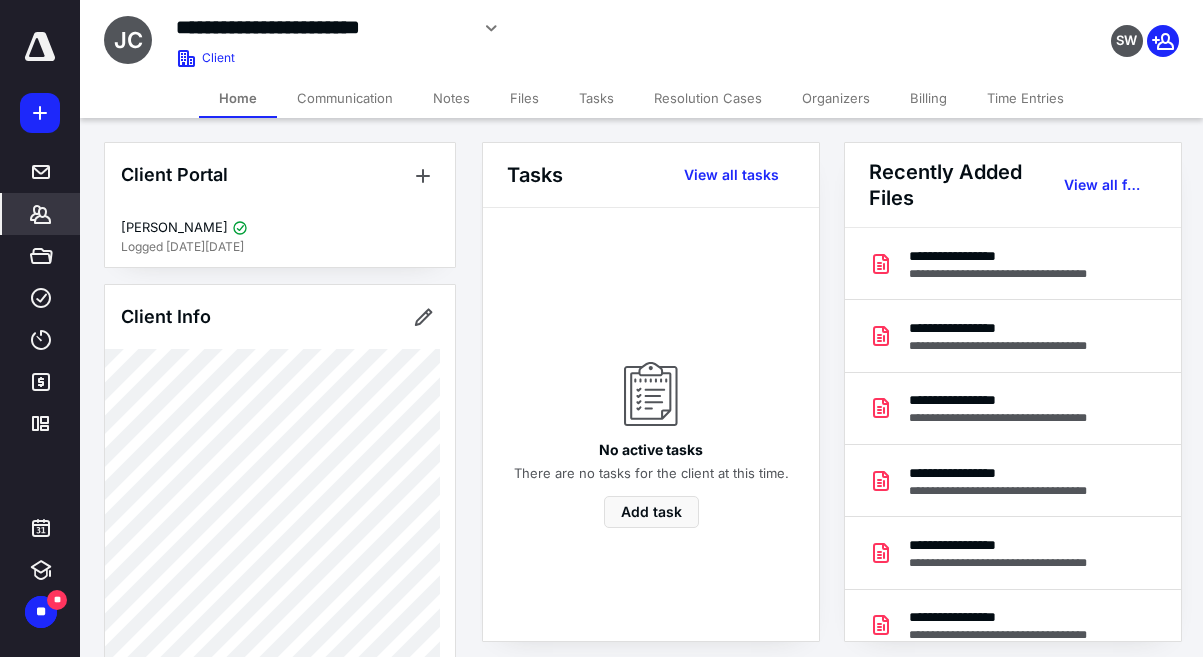 click on "Files" at bounding box center [524, 98] 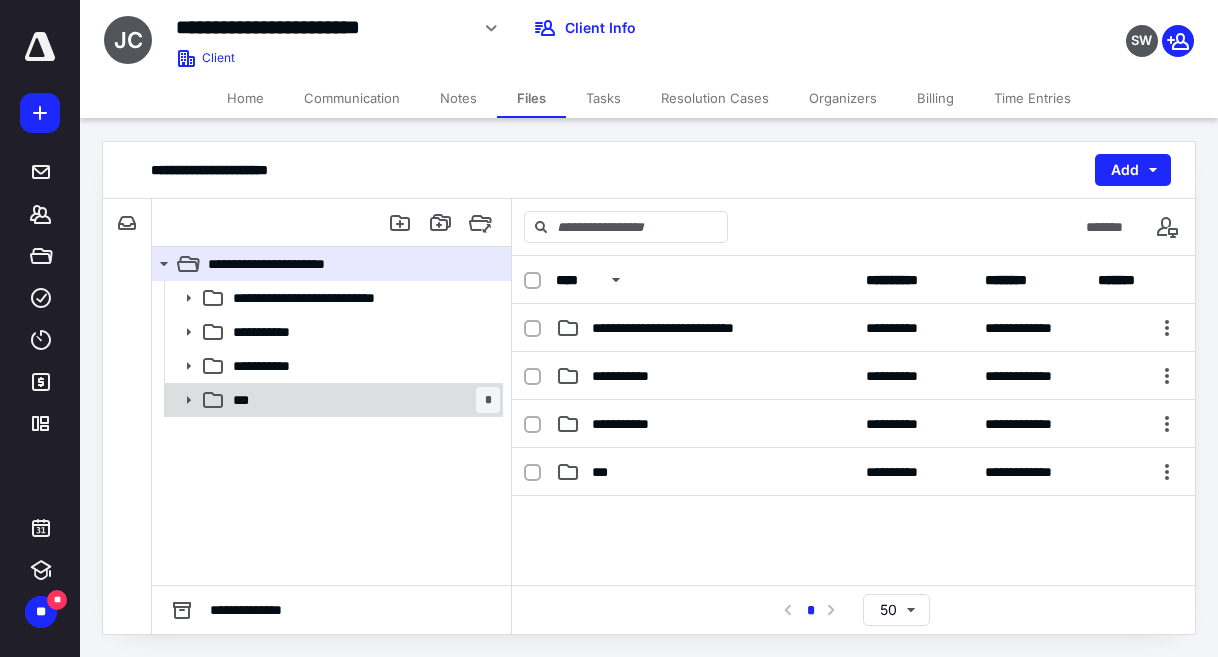 click on "***" at bounding box center [245, 400] 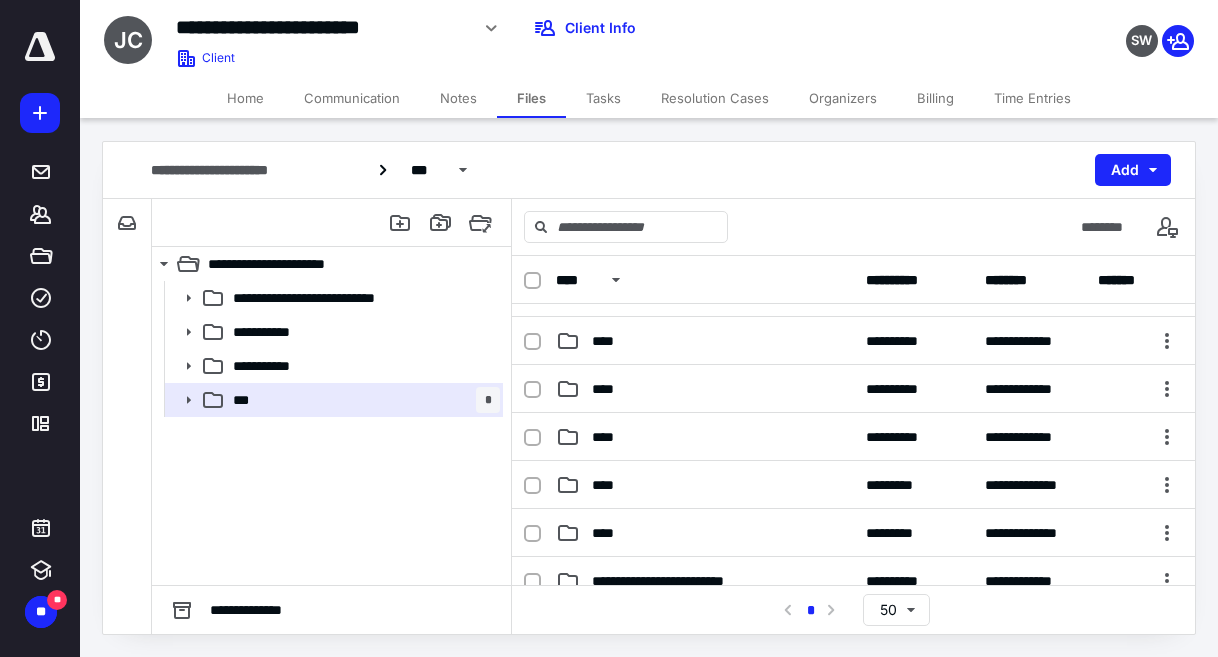 scroll, scrollTop: 0, scrollLeft: 0, axis: both 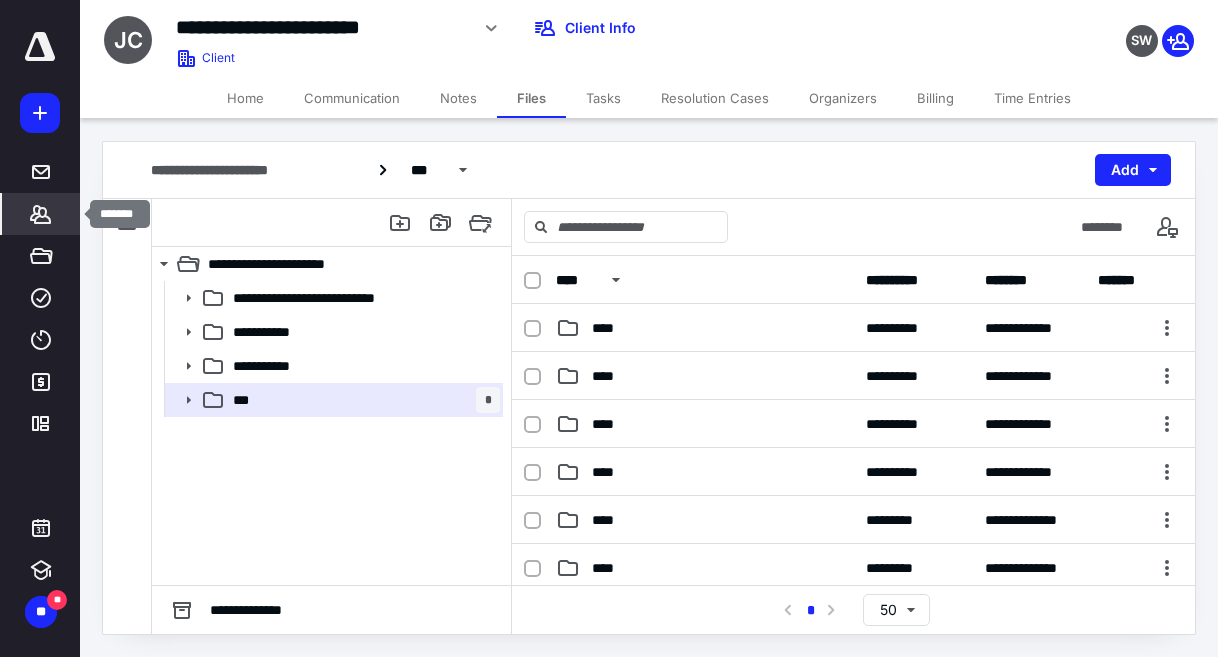 click on "*******" at bounding box center (41, 214) 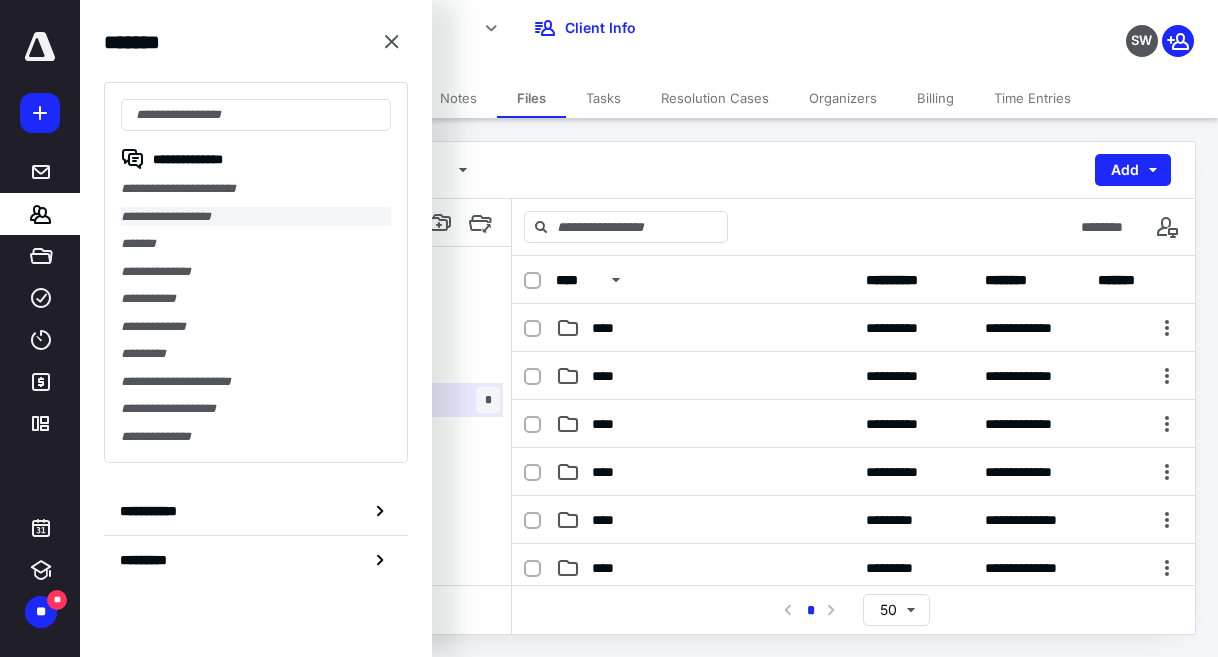 click on "**********" at bounding box center (256, 217) 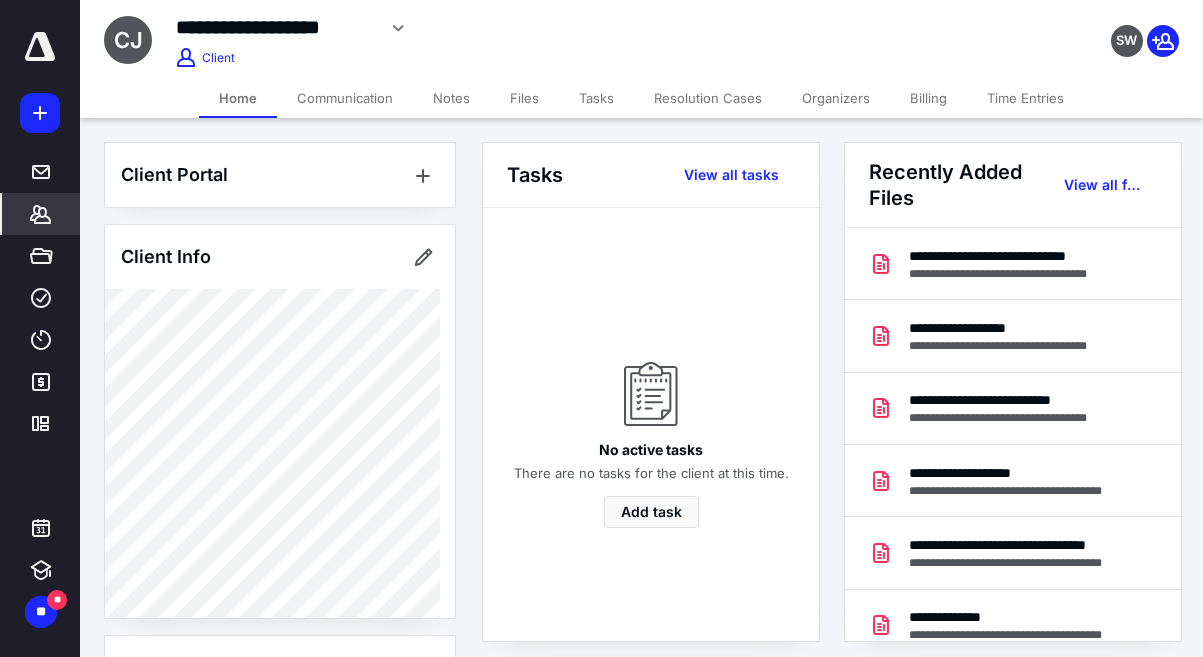click on "Files" at bounding box center [524, 98] 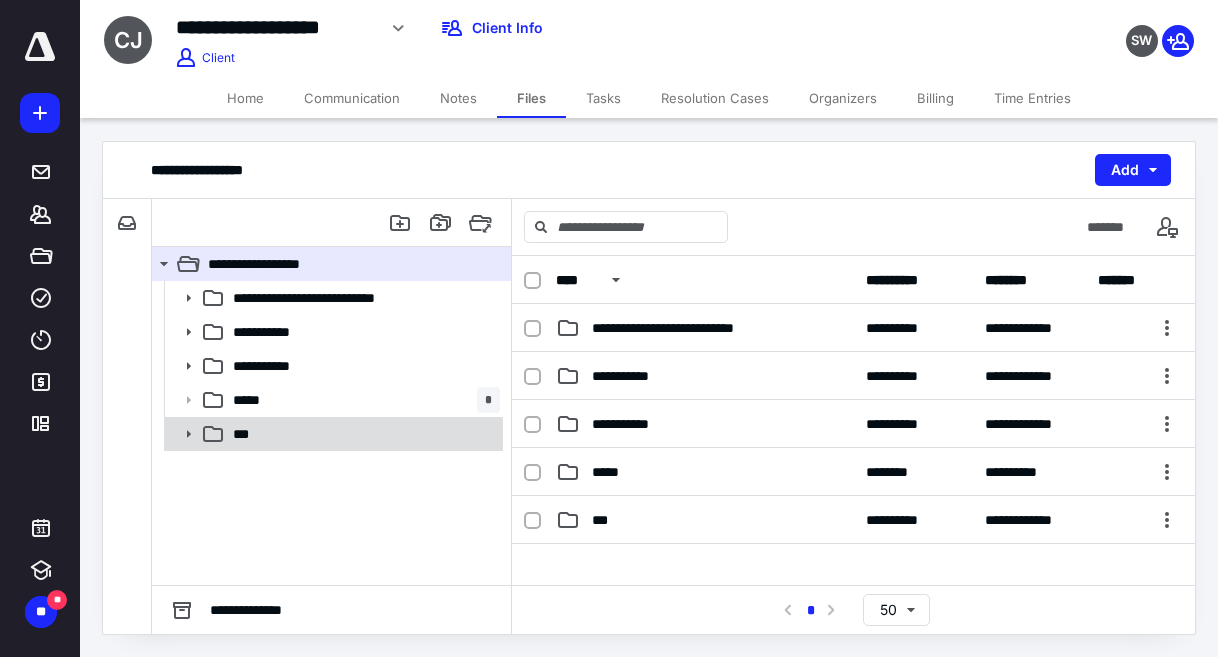 click on "***" at bounding box center (362, 434) 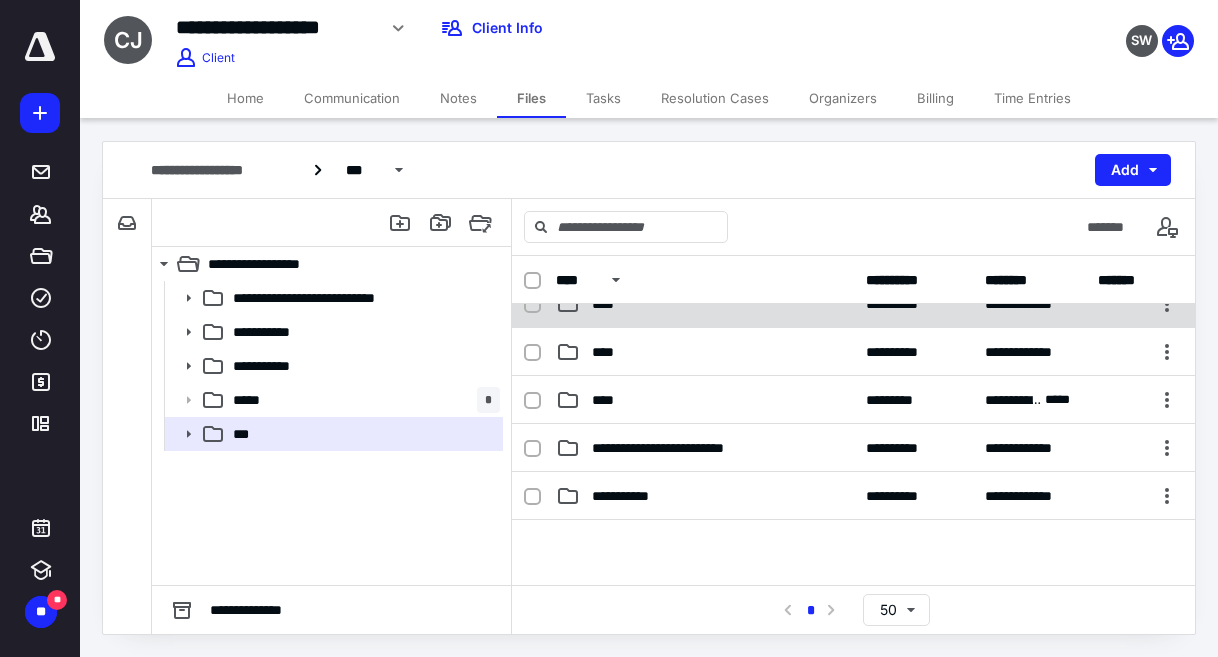scroll, scrollTop: 155, scrollLeft: 0, axis: vertical 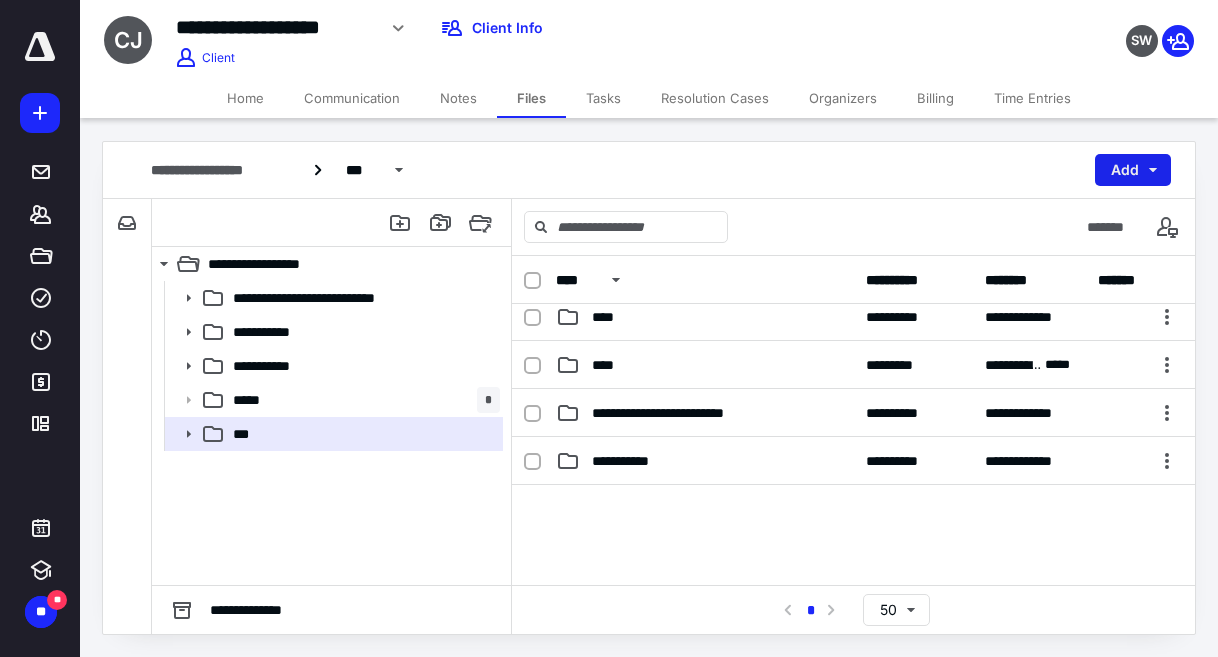 drag, startPoint x: 596, startPoint y: 507, endPoint x: 1104, endPoint y: 170, distance: 609.61707 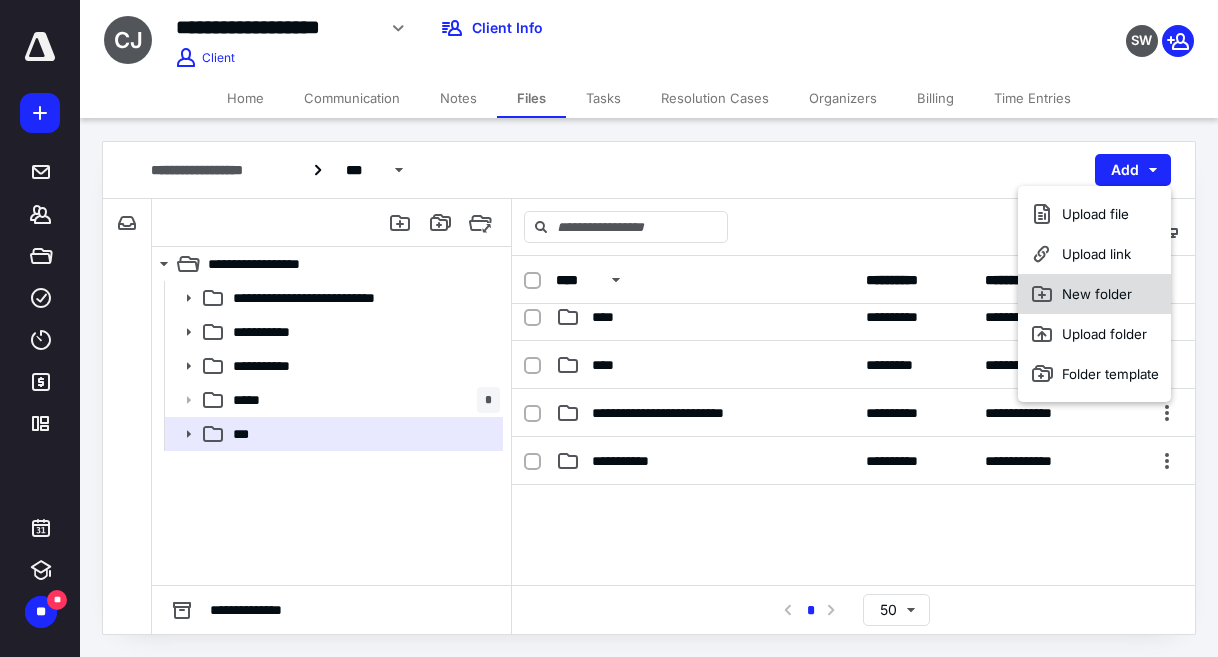 click on "New folder" at bounding box center [1094, 294] 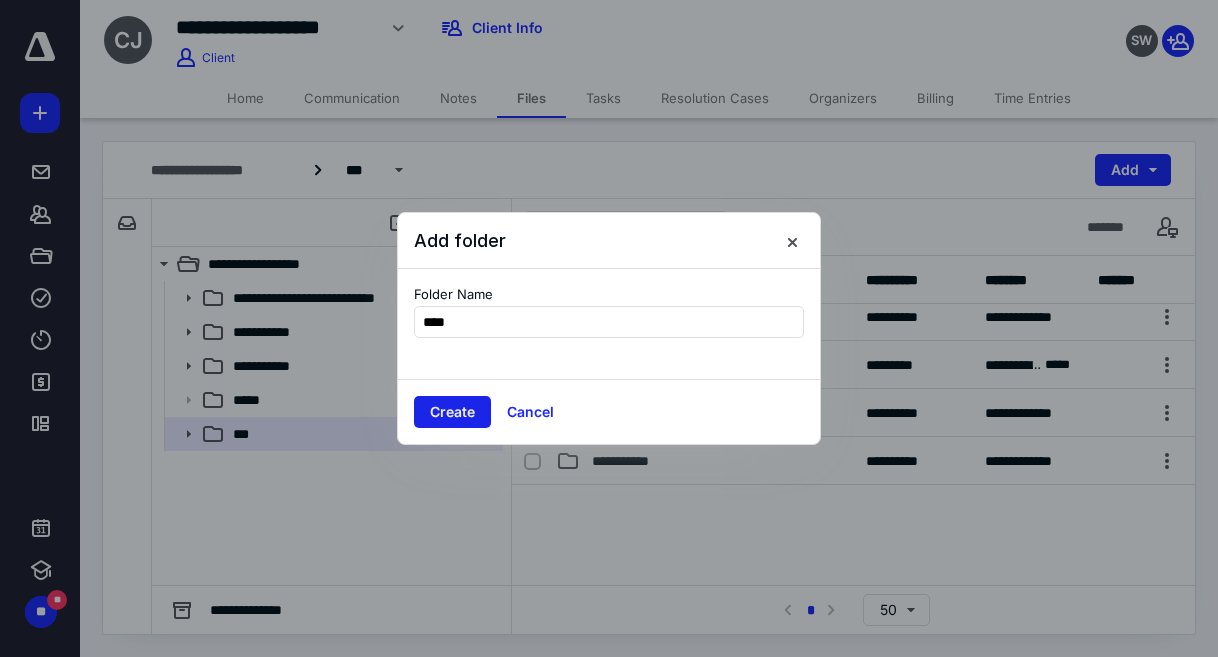 type on "****" 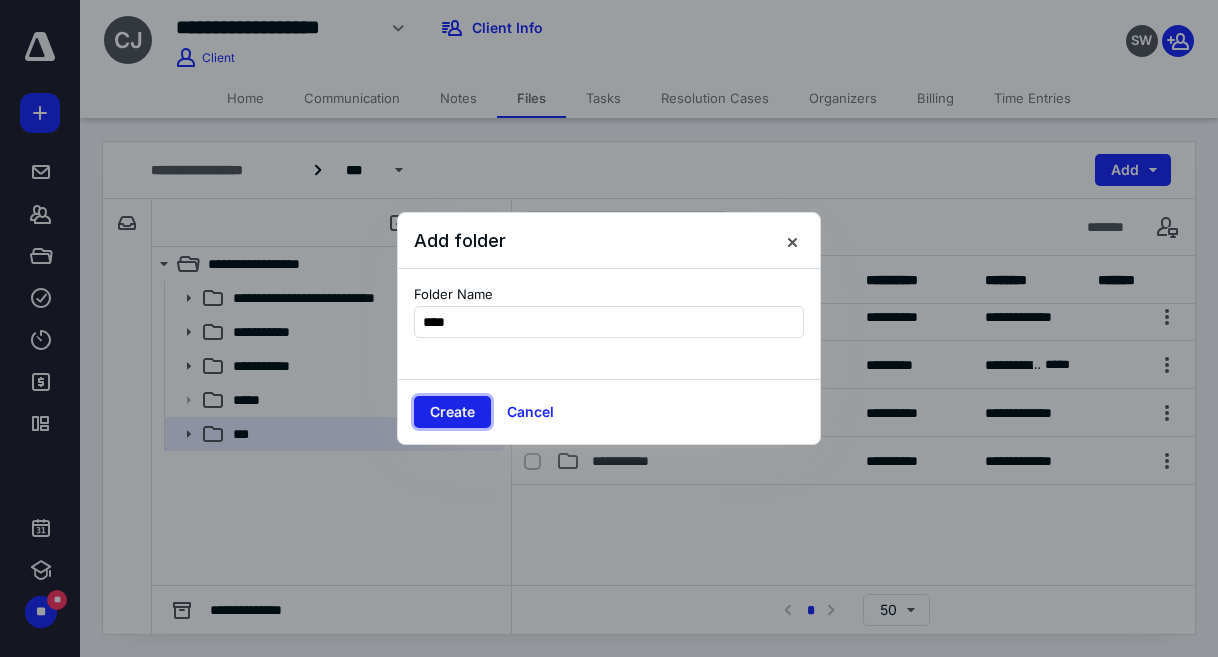 click on "Create" at bounding box center [452, 412] 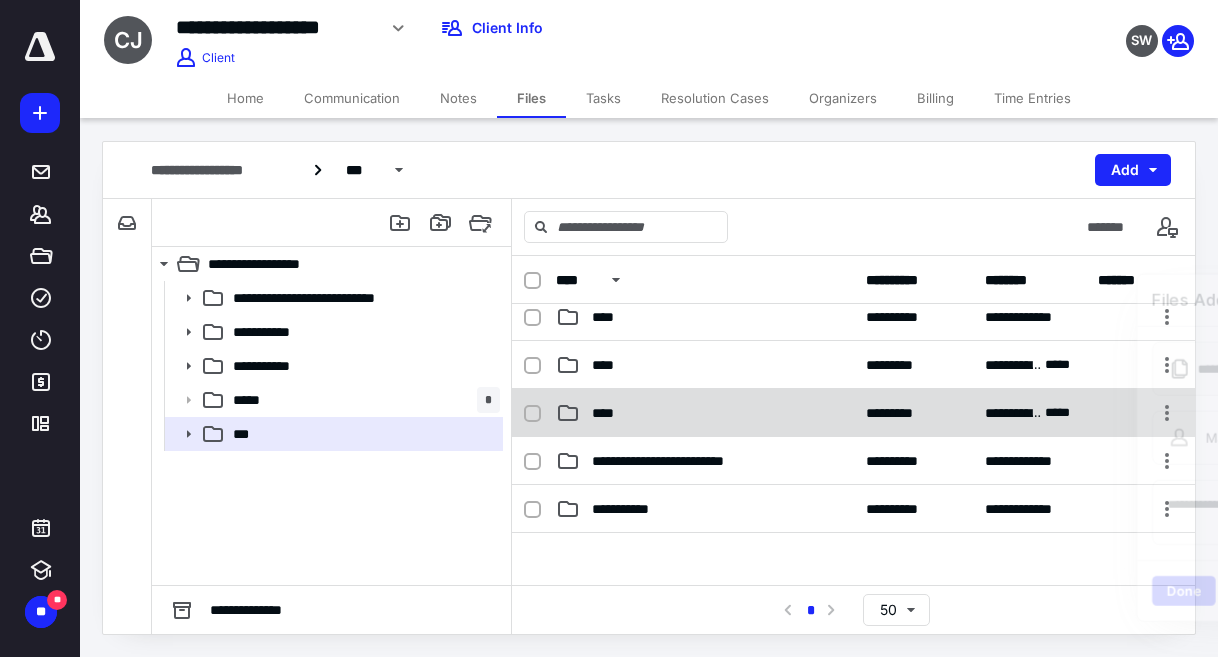 click on "****" at bounding box center (705, 413) 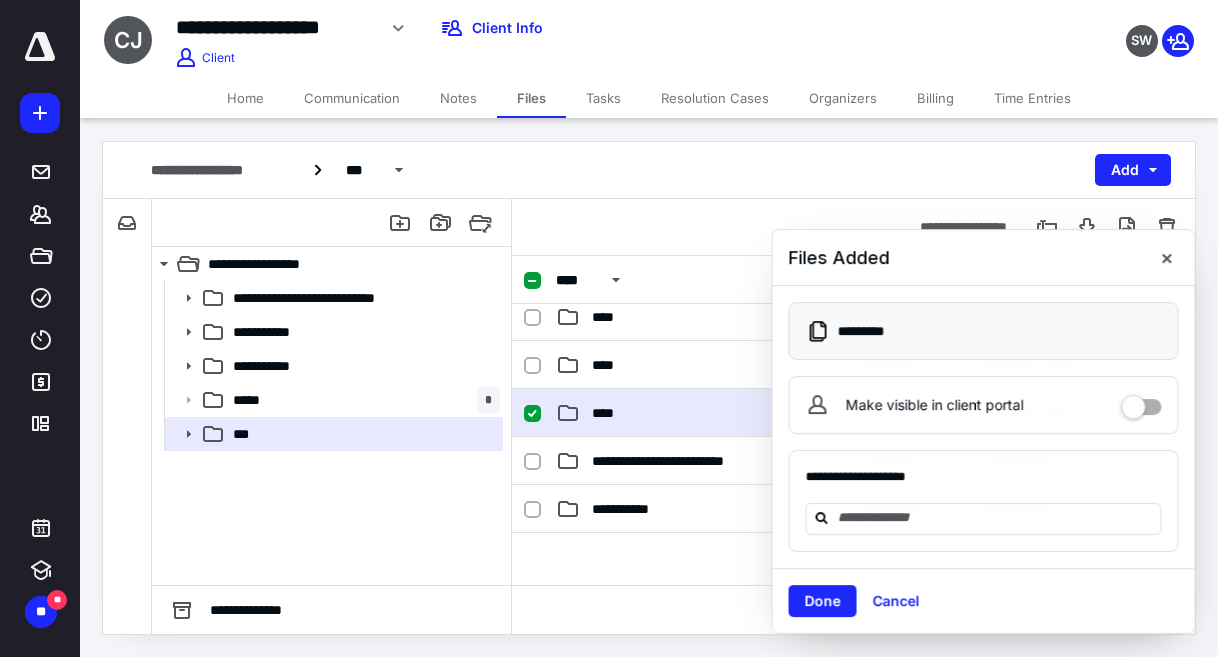 checkbox on "true" 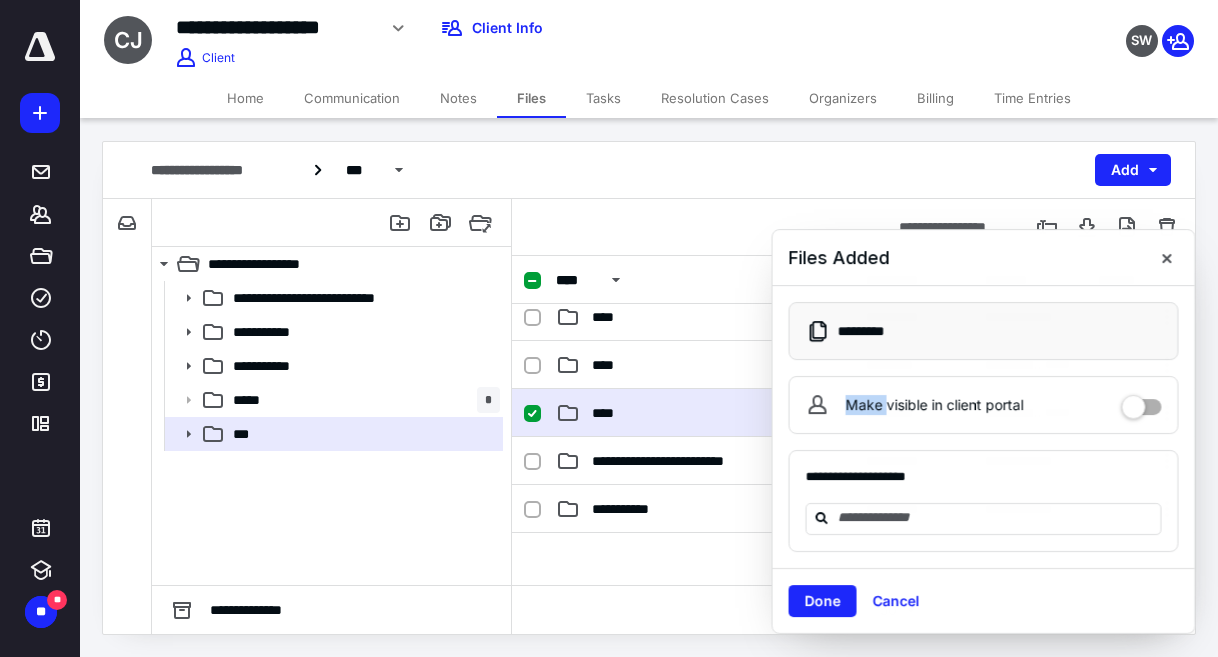 click on "**********" at bounding box center (984, 431) 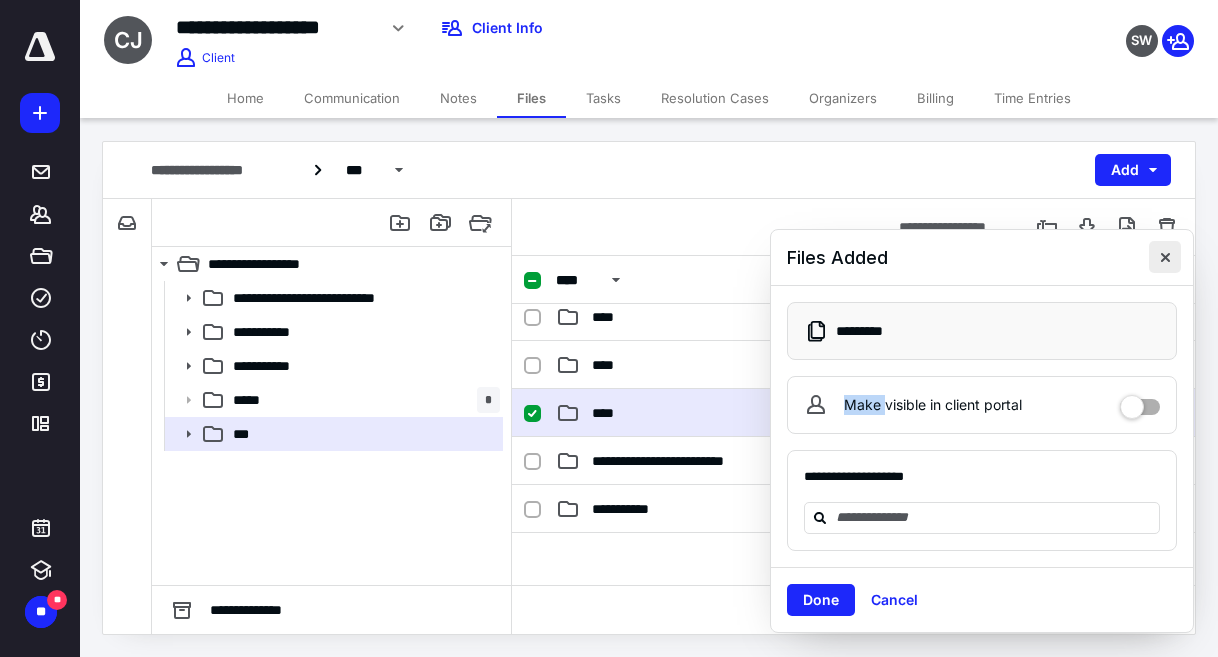click at bounding box center [1165, 257] 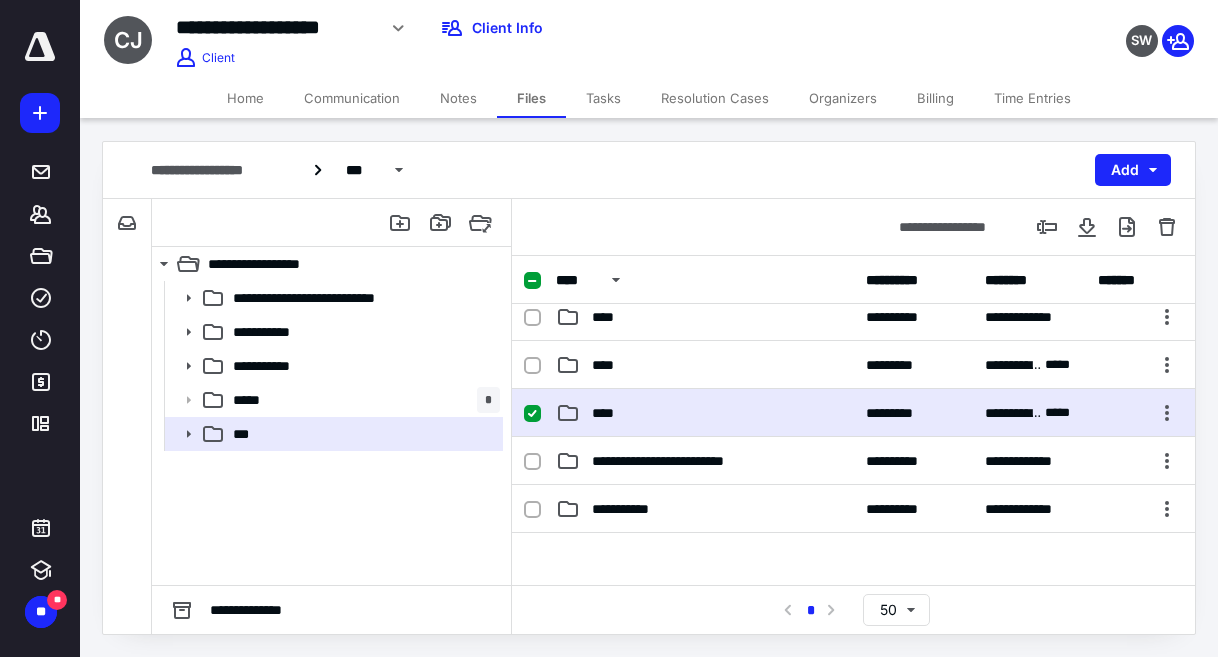 click on "****" at bounding box center [705, 413] 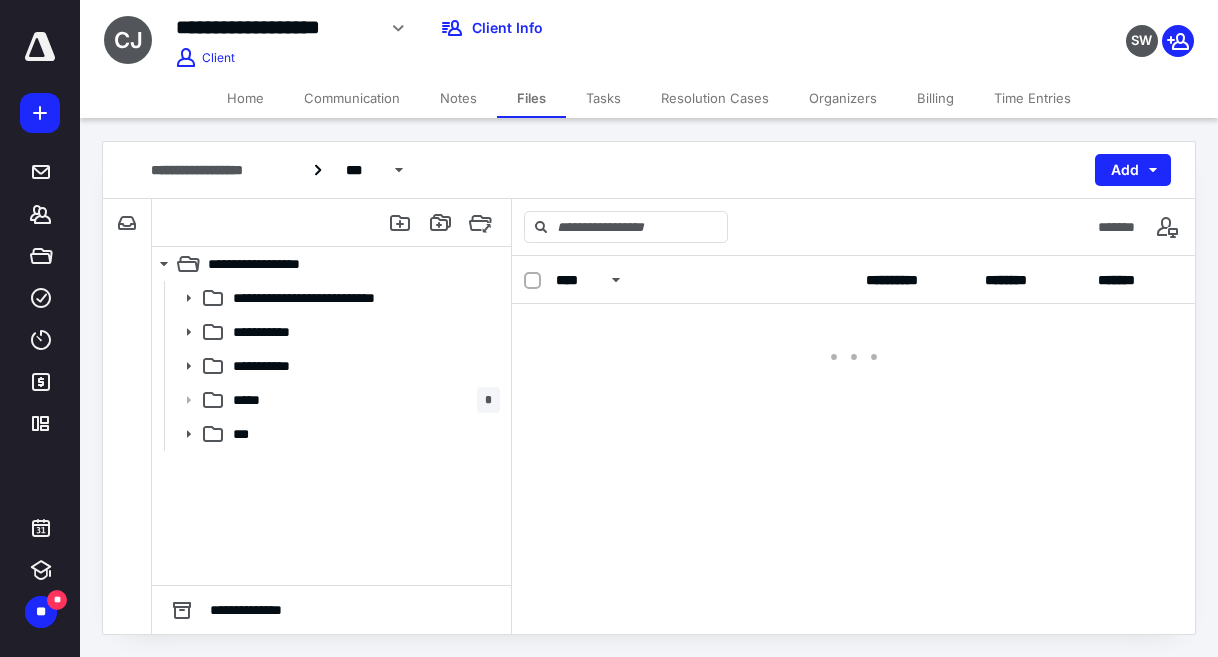 scroll, scrollTop: 0, scrollLeft: 0, axis: both 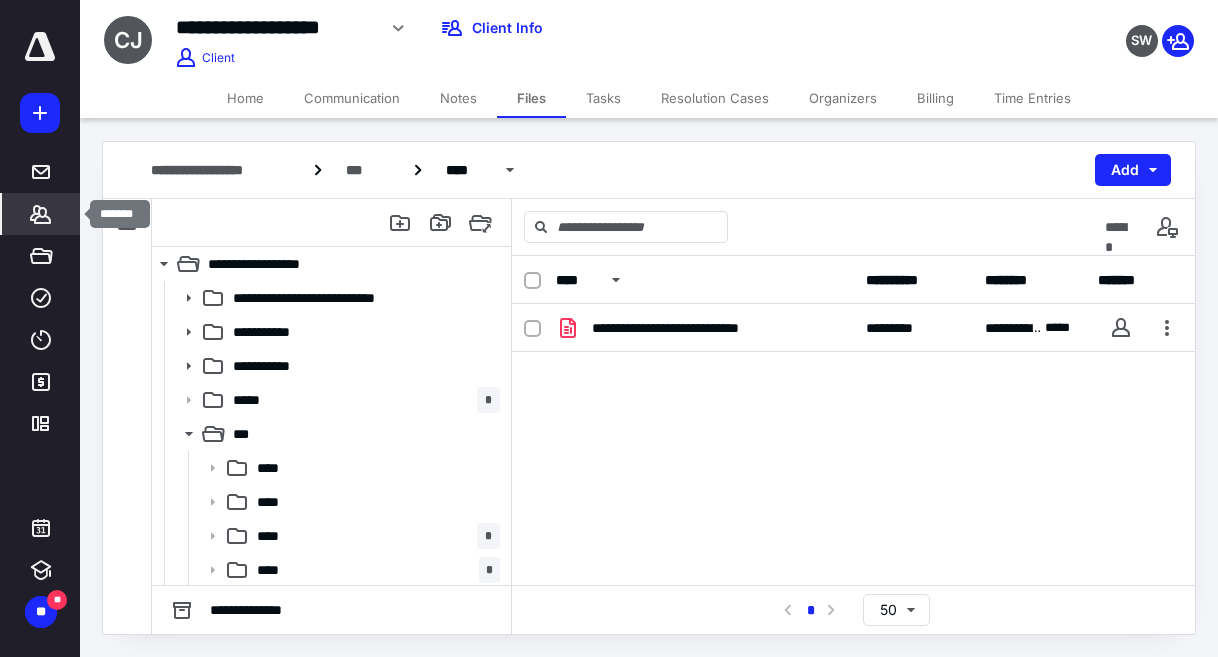 click on "*******" at bounding box center [41, 214] 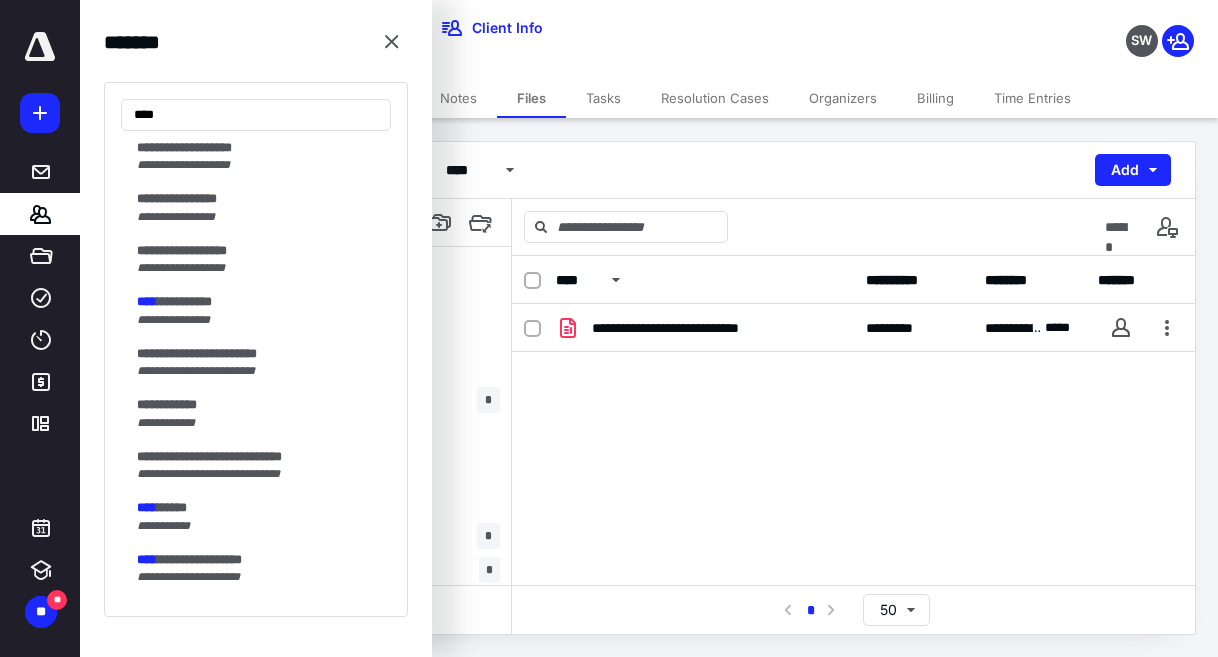 scroll, scrollTop: 300, scrollLeft: 0, axis: vertical 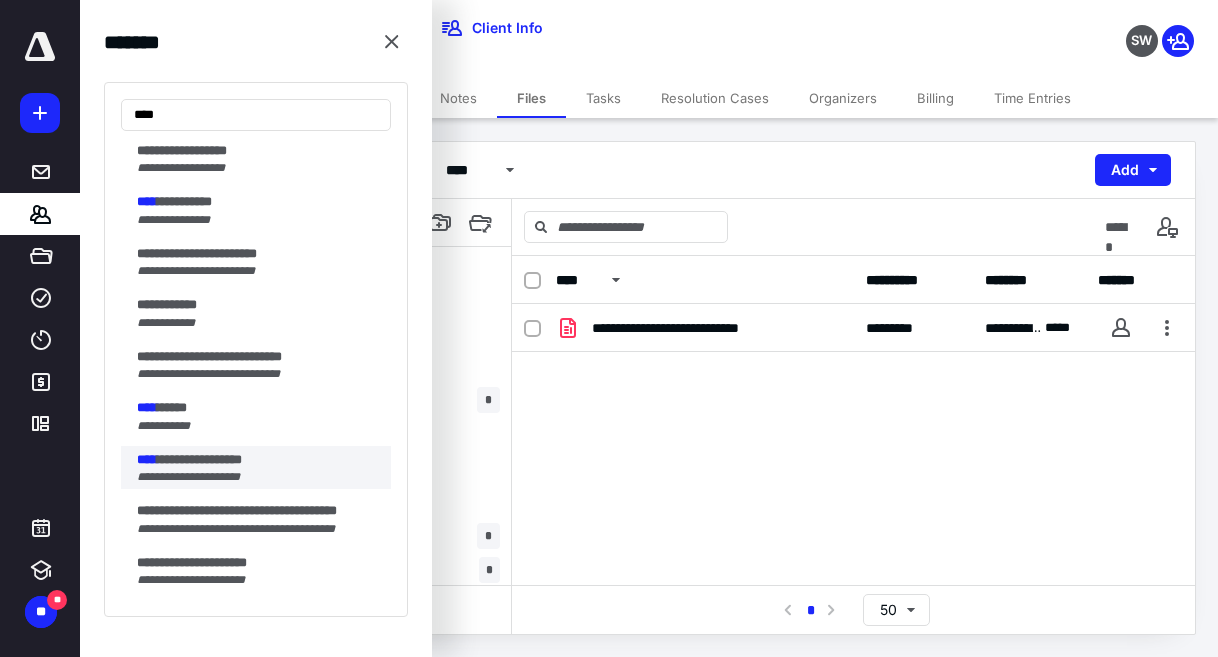 type on "****" 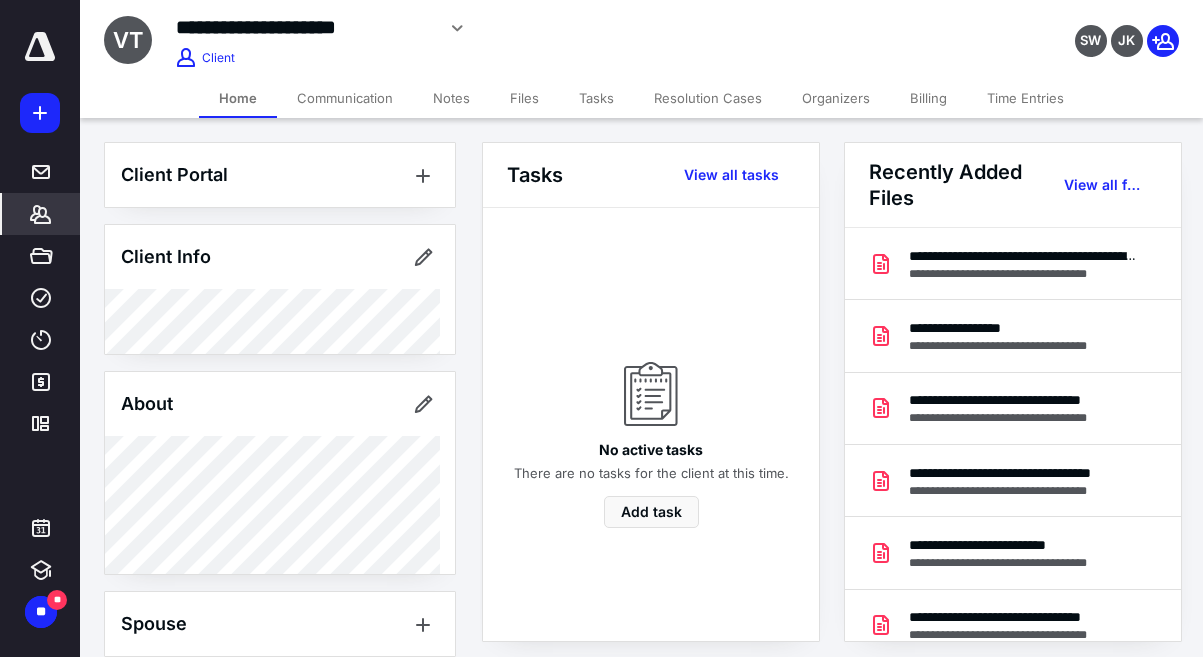 click on "Files" at bounding box center [524, 98] 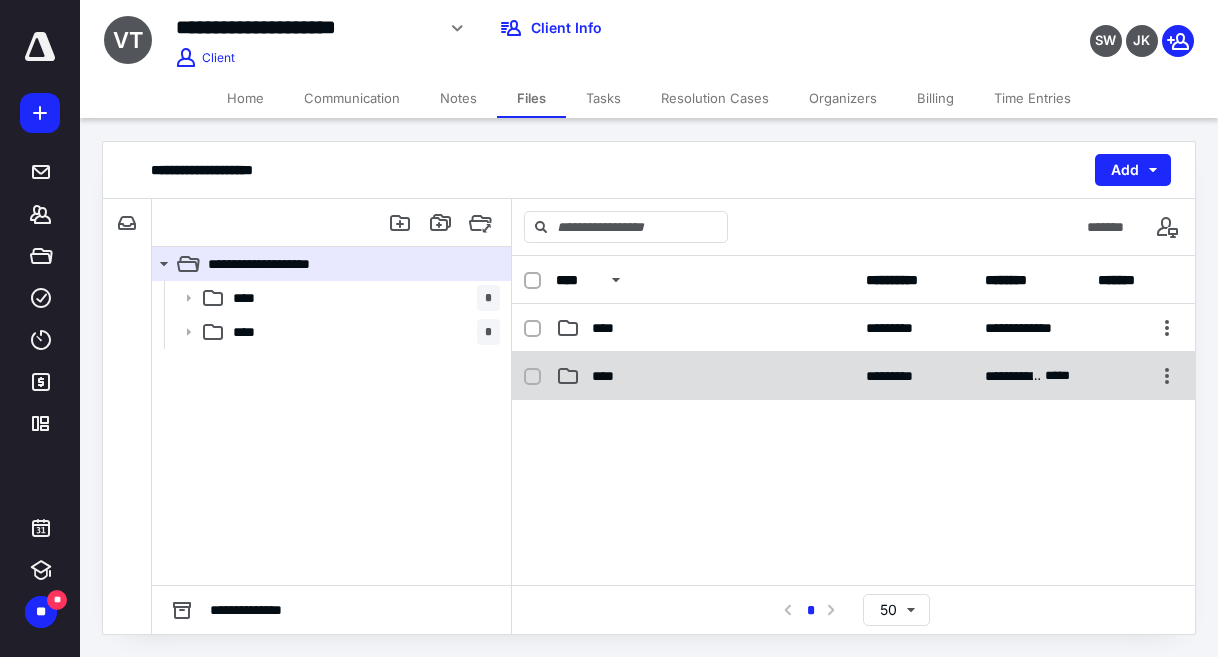 click on "****" at bounding box center [705, 376] 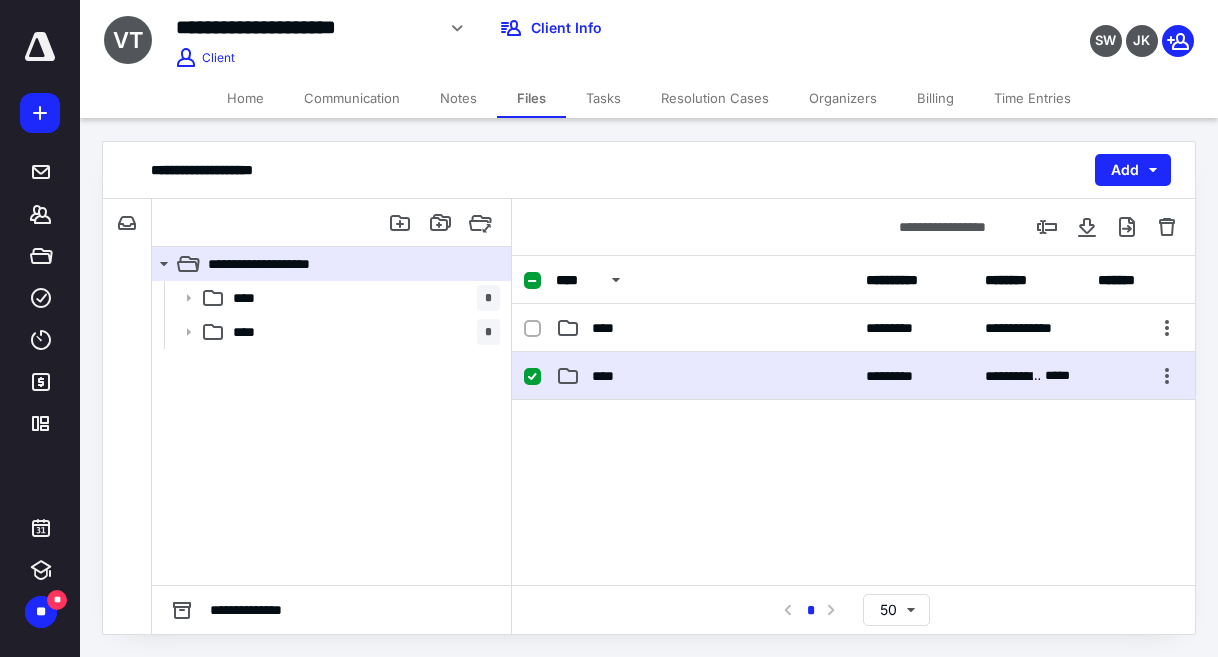 click on "****" at bounding box center [705, 376] 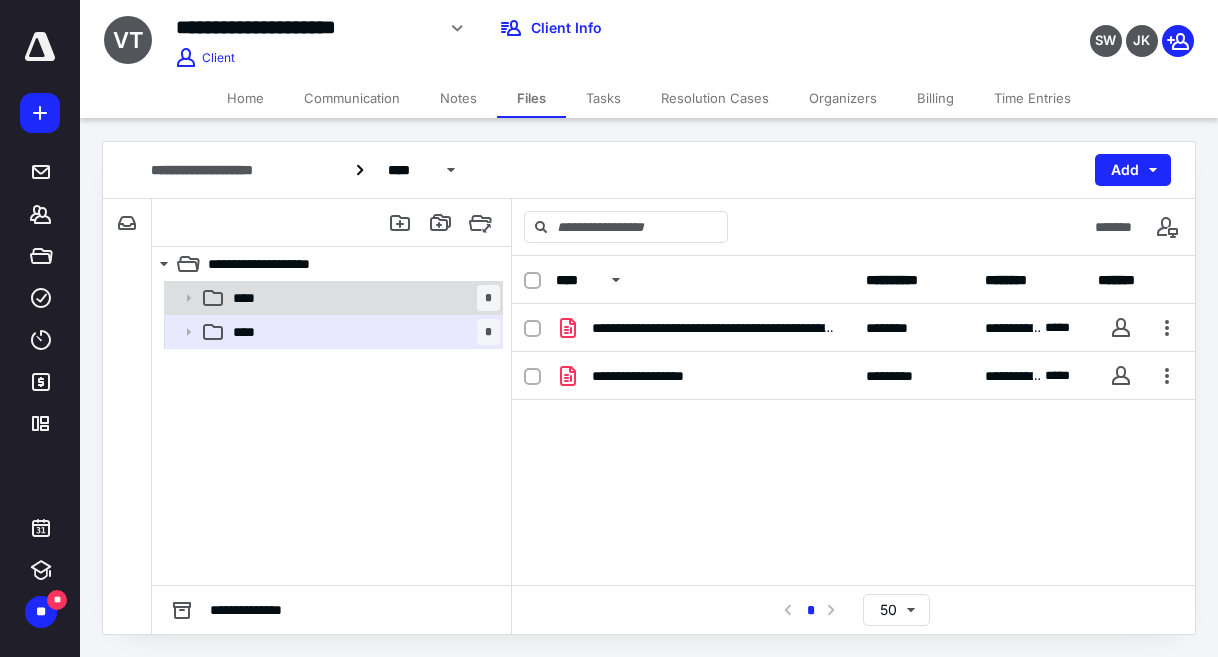 click on "**** *" at bounding box center [362, 298] 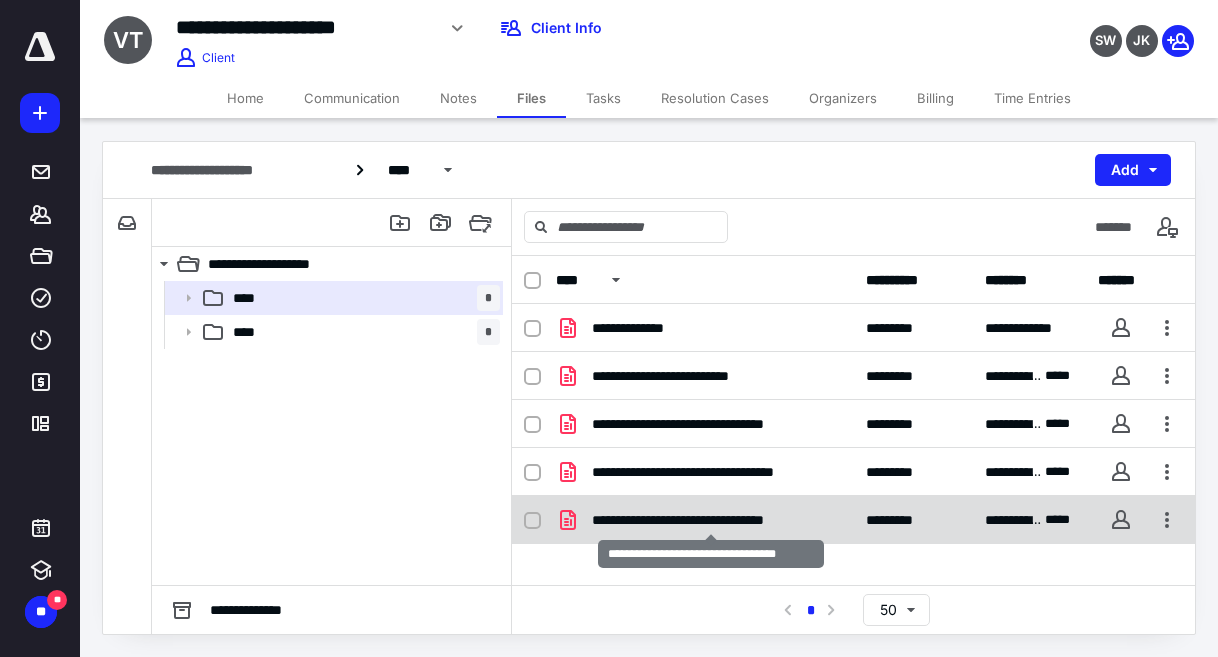 click on "**********" at bounding box center (711, 520) 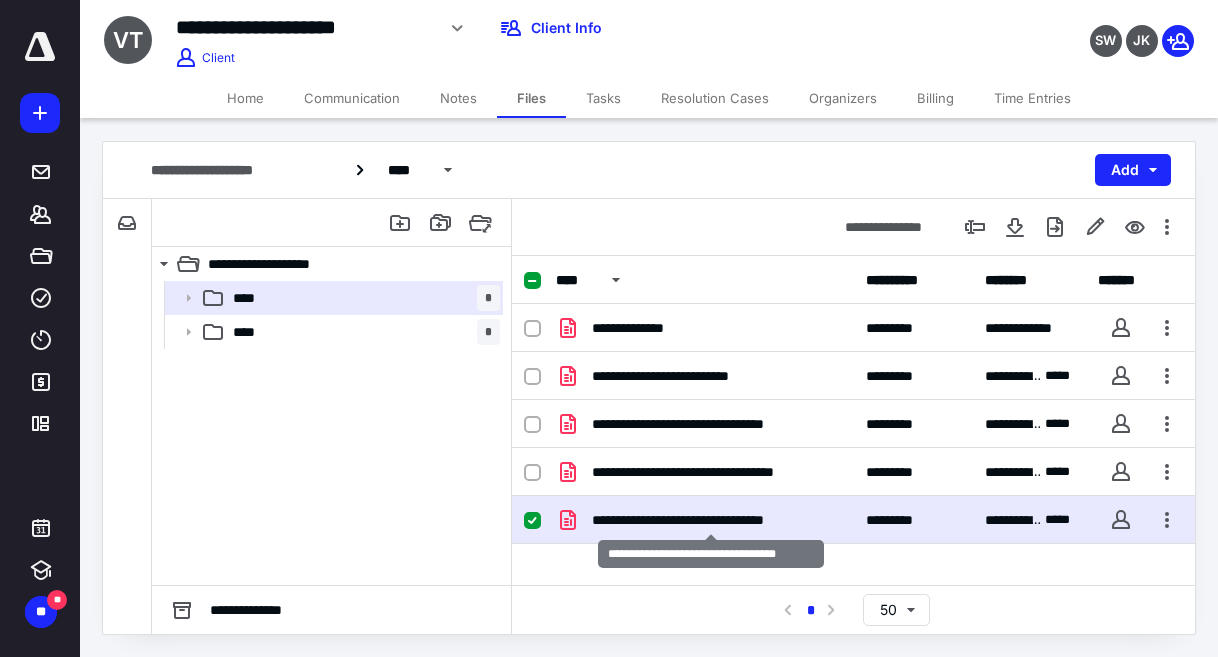 click on "**********" at bounding box center [711, 520] 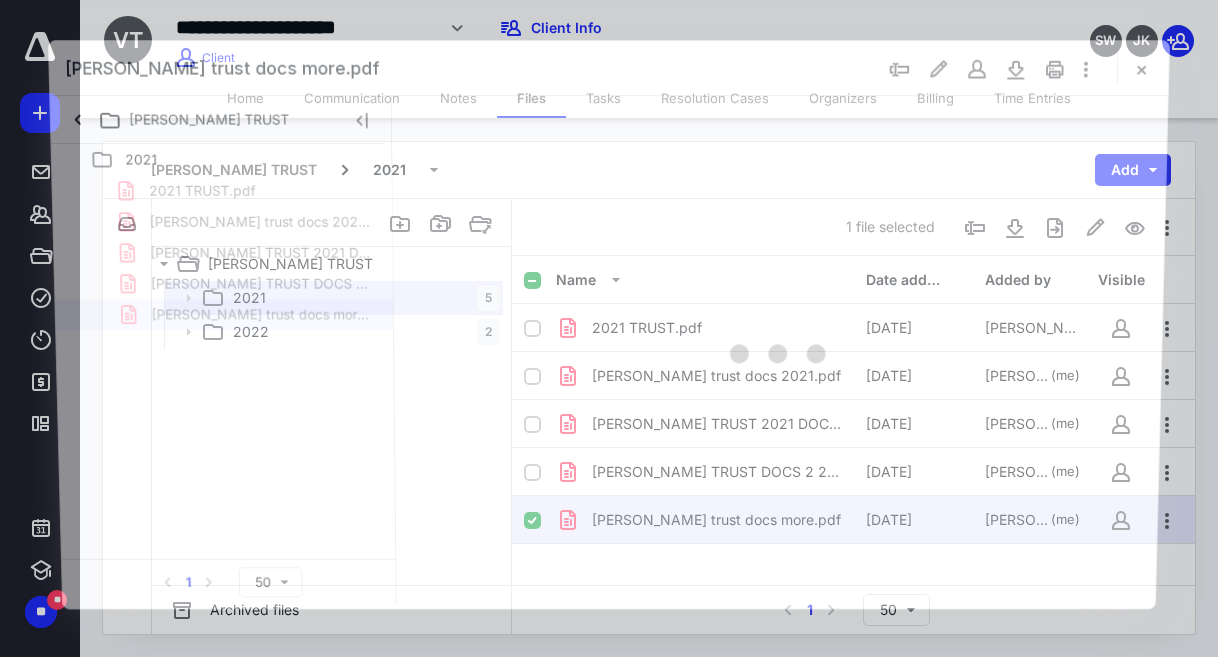 scroll, scrollTop: 0, scrollLeft: 0, axis: both 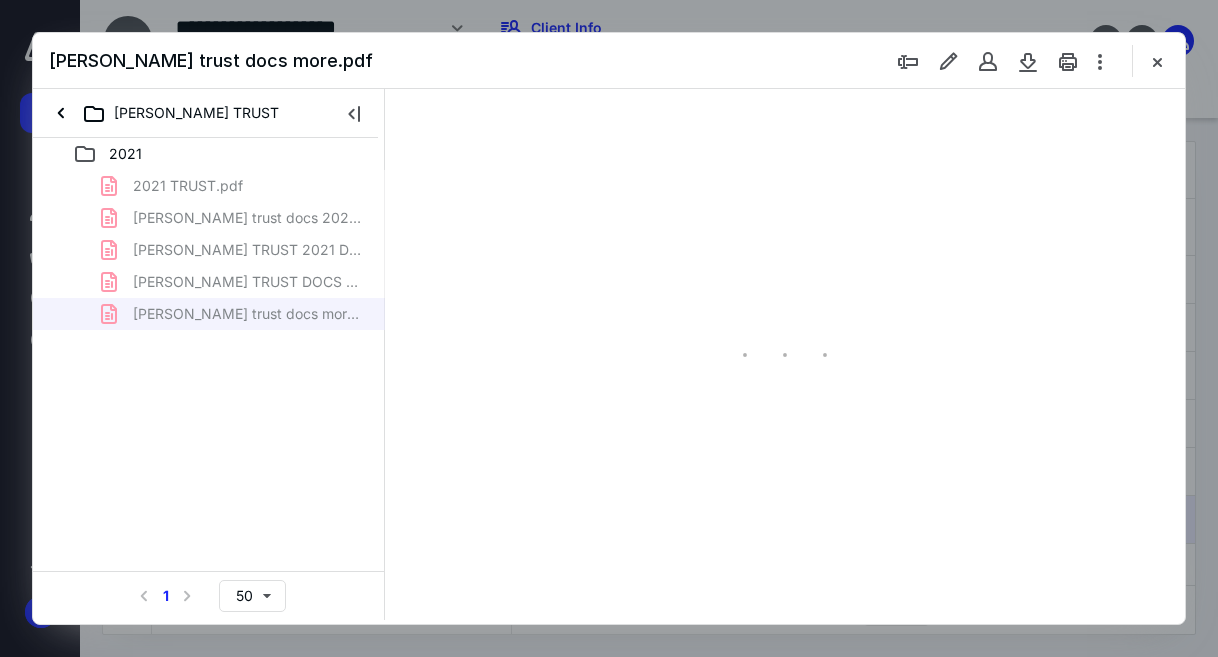 type on "69" 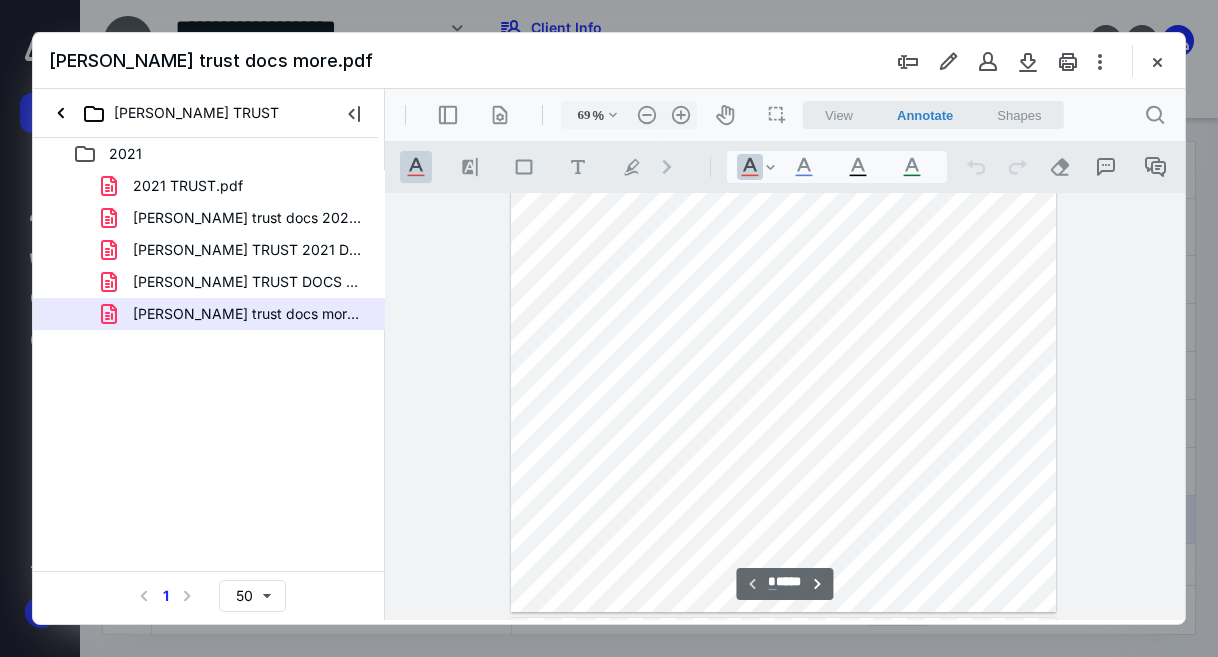 scroll, scrollTop: 0, scrollLeft: 0, axis: both 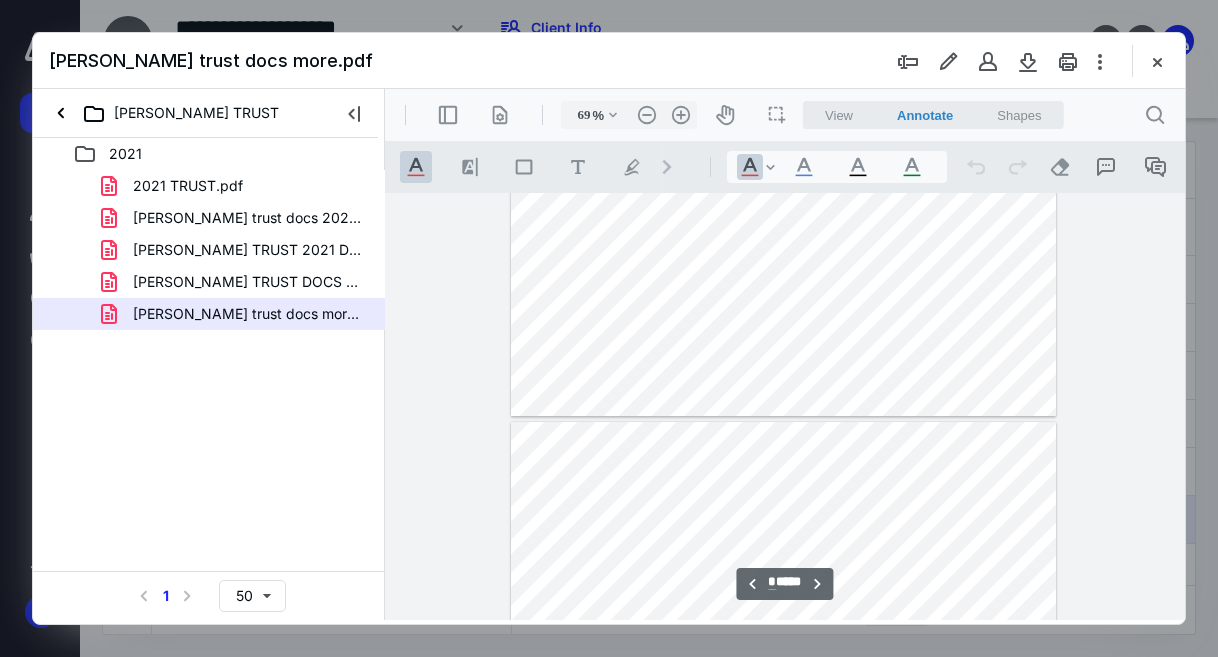 type on "*" 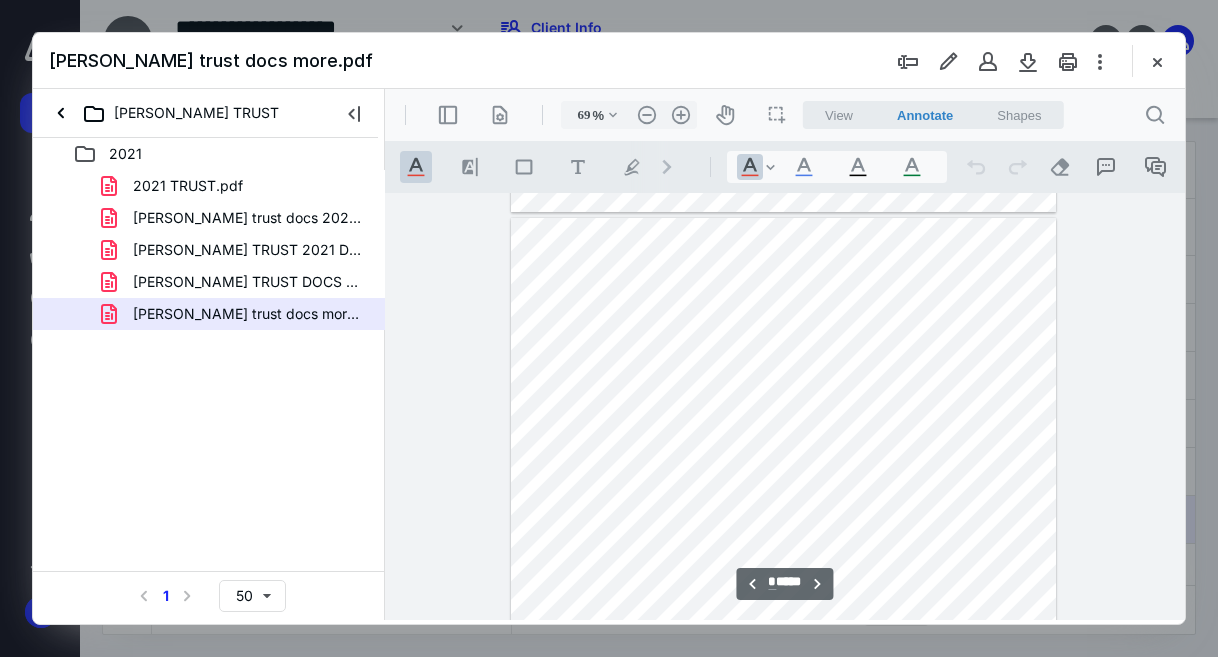 scroll, scrollTop: 800, scrollLeft: 0, axis: vertical 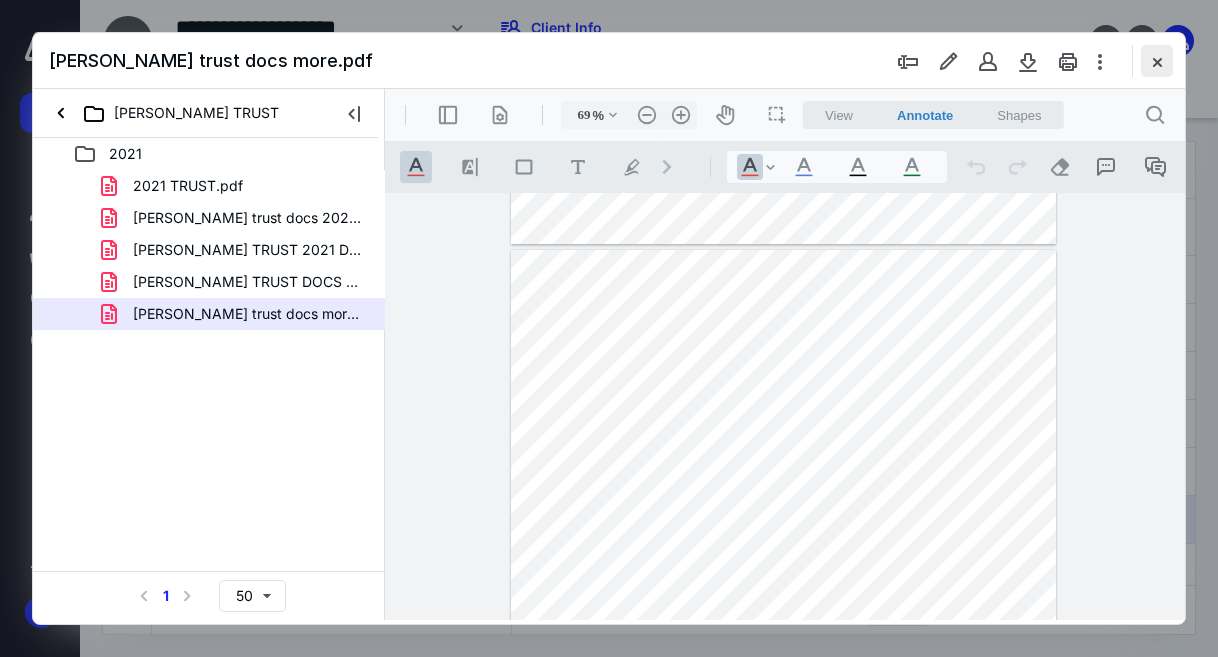 click at bounding box center [1157, 61] 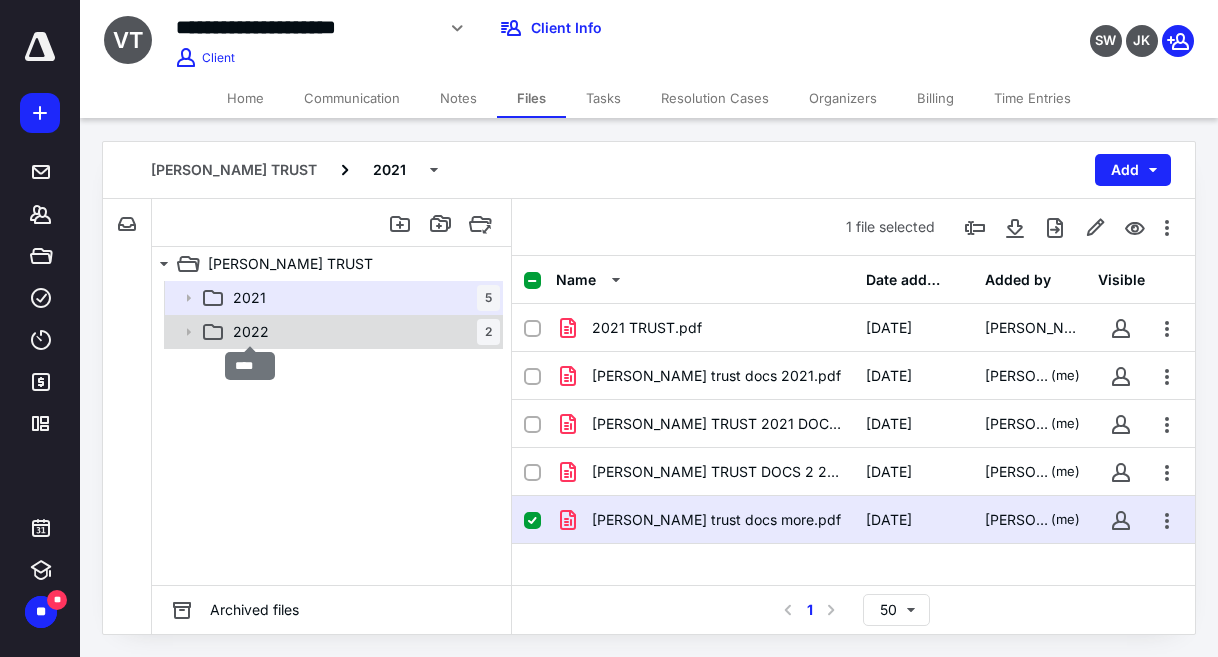 click on "2022" at bounding box center (251, 332) 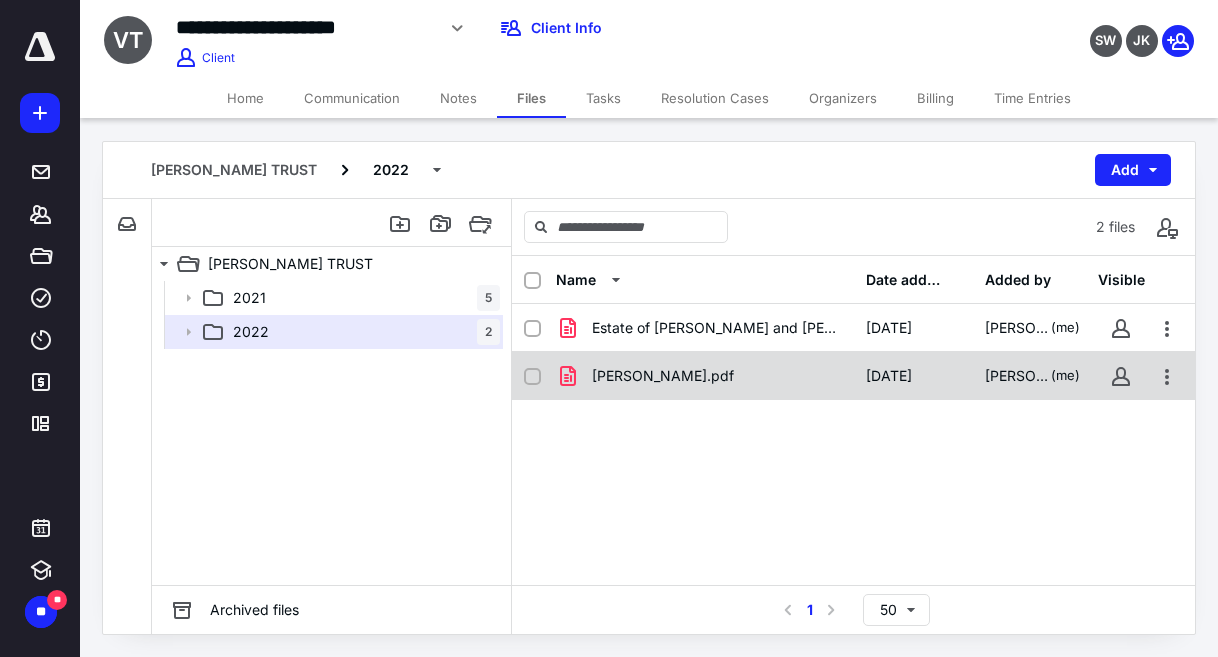click on "[PERSON_NAME].pdf" at bounding box center (663, 376) 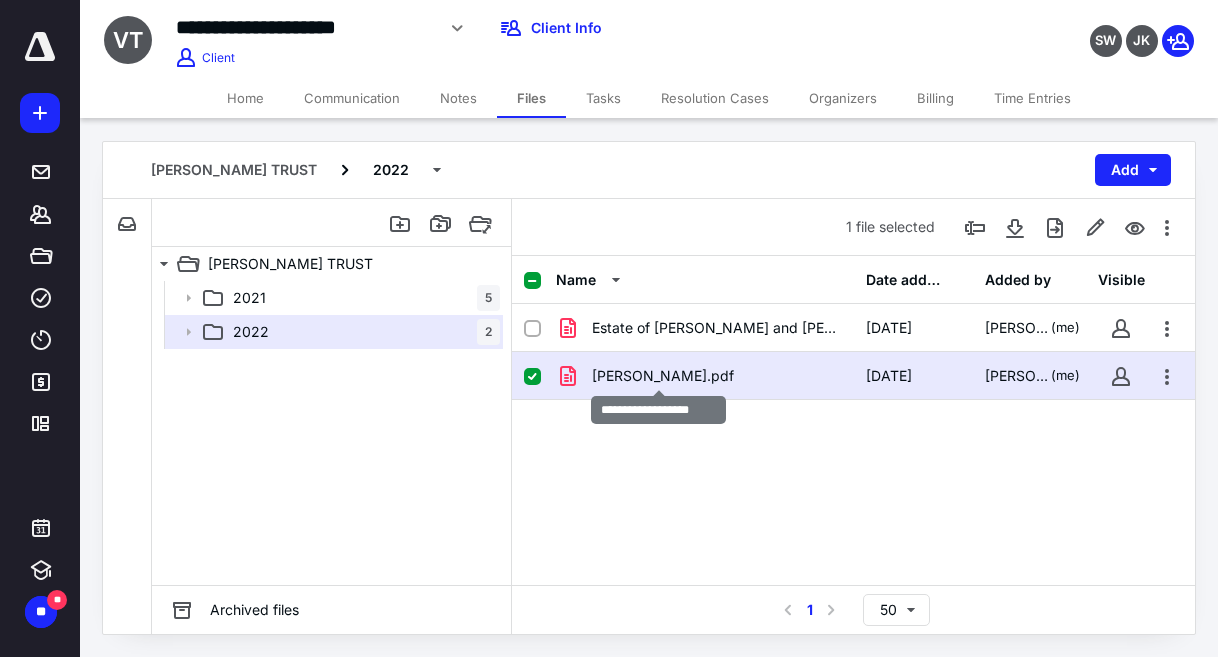 click on "[PERSON_NAME].pdf" at bounding box center [663, 376] 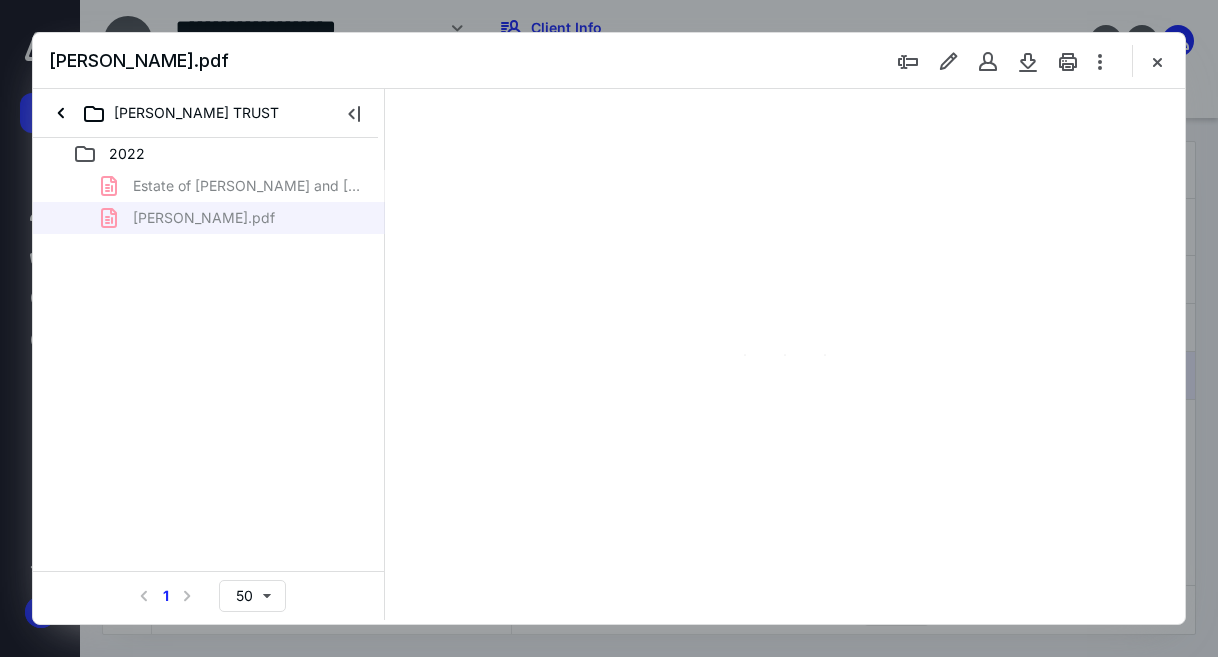 scroll, scrollTop: 0, scrollLeft: 0, axis: both 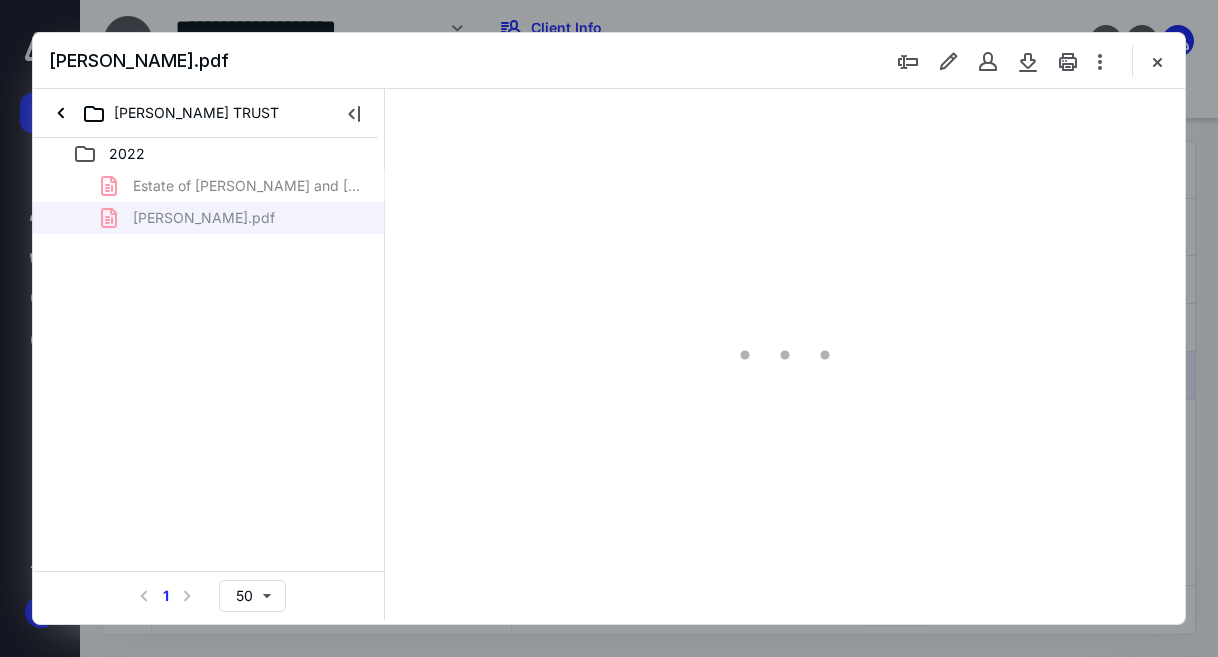 type on "54" 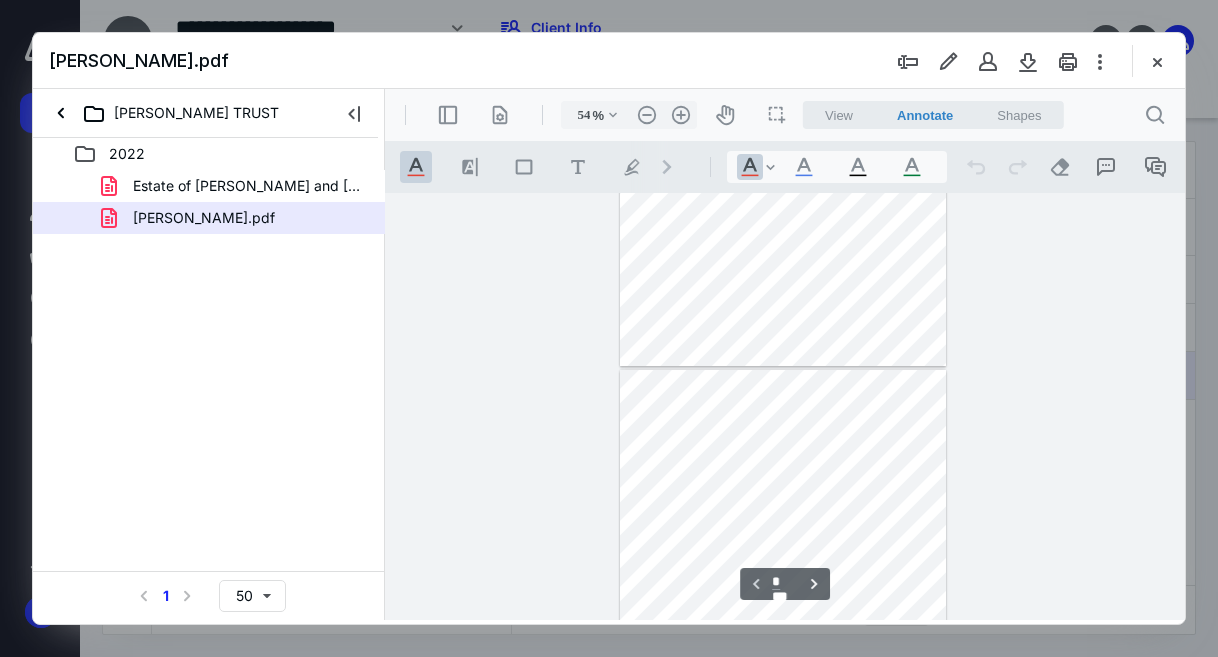 type on "*" 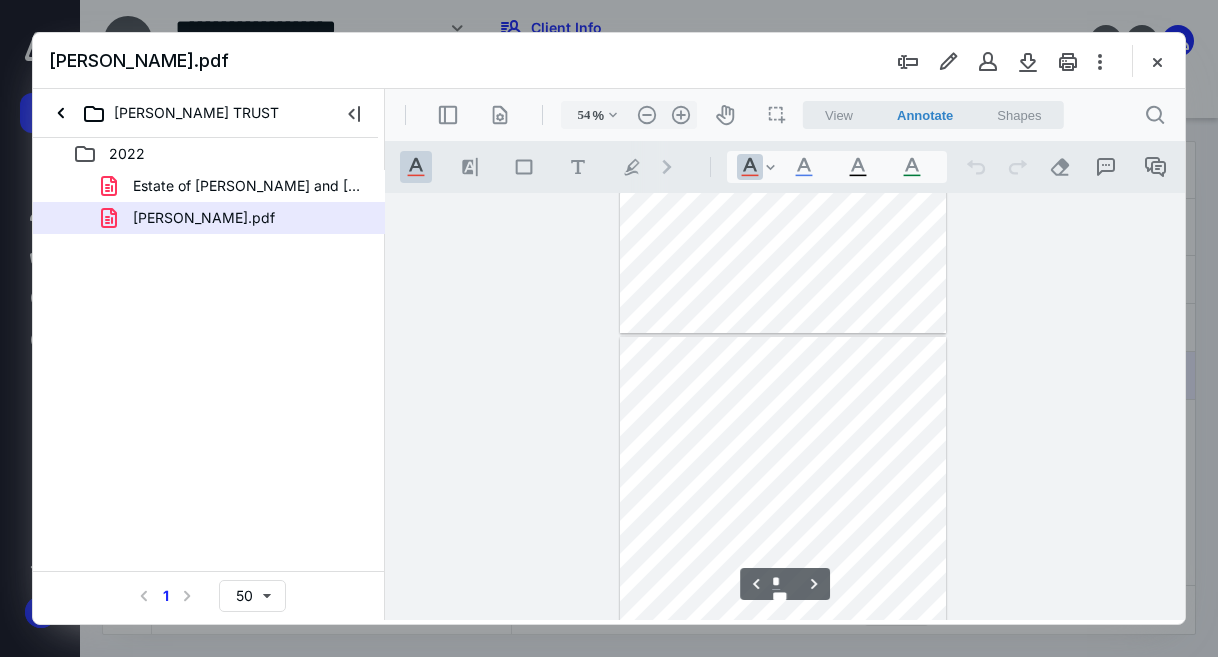 scroll, scrollTop: 500, scrollLeft: 0, axis: vertical 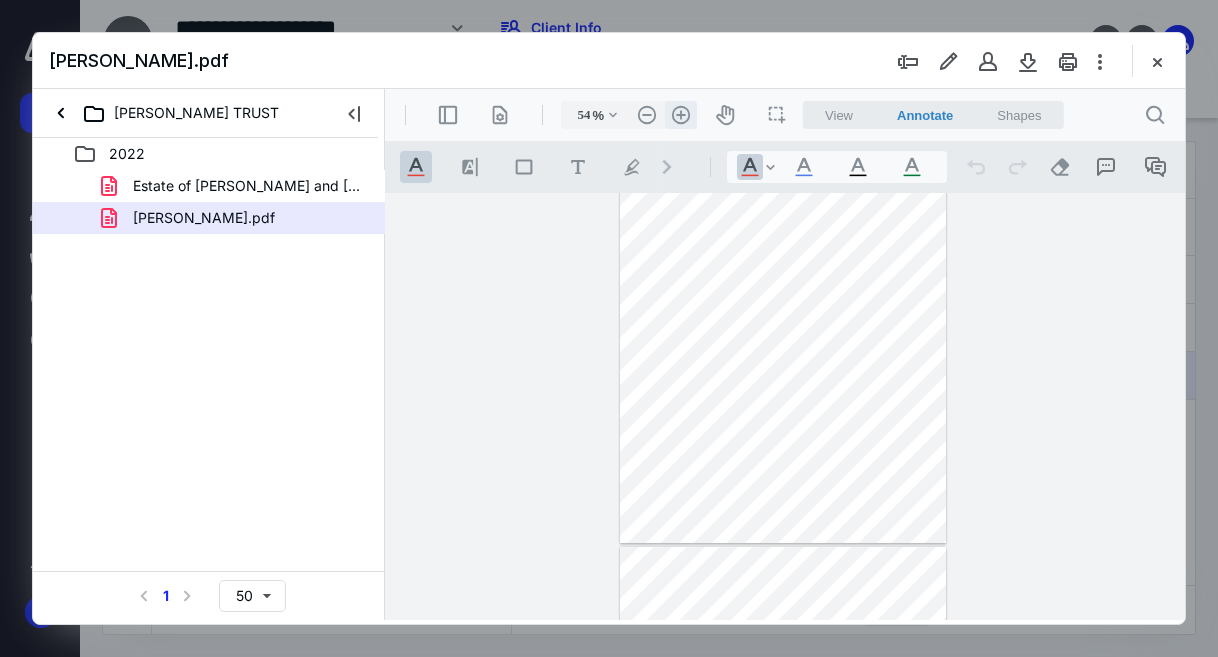 click on ".cls-1{fill:#abb0c4;} icon - header - zoom - in - line" at bounding box center [681, 115] 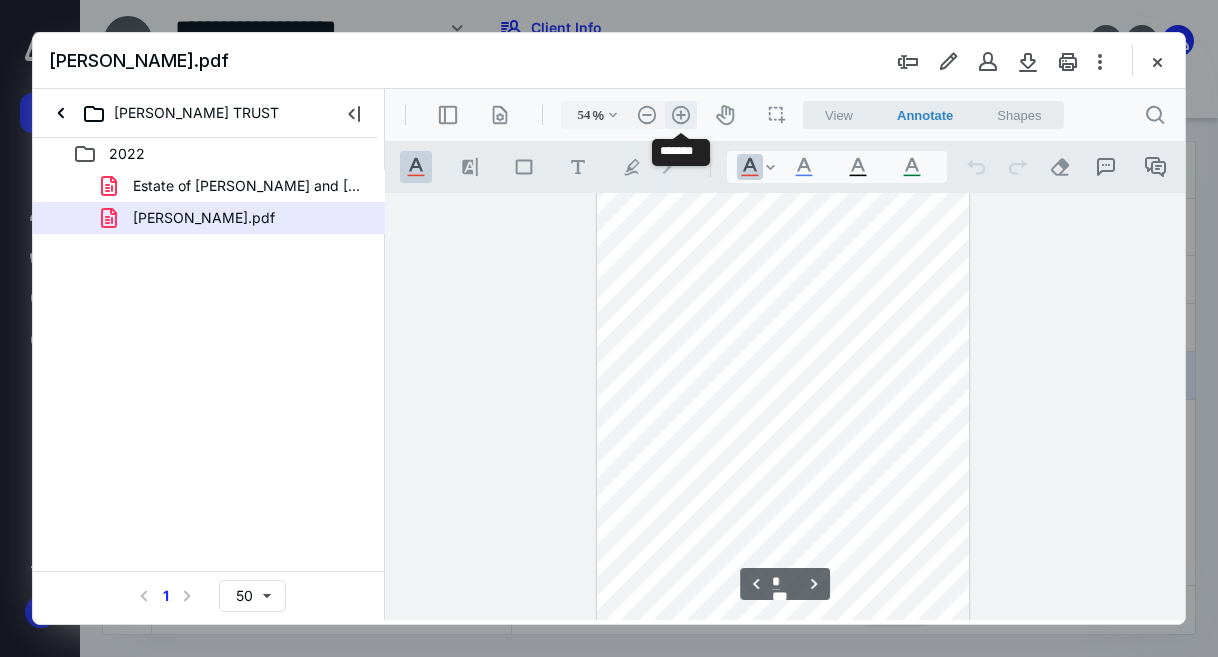 type on "61" 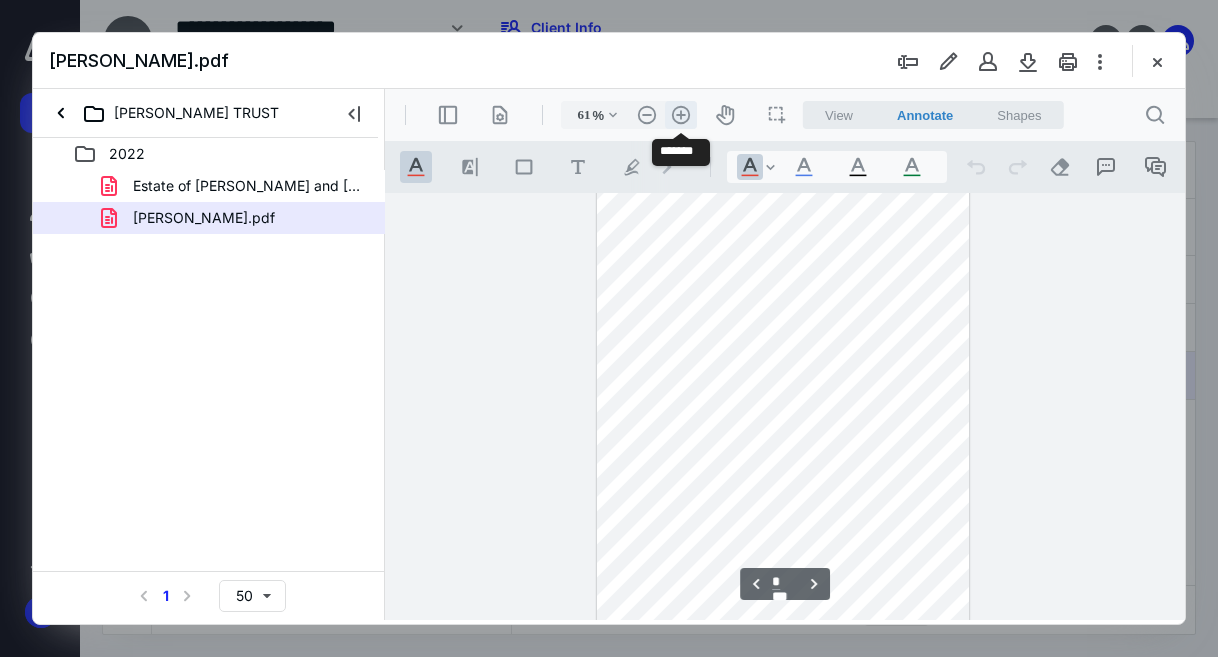 scroll, scrollTop: 593, scrollLeft: 0, axis: vertical 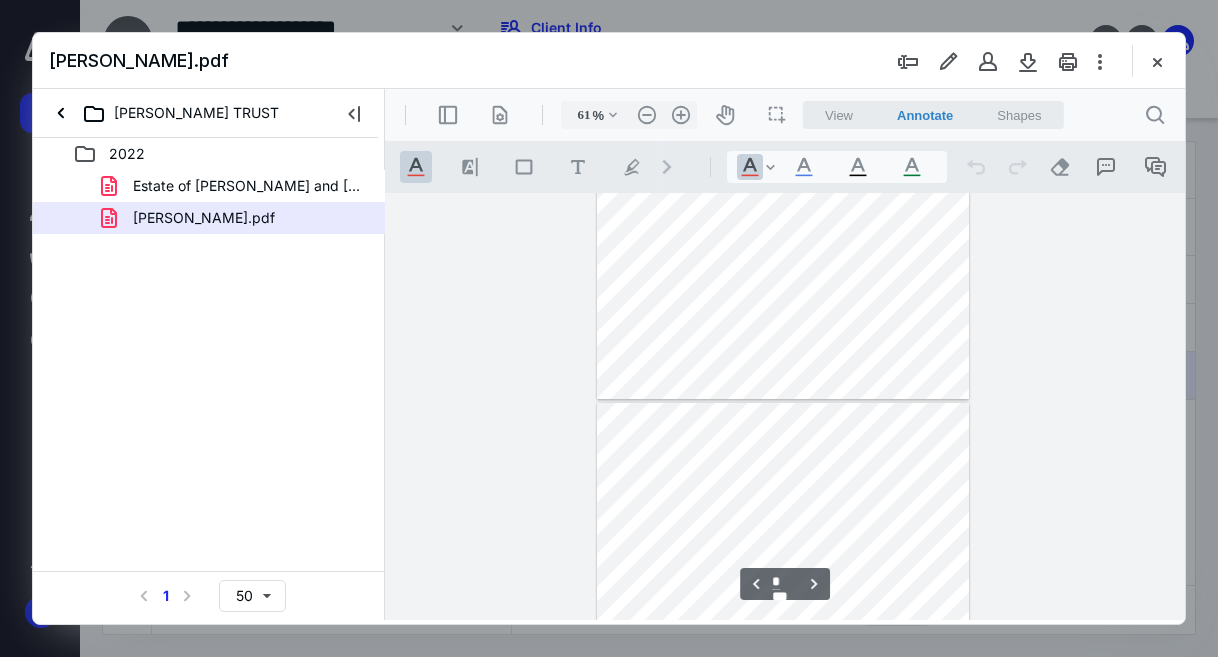 type on "*" 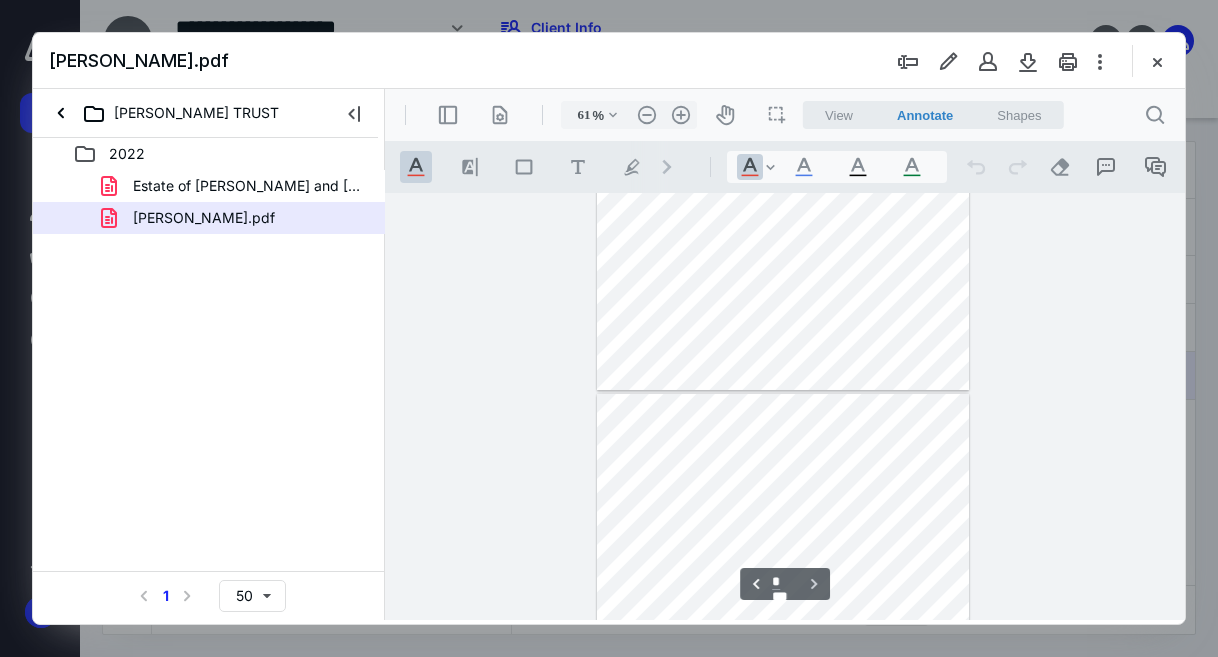 scroll, scrollTop: 793, scrollLeft: 0, axis: vertical 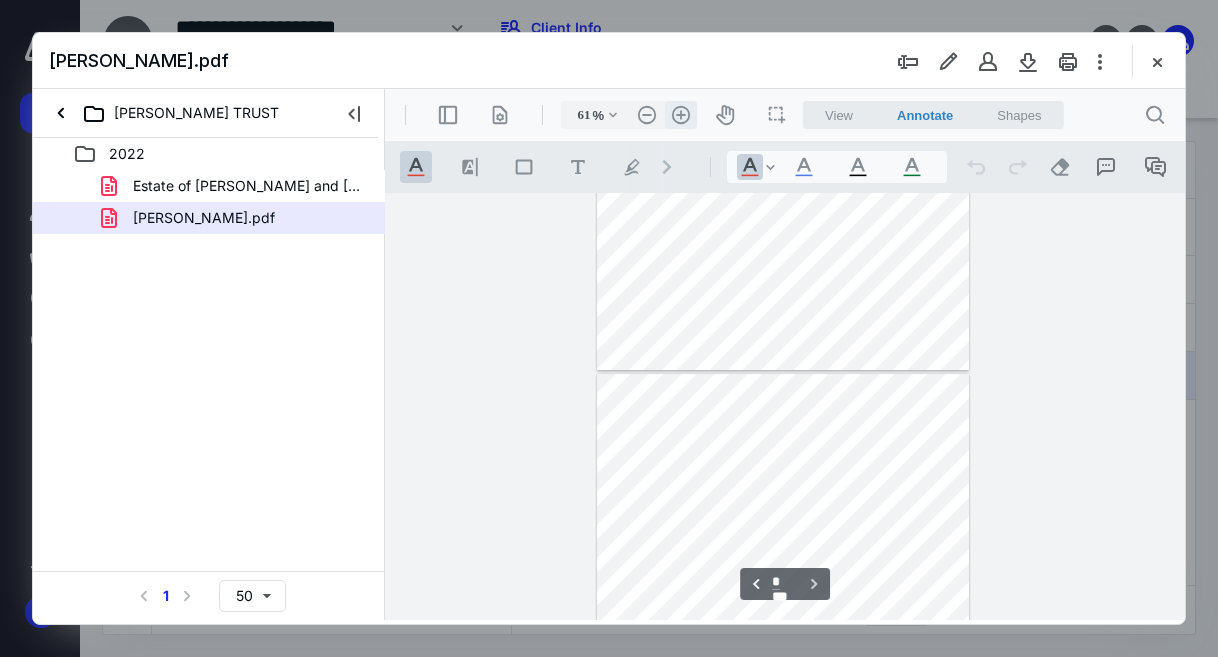 click on ".cls-1{fill:#abb0c4;} icon - header - zoom - in - line" at bounding box center (681, 115) 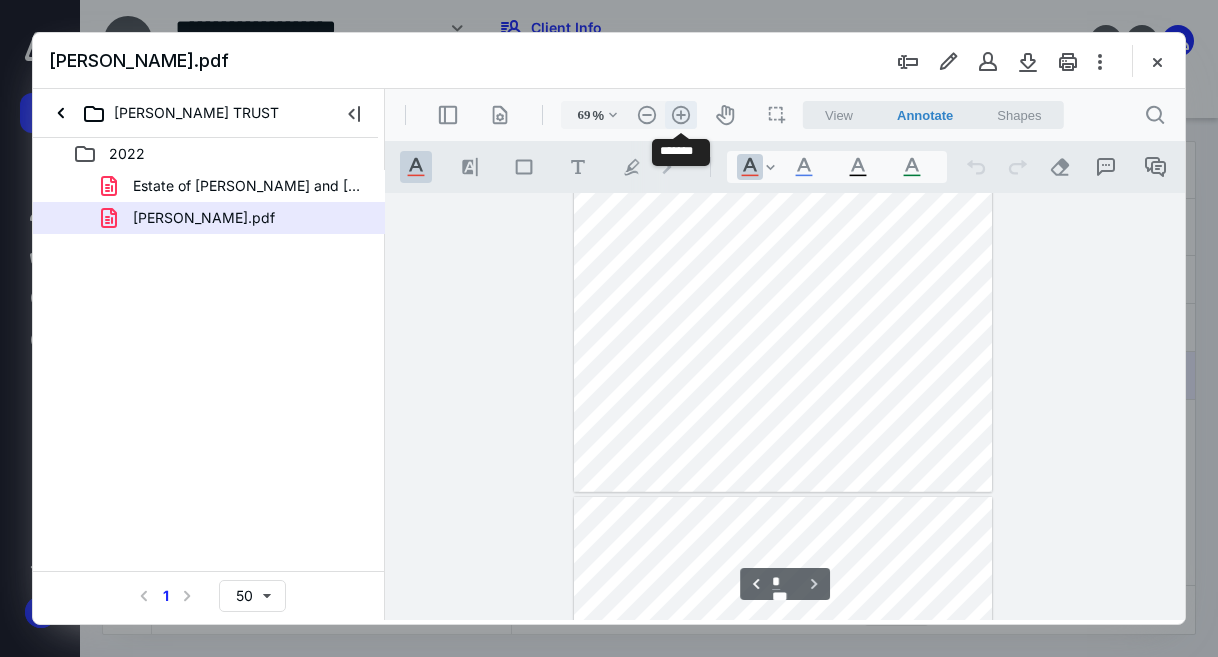 scroll, scrollTop: 911, scrollLeft: 0, axis: vertical 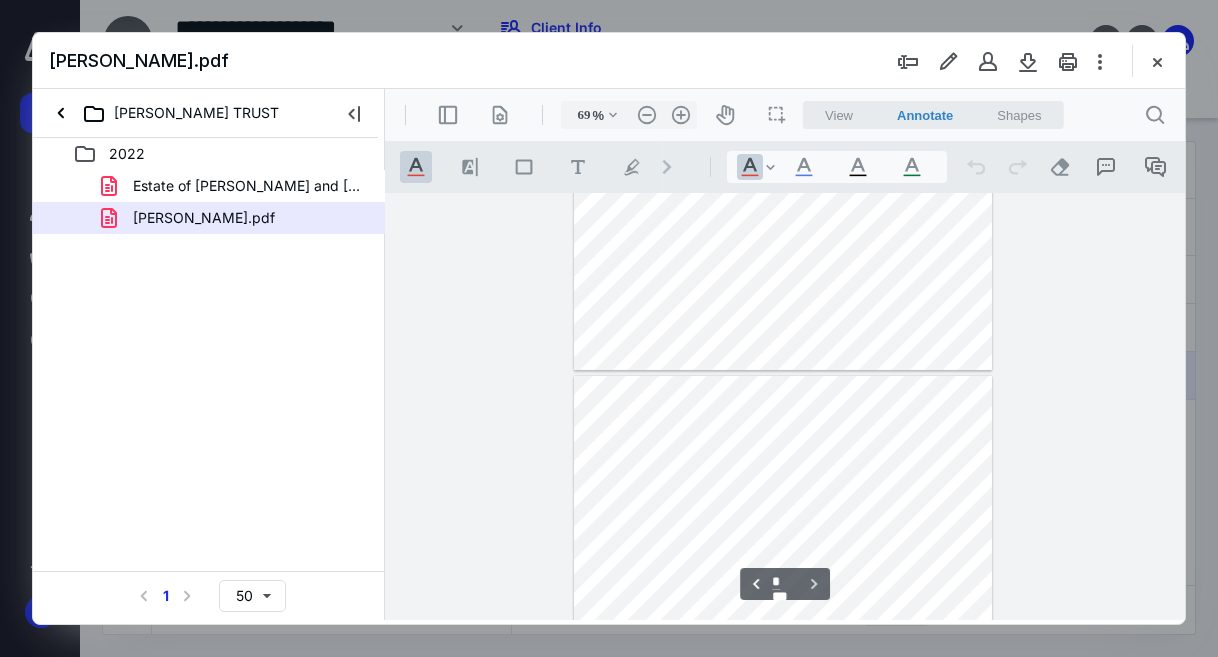type on "*" 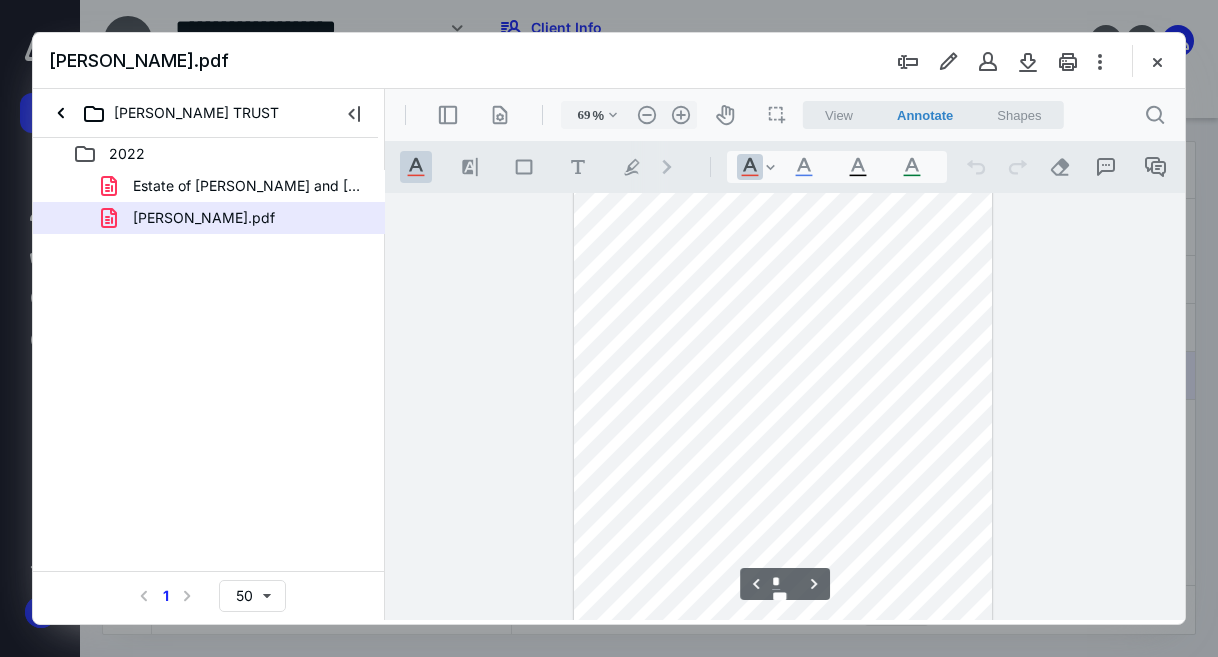 scroll, scrollTop: 514, scrollLeft: 0, axis: vertical 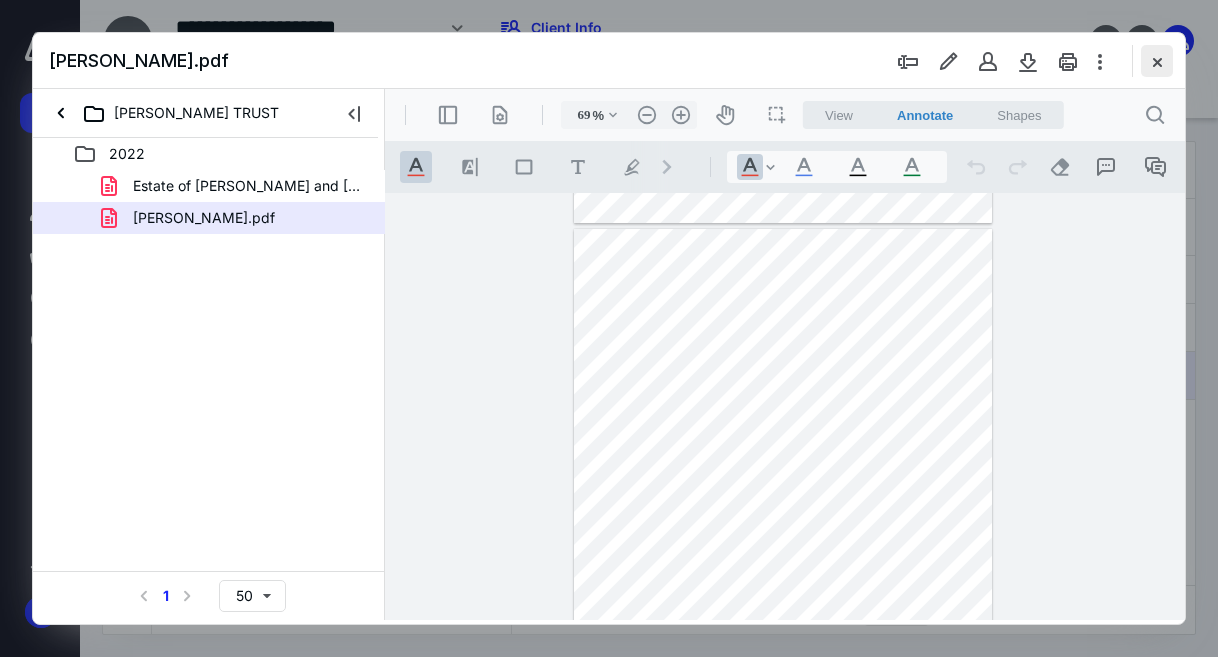 click at bounding box center [1157, 61] 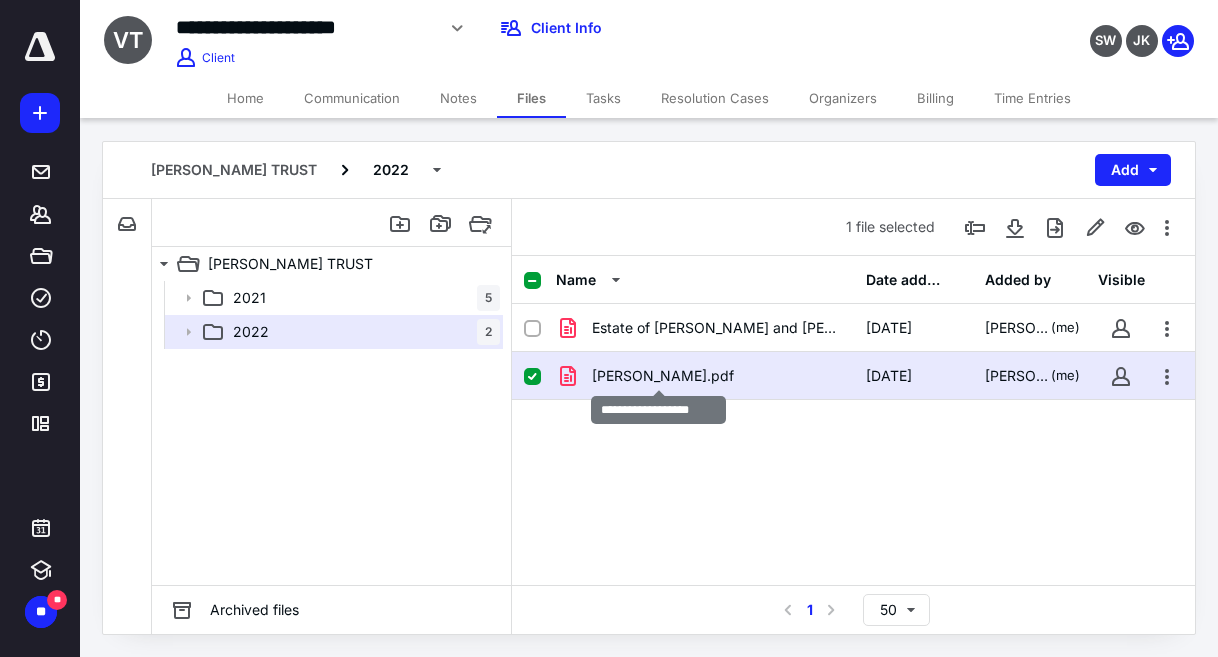 click on "[PERSON_NAME].pdf" at bounding box center [663, 376] 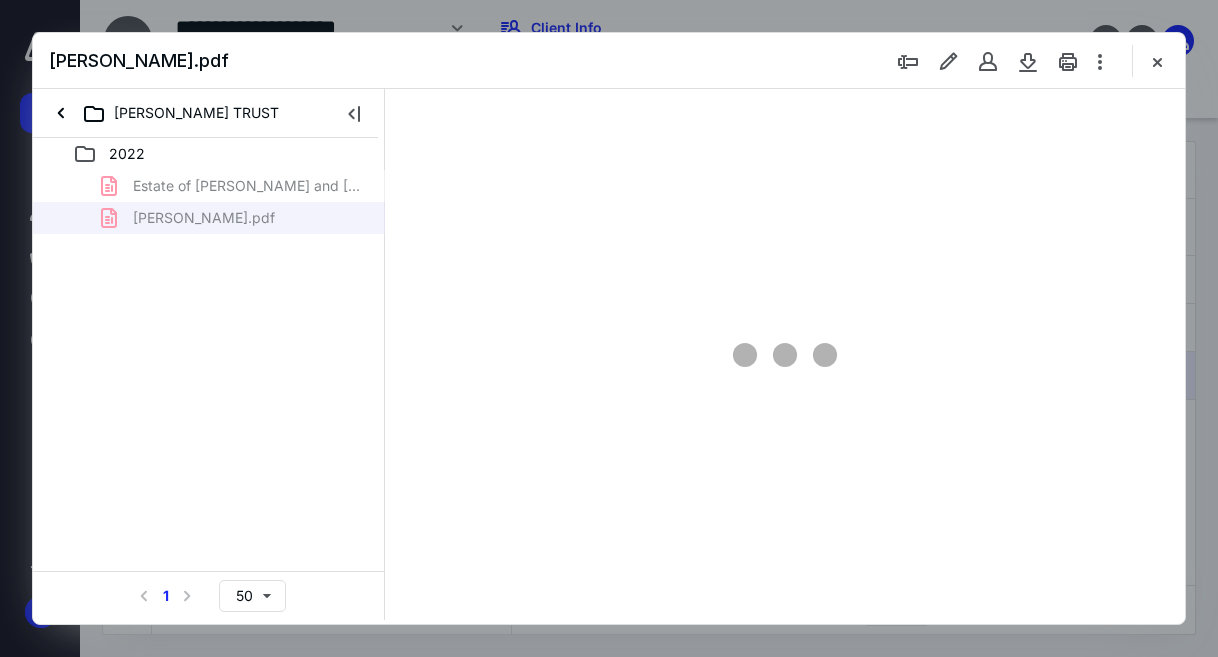 scroll, scrollTop: 0, scrollLeft: 0, axis: both 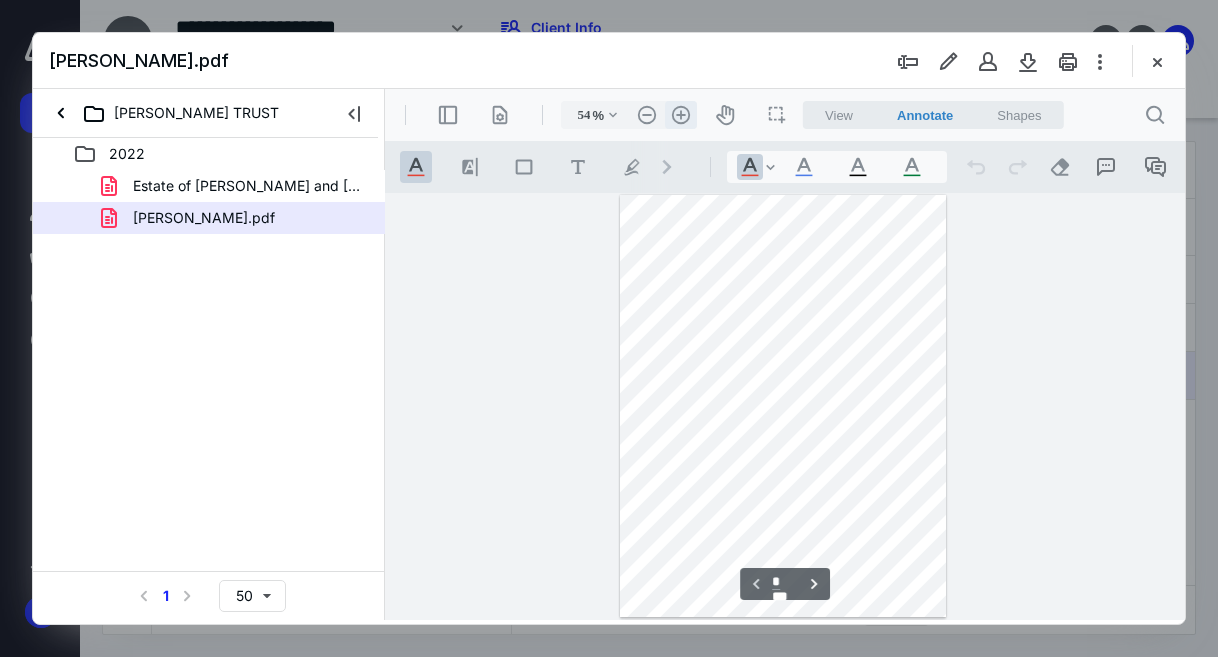 click on ".cls-1{fill:#abb0c4;} icon - header - zoom - in - line" at bounding box center (681, 115) 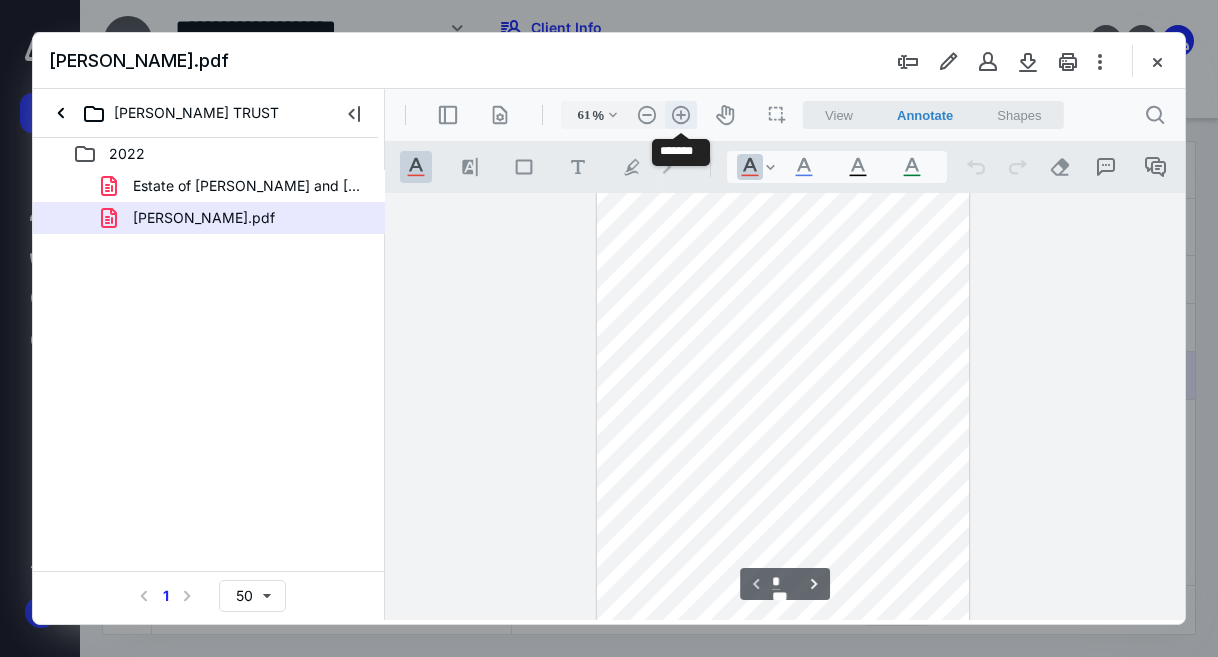 click on ".cls-1{fill:#abb0c4;} icon - header - zoom - in - line" at bounding box center (681, 115) 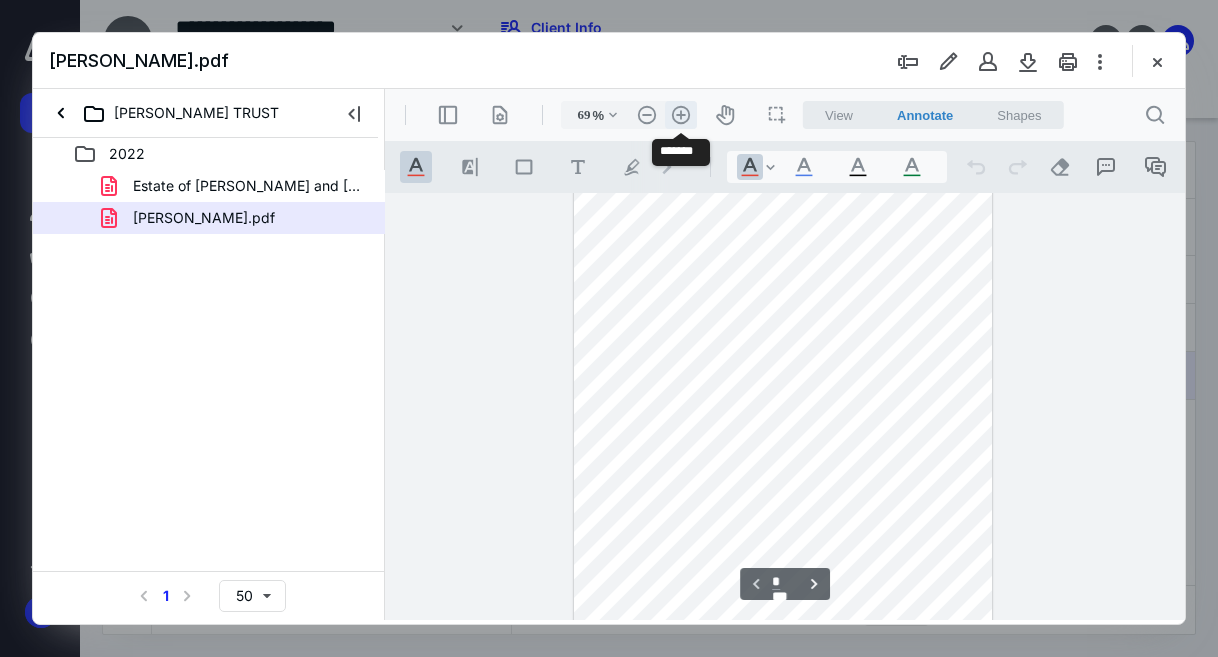 click on ".cls-1{fill:#abb0c4;} icon - header - zoom - in - line" at bounding box center (681, 115) 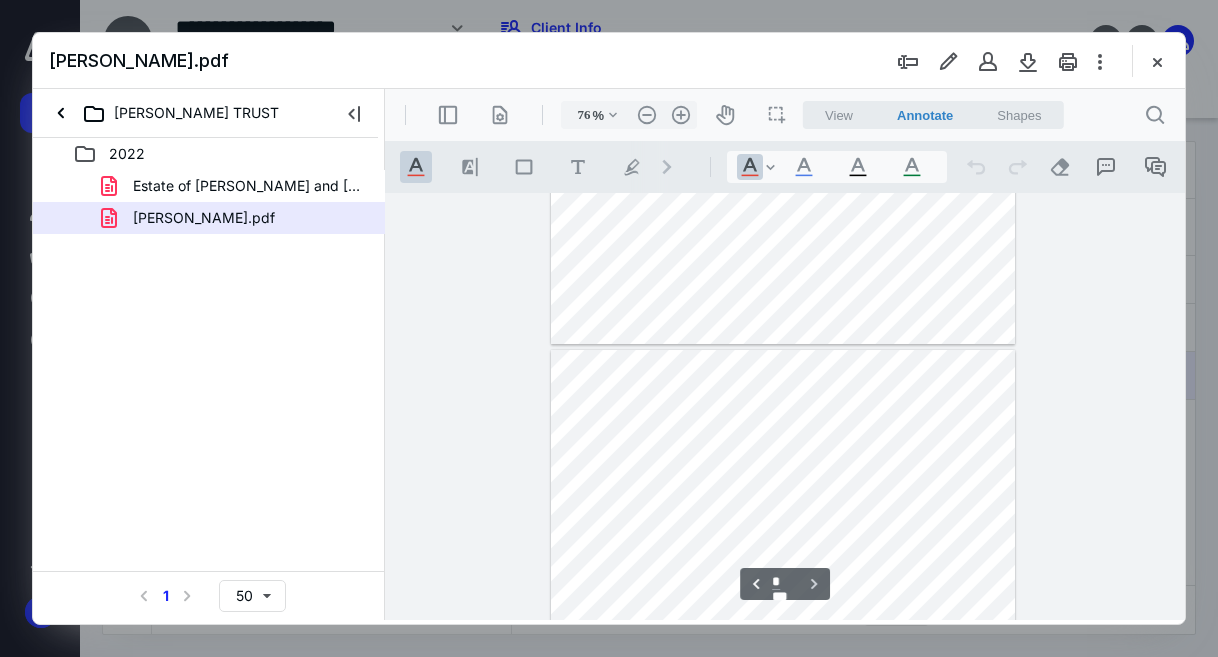 scroll, scrollTop: 891, scrollLeft: 0, axis: vertical 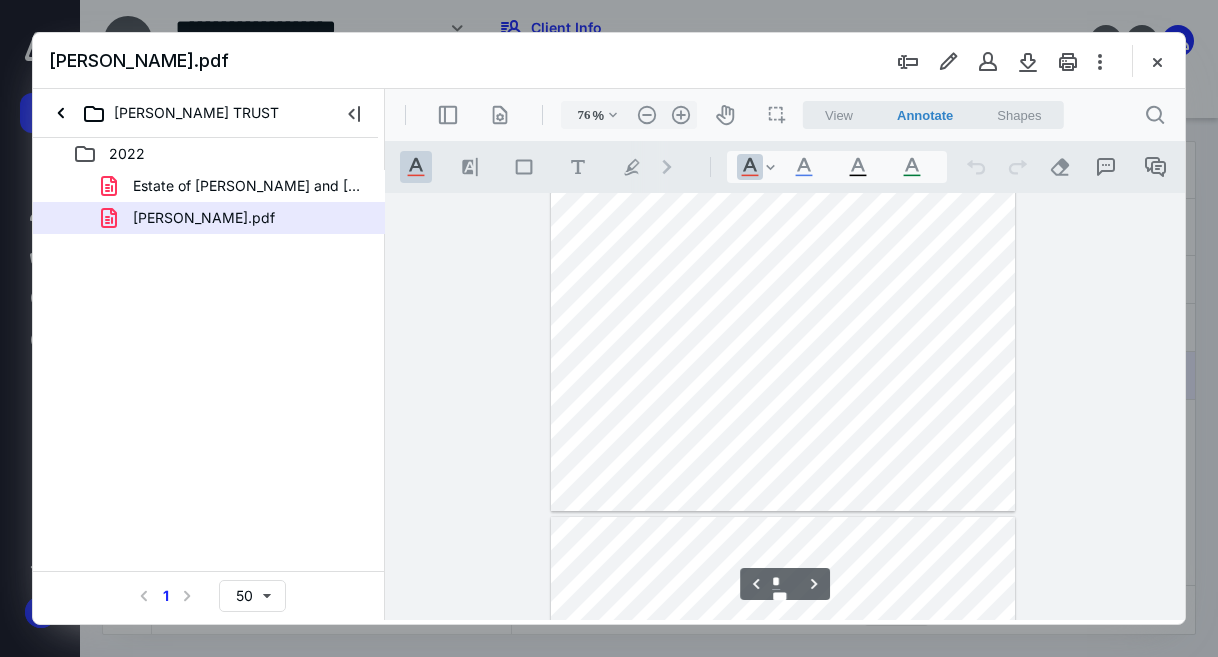 type on "*" 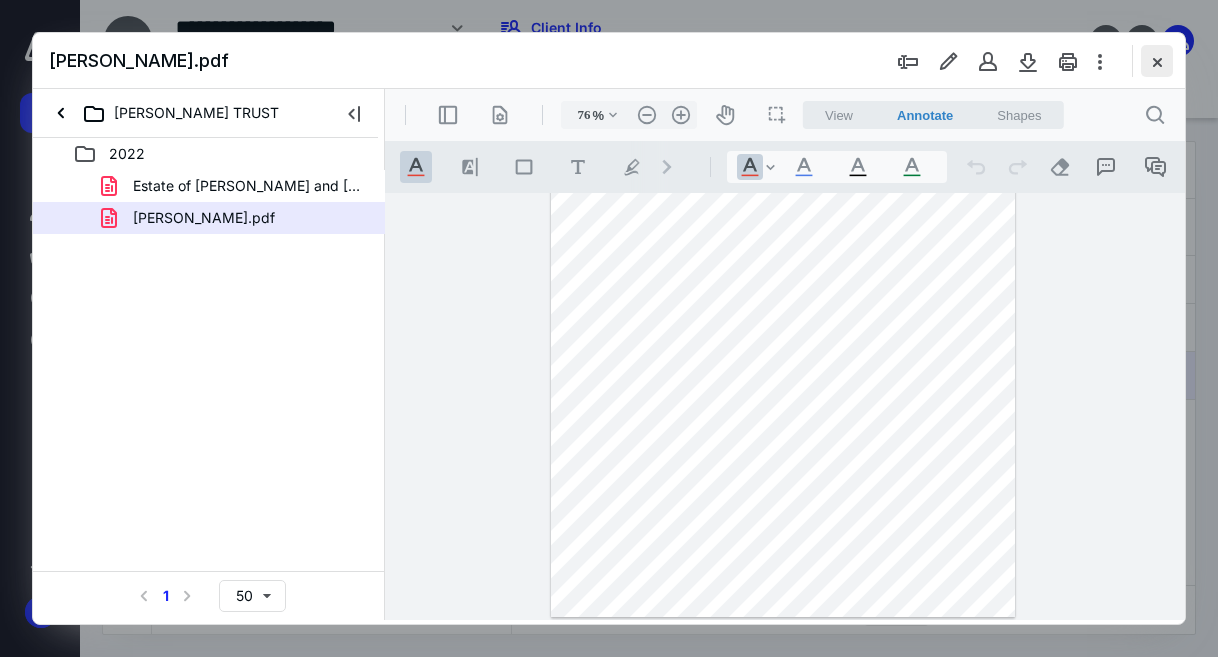 click at bounding box center (1157, 61) 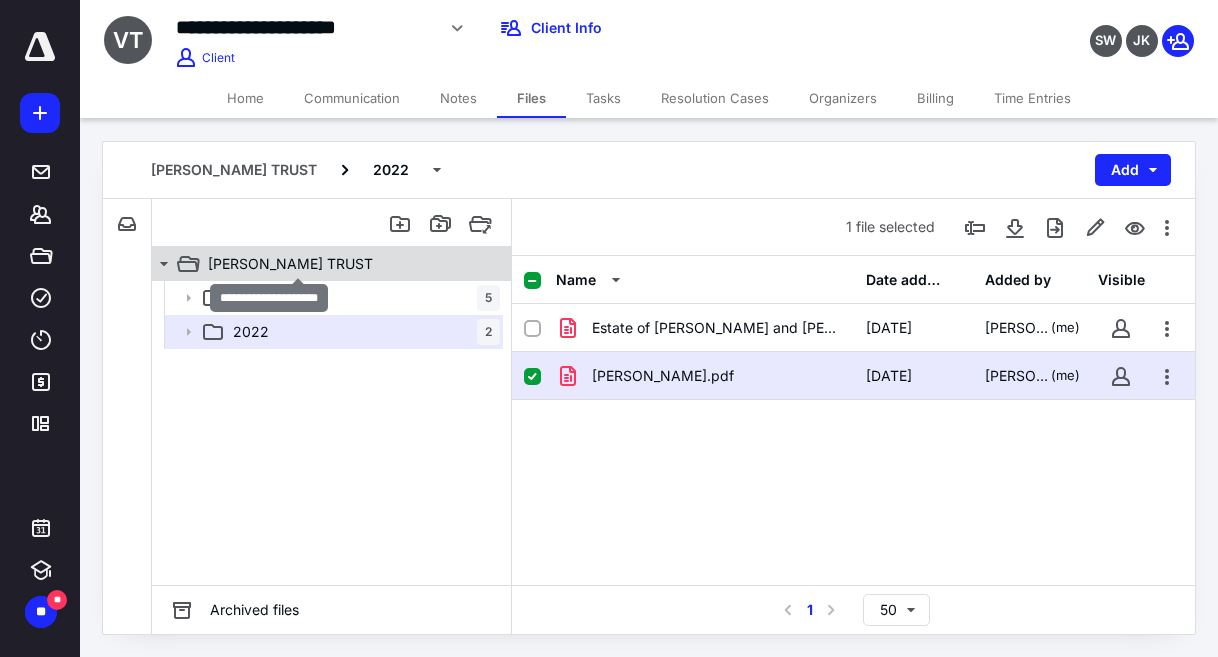 click on "[PERSON_NAME] TRUST" at bounding box center (290, 264) 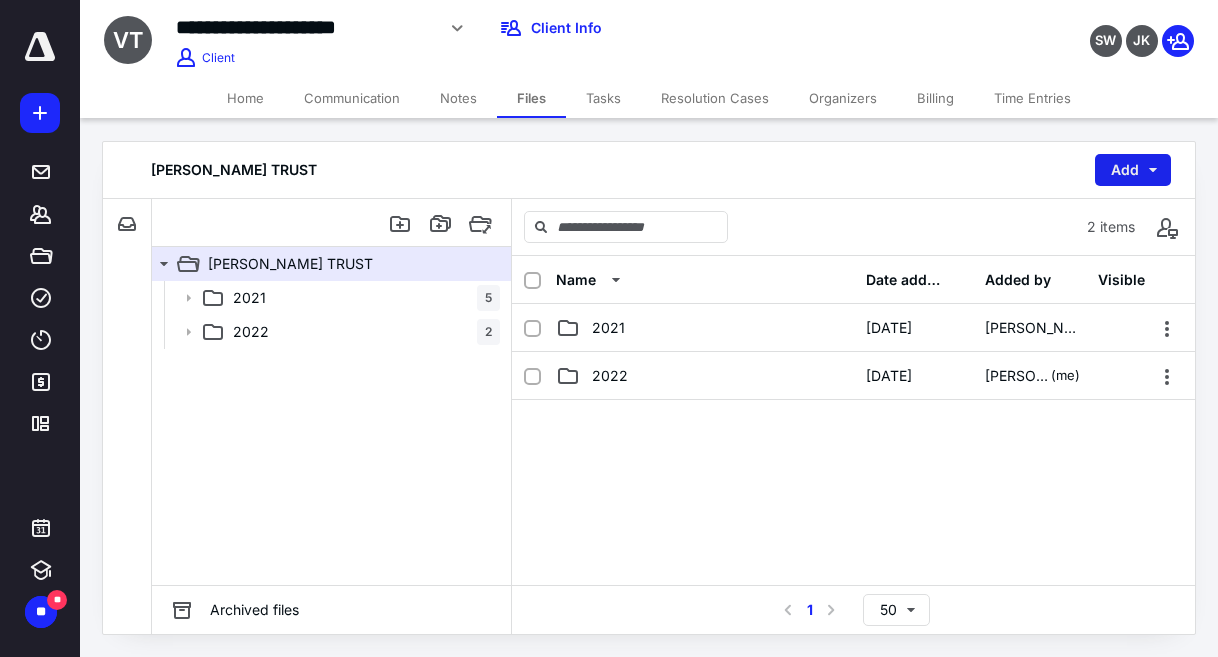click on "Add" at bounding box center [1133, 170] 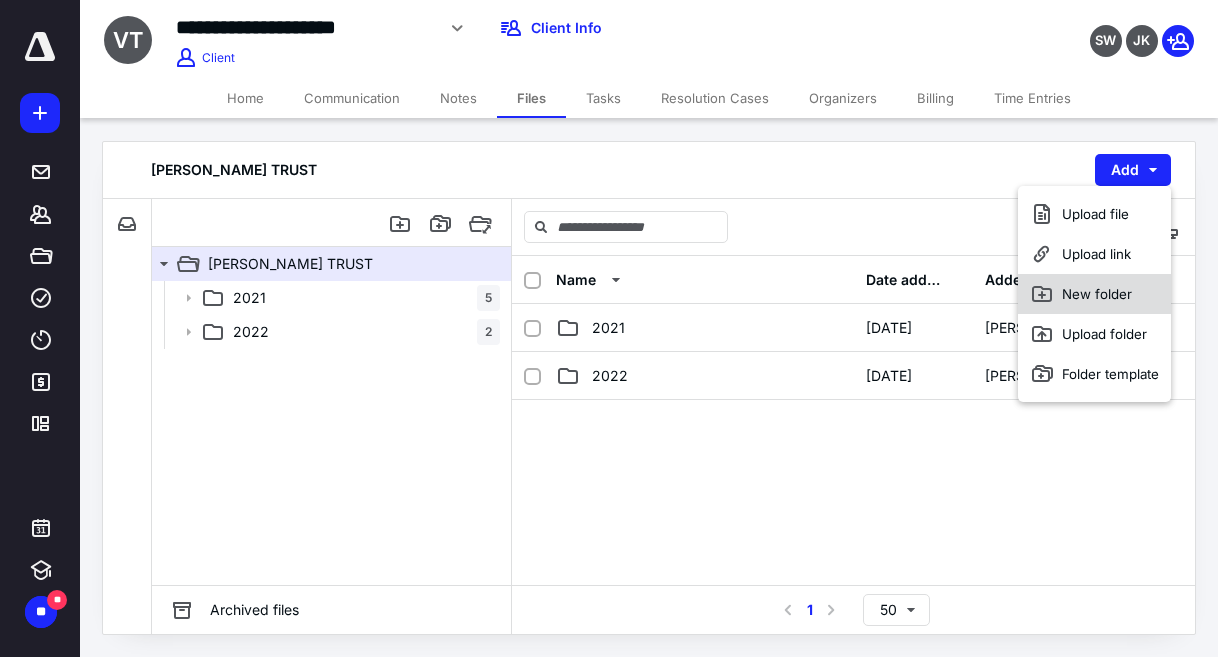 click on "New folder" at bounding box center [1094, 294] 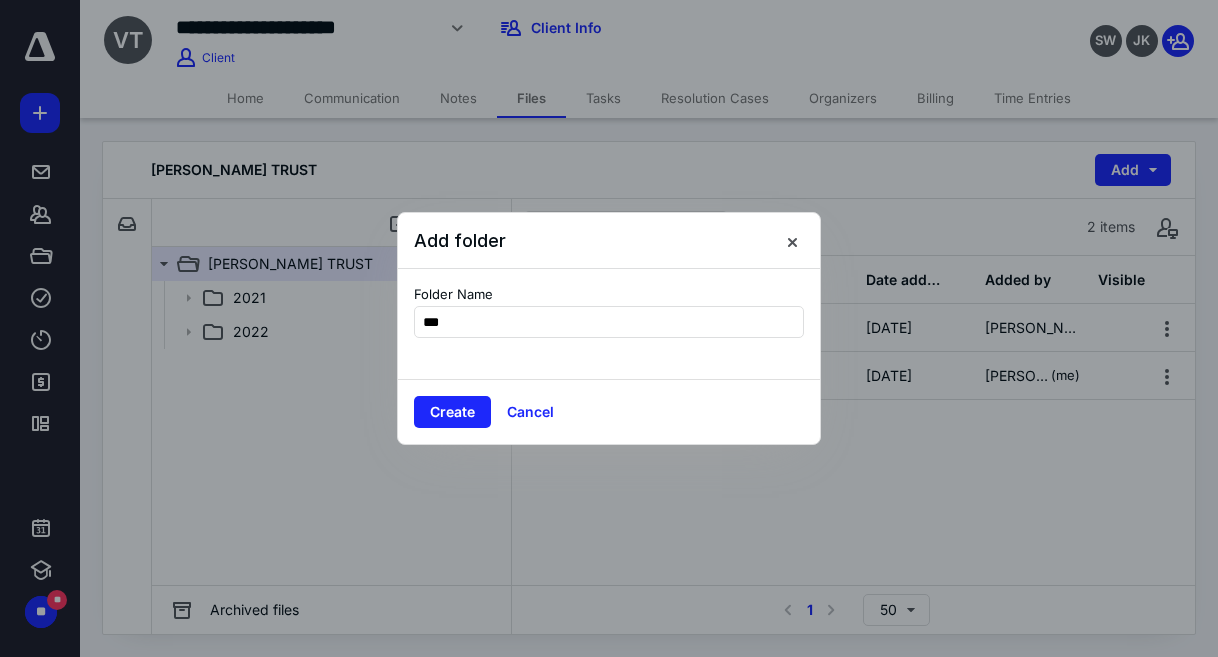 type on "****" 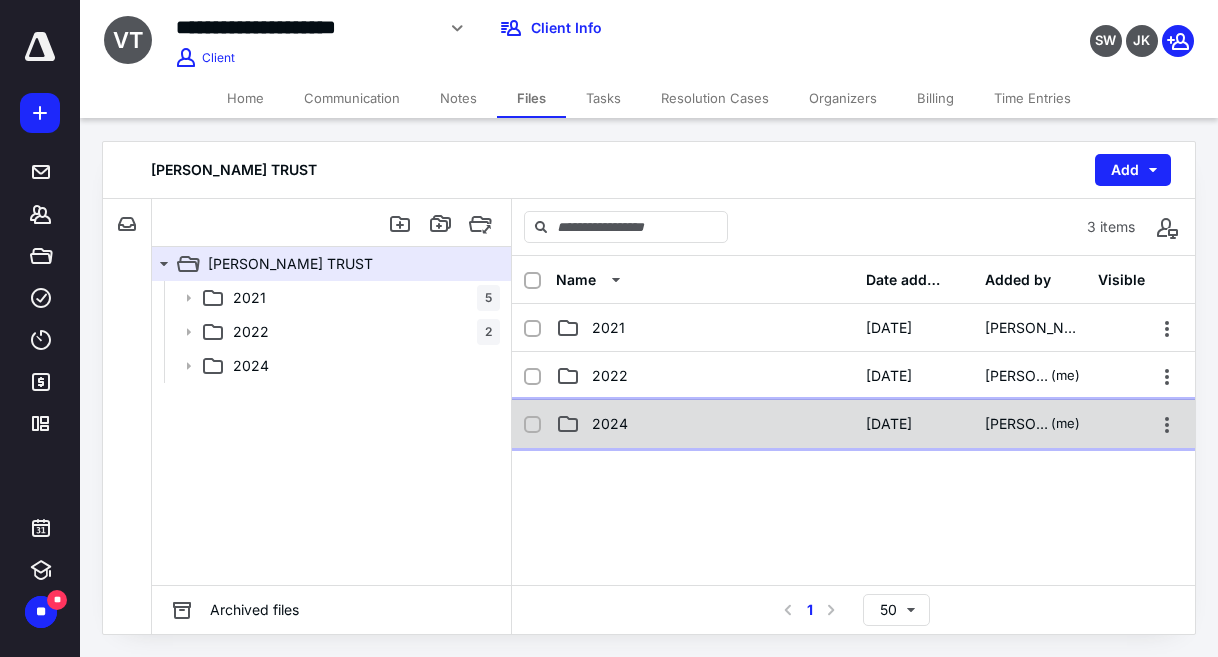 click on "2024 [DATE] [PERSON_NAME]  (me)" at bounding box center [853, 424] 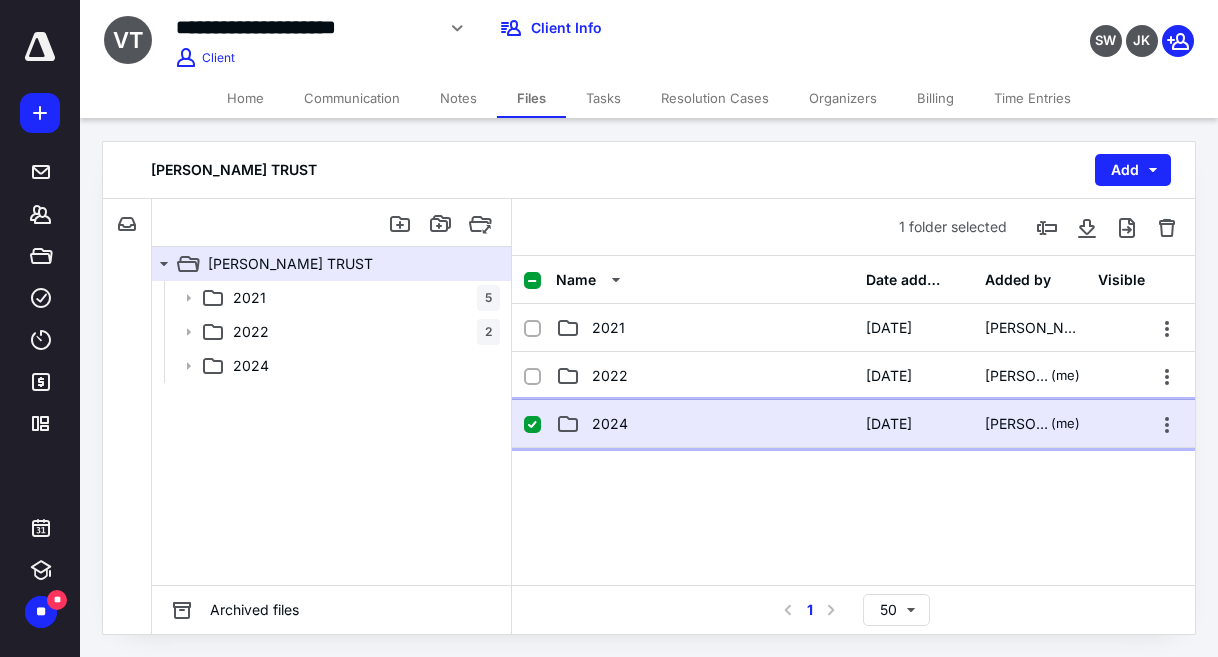 click on "2024 [DATE] [PERSON_NAME]  (me)" at bounding box center [853, 424] 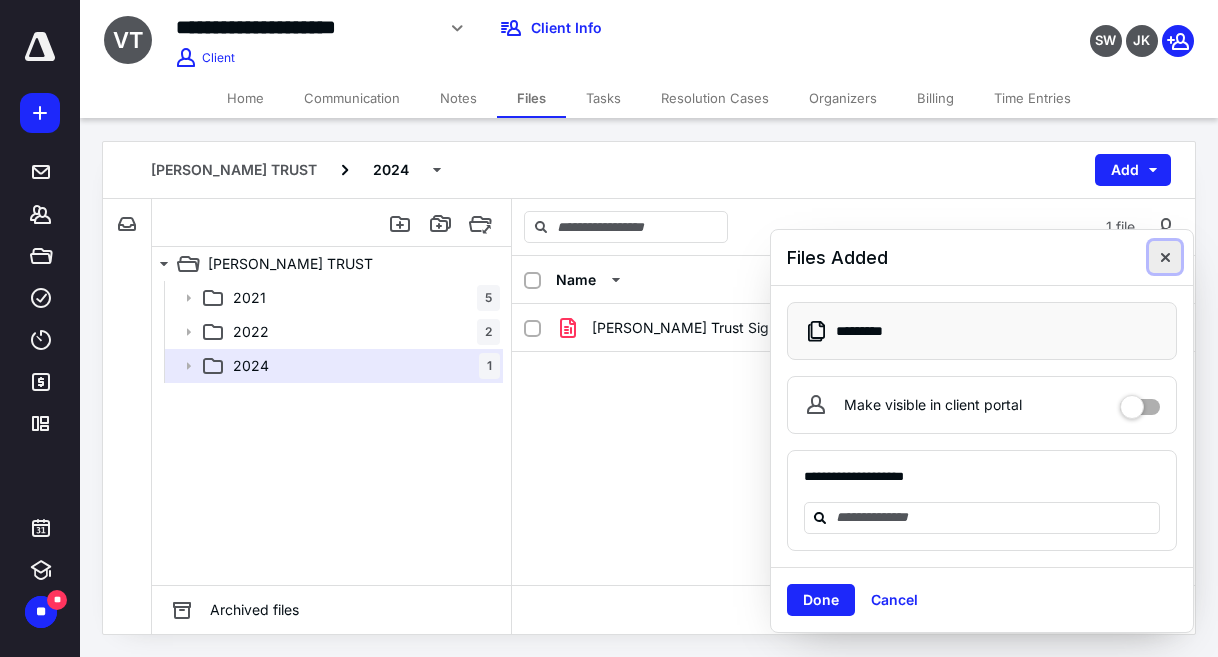 click at bounding box center (1165, 257) 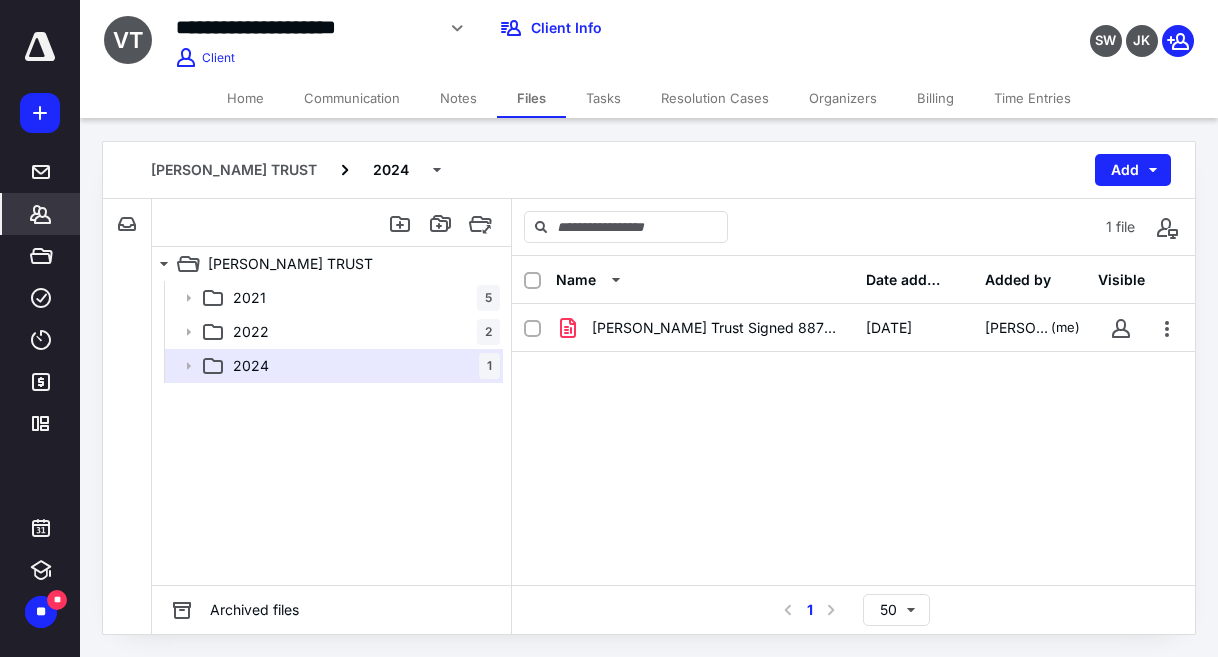 click 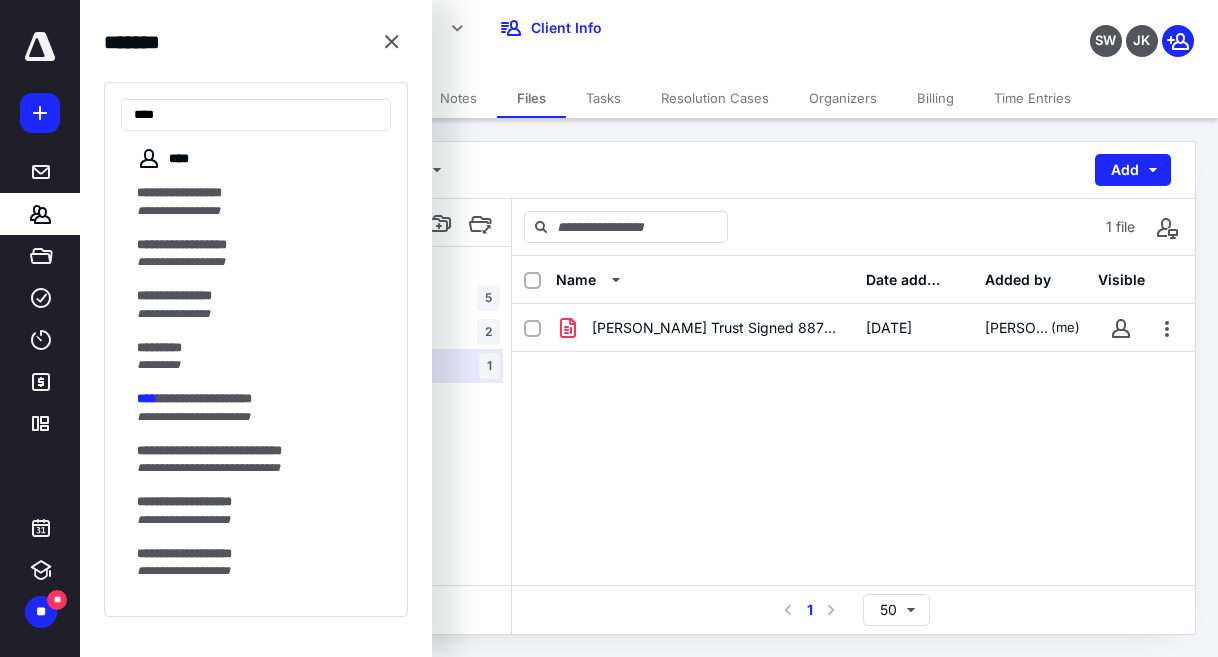 type on "****" 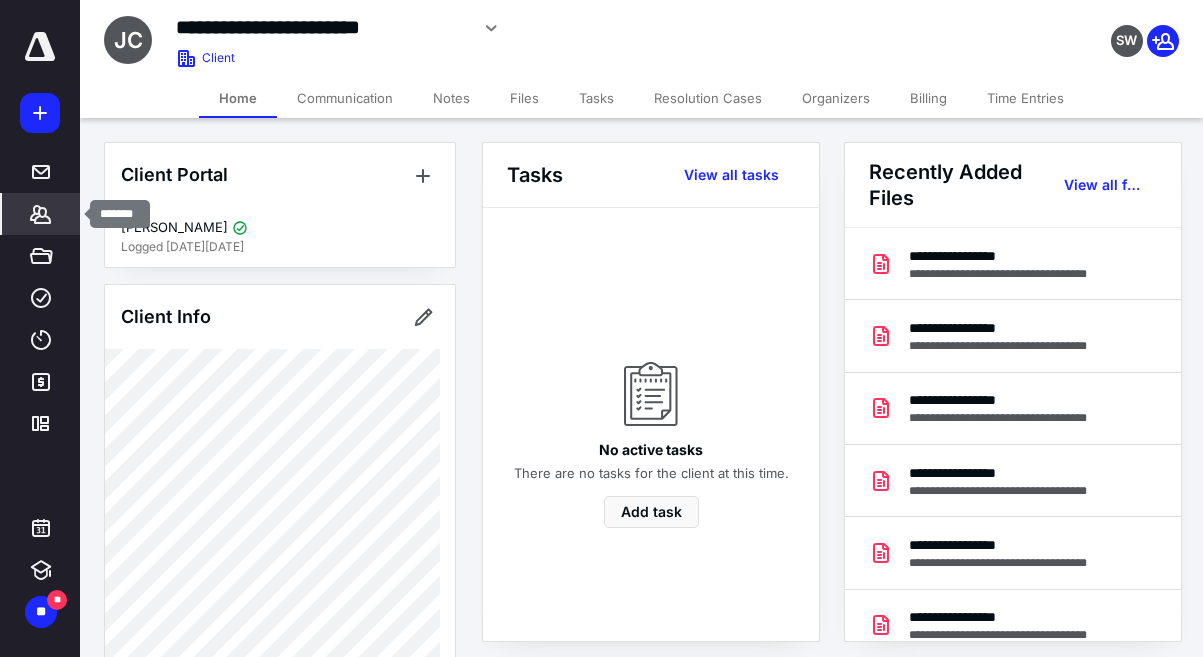 click 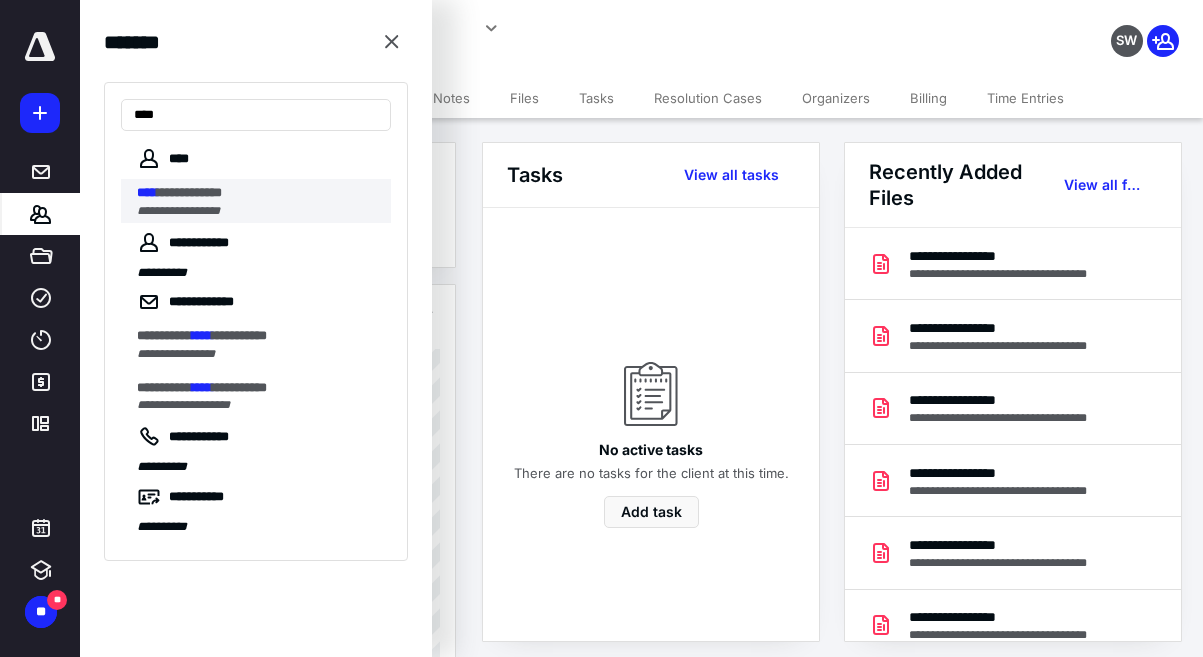 type on "****" 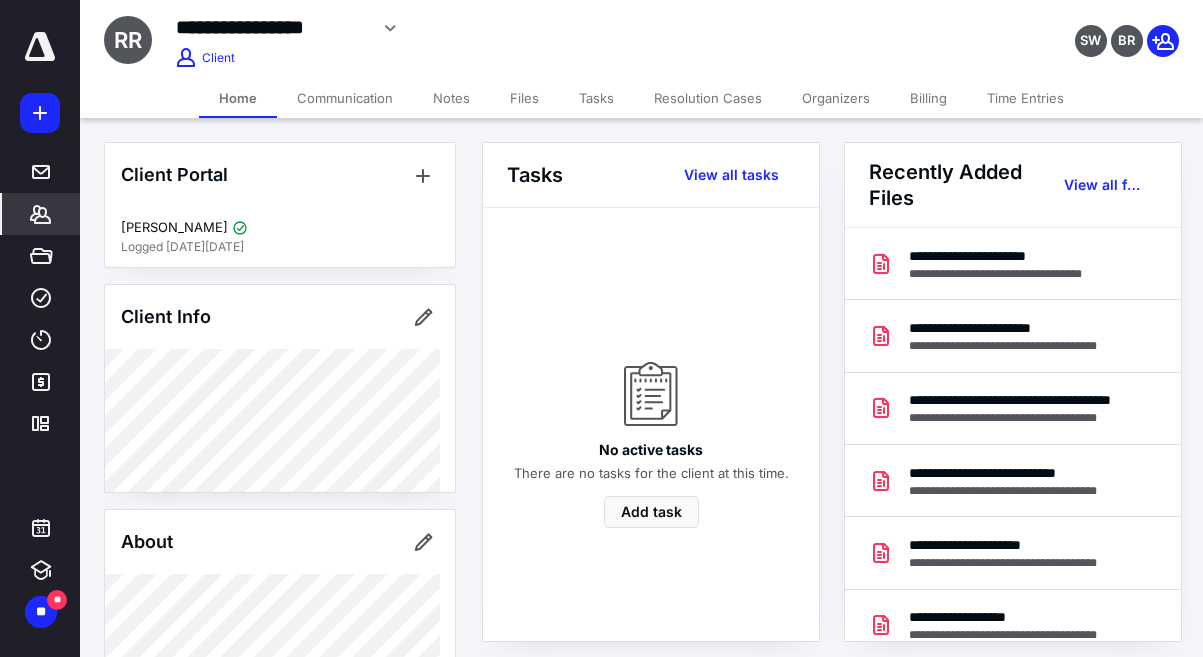 click on "Files" at bounding box center (524, 98) 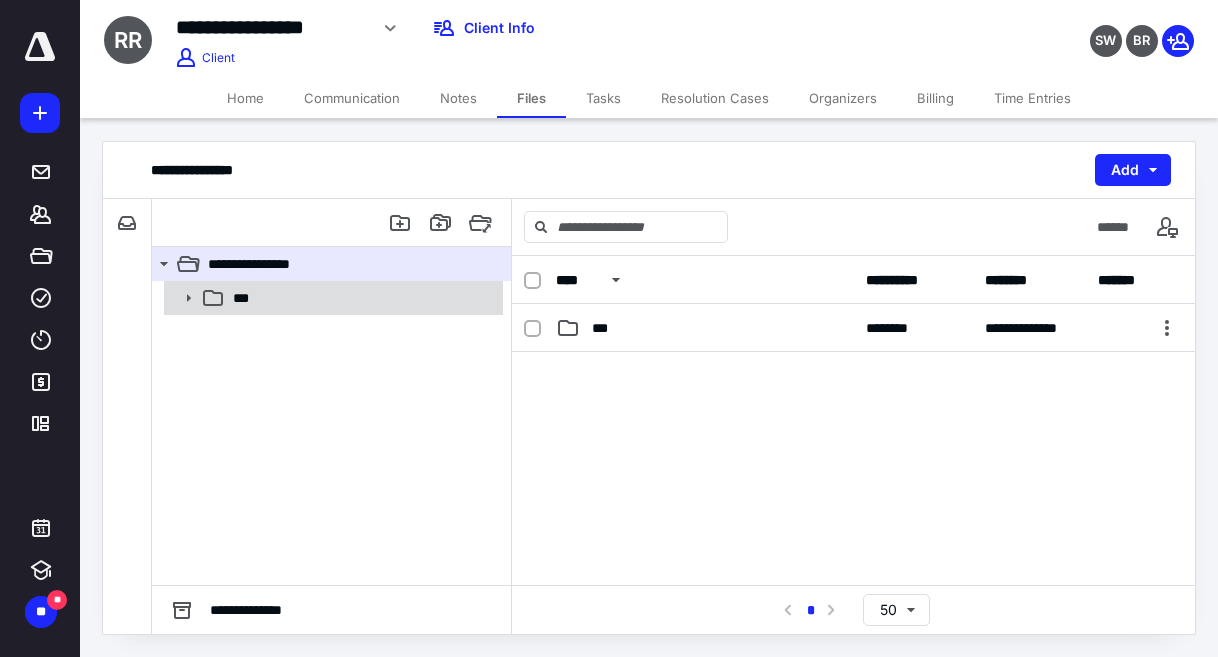 click on "***" at bounding box center (362, 298) 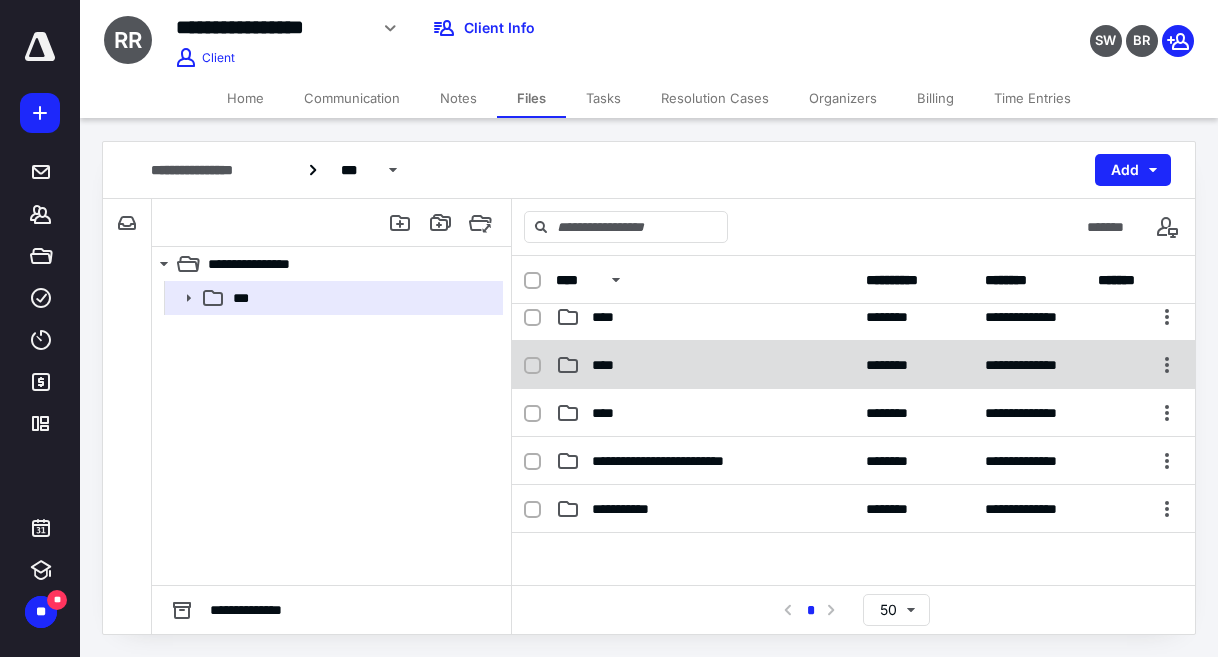 scroll, scrollTop: 0, scrollLeft: 0, axis: both 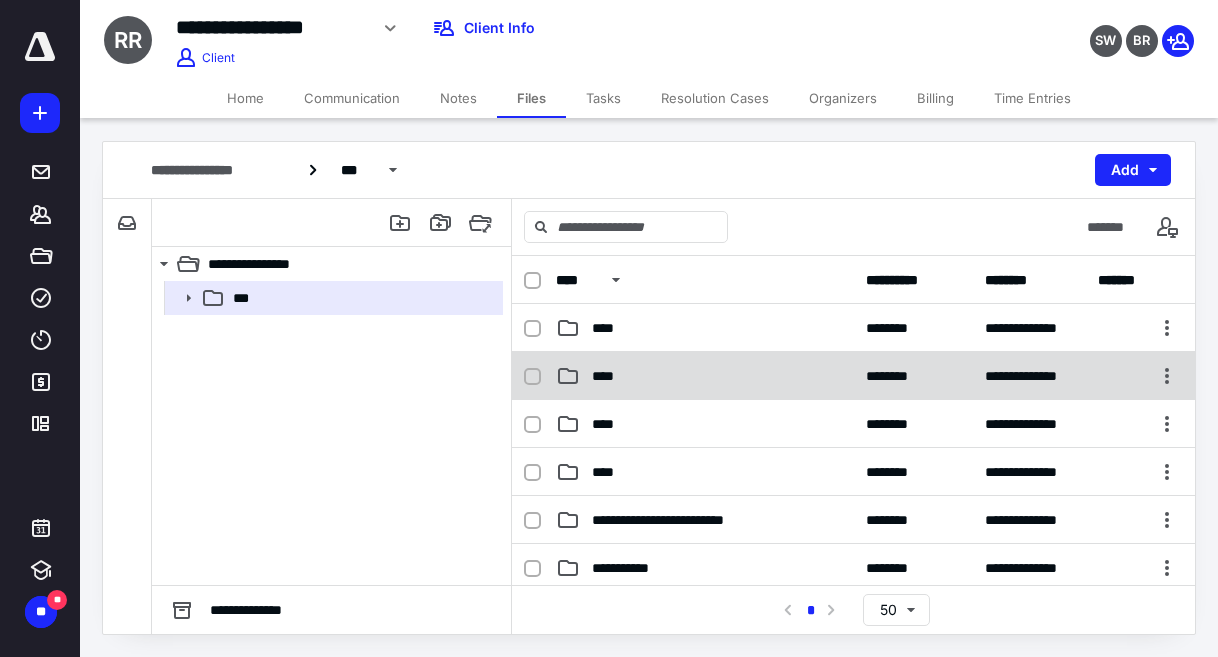 click on "**********" at bounding box center (853, 376) 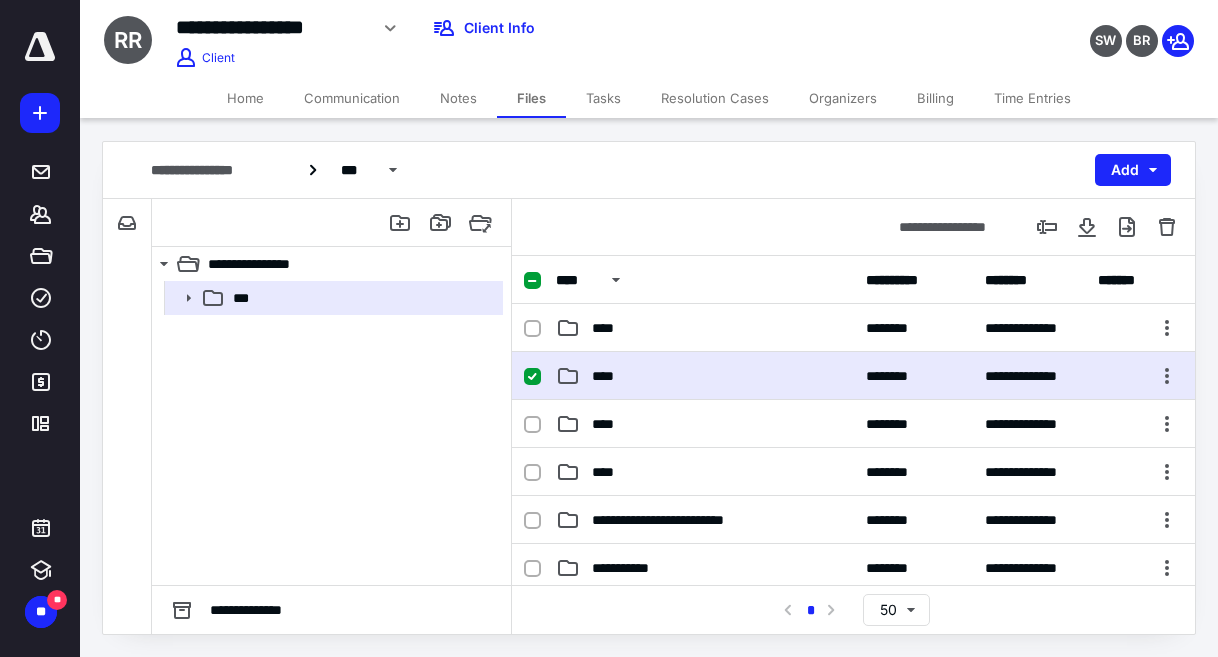 click on "**********" at bounding box center (853, 376) 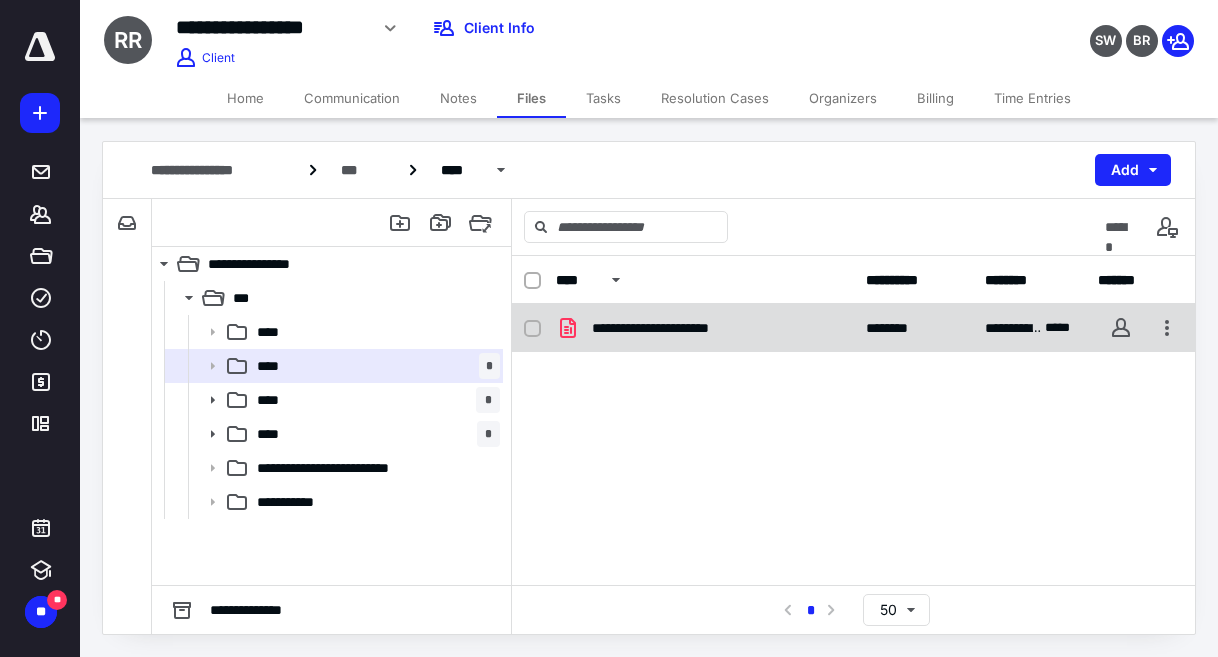click on "**********" at bounding box center (705, 328) 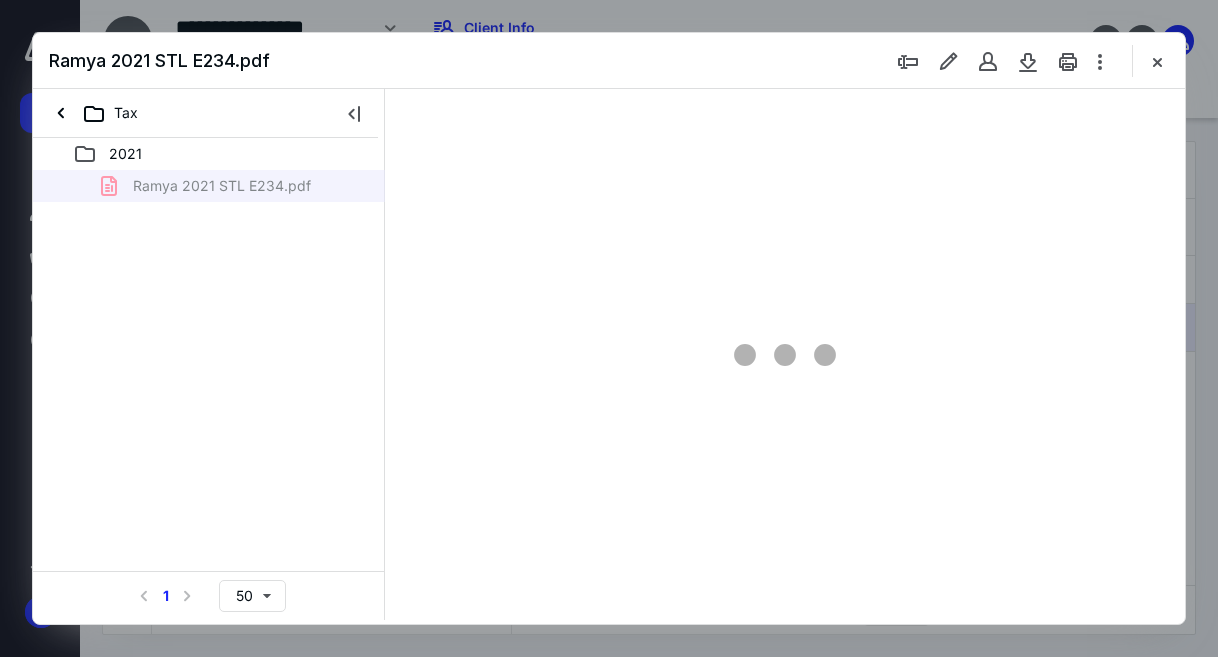 scroll, scrollTop: 0, scrollLeft: 0, axis: both 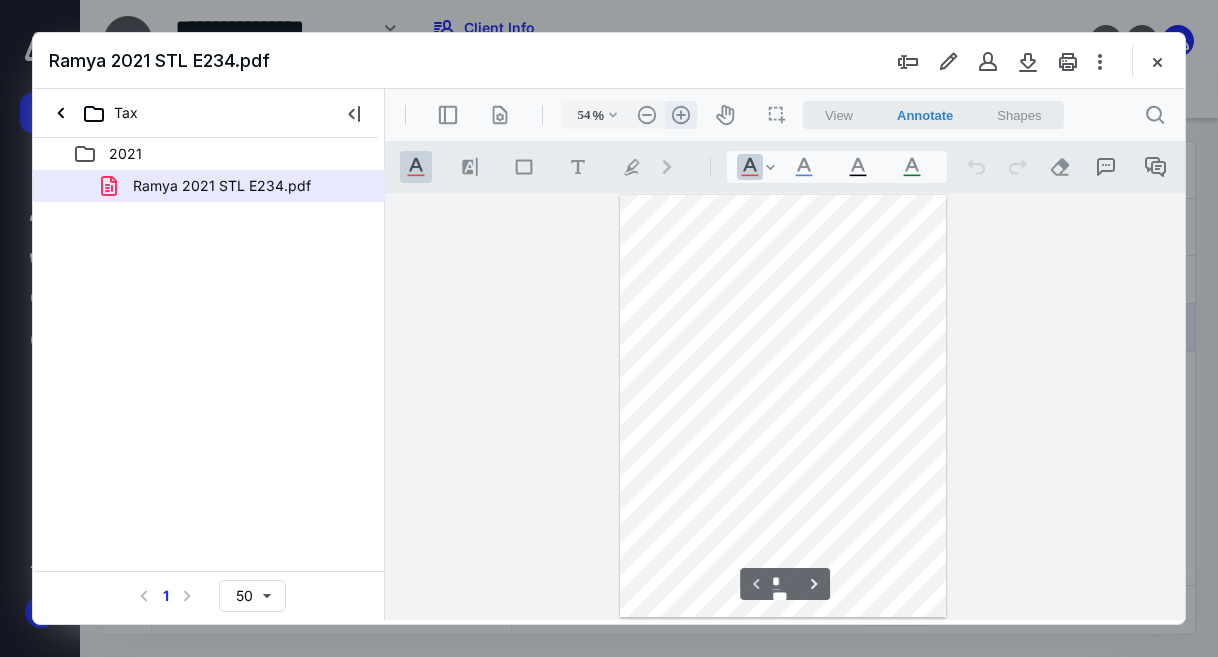 click on ".cls-1{fill:#abb0c4;} icon - header - zoom - in - line" at bounding box center [681, 115] 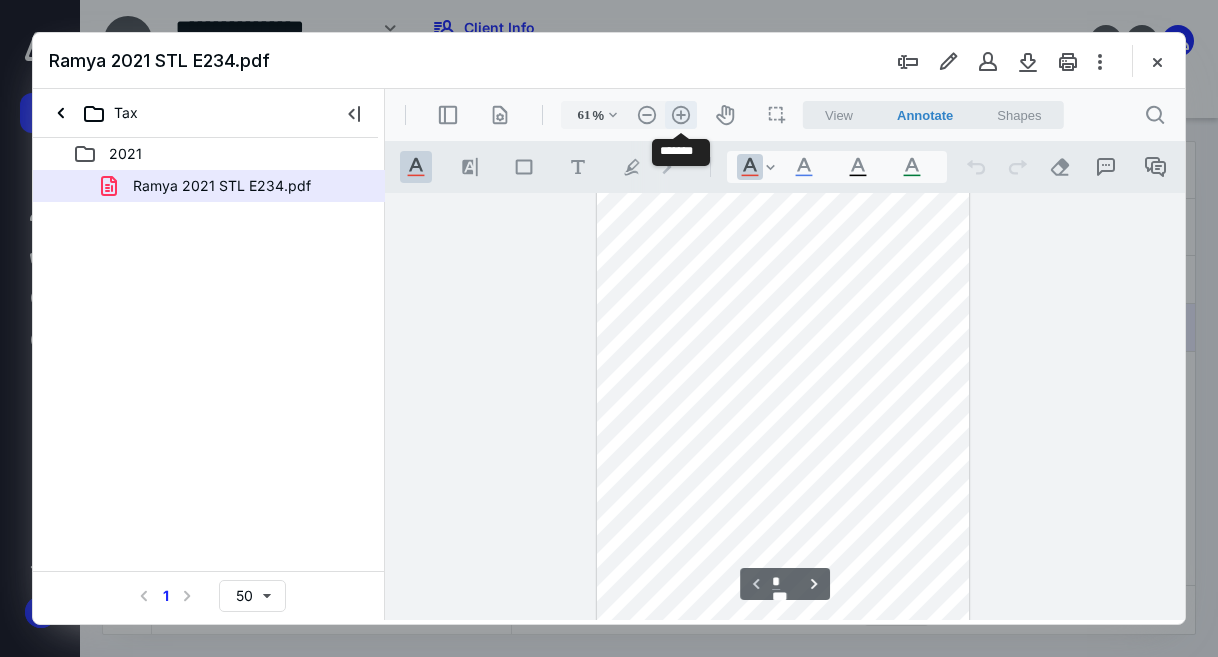 click on ".cls-1{fill:#abb0c4;} icon - header - zoom - in - line" at bounding box center [681, 115] 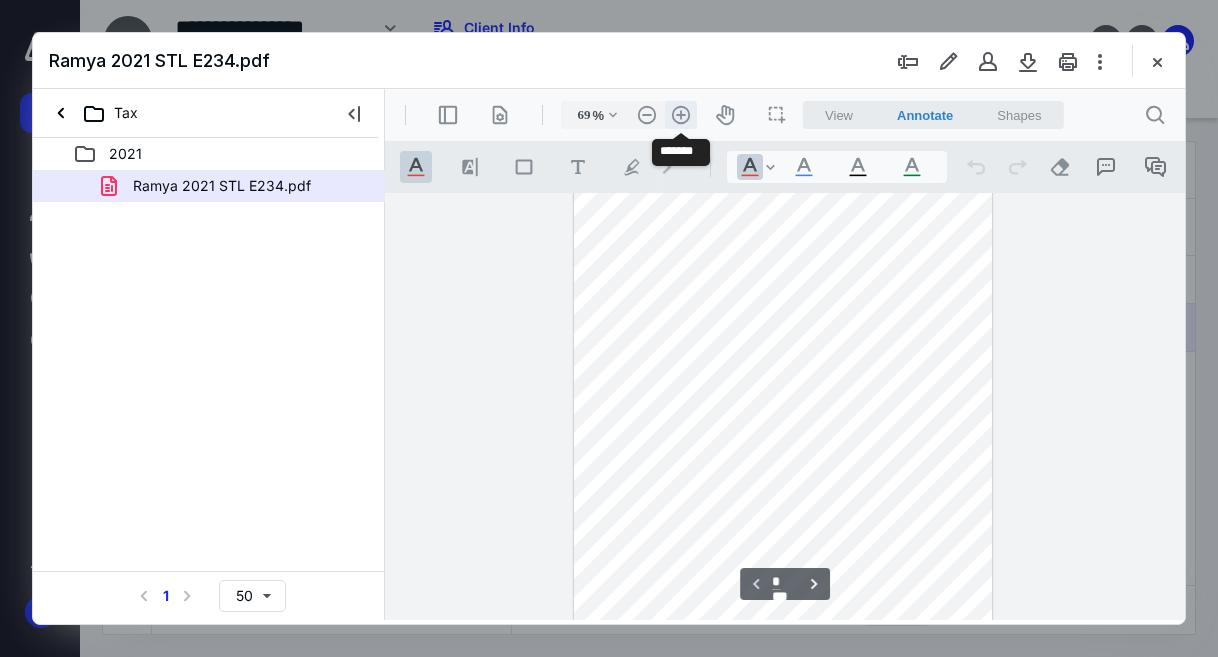 click on ".cls-1{fill:#abb0c4;} icon - header - zoom - in - line" at bounding box center (681, 115) 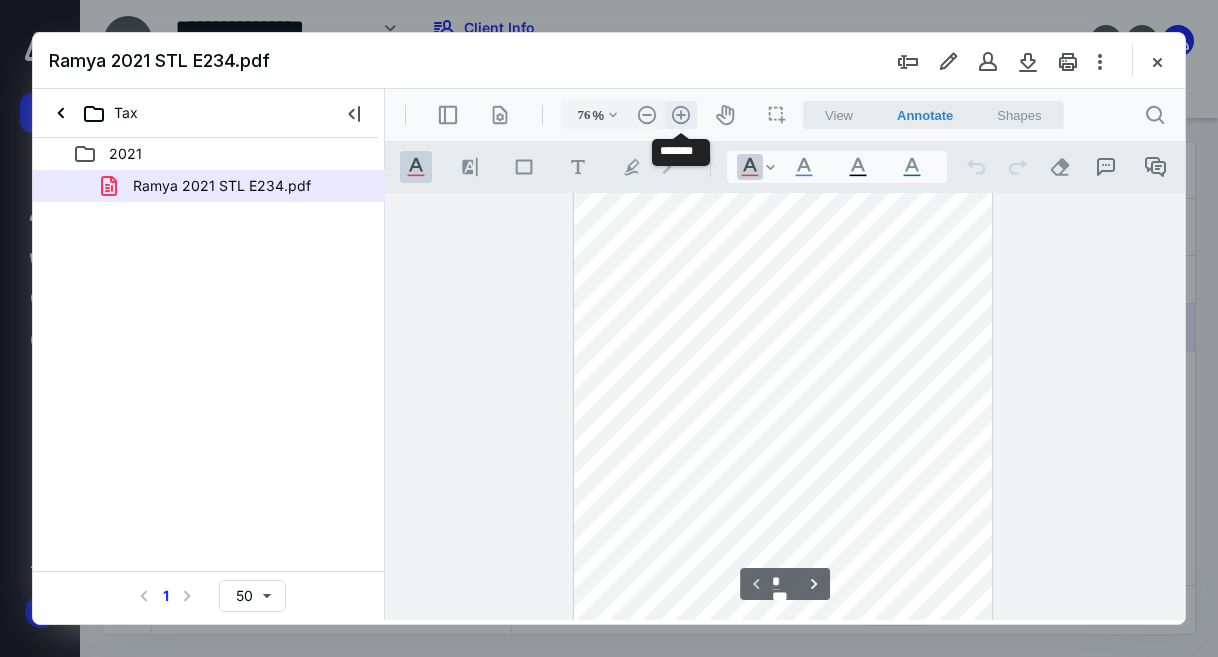 click on ".cls-1{fill:#abb0c4;} icon - header - zoom - in - line" at bounding box center [681, 115] 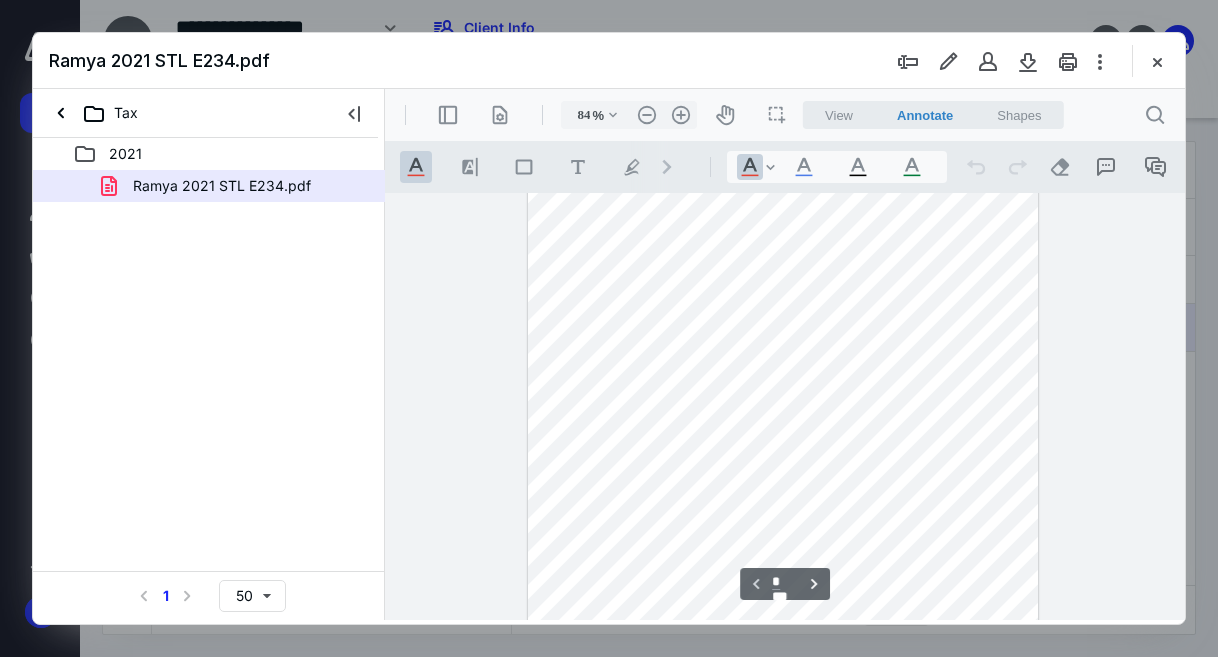 scroll, scrollTop: 0, scrollLeft: 0, axis: both 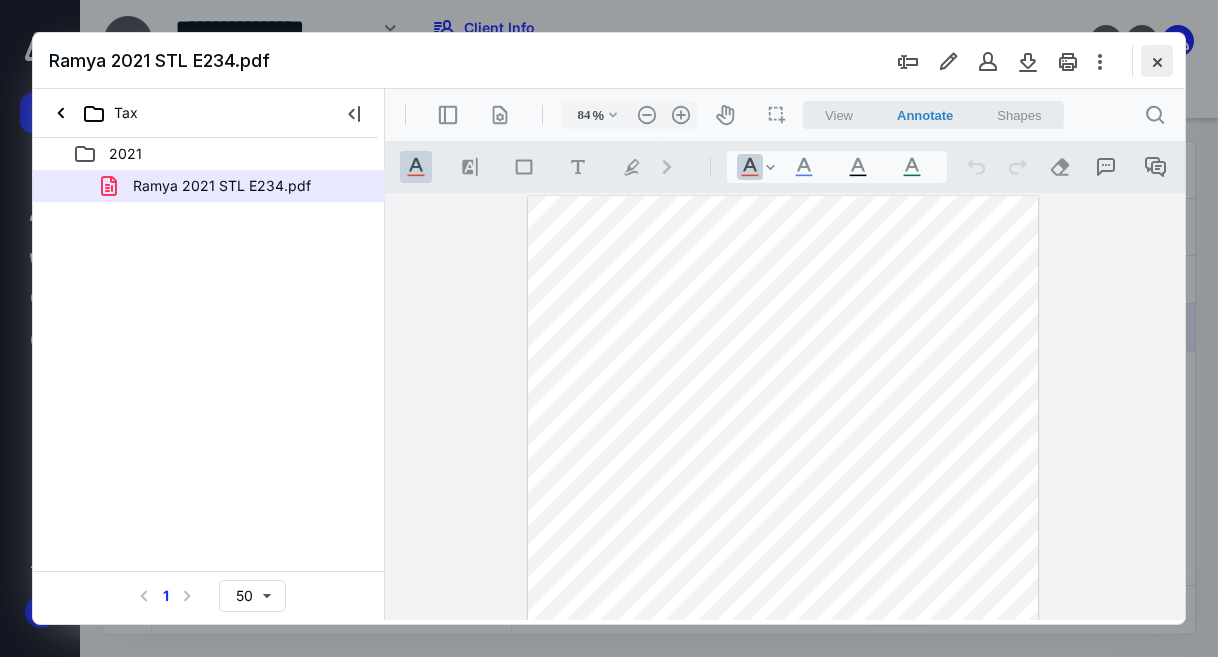 click at bounding box center [1157, 61] 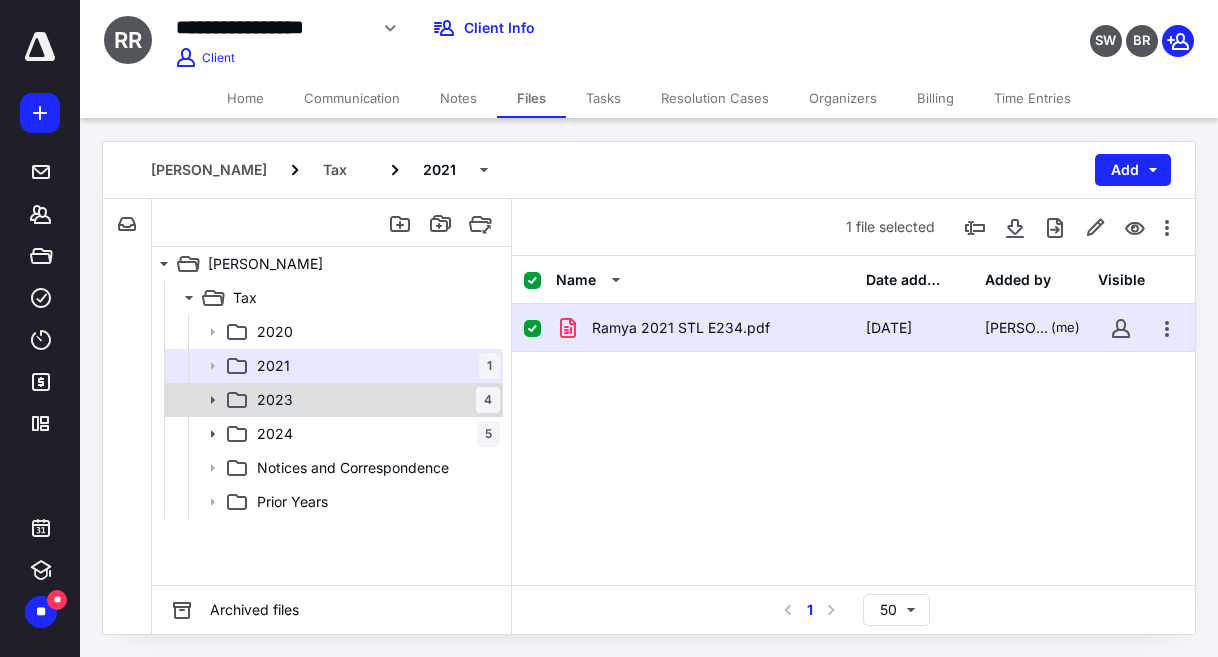 click on "2023 4" at bounding box center (374, 400) 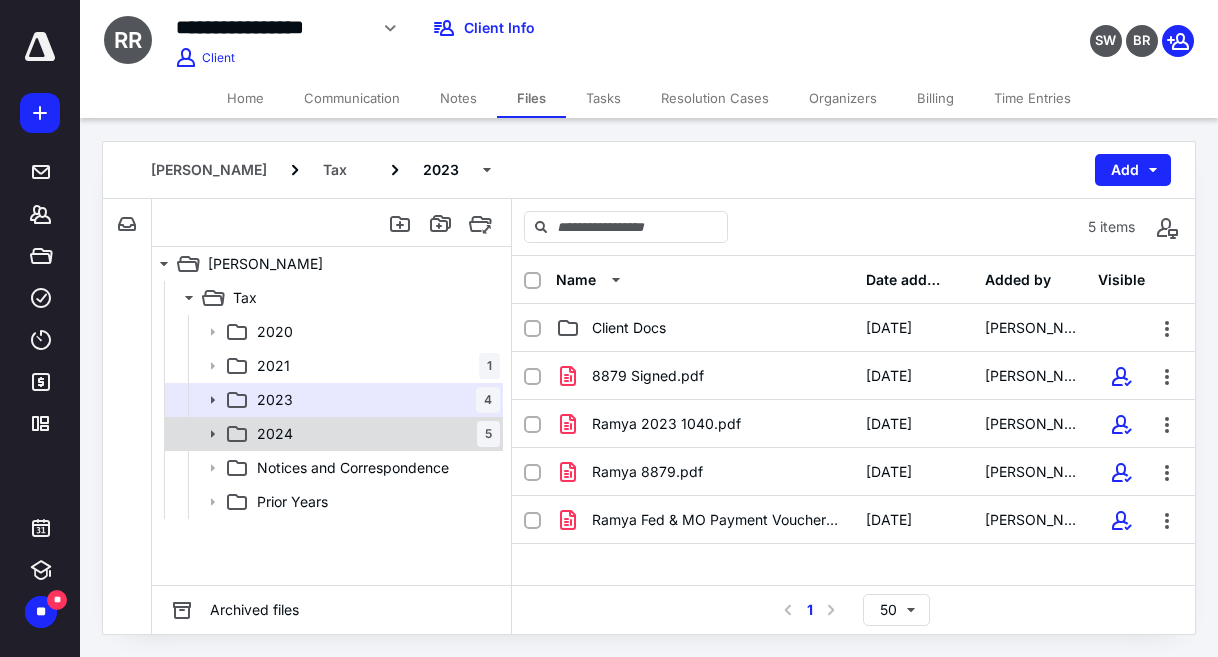 click on "2024 5" at bounding box center (374, 434) 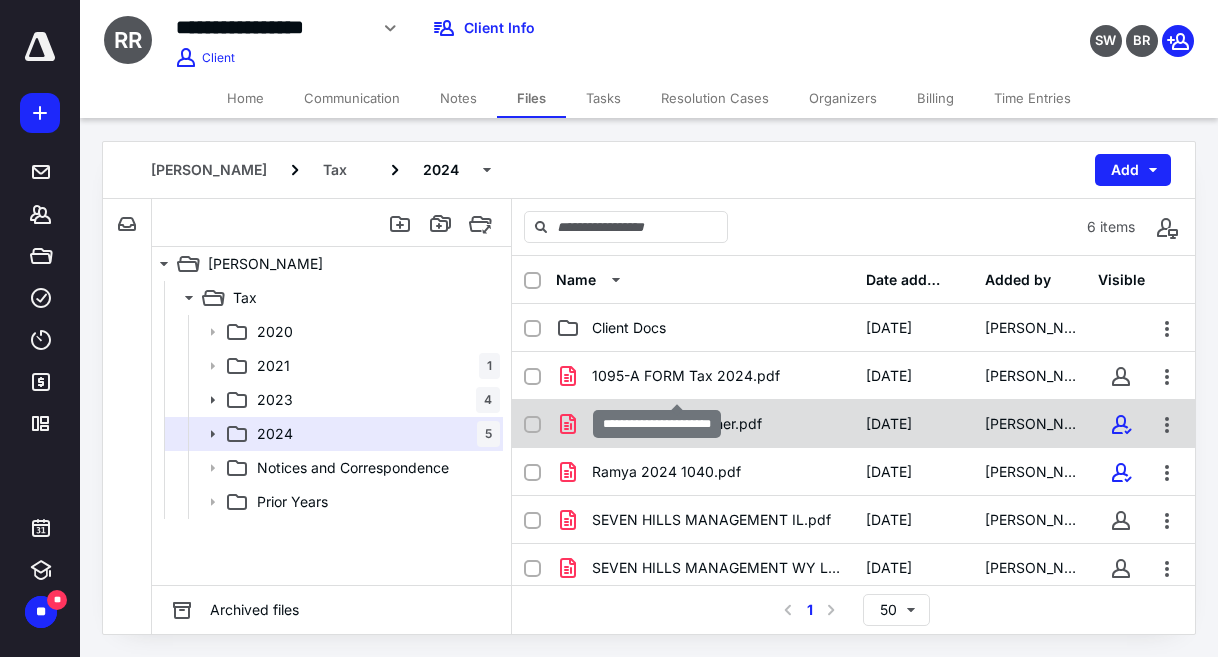 scroll, scrollTop: 67, scrollLeft: 0, axis: vertical 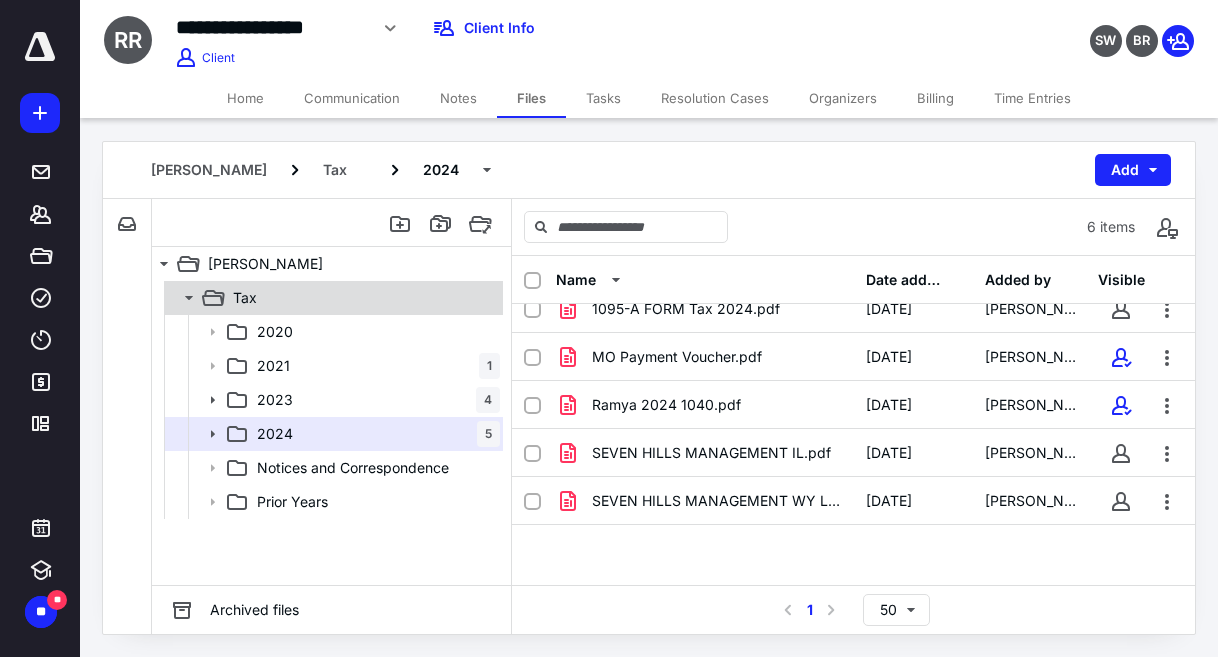 click on "Tax" at bounding box center [362, 298] 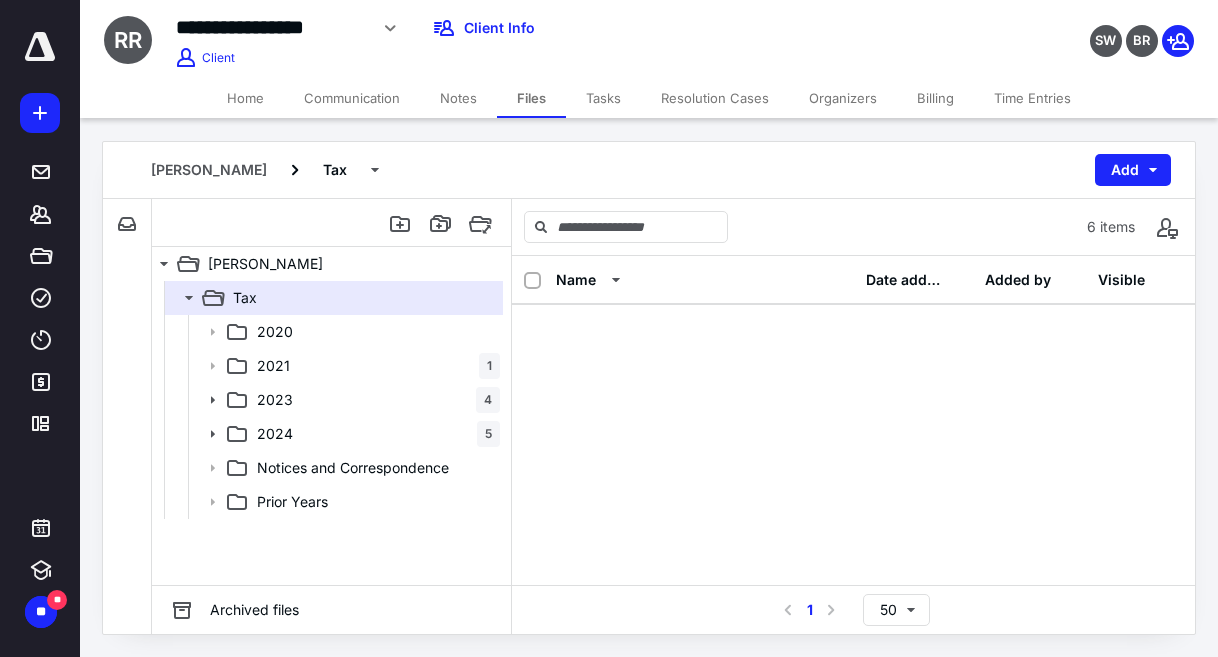 scroll, scrollTop: 307, scrollLeft: 0, axis: vertical 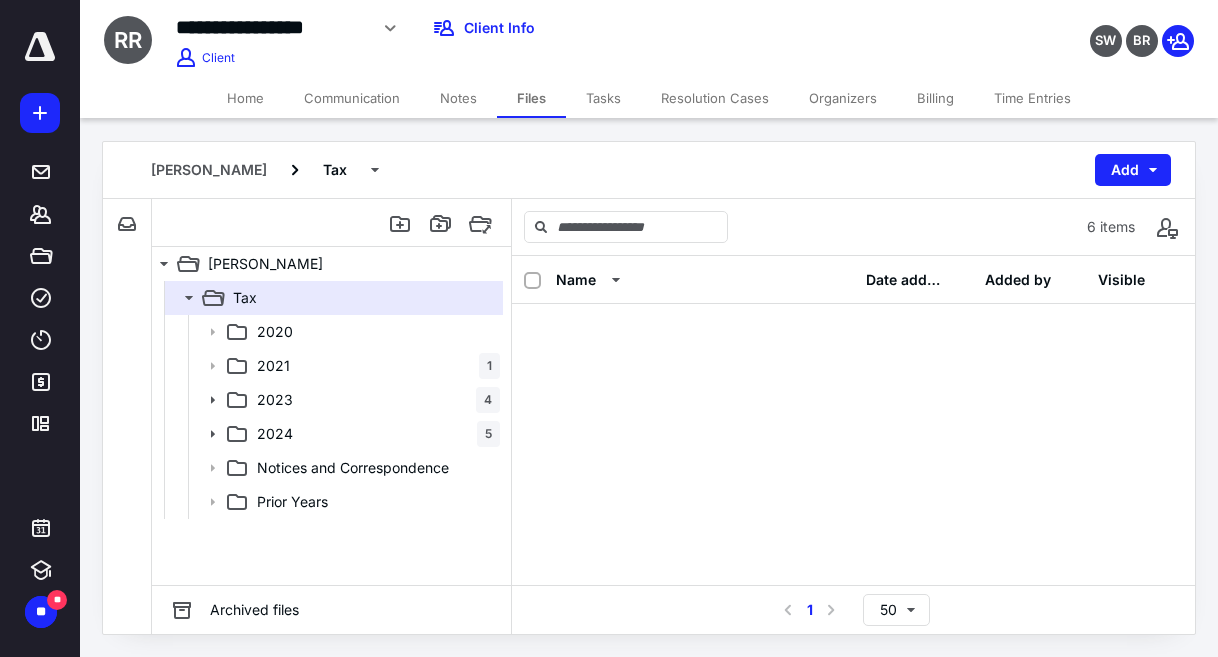 drag, startPoint x: 748, startPoint y: 385, endPoint x: 670, endPoint y: 354, distance: 83.9345 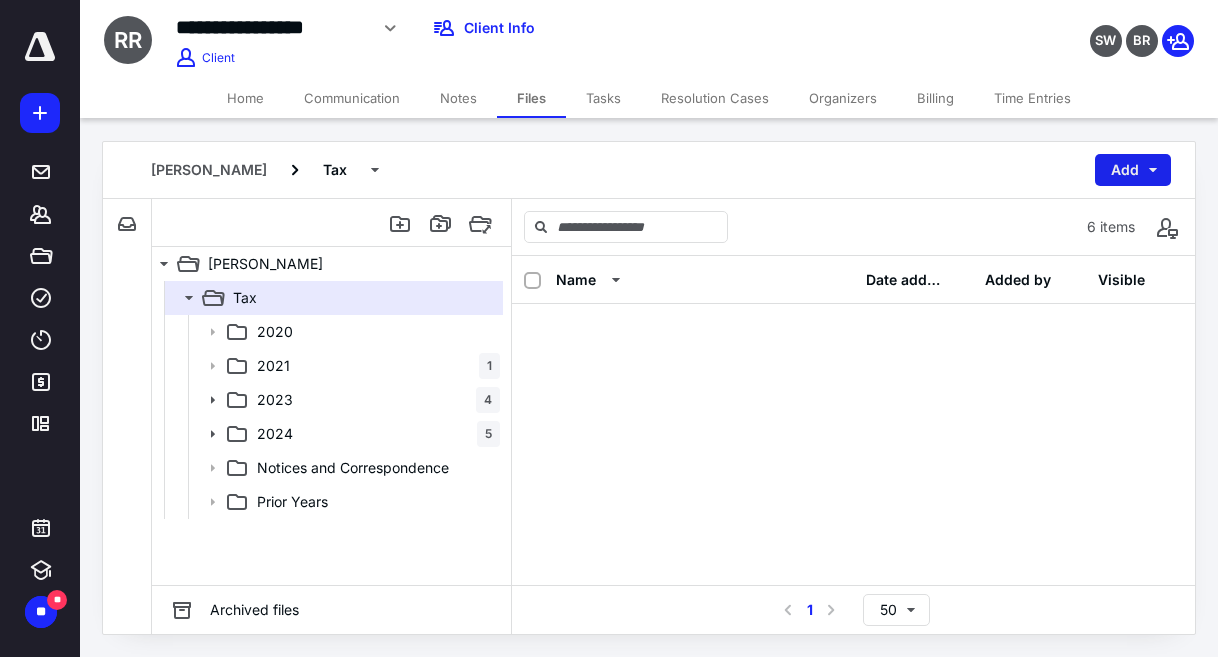 click on "Add" at bounding box center (1133, 170) 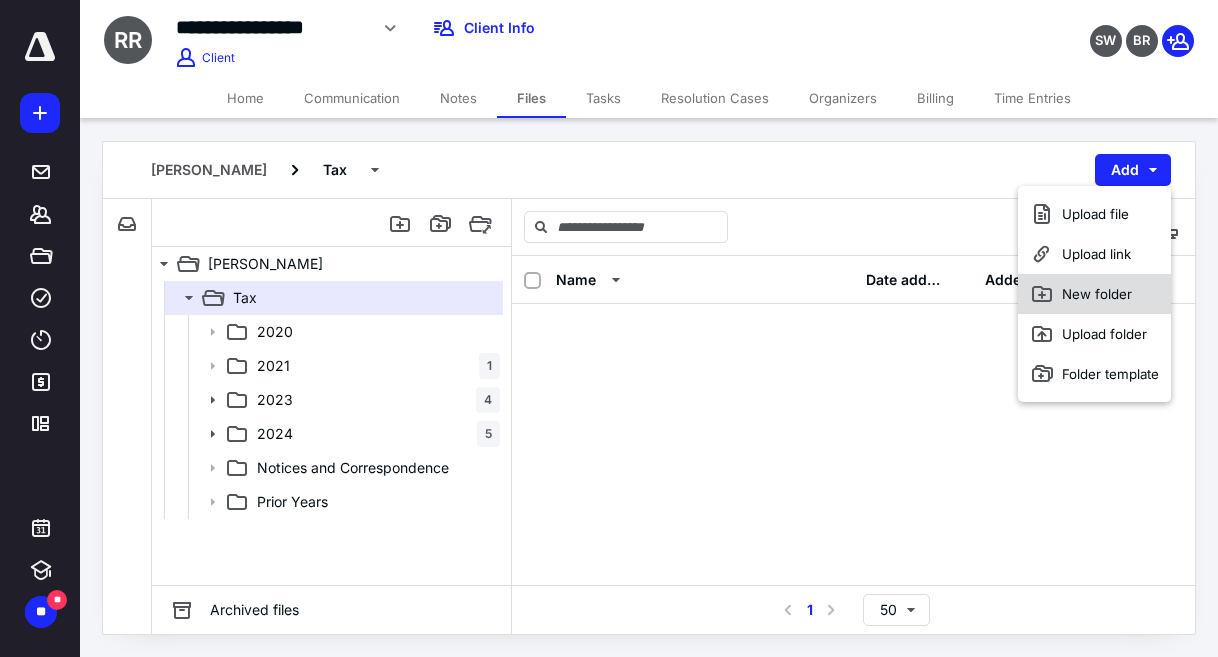 click on "New folder" at bounding box center (1094, 294) 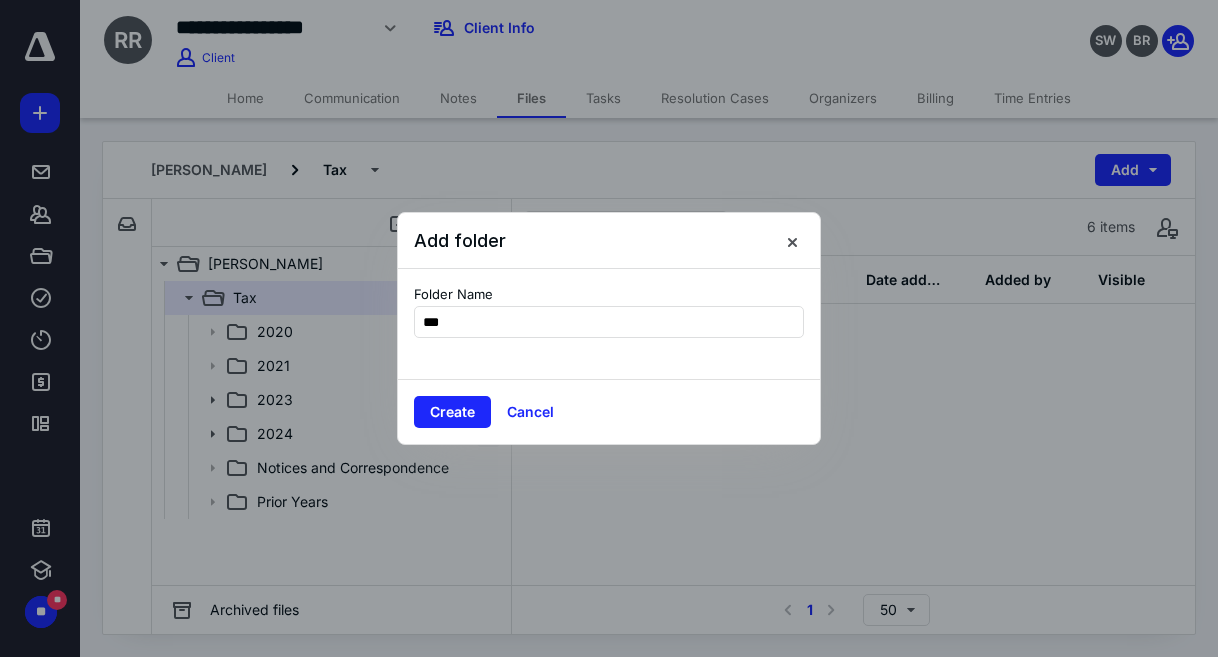 type on "****" 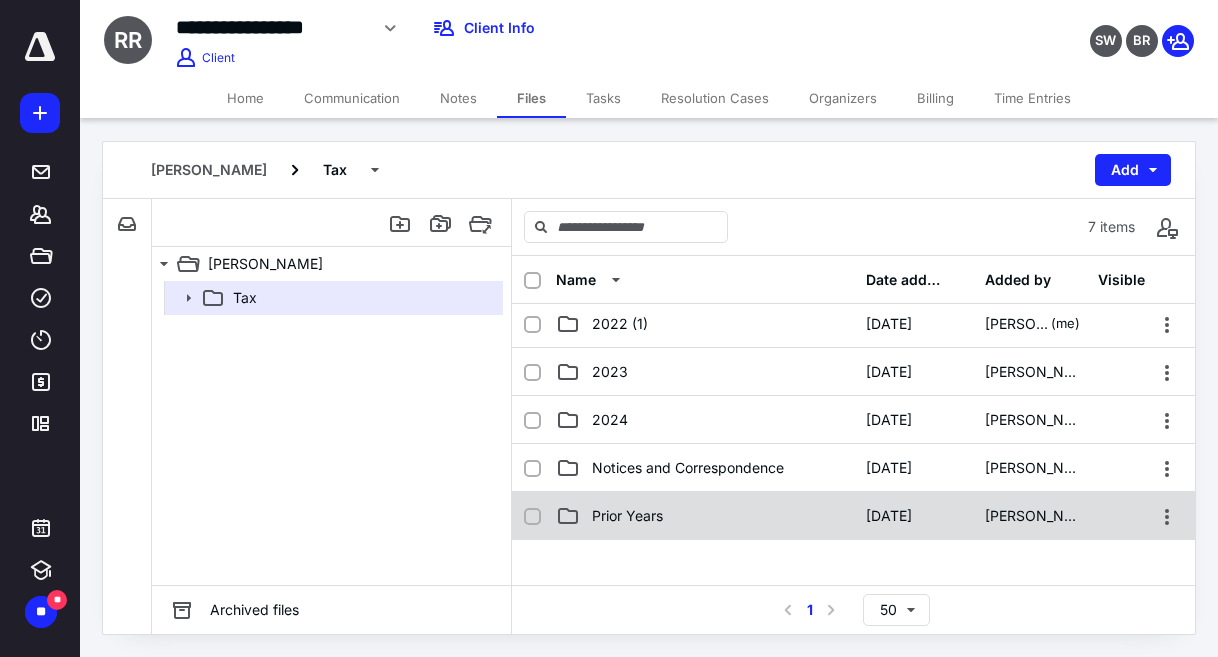 scroll, scrollTop: 0, scrollLeft: 0, axis: both 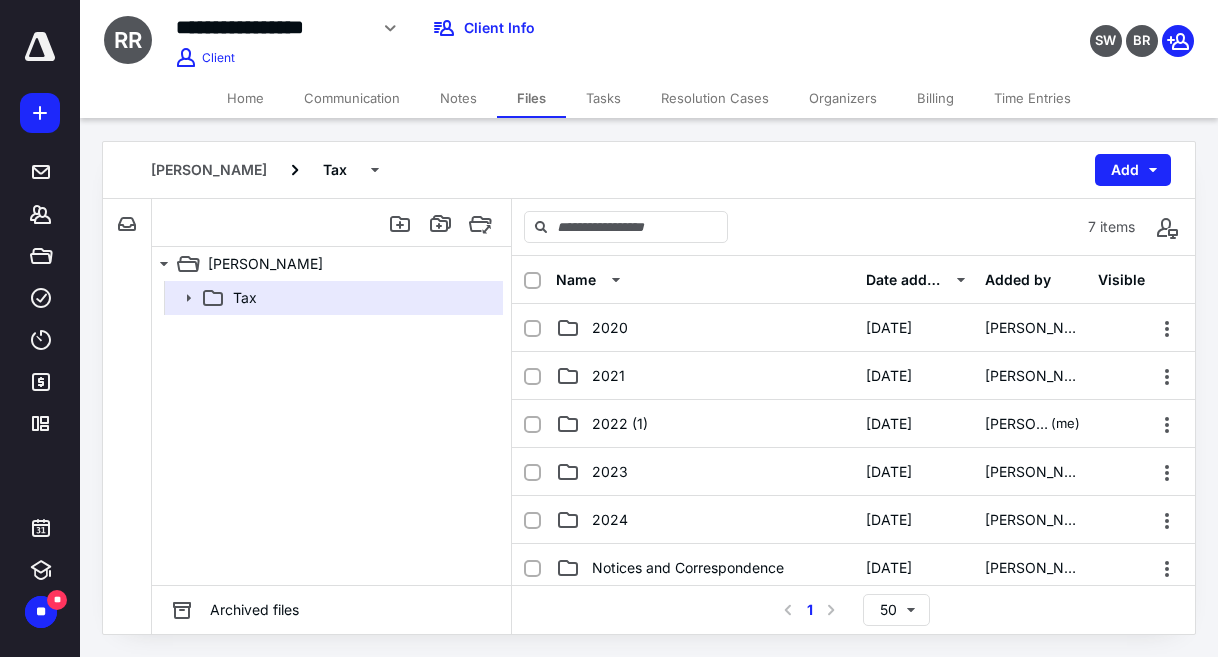 click on "Date added" at bounding box center [904, 280] 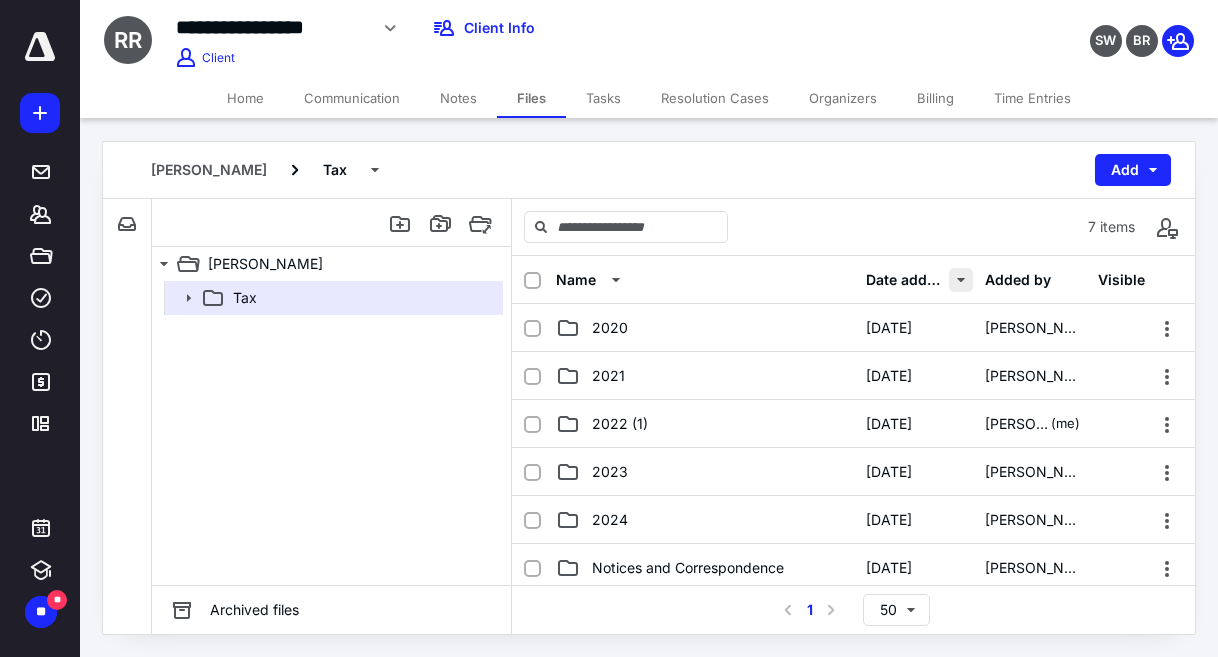 click at bounding box center [960, 280] 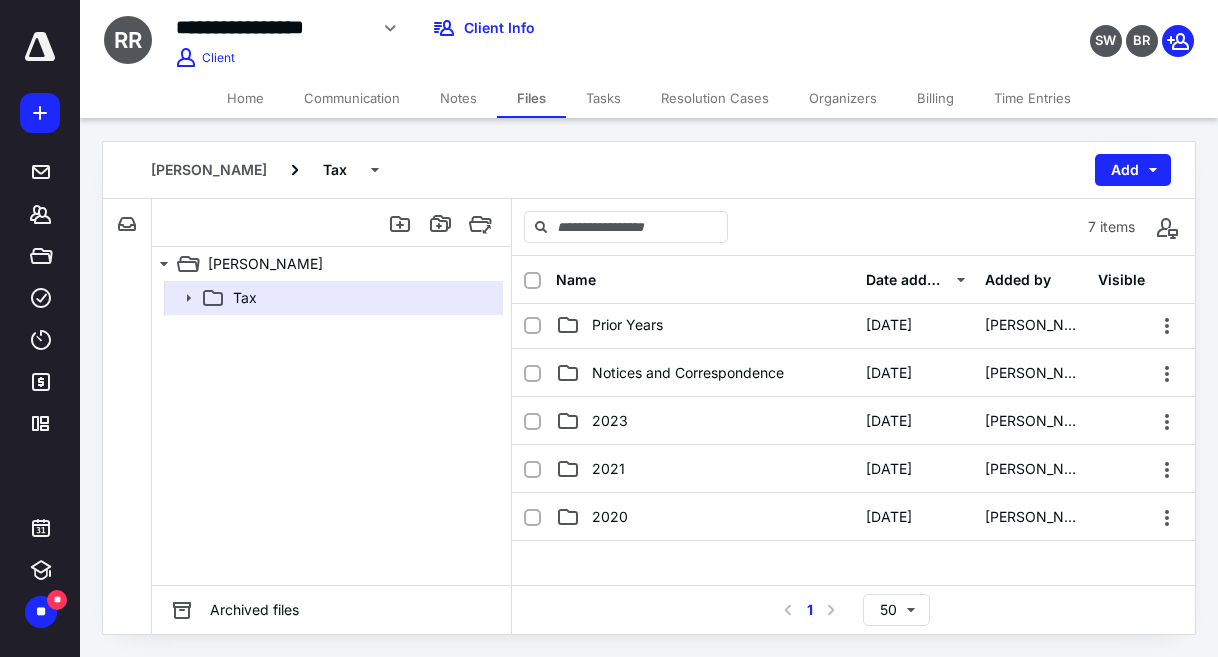 scroll, scrollTop: 0, scrollLeft: 0, axis: both 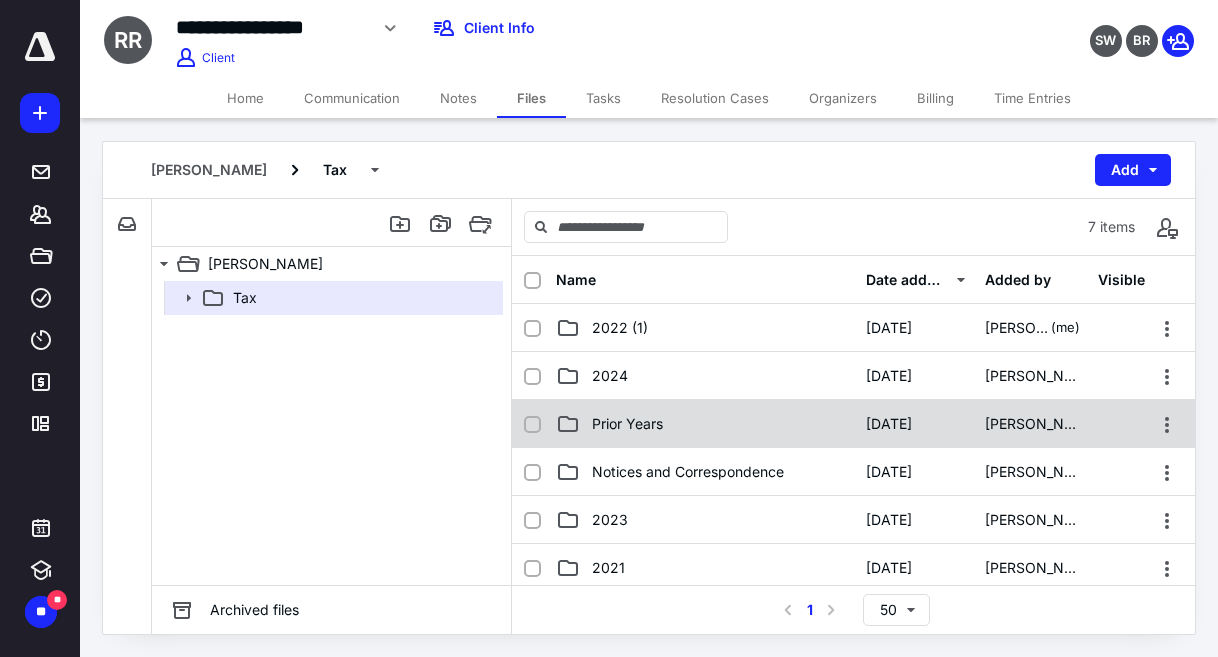 click on "Prior Years [DATE] [PERSON_NAME]" at bounding box center (853, 424) 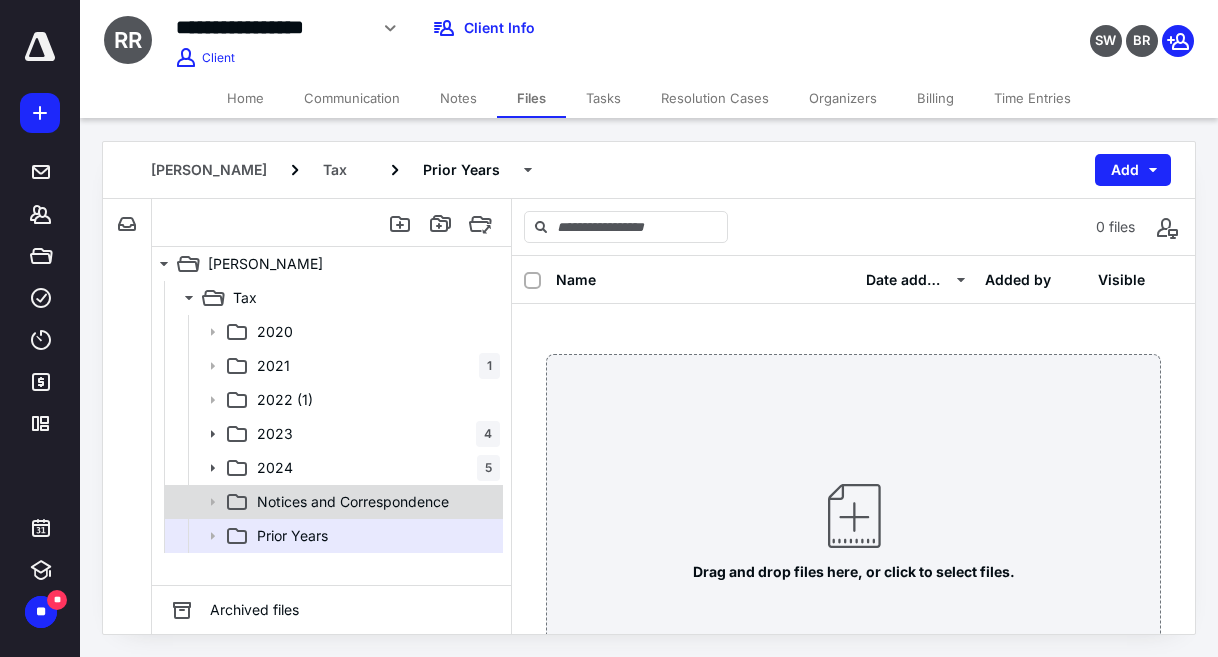 click on "Notices and Correspondence" at bounding box center (332, 502) 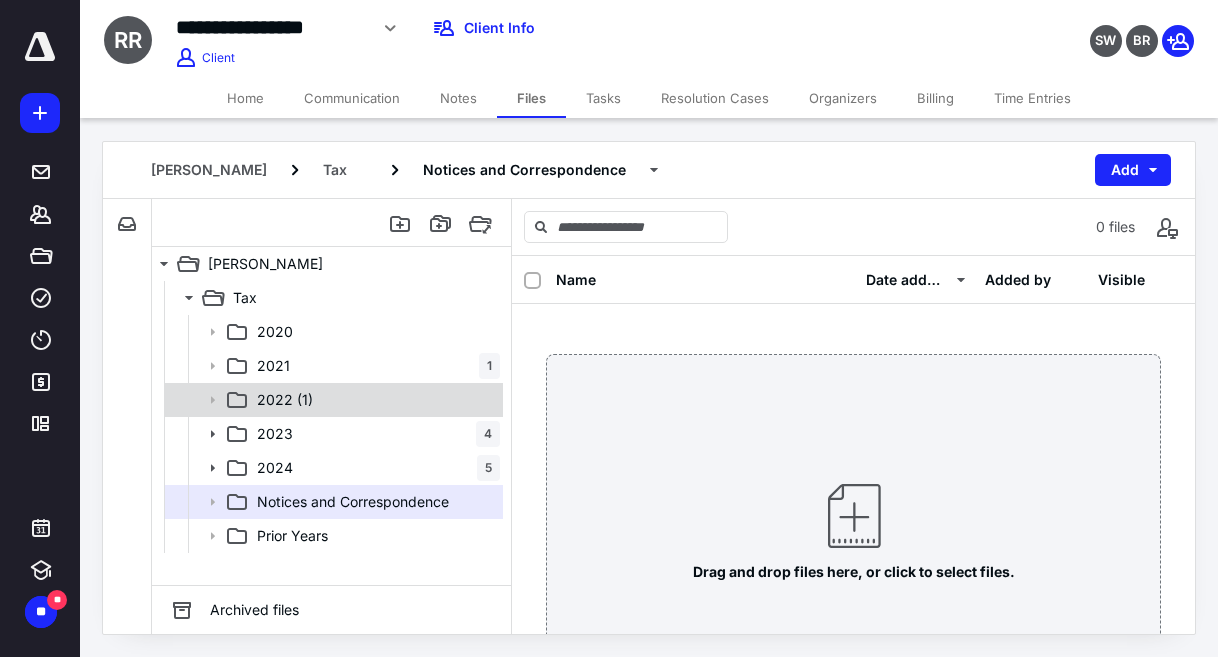 click on "2022 (1)" at bounding box center [374, 400] 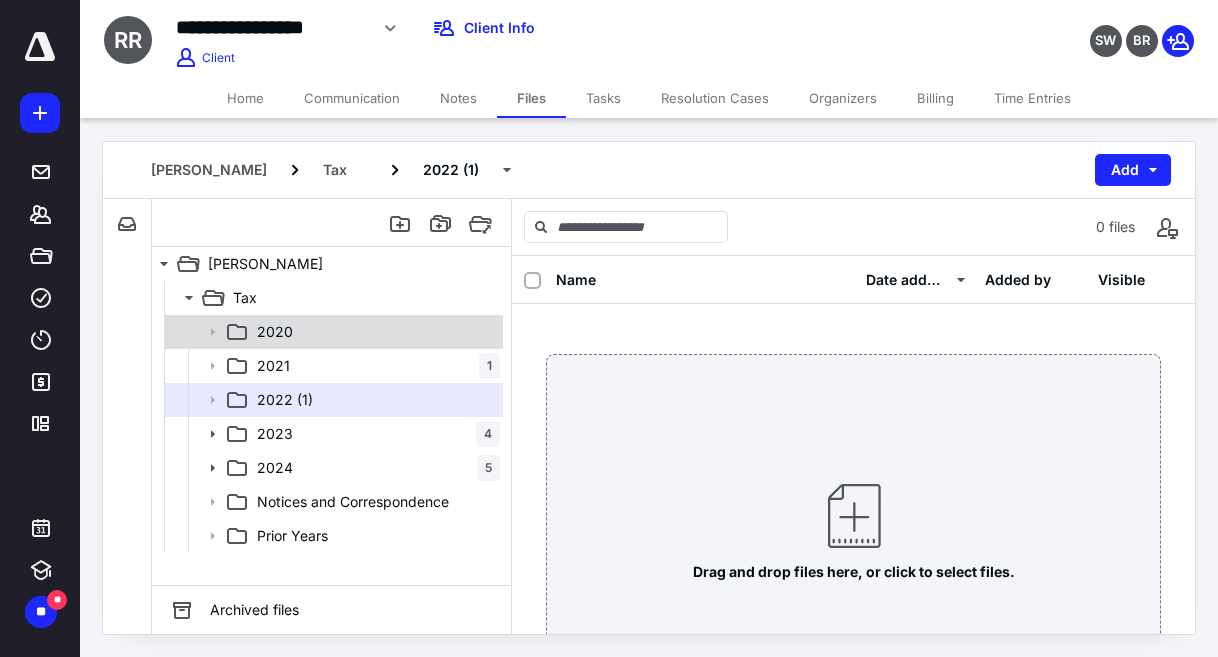 click on "2020" at bounding box center (374, 332) 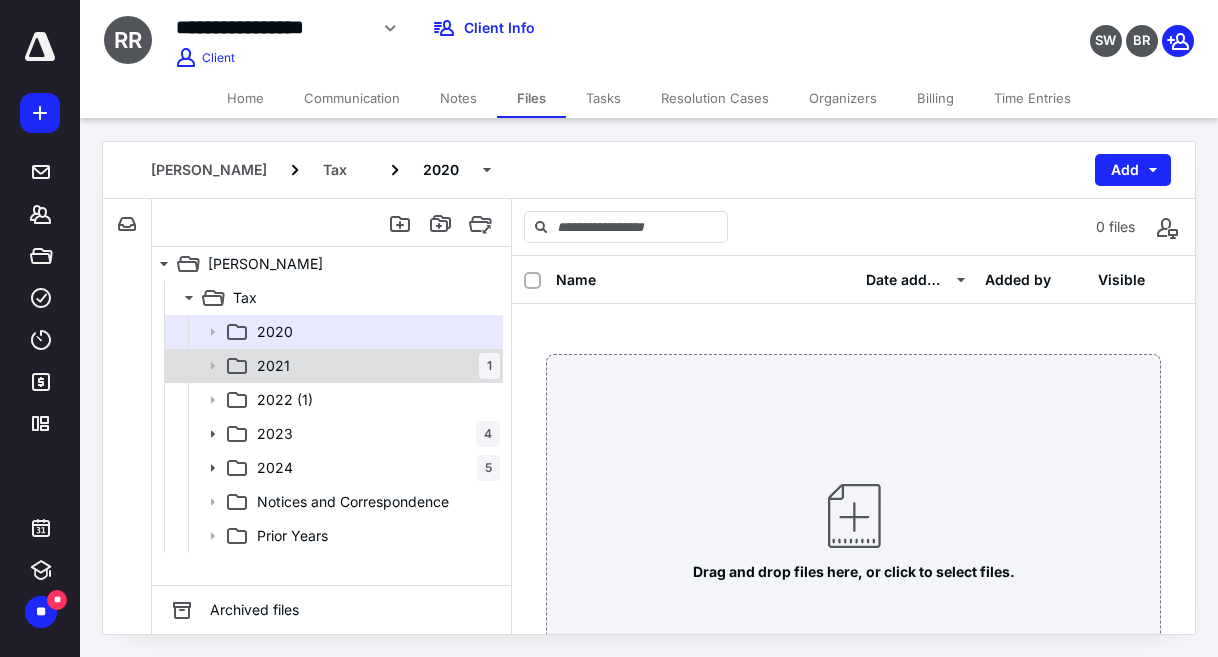 click on "2021 1" at bounding box center (374, 366) 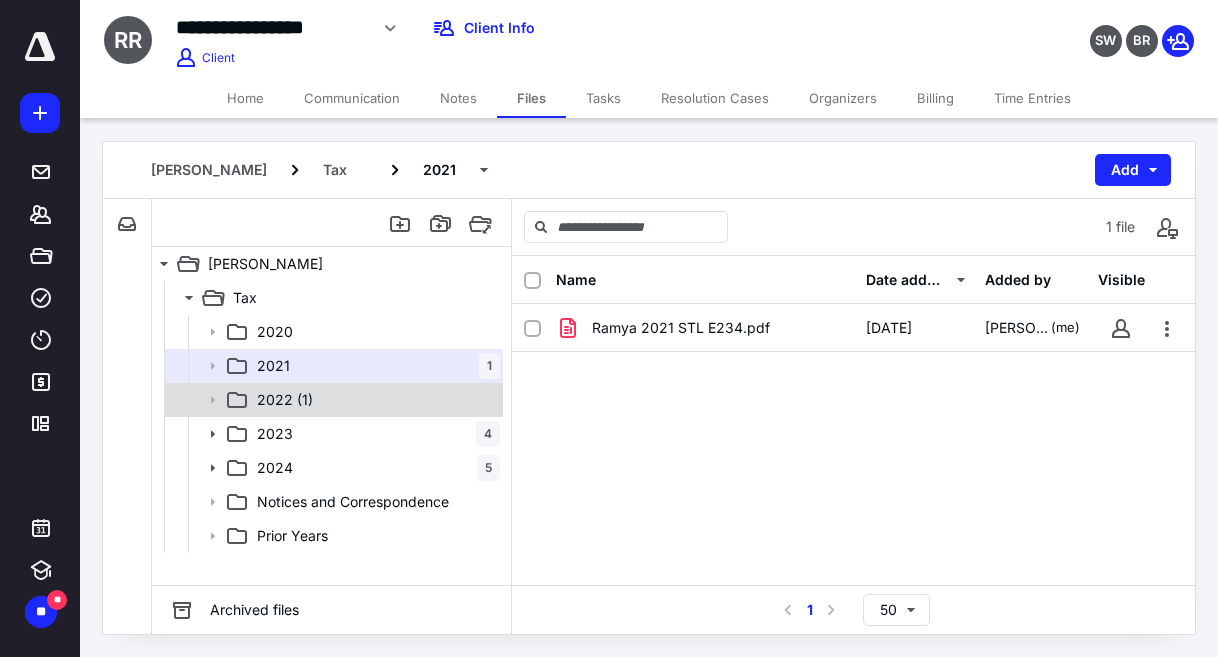 click on "2022 (1)" at bounding box center [374, 400] 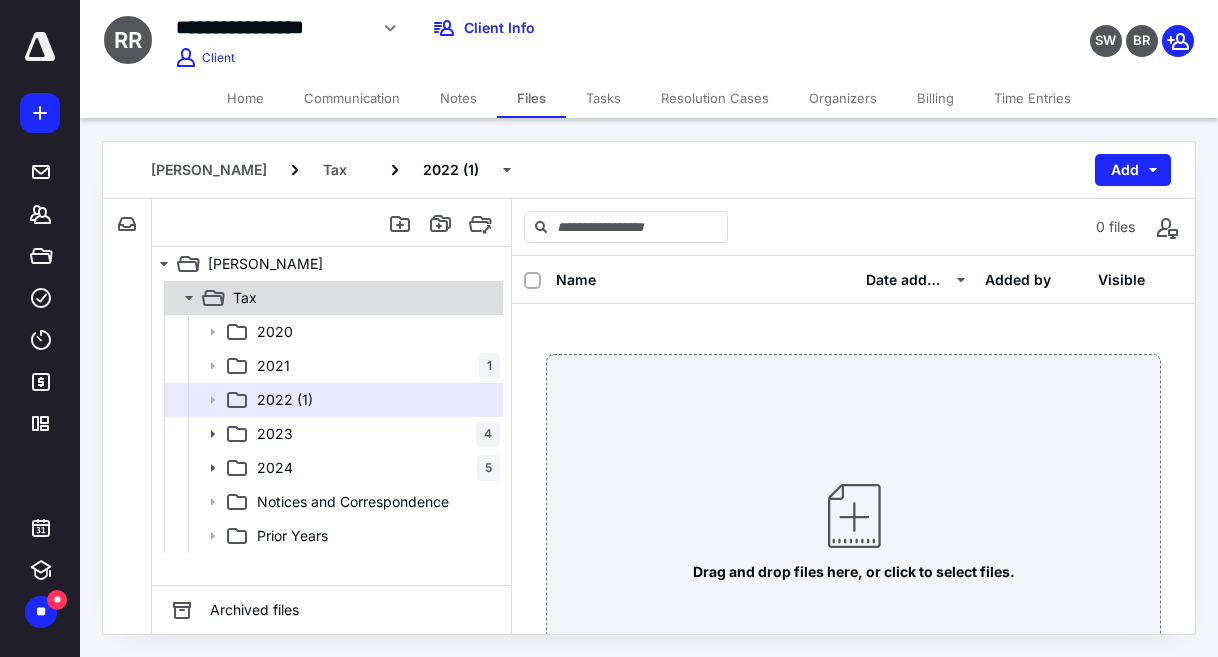 click on "Tax" at bounding box center [362, 298] 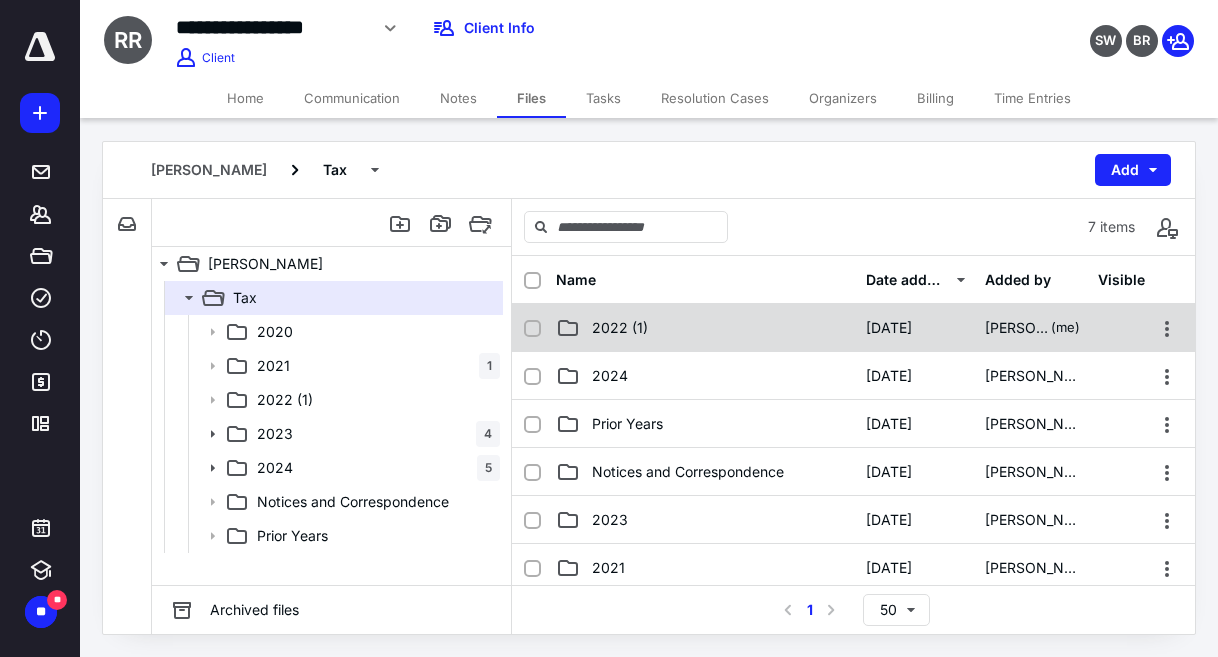 checkbox on "true" 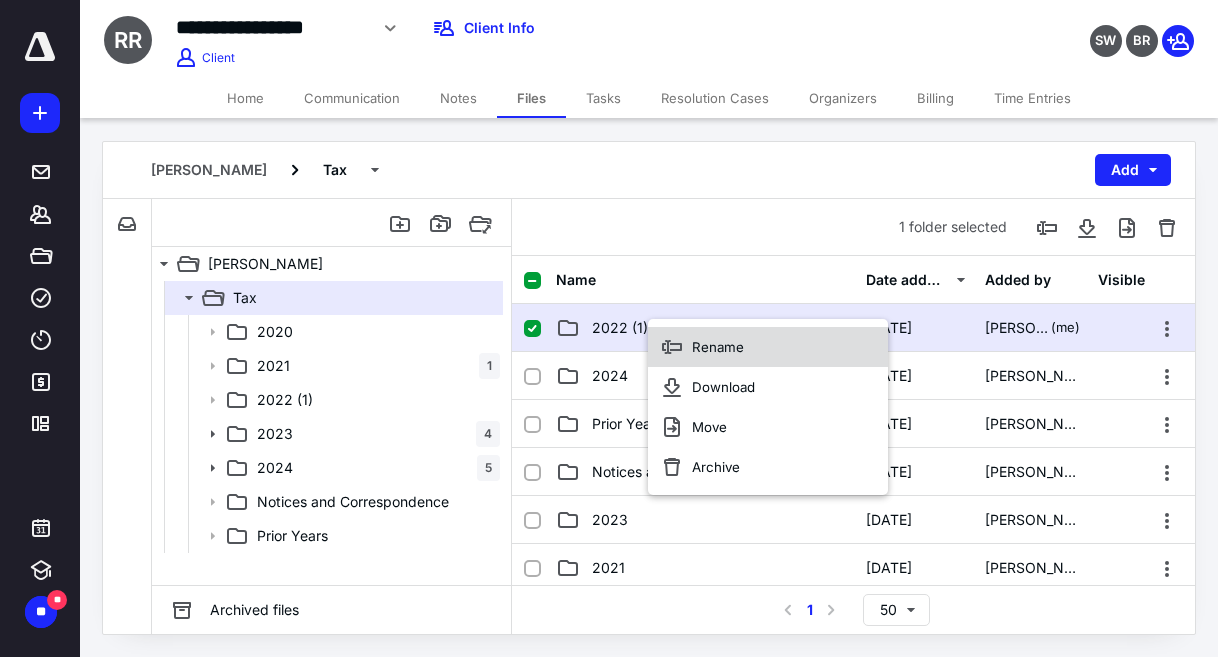 click 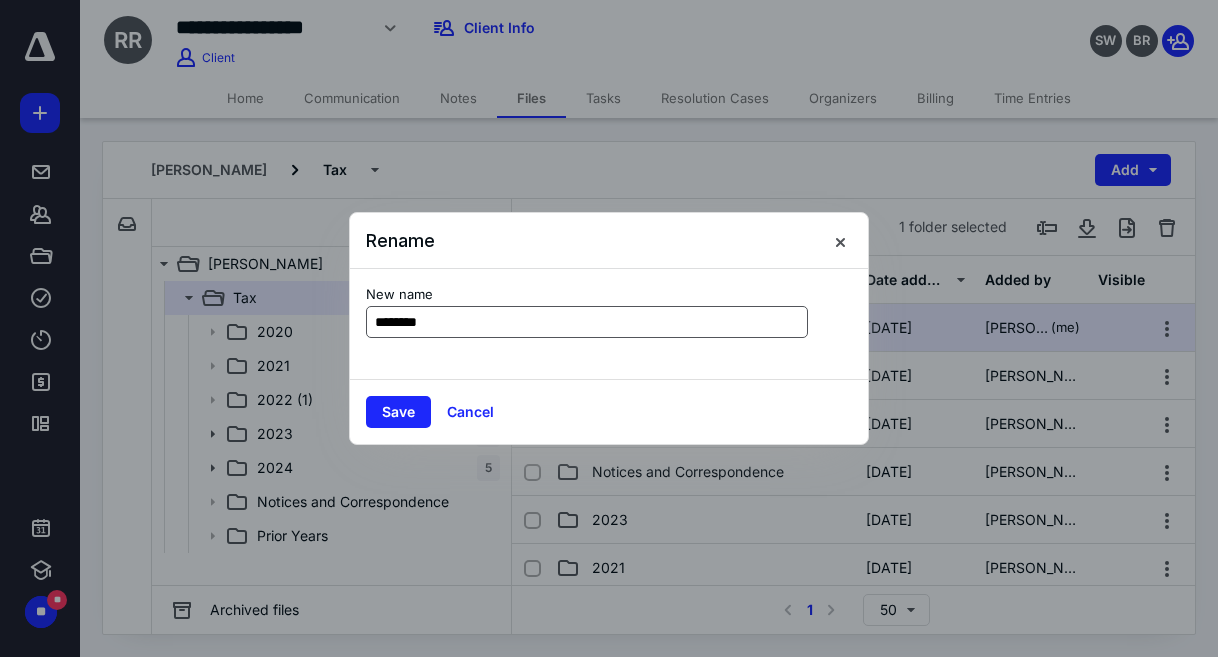 click on "********" at bounding box center [587, 322] 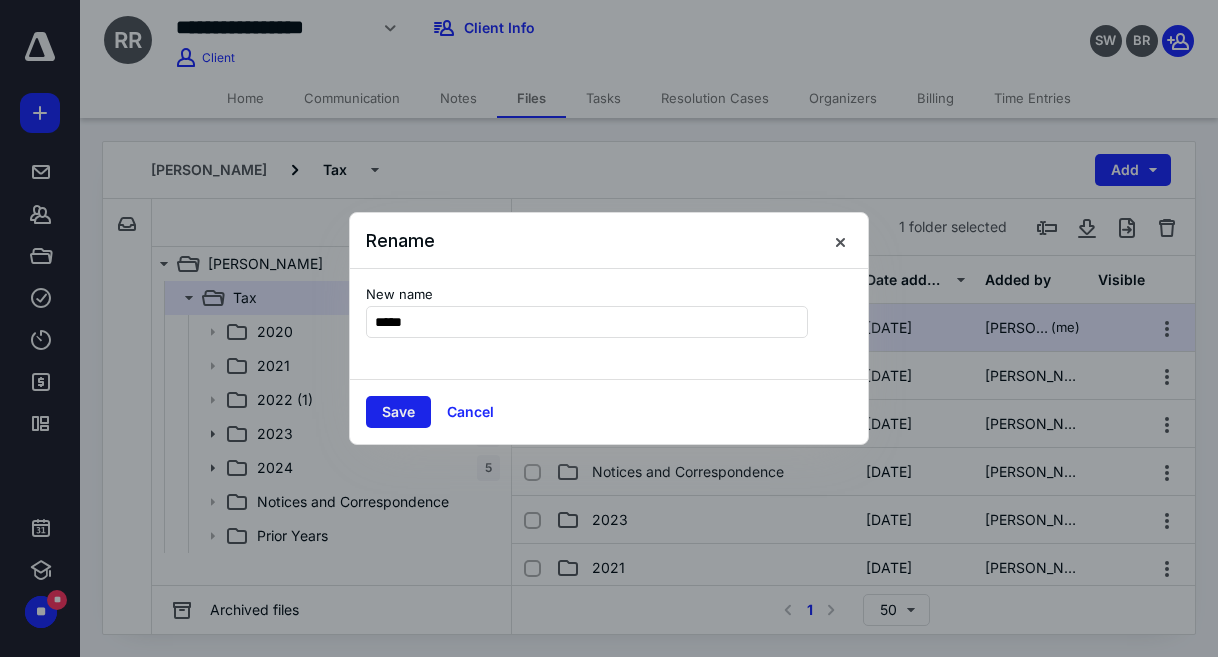 type on "****" 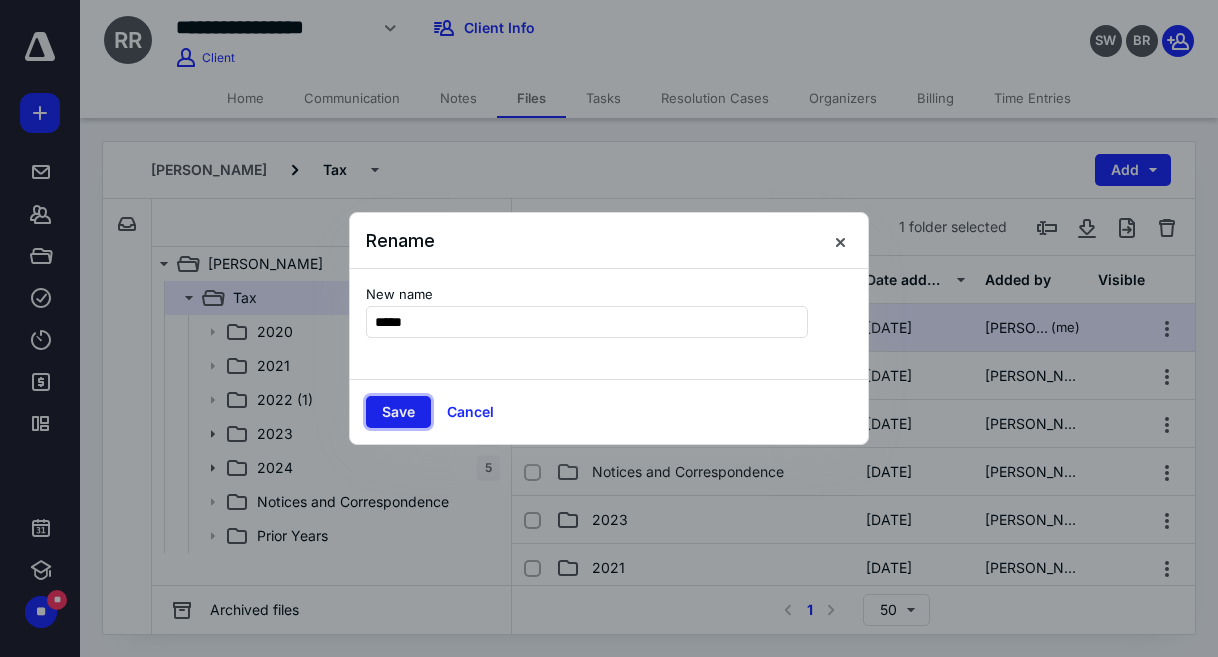 click on "Save" at bounding box center [398, 412] 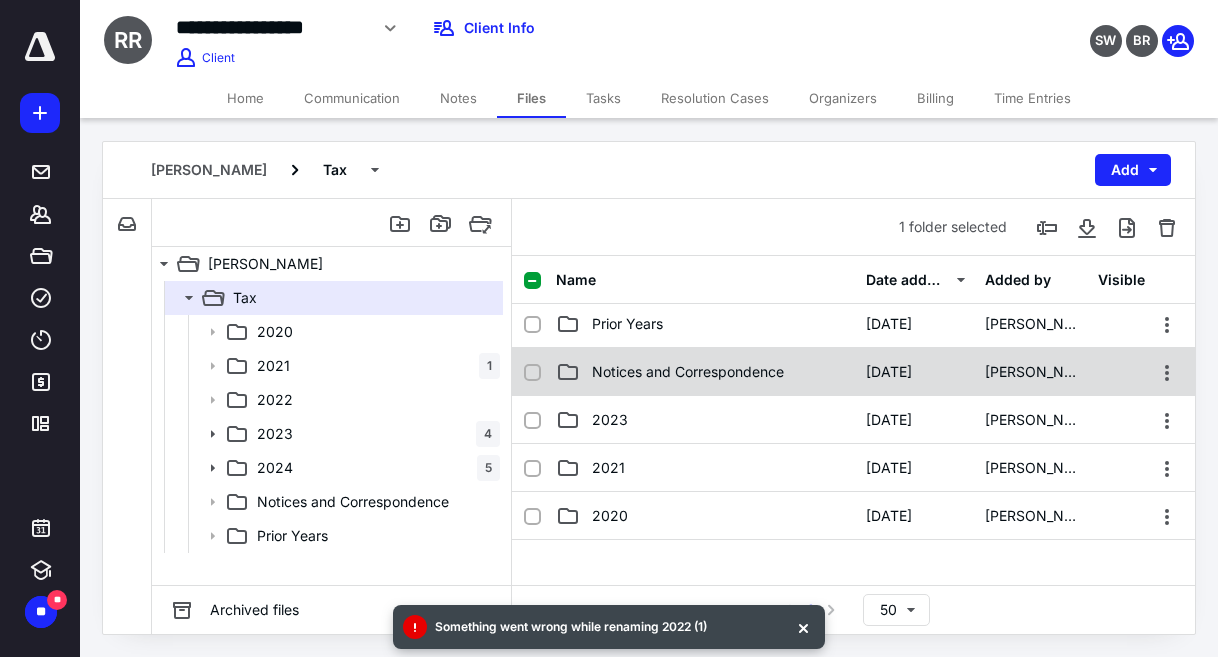 scroll, scrollTop: 0, scrollLeft: 0, axis: both 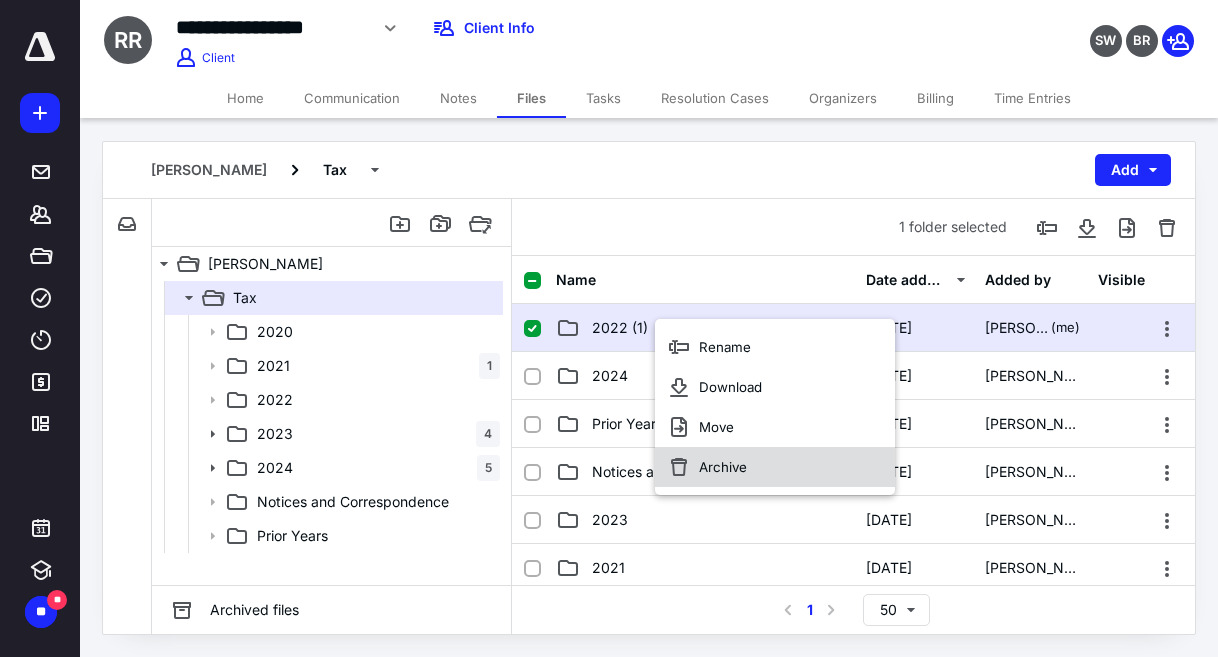 click on "Archive" at bounding box center [775, 467] 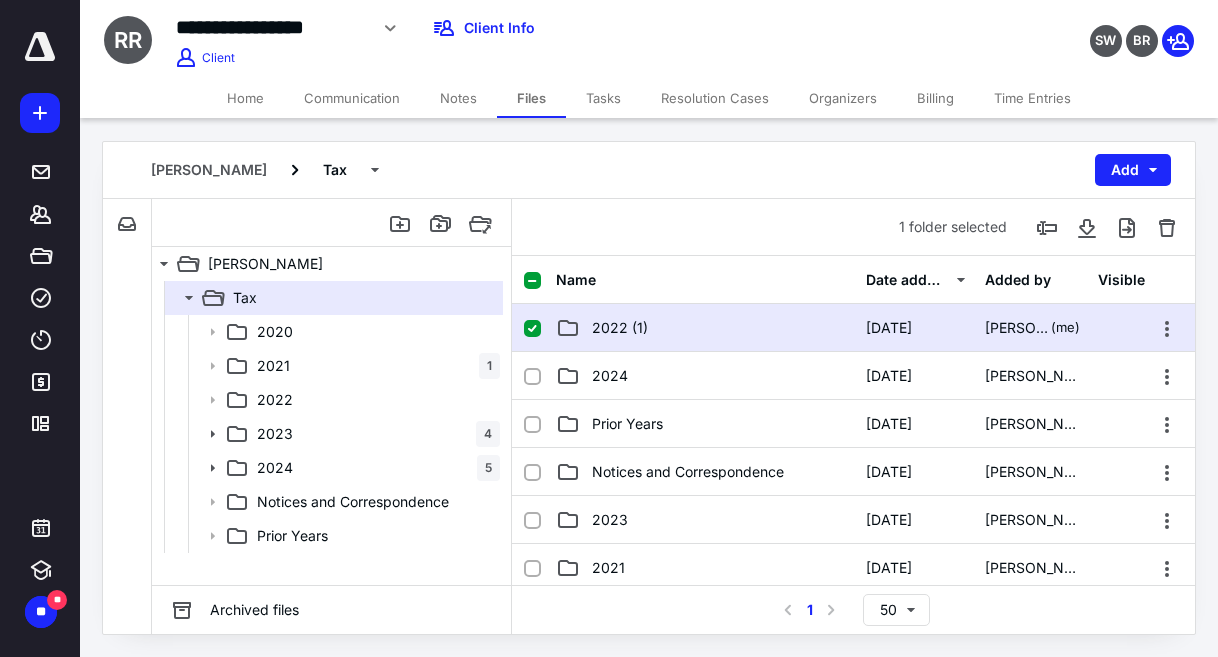 checkbox on "false" 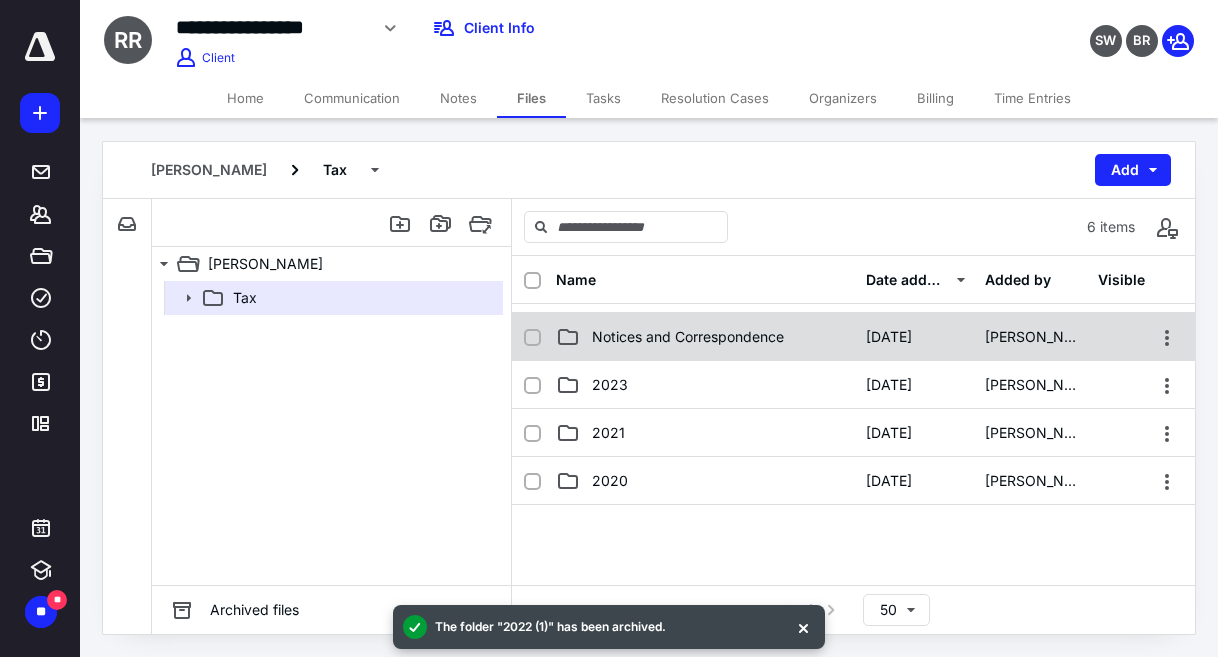 scroll, scrollTop: 0, scrollLeft: 0, axis: both 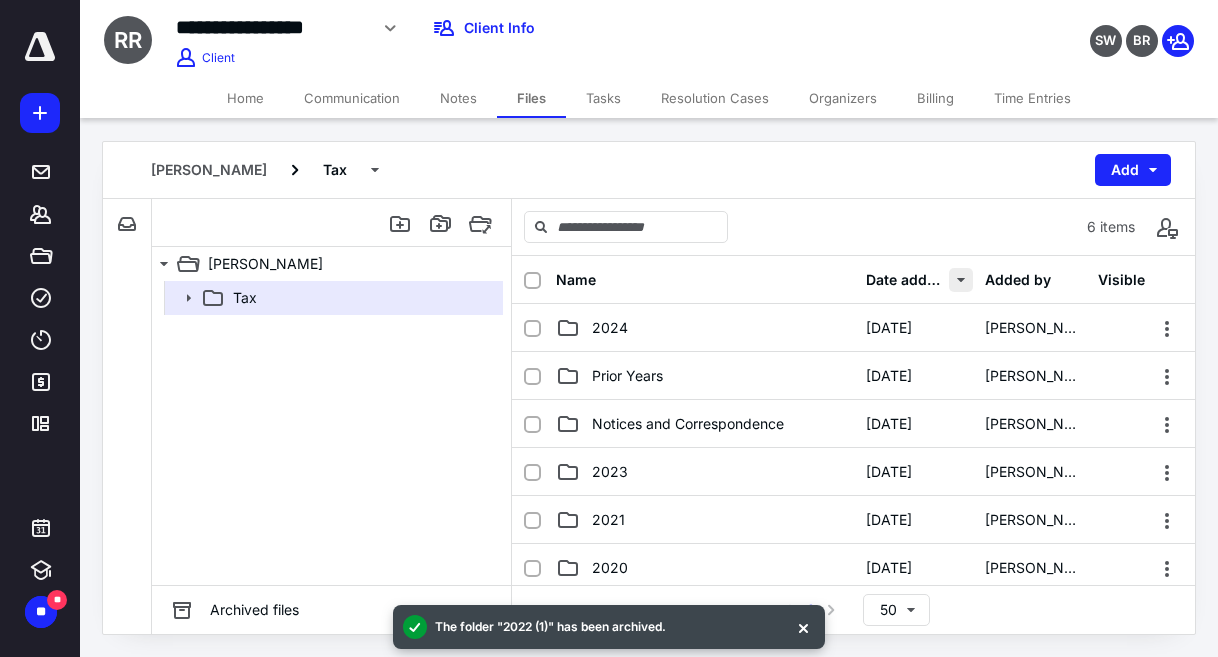click at bounding box center [960, 280] 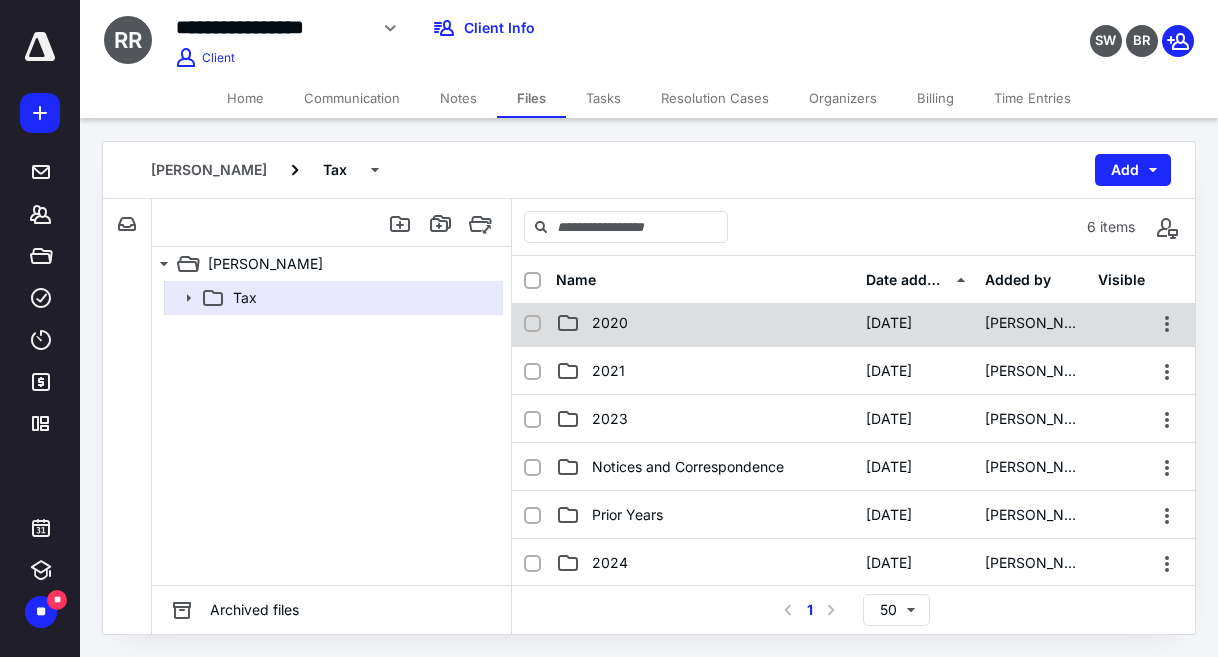 scroll, scrollTop: 0, scrollLeft: 0, axis: both 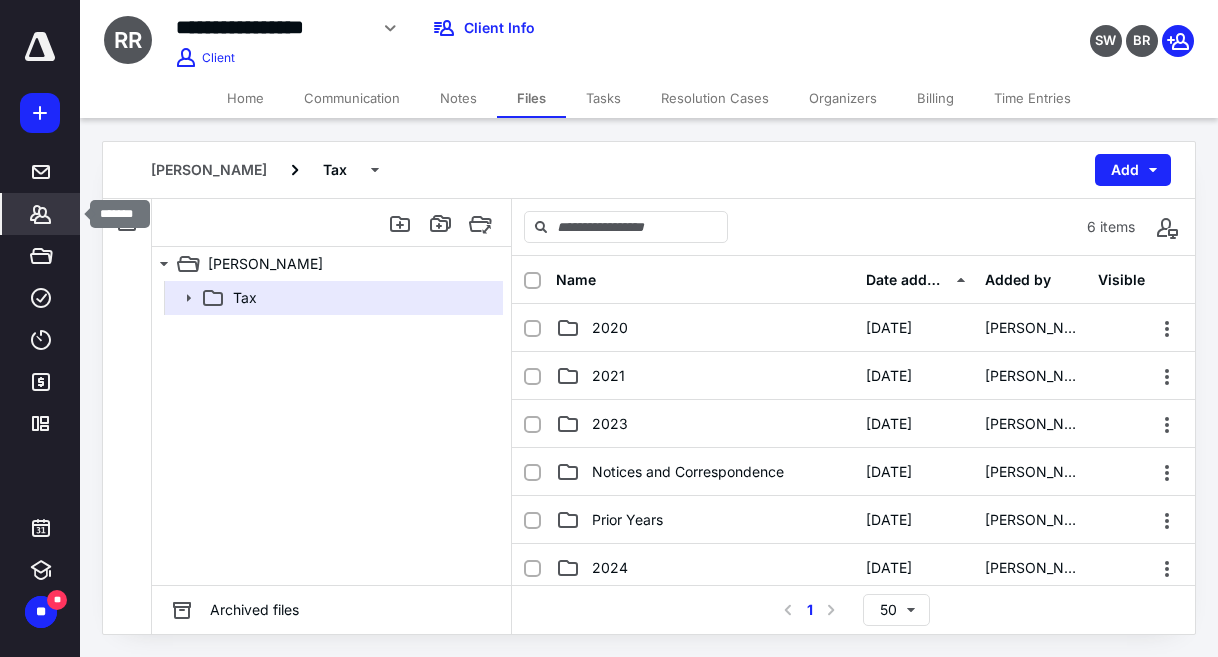 click 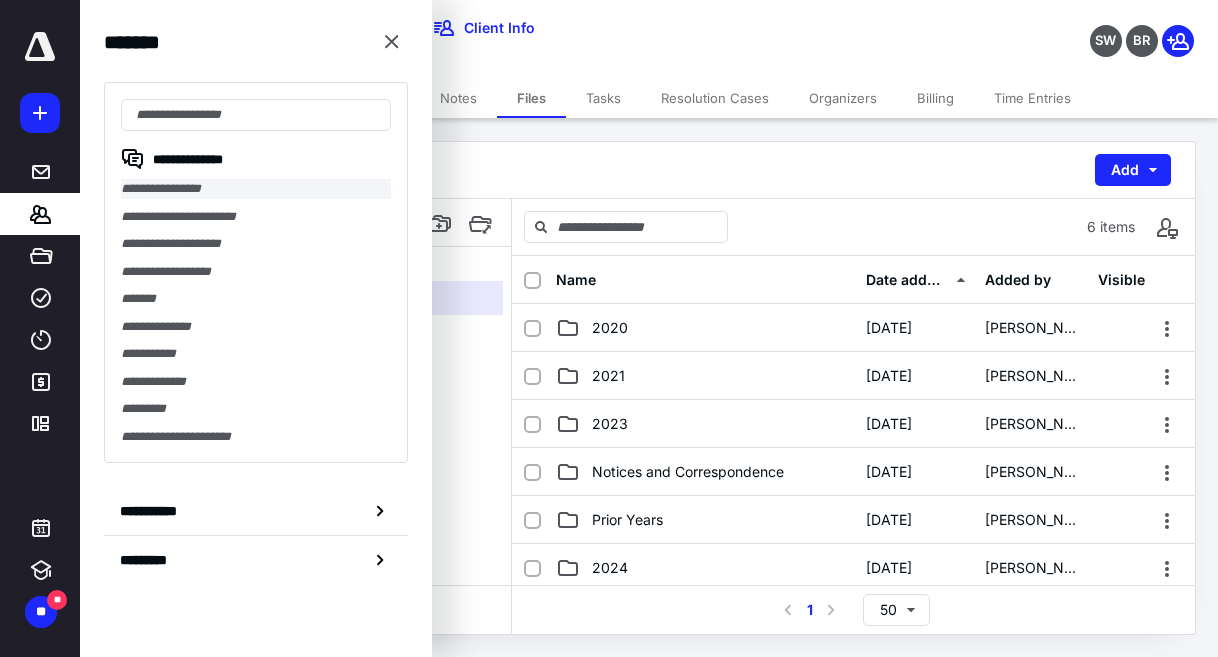 click on "**********" at bounding box center (256, 189) 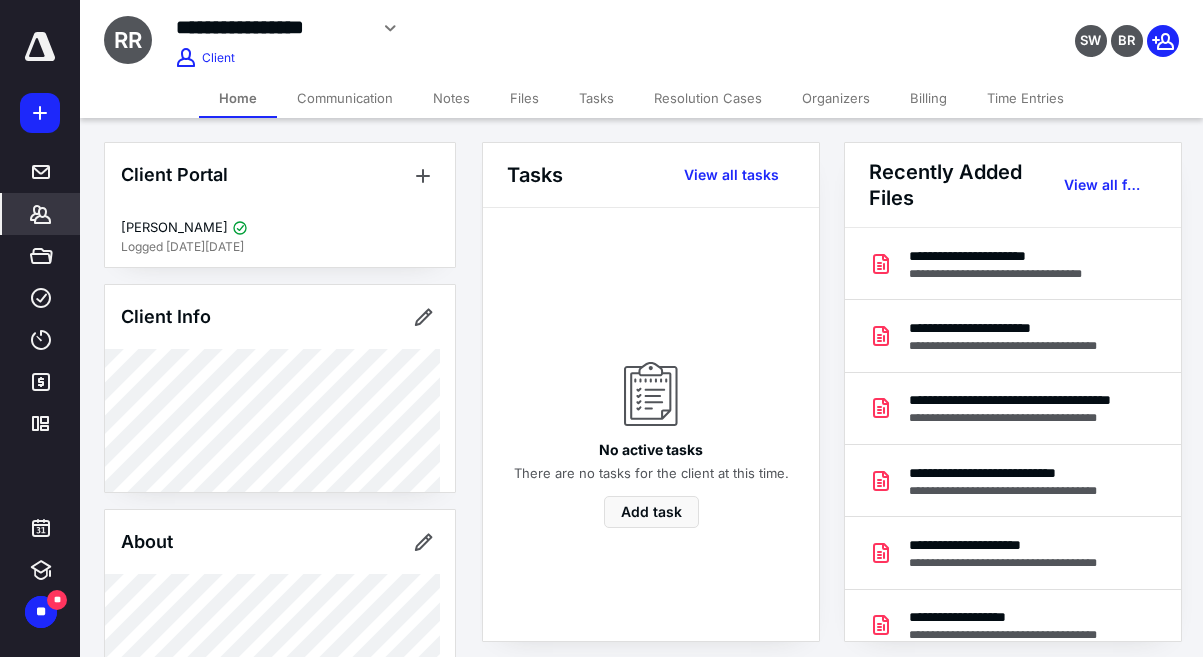 click on "Files" at bounding box center (524, 98) 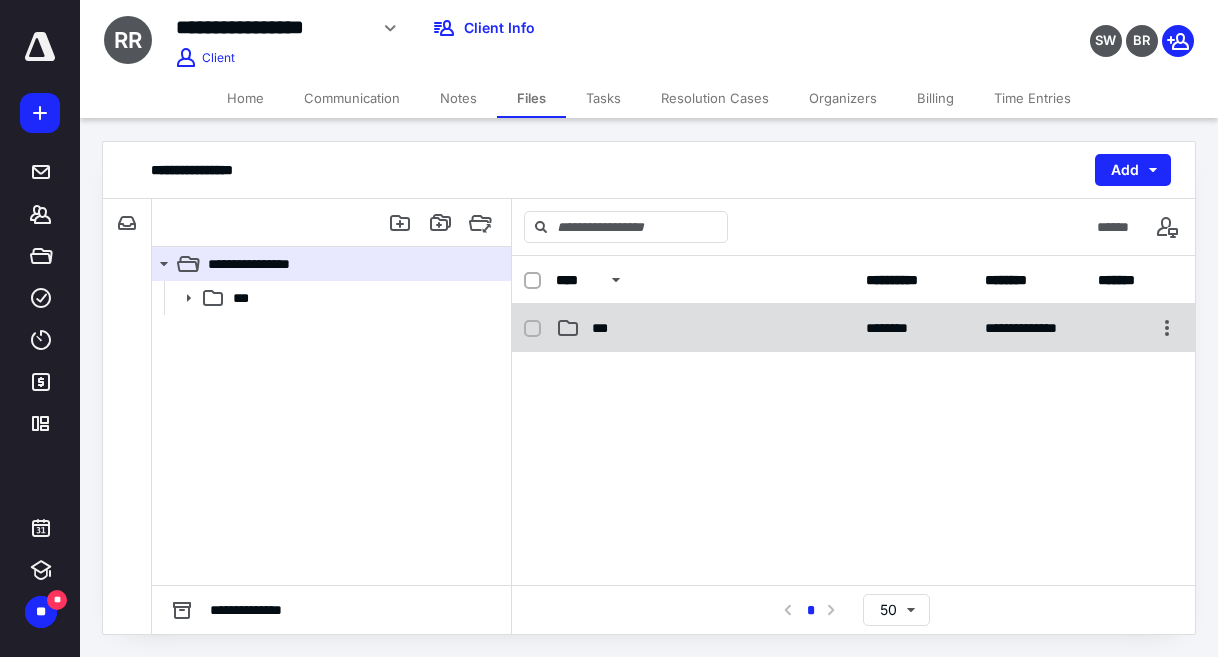 click on "***" at bounding box center (705, 328) 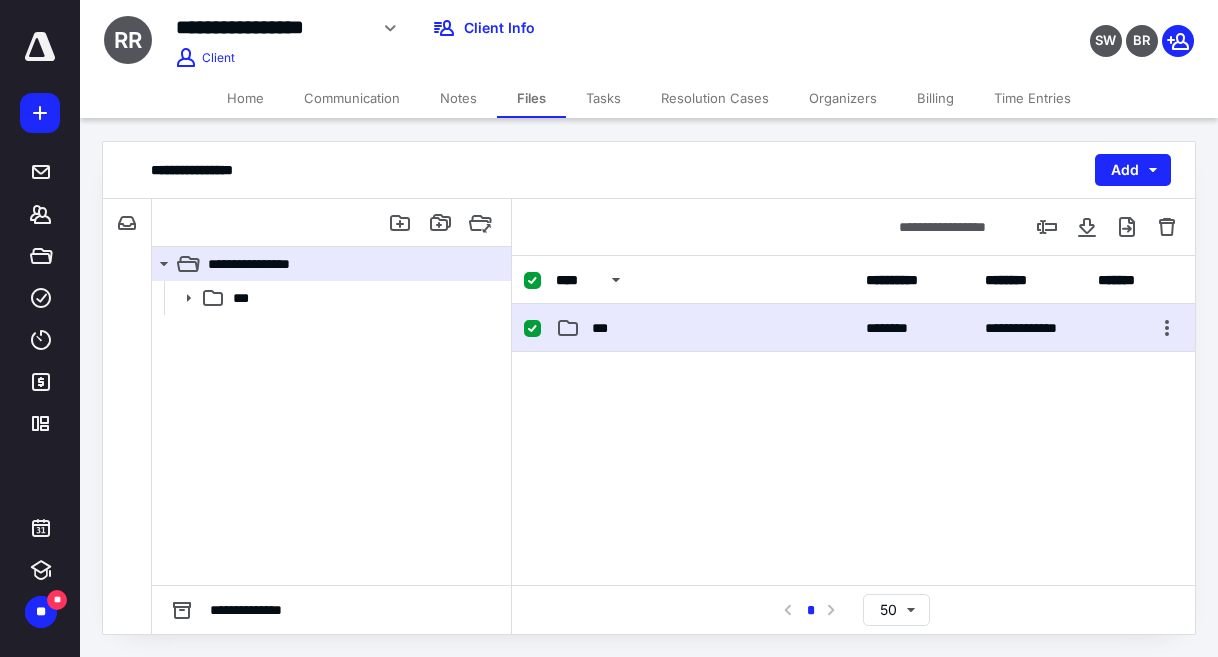 click on "***" at bounding box center [705, 328] 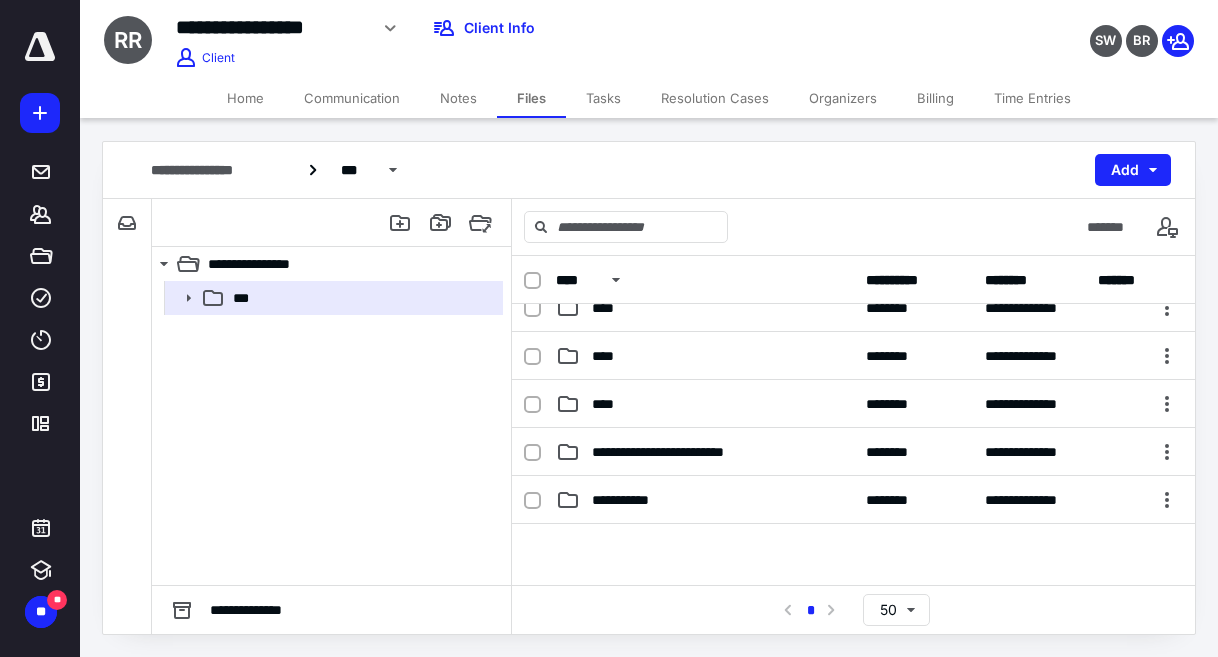 scroll, scrollTop: 100, scrollLeft: 0, axis: vertical 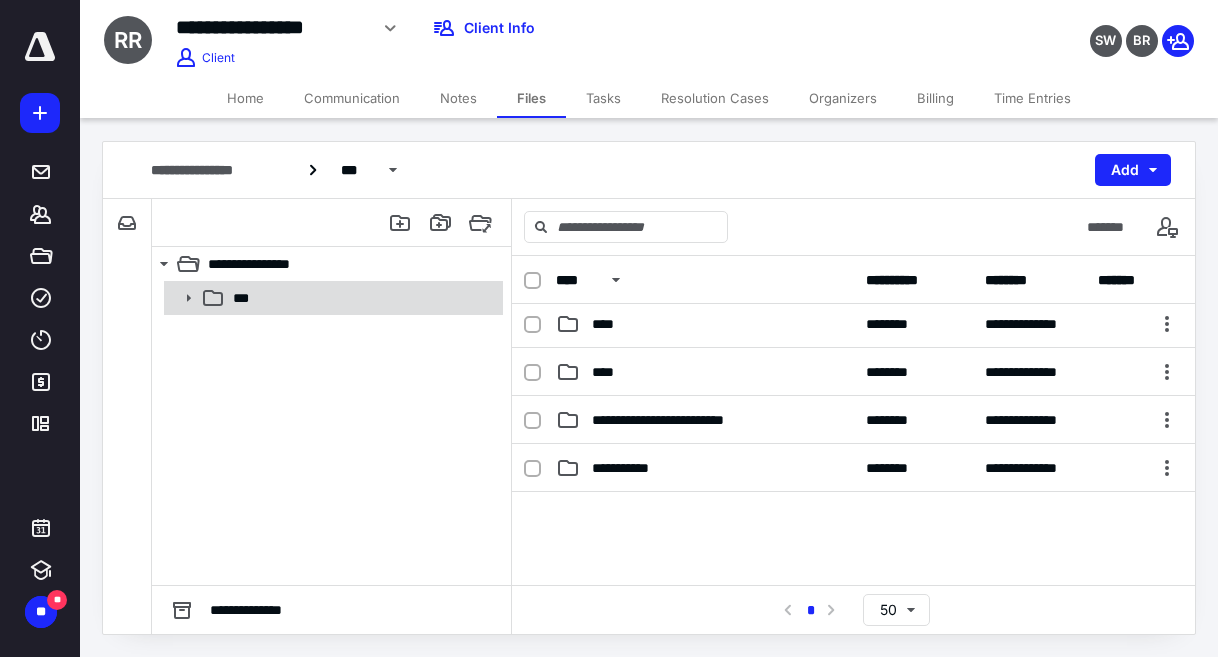 click 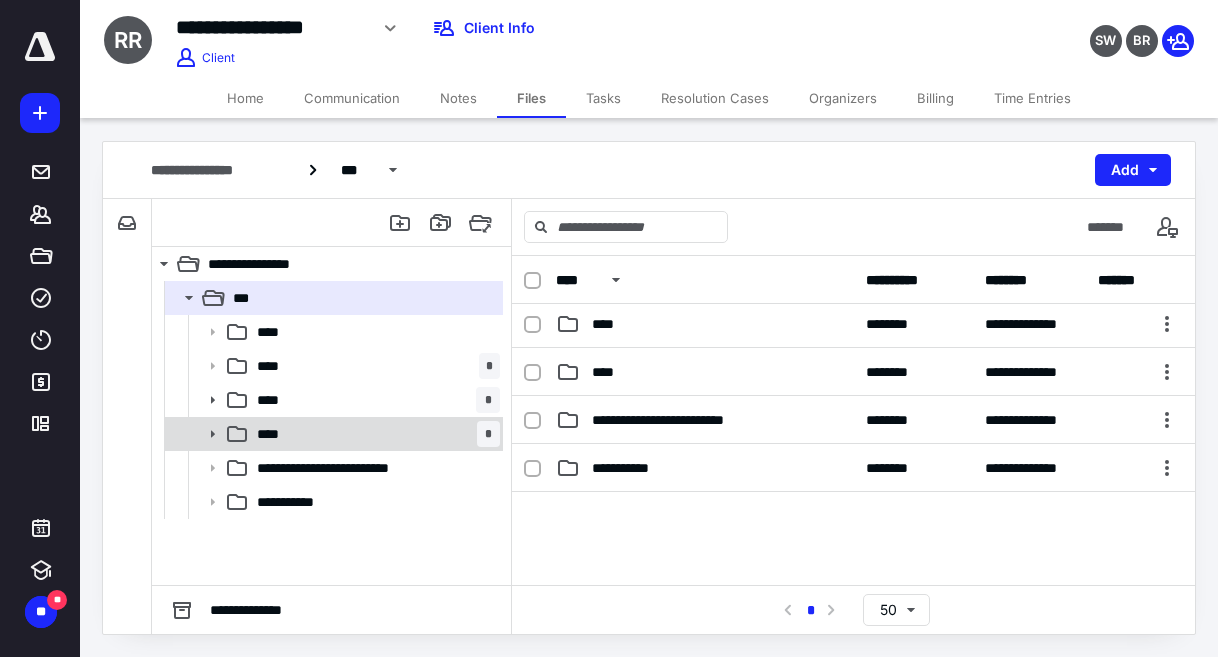 click on "**** *" at bounding box center (374, 434) 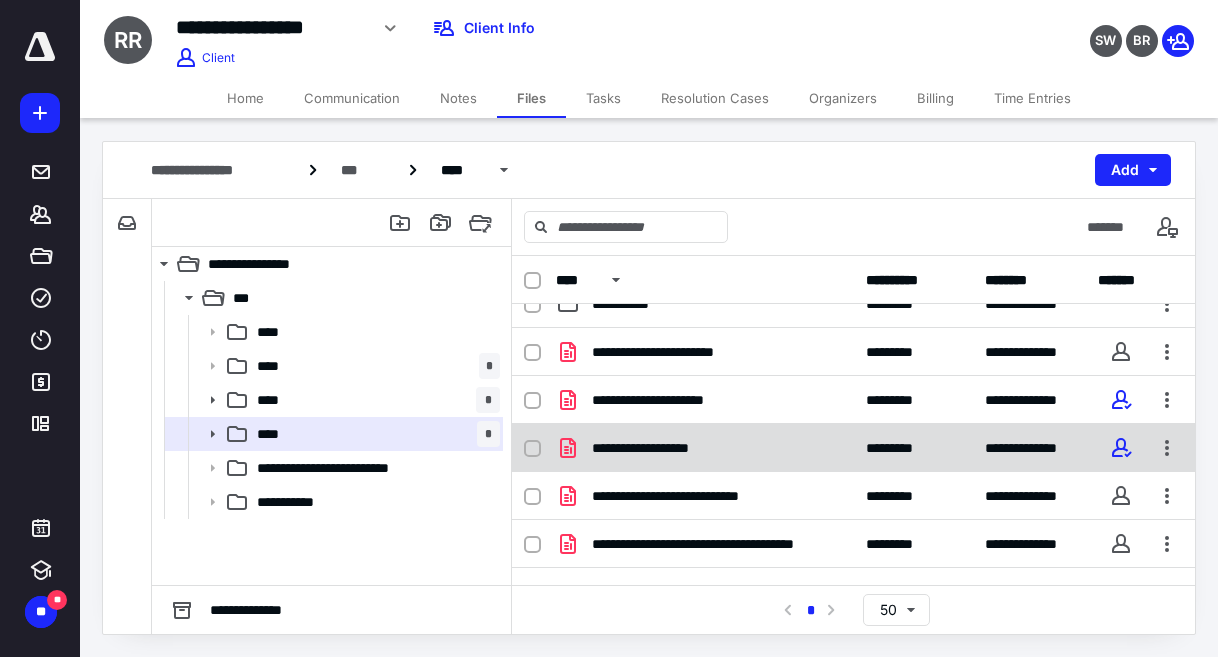 scroll, scrollTop: 0, scrollLeft: 0, axis: both 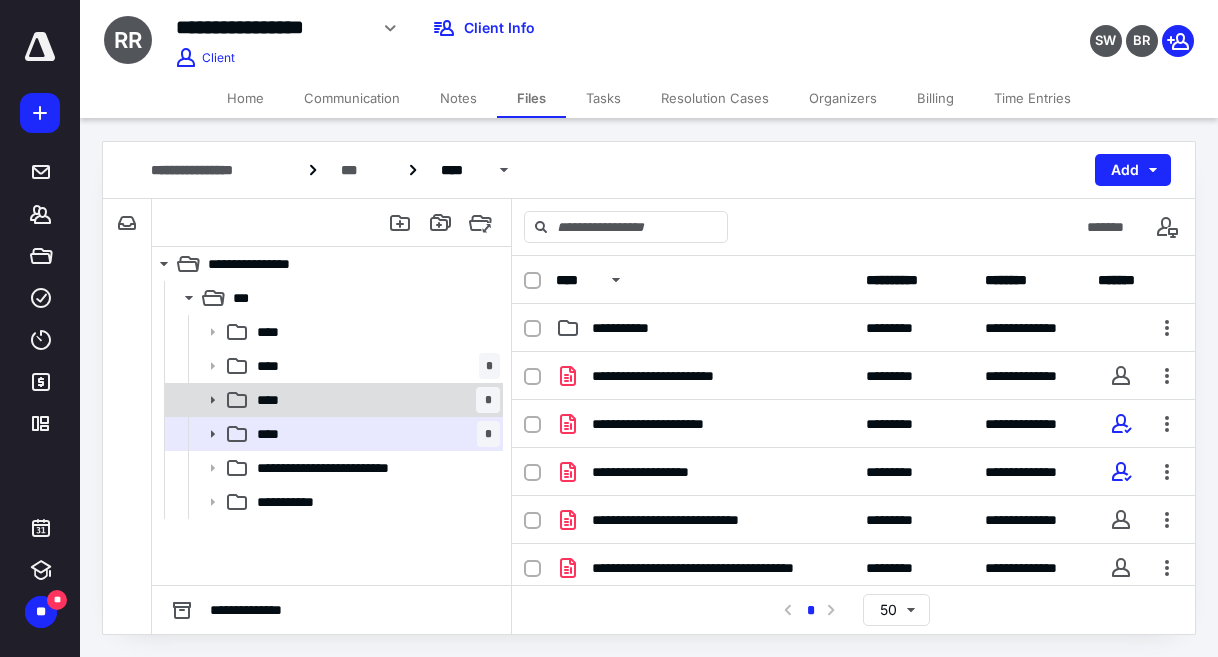 click 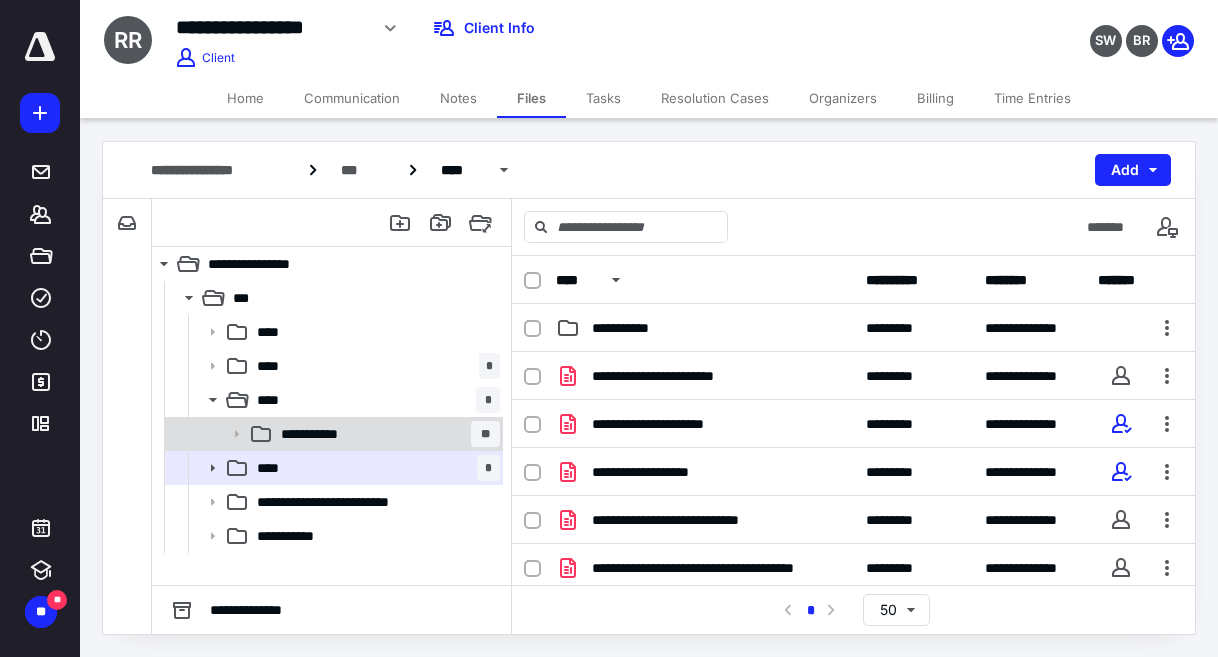 click 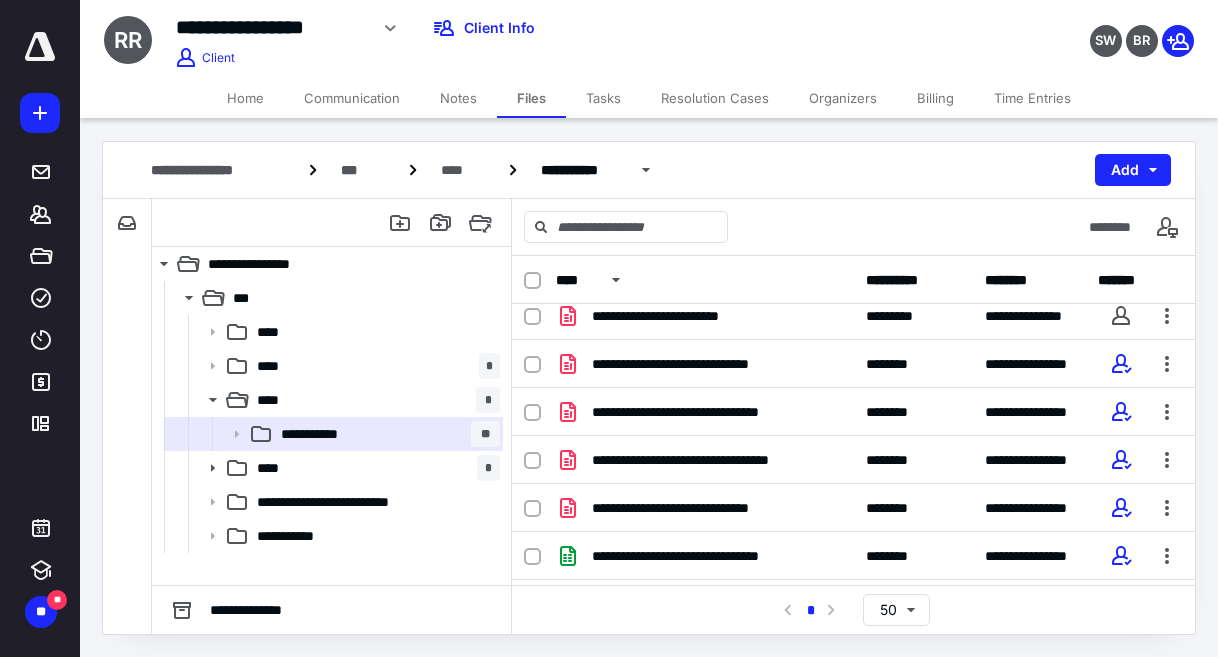 scroll, scrollTop: 391, scrollLeft: 0, axis: vertical 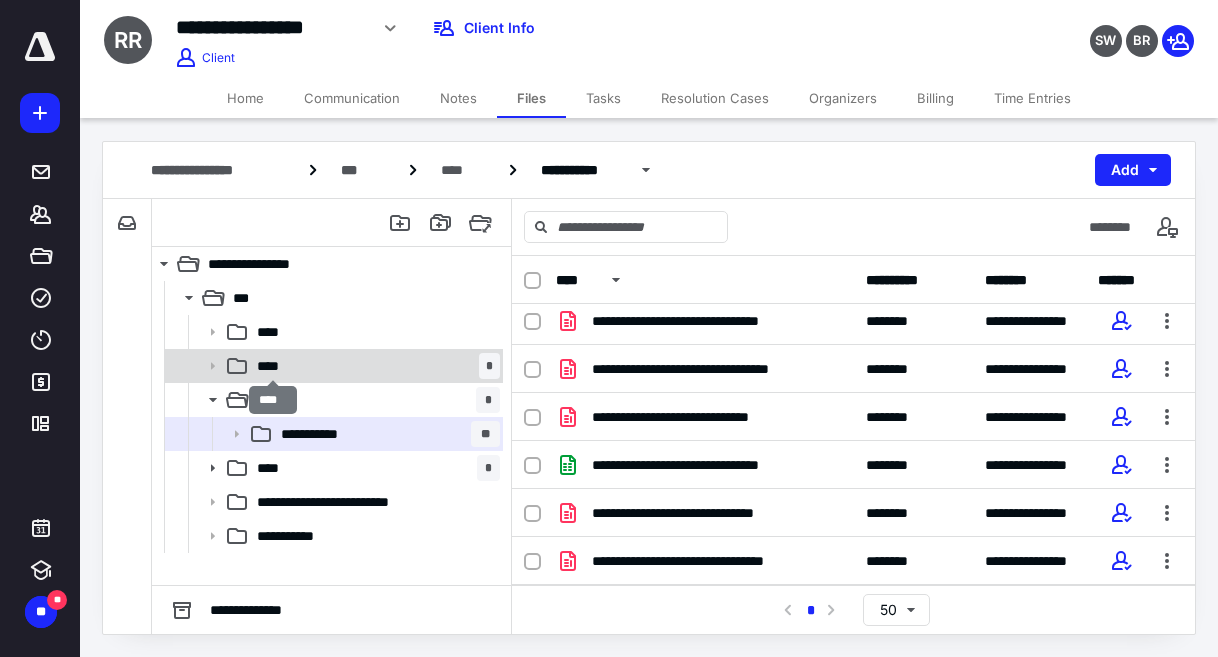 click on "****" at bounding box center (273, 366) 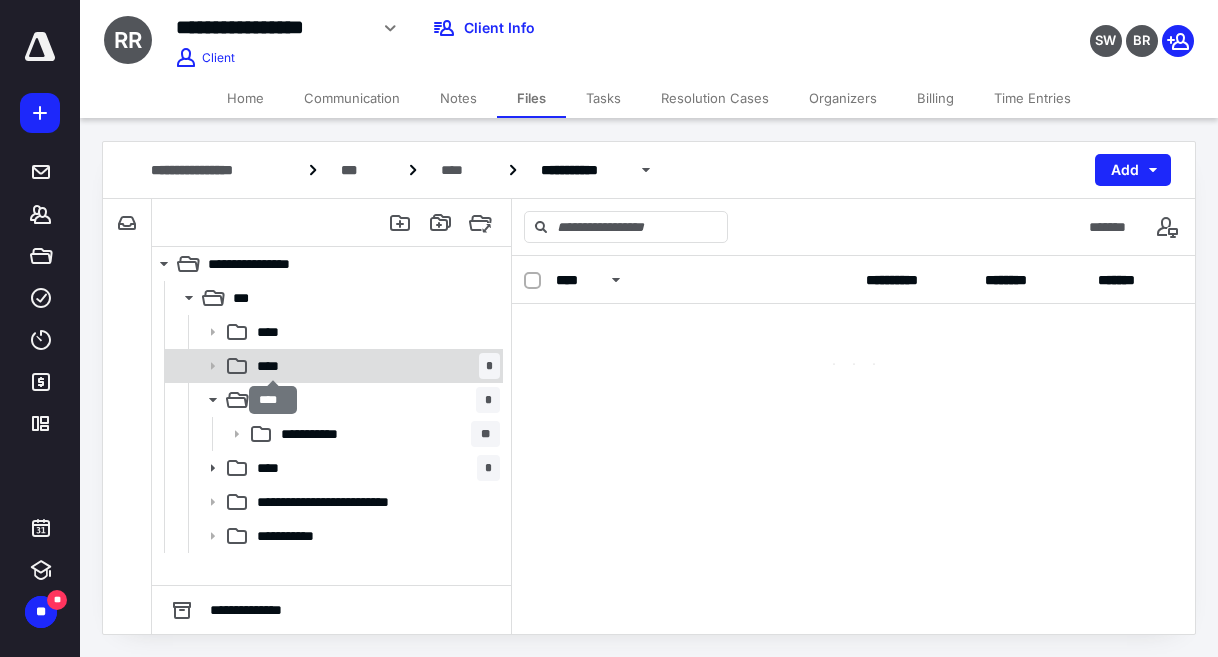 scroll, scrollTop: 0, scrollLeft: 0, axis: both 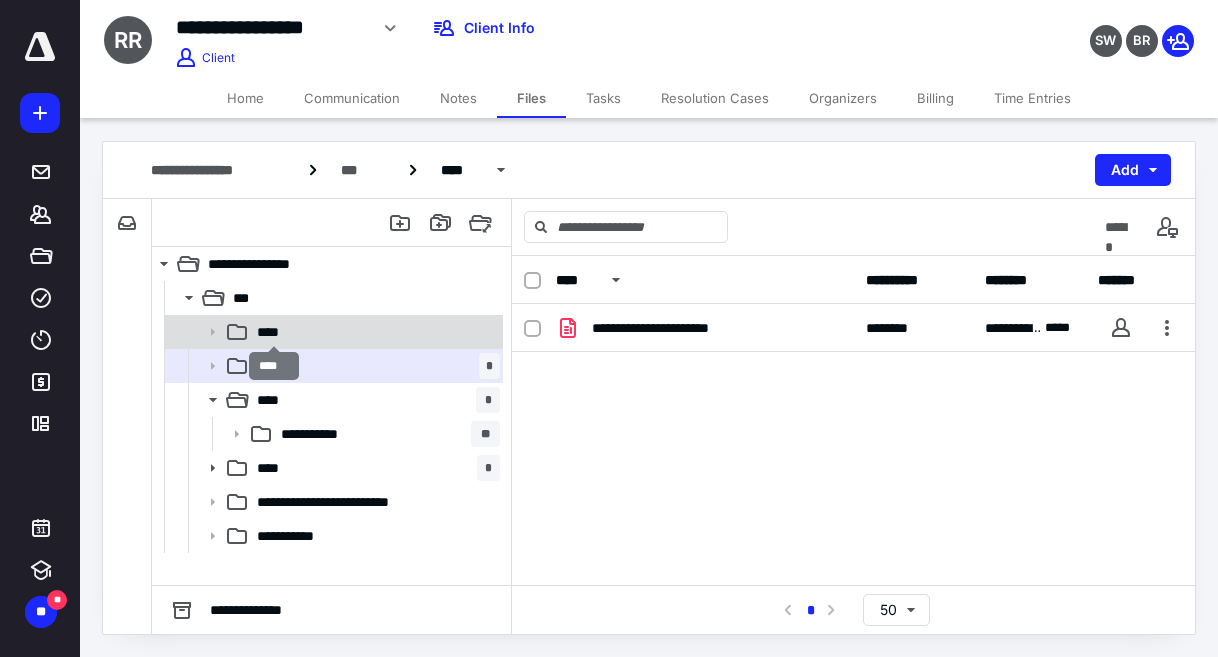 click on "****" at bounding box center (274, 332) 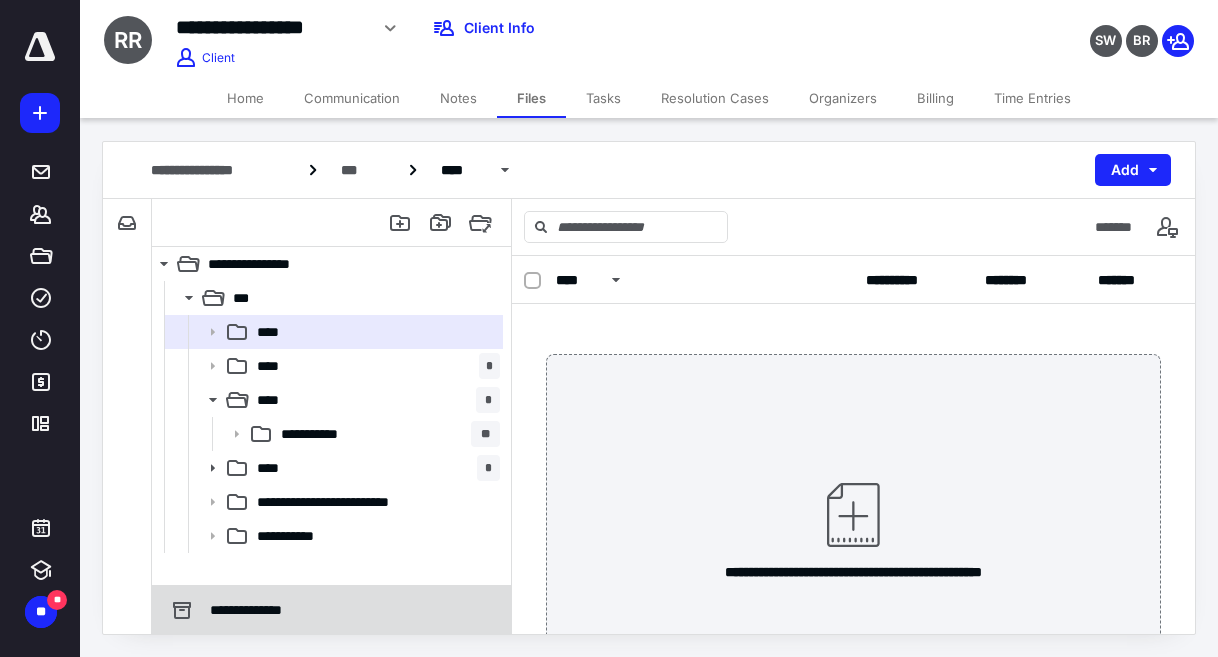 click on "**********" at bounding box center [235, 610] 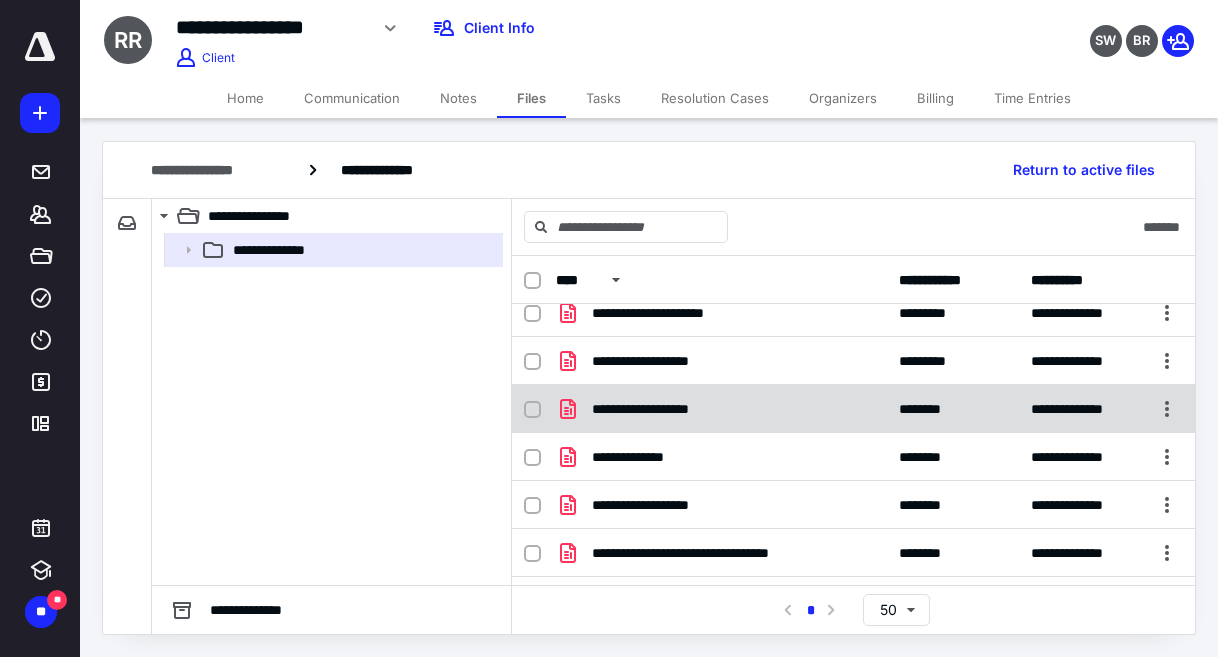 scroll, scrollTop: 19, scrollLeft: 0, axis: vertical 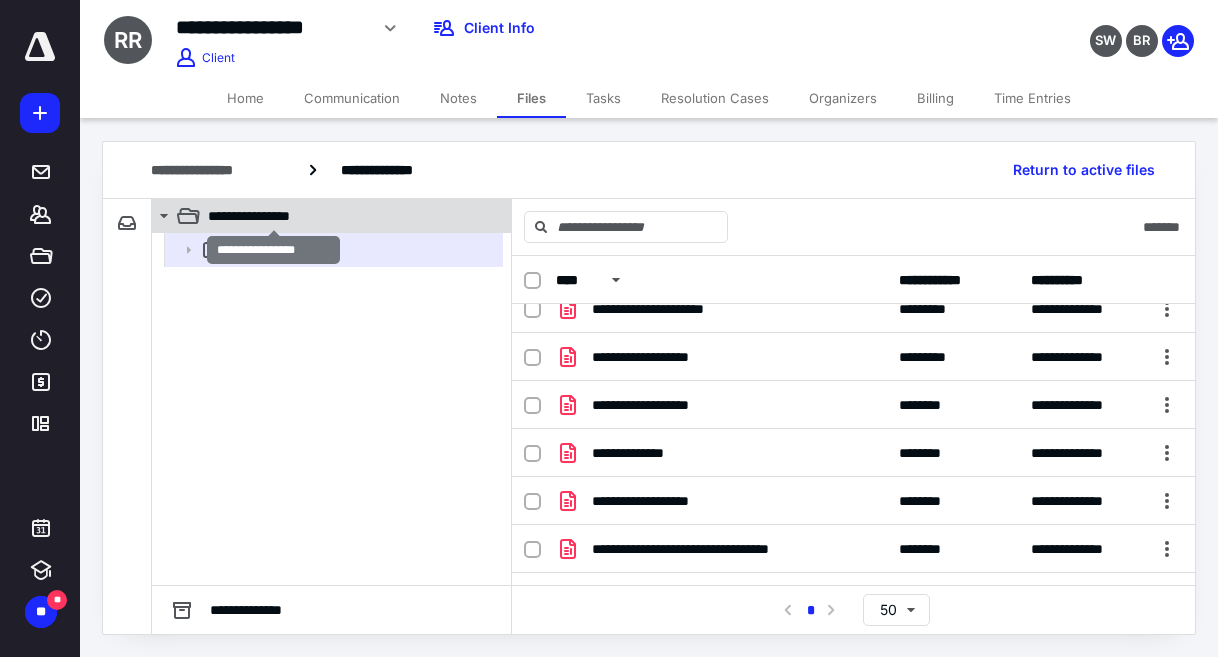 click on "**********" at bounding box center [273, 216] 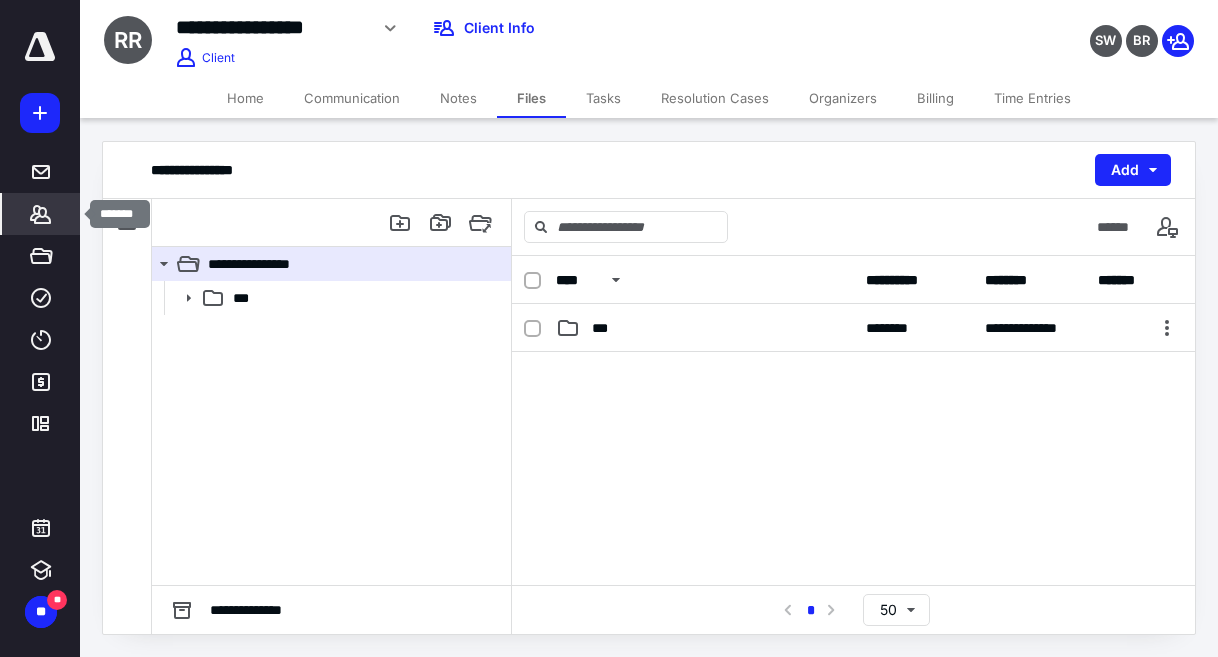 click 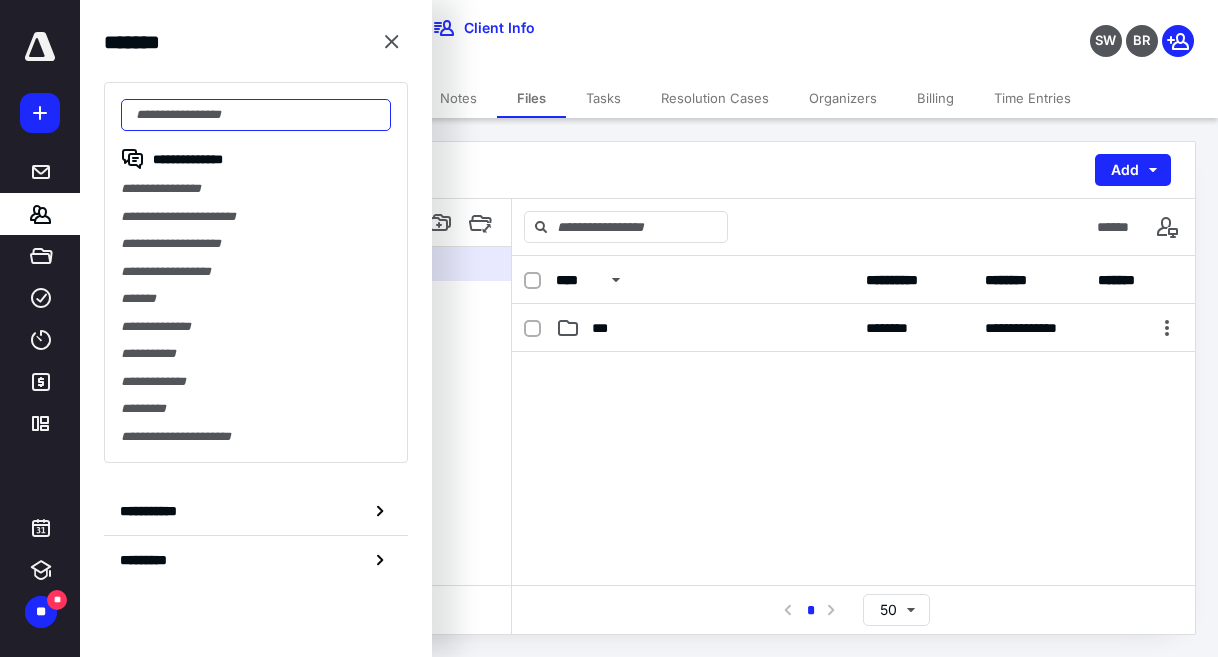 click at bounding box center [256, 115] 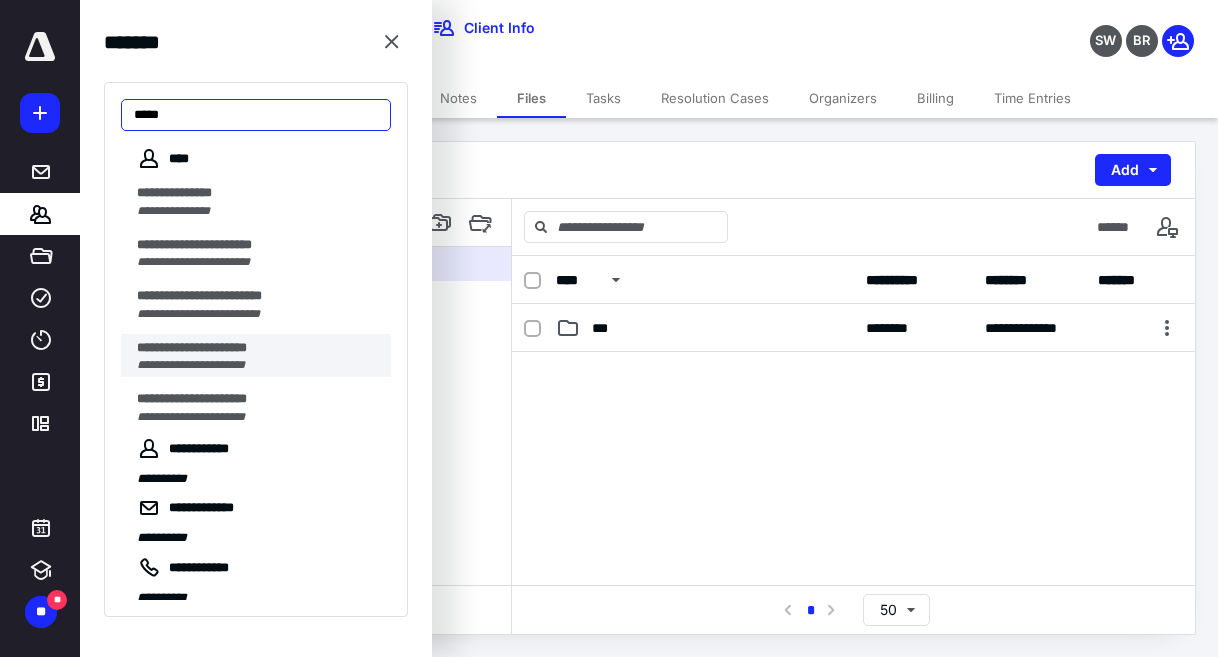 type on "*****" 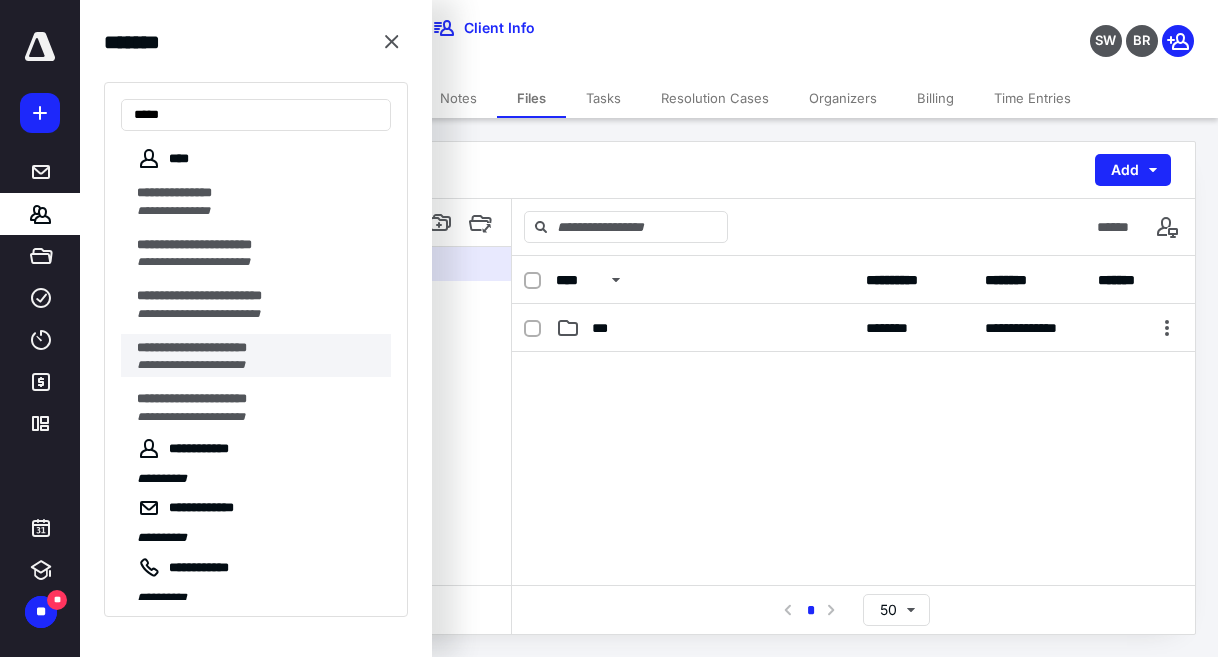 click on "**********" at bounding box center (192, 347) 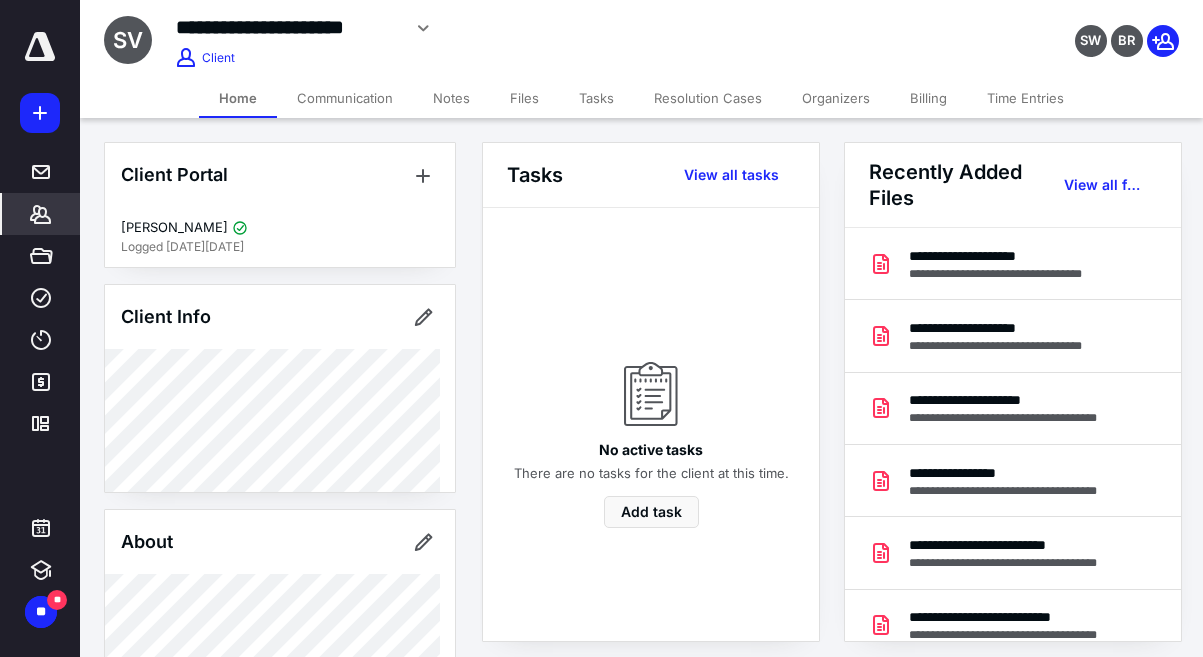 click on "Files" at bounding box center [524, 98] 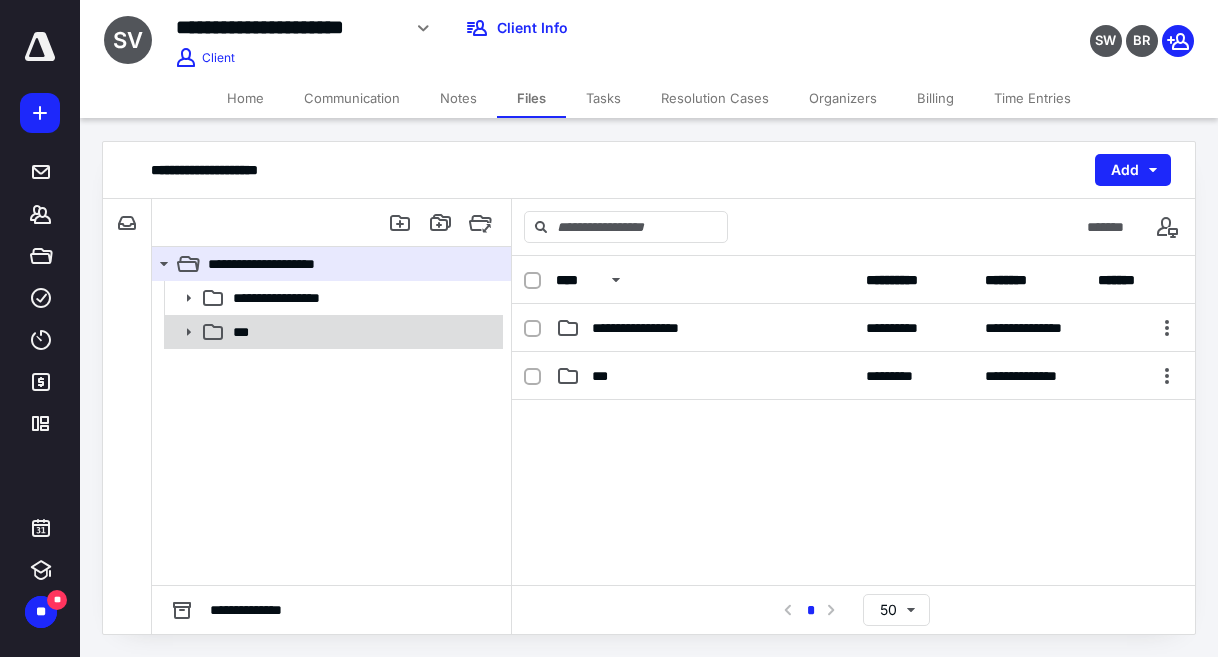 click on "***" at bounding box center [332, 332] 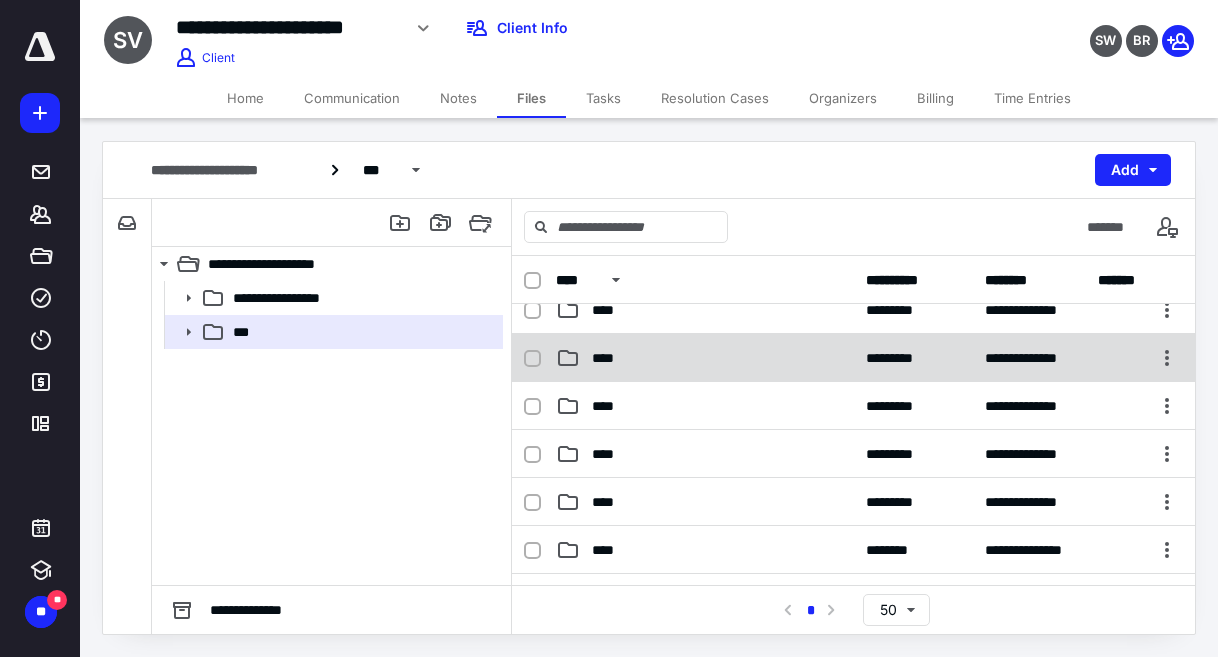 scroll, scrollTop: 100, scrollLeft: 0, axis: vertical 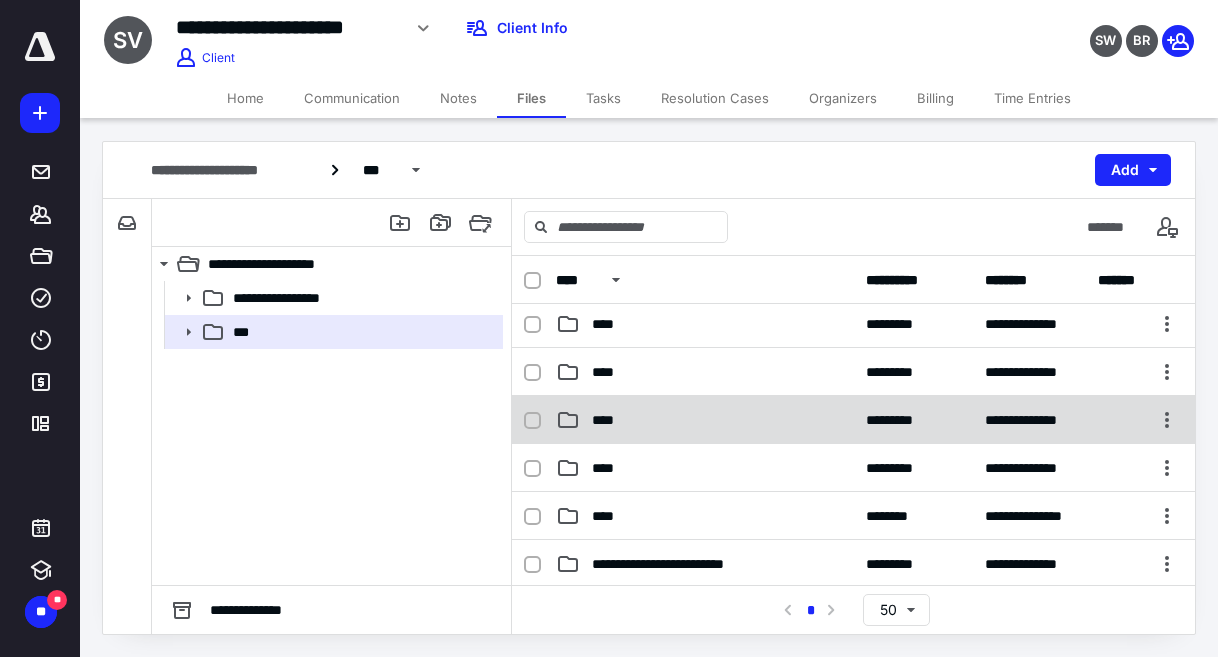 click on "****" at bounding box center (609, 420) 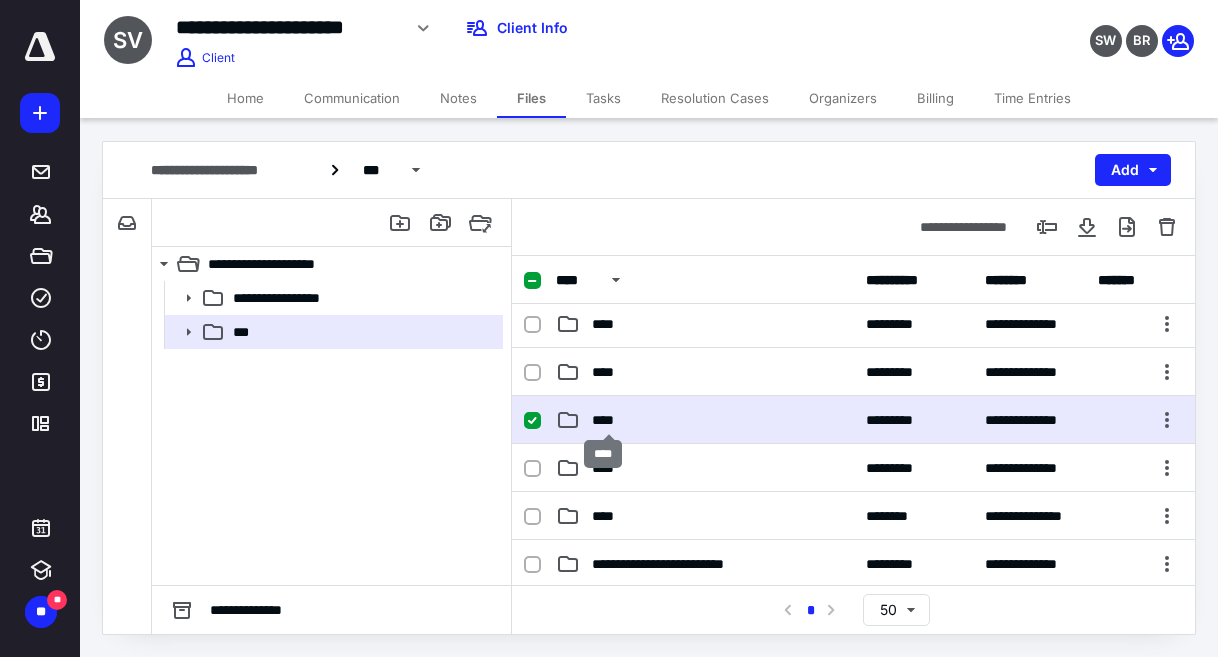 checkbox on "true" 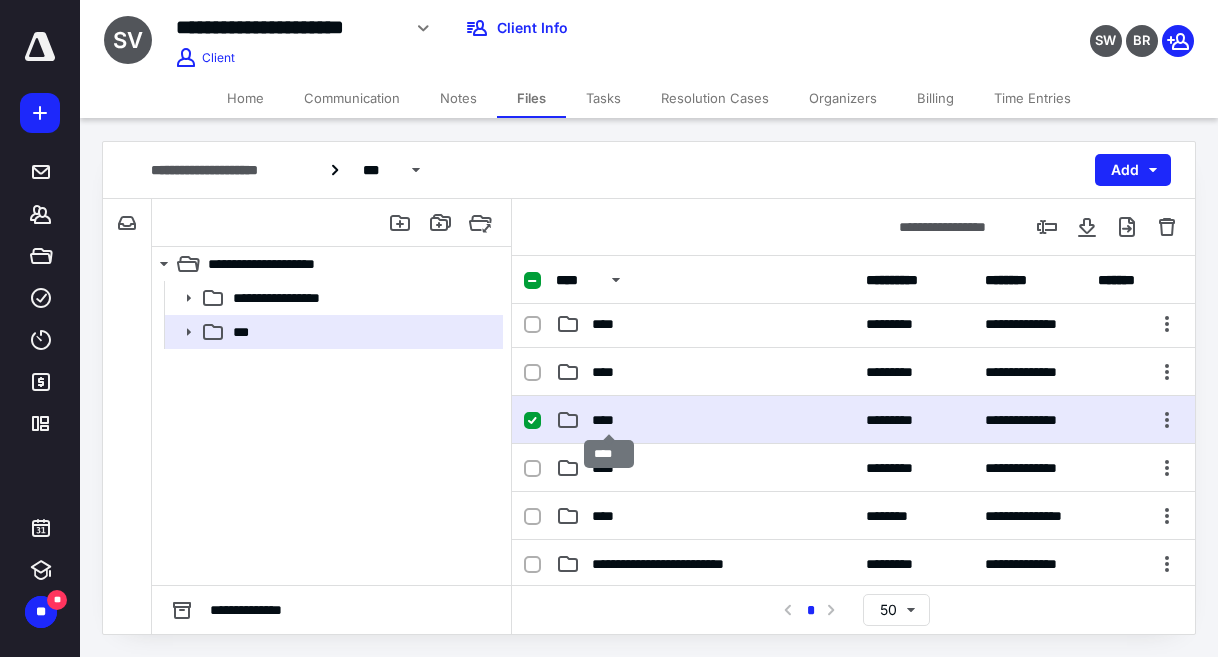 click on "****" at bounding box center (609, 420) 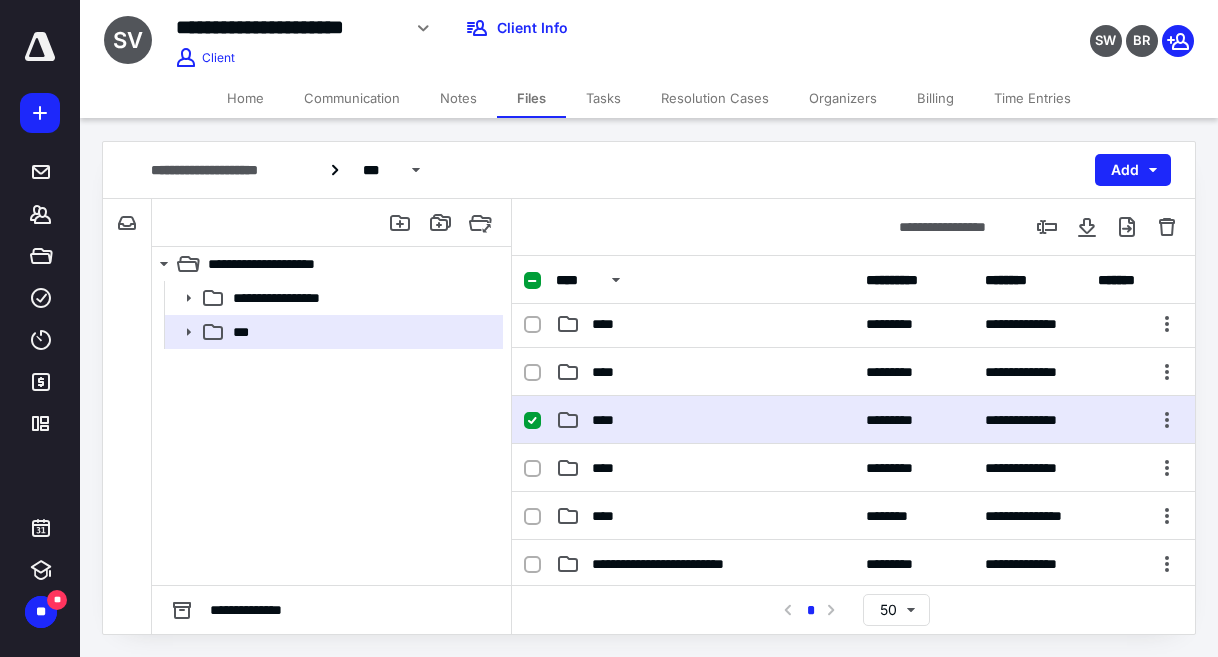click on "****" at bounding box center (705, 420) 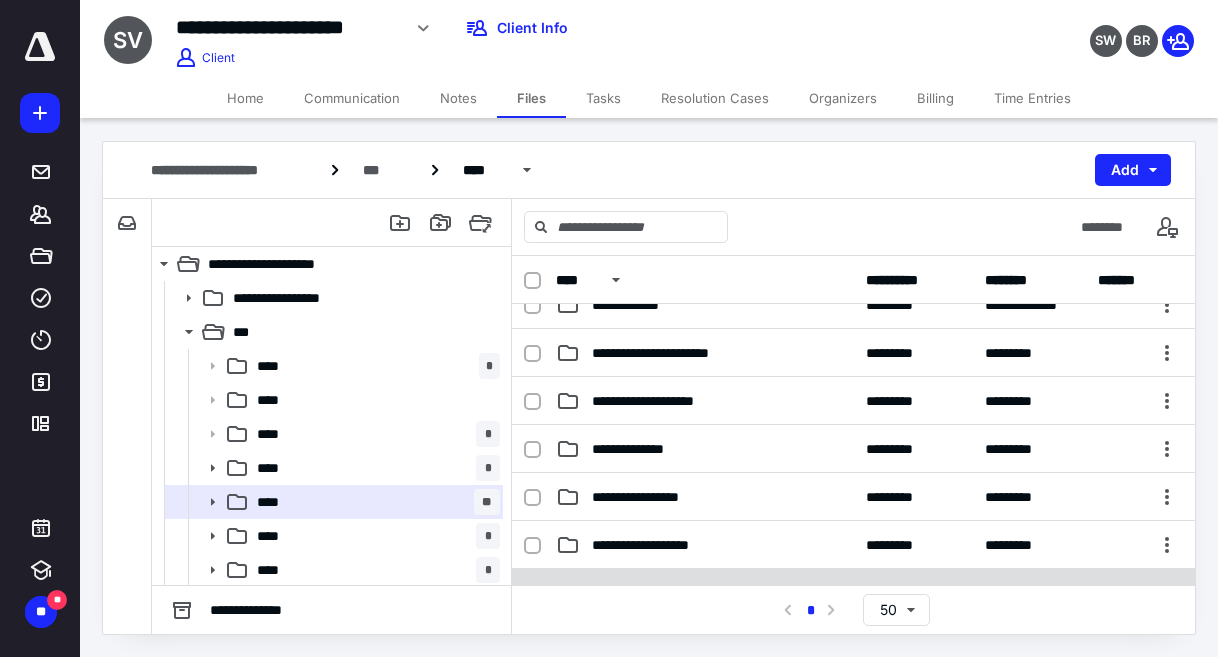 scroll, scrollTop: 0, scrollLeft: 0, axis: both 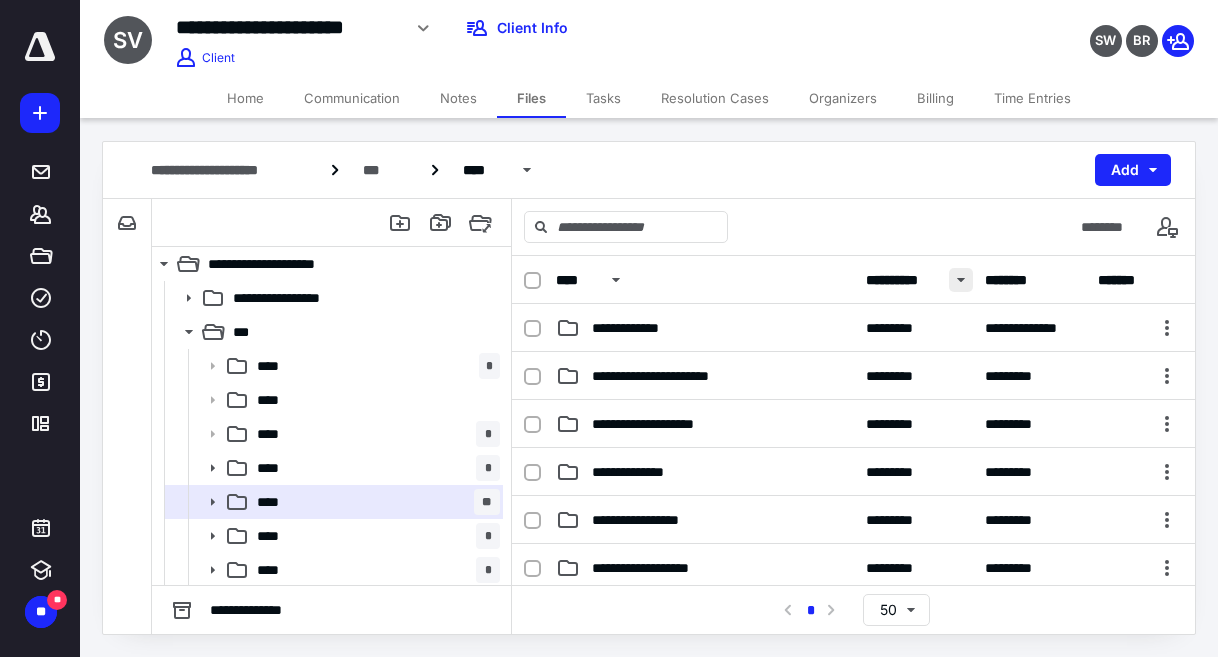click at bounding box center (960, 280) 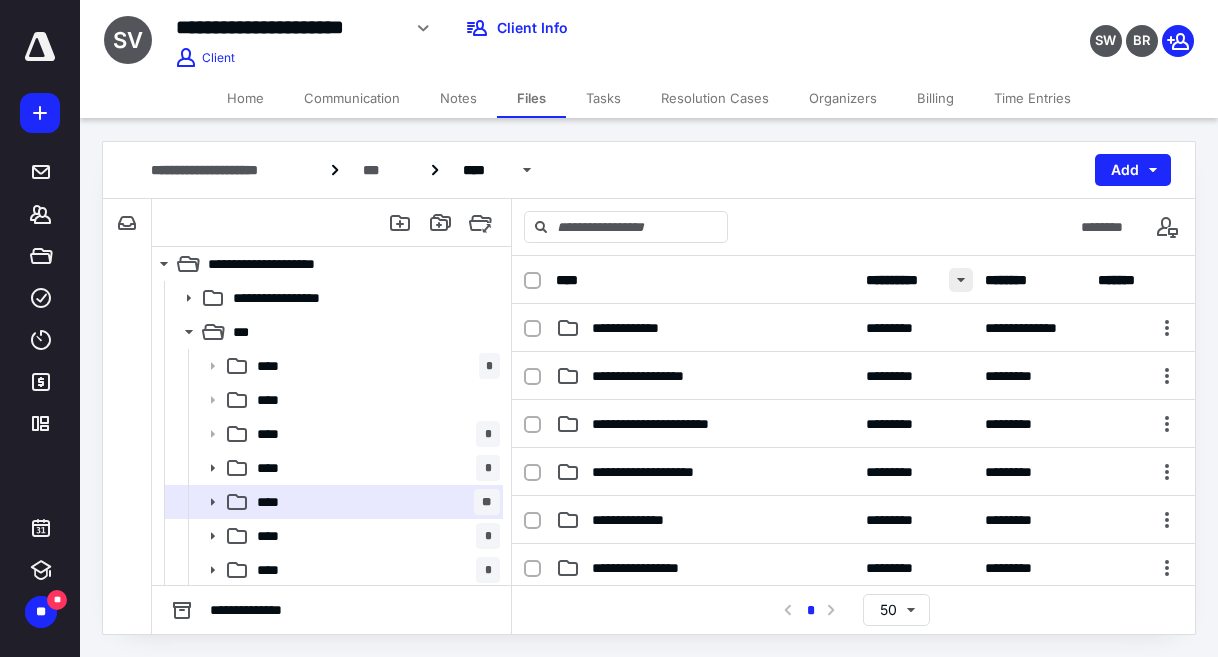 click at bounding box center [960, 280] 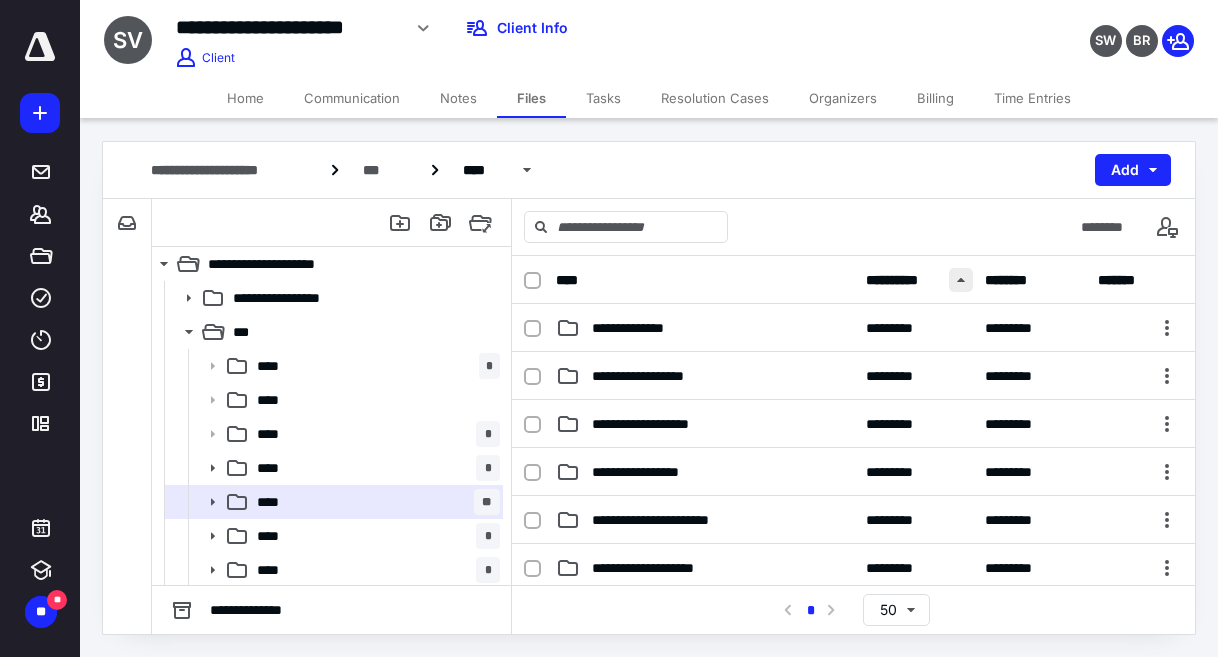 click at bounding box center (960, 280) 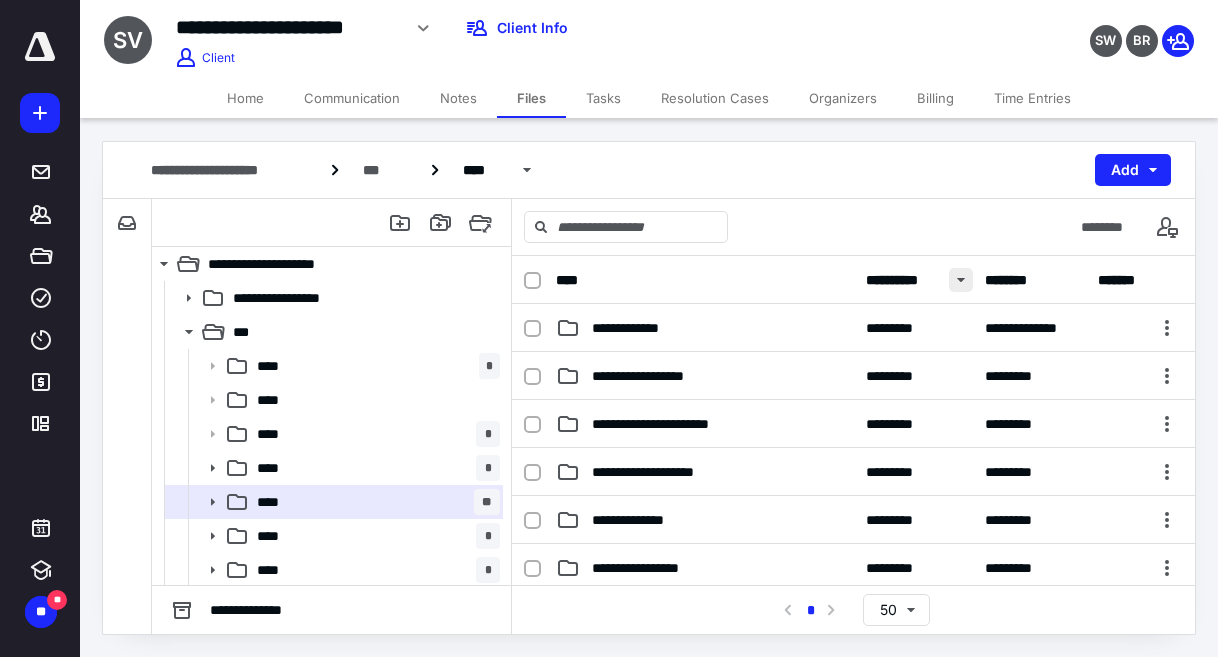 click at bounding box center (960, 280) 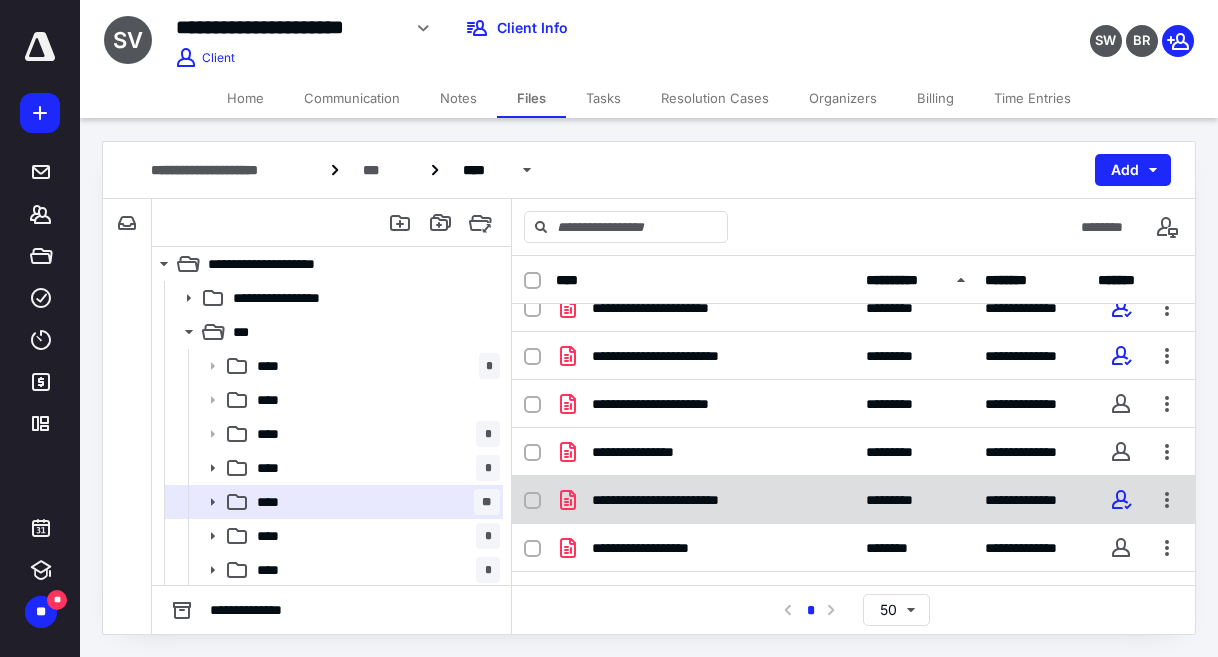 scroll, scrollTop: 583, scrollLeft: 0, axis: vertical 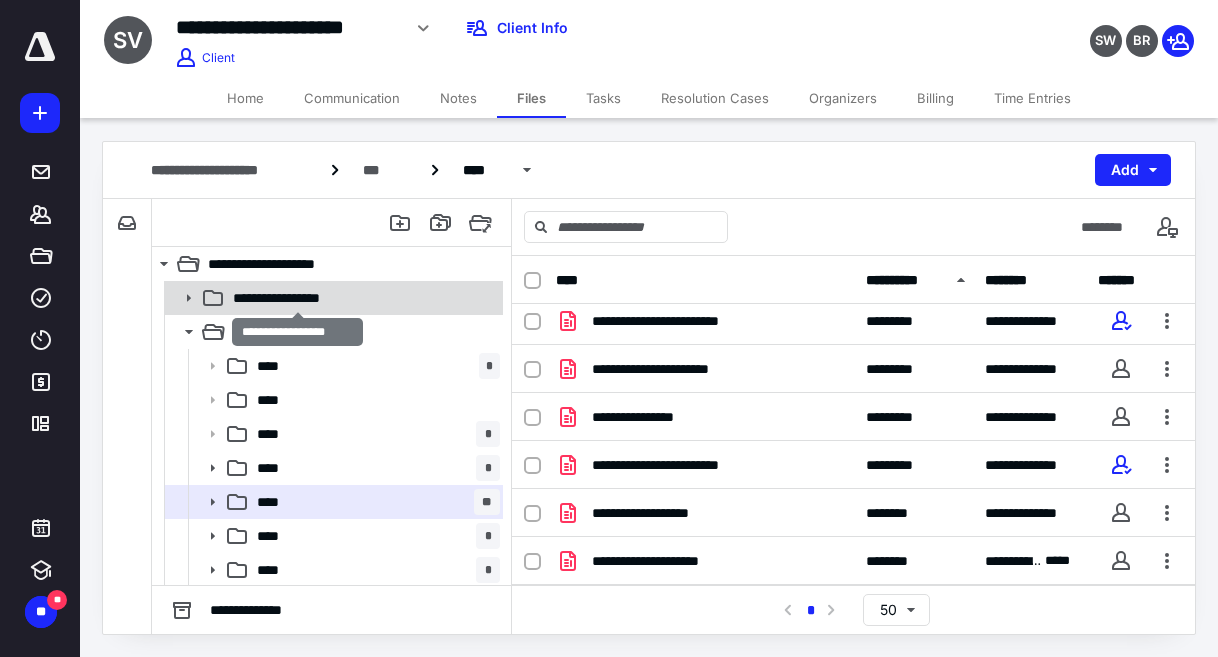 click on "**********" at bounding box center (297, 298) 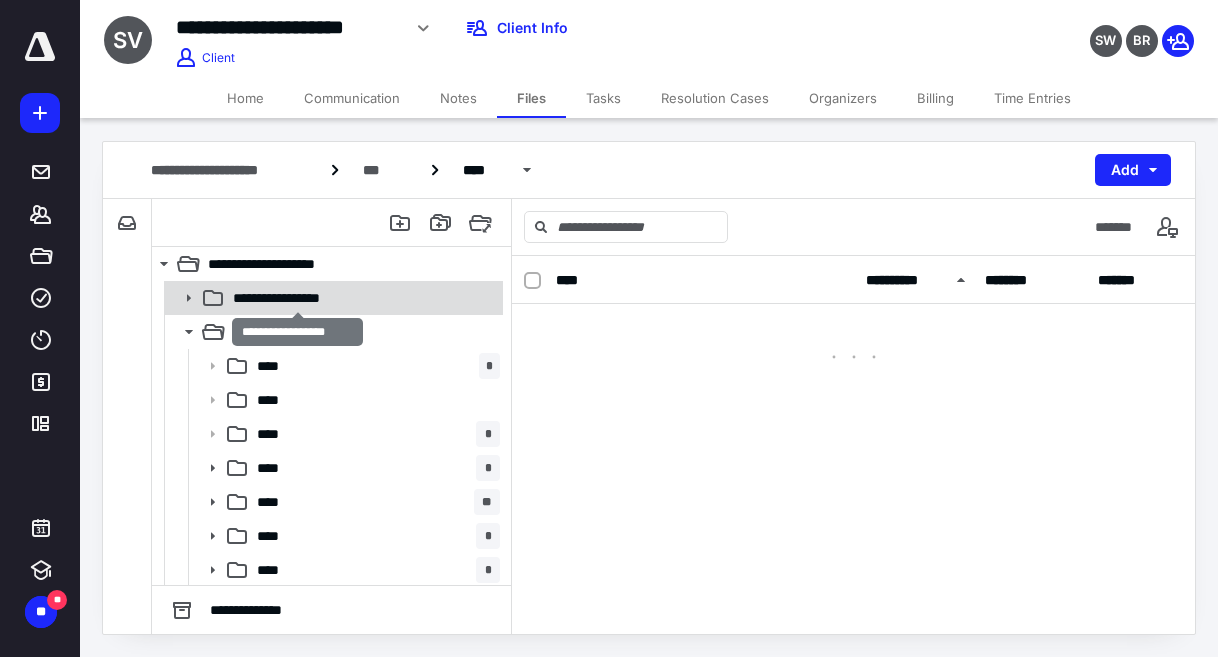 scroll, scrollTop: 0, scrollLeft: 0, axis: both 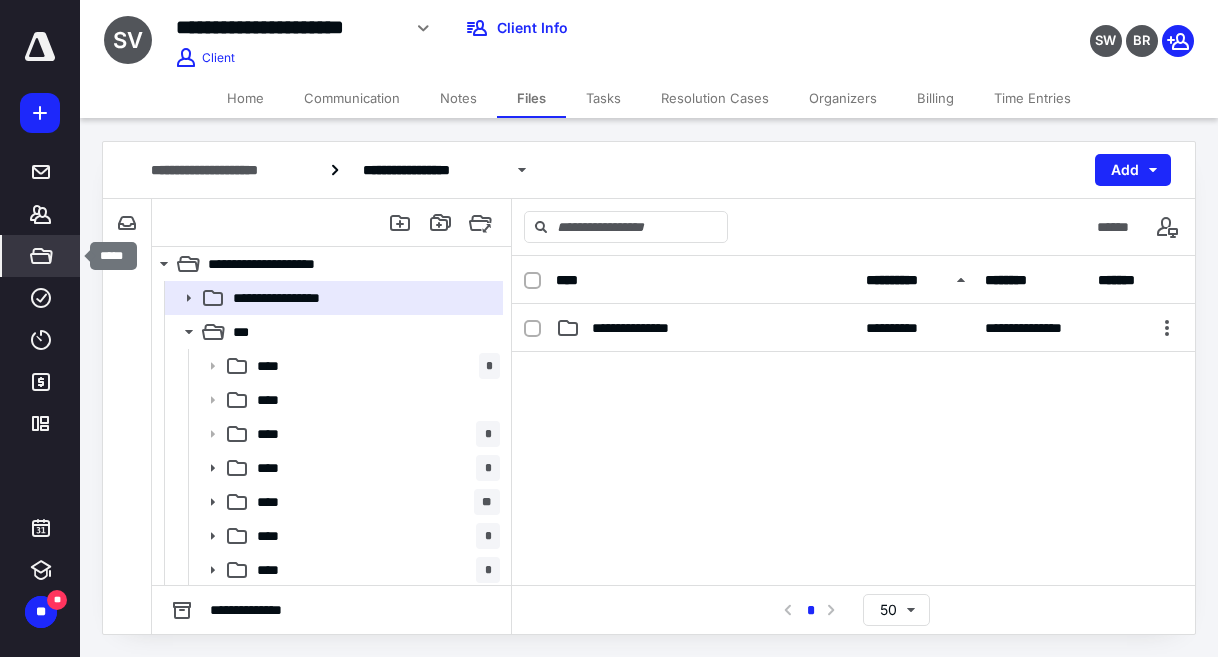 click on "*****" at bounding box center (41, 256) 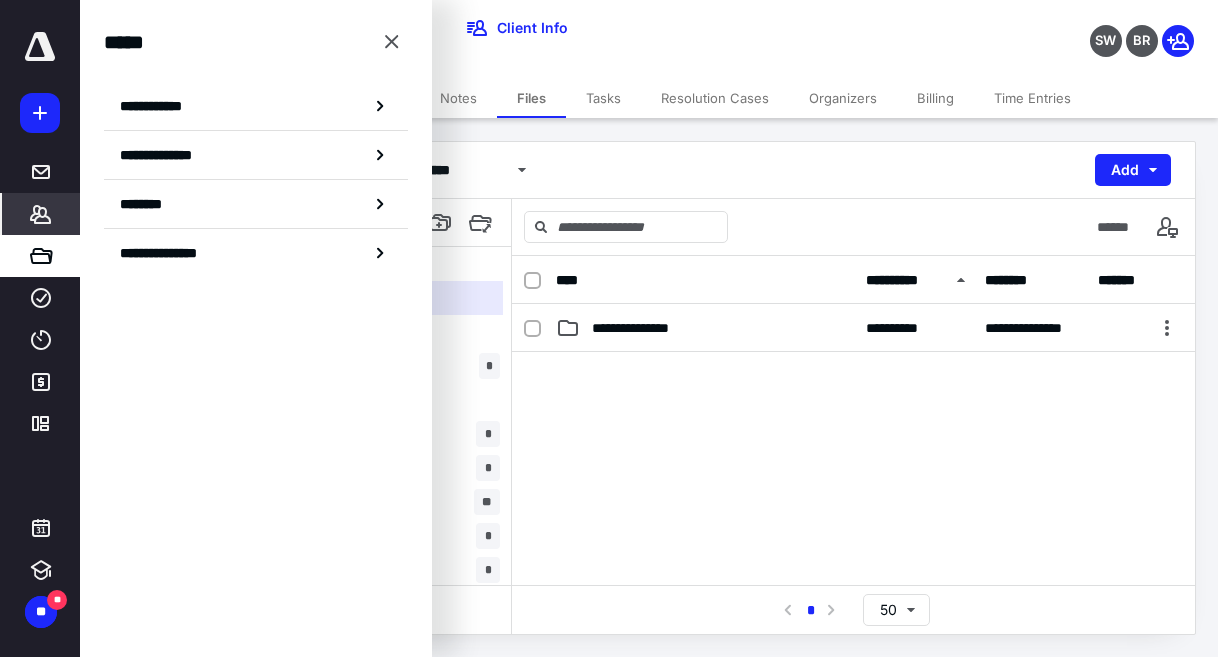 click on "*******" at bounding box center [41, 214] 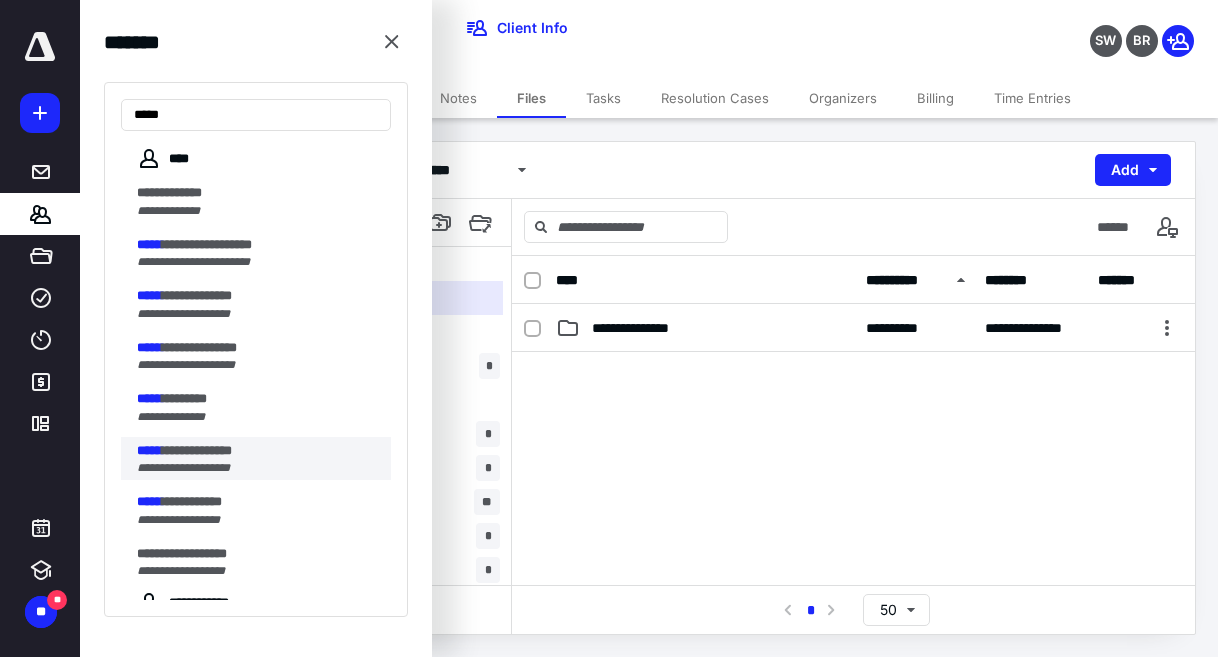 type on "*****" 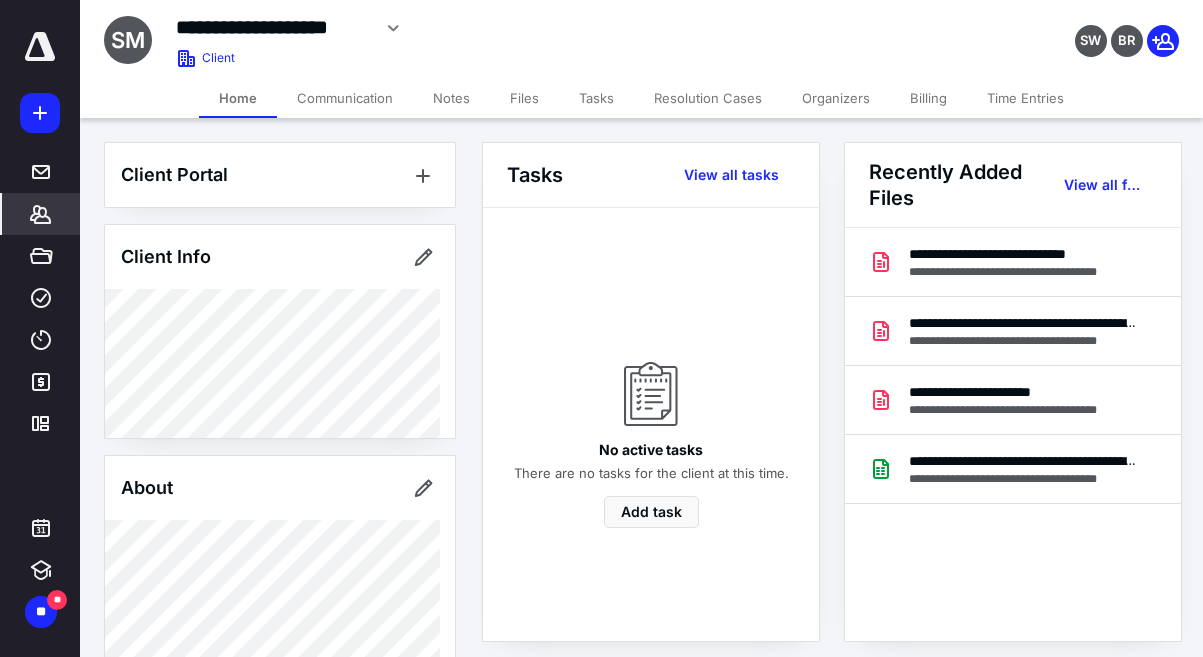 click on "Files" at bounding box center [524, 98] 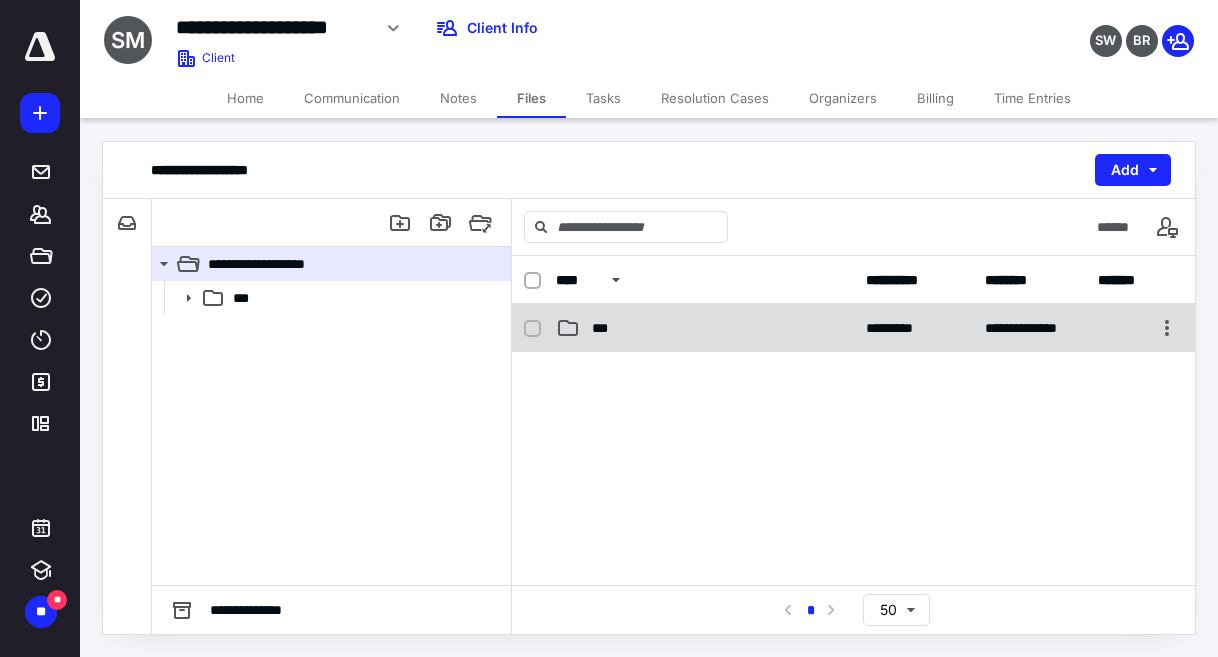 click on "***" at bounding box center (705, 328) 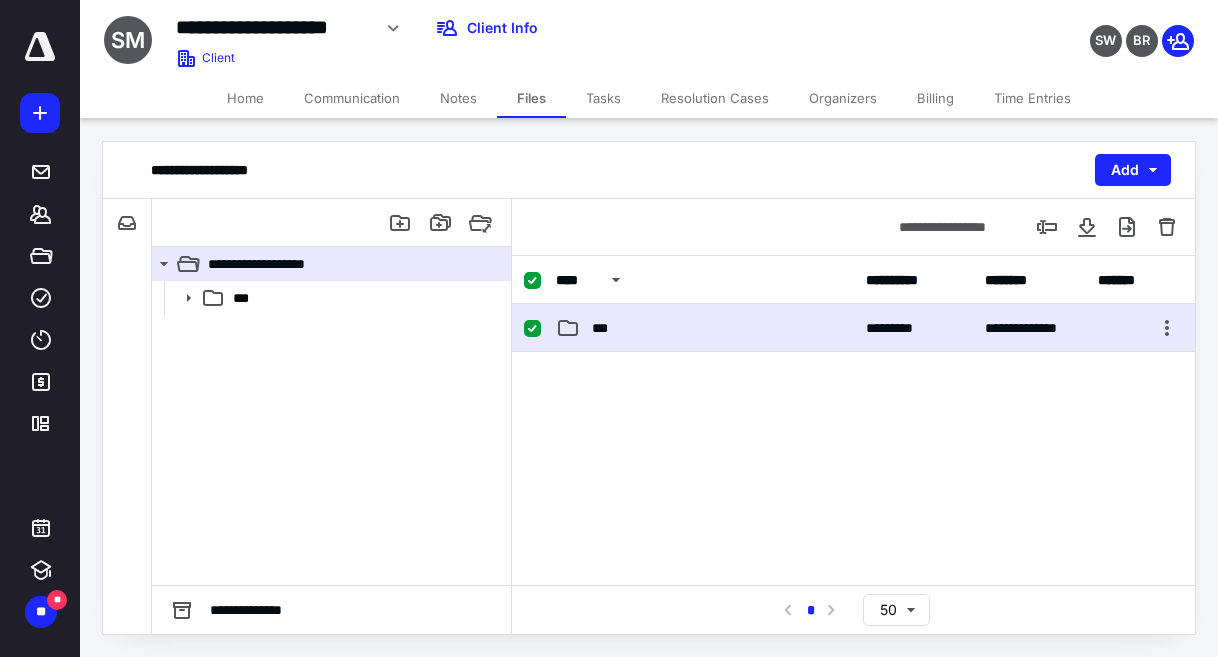 click on "***" at bounding box center [705, 328] 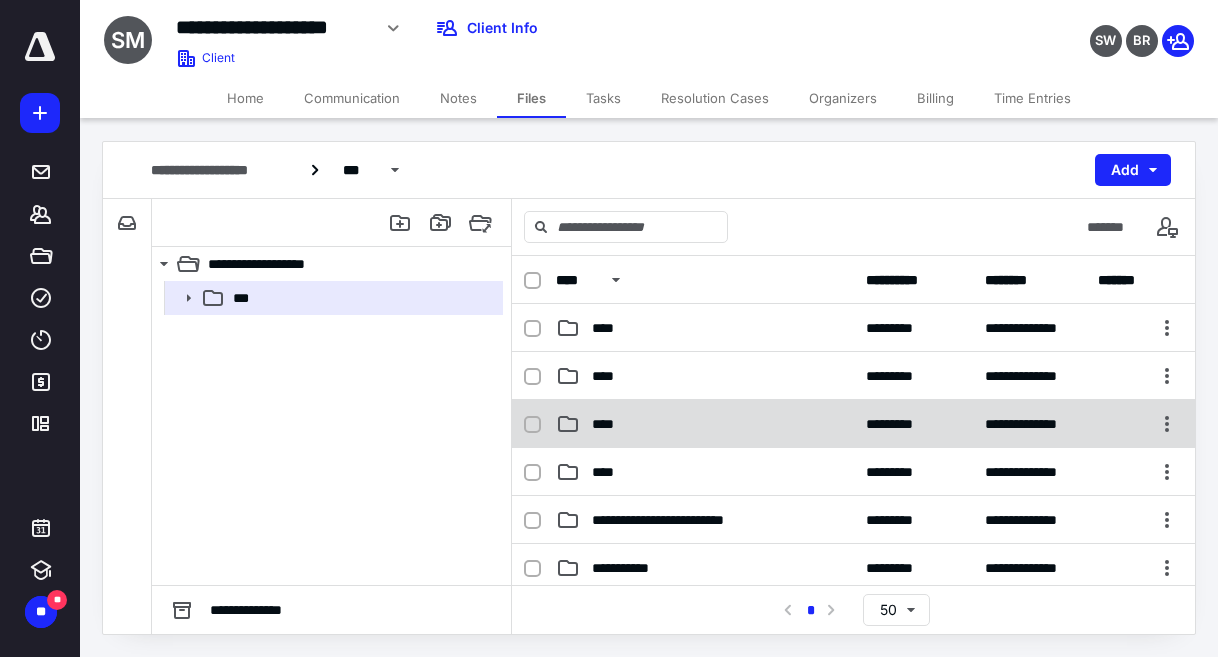 click on "****" at bounding box center [705, 424] 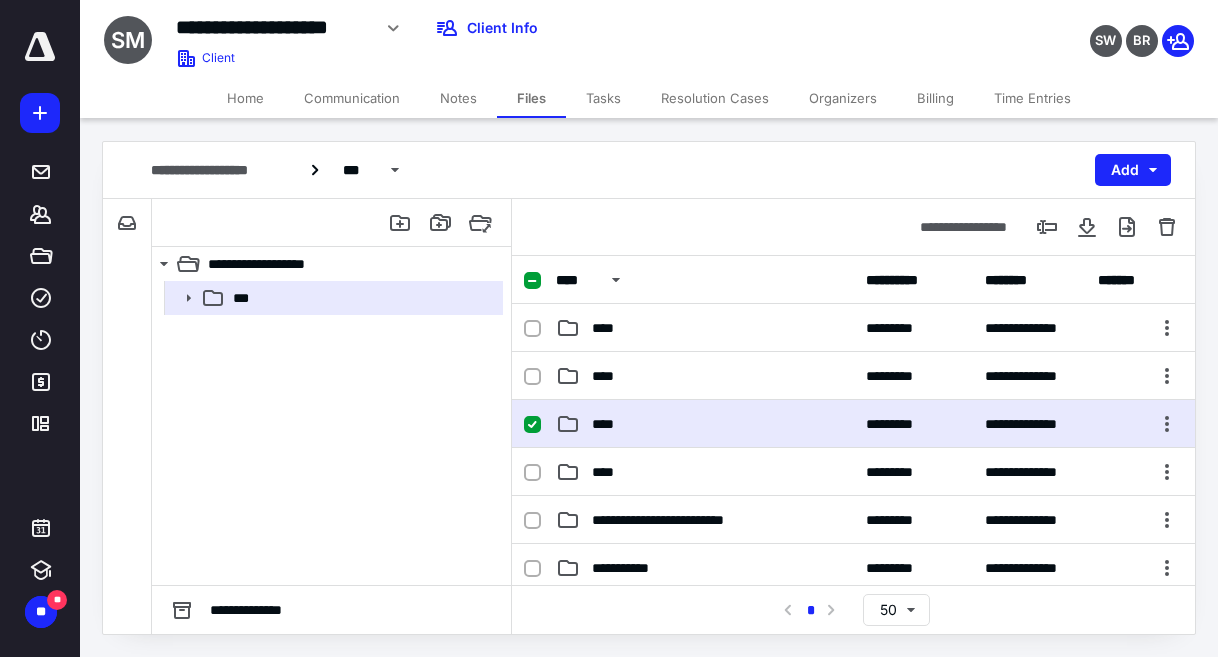 click on "****" at bounding box center [705, 424] 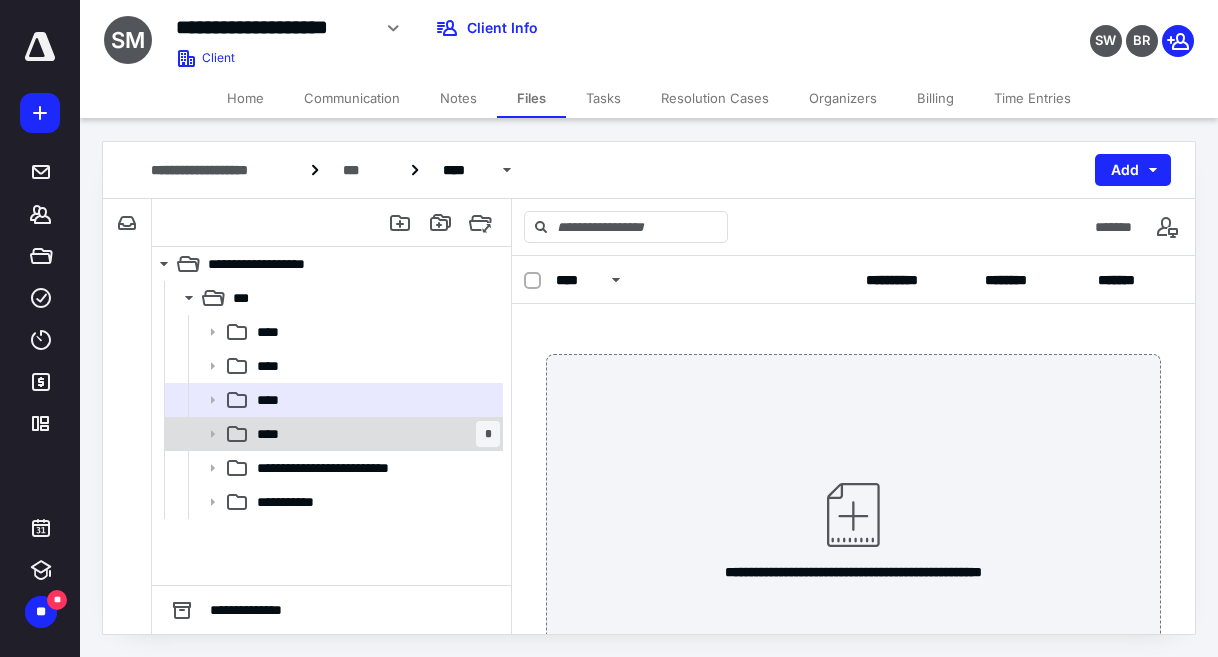 click on "**** *" at bounding box center [374, 434] 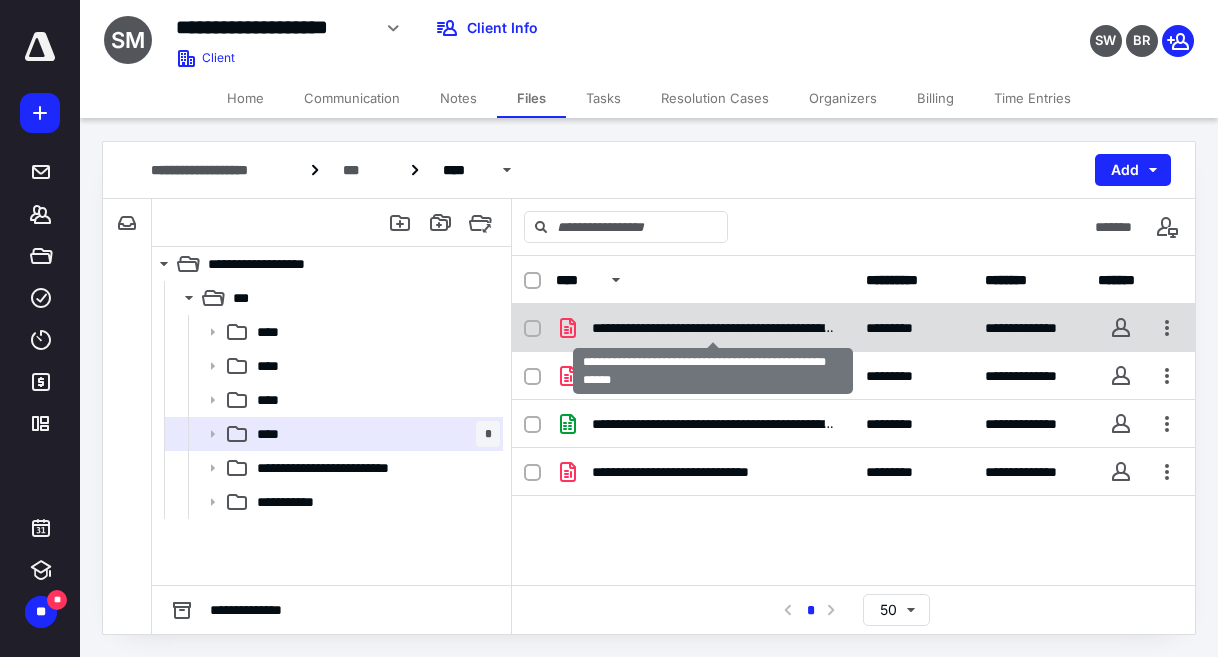 click on "**********" at bounding box center [713, 328] 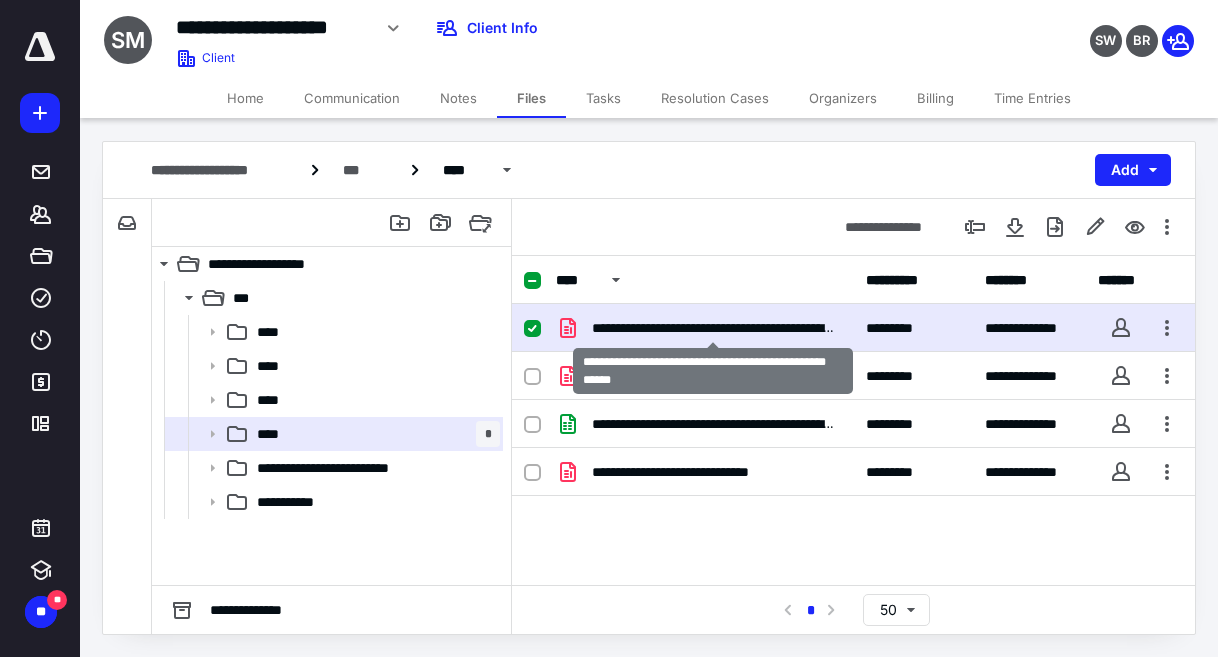 click on "**********" at bounding box center [713, 328] 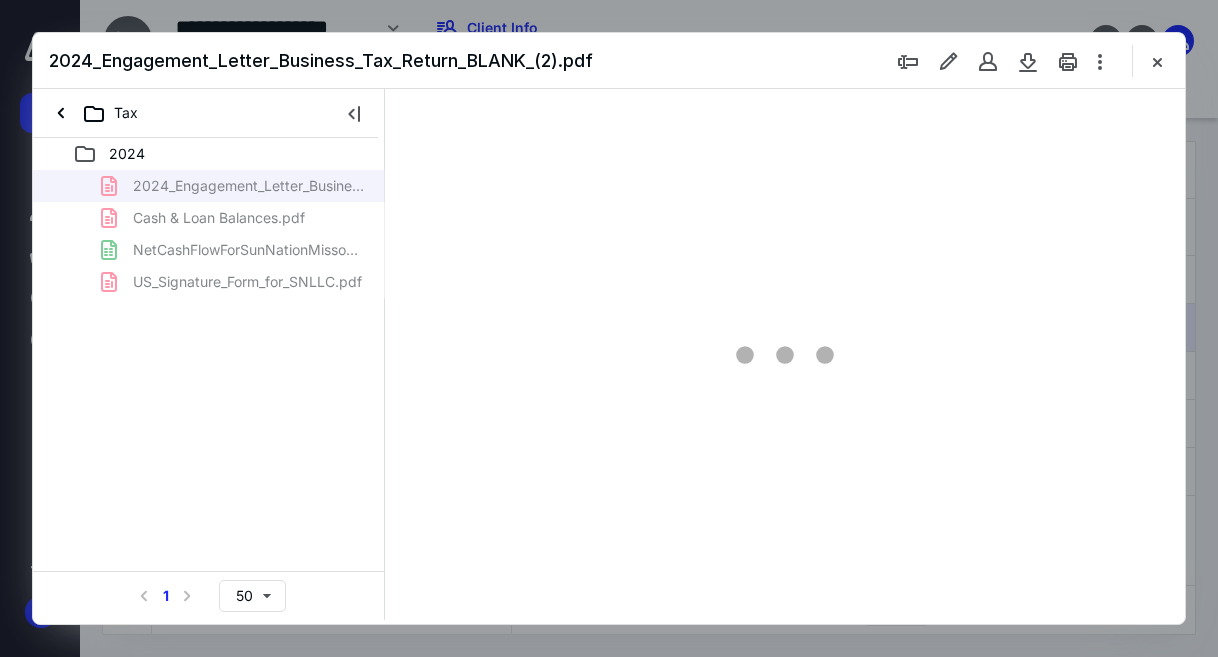 scroll, scrollTop: 0, scrollLeft: 0, axis: both 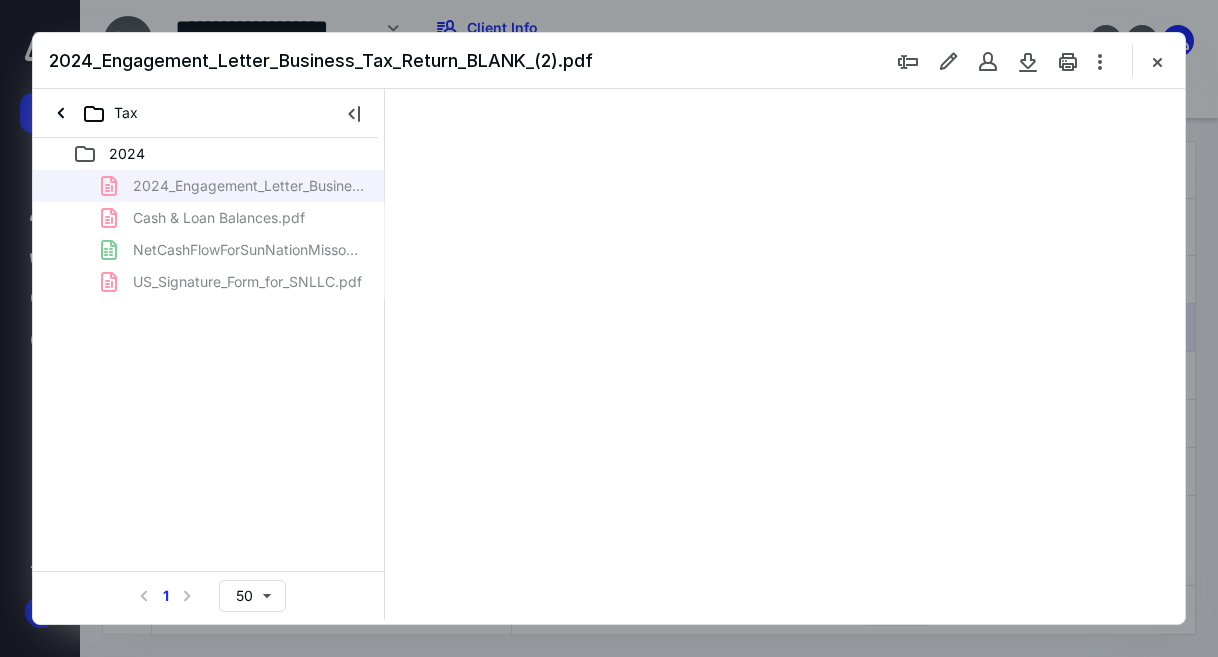 type on "54" 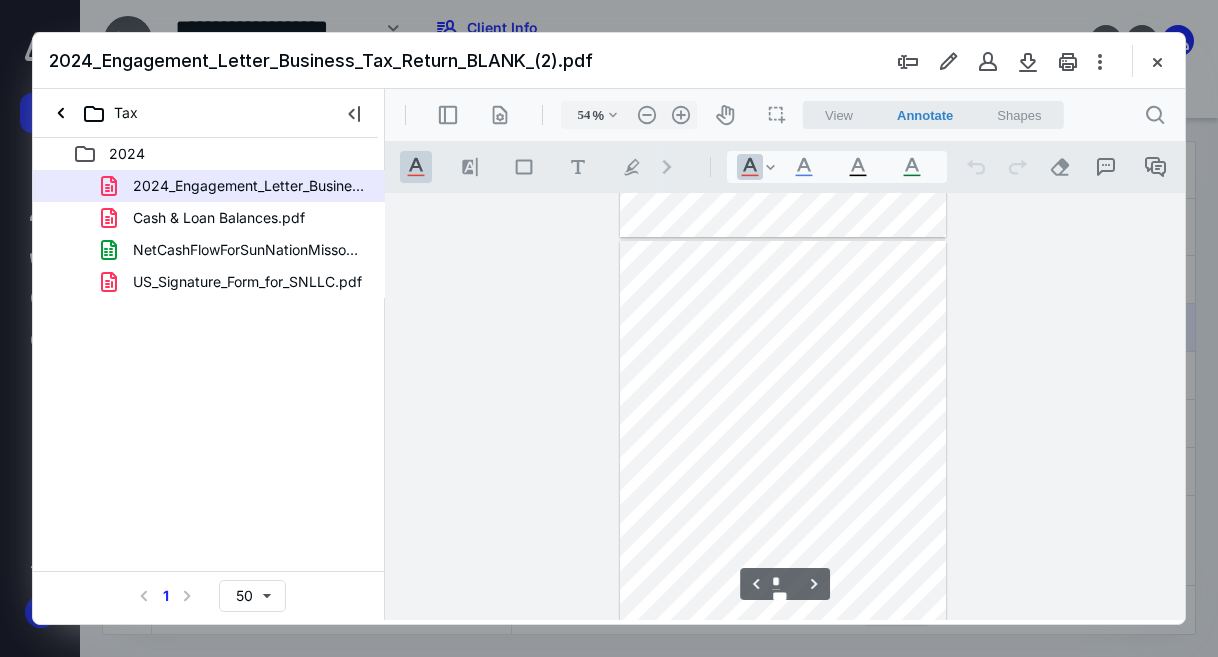 scroll, scrollTop: 1277, scrollLeft: 0, axis: vertical 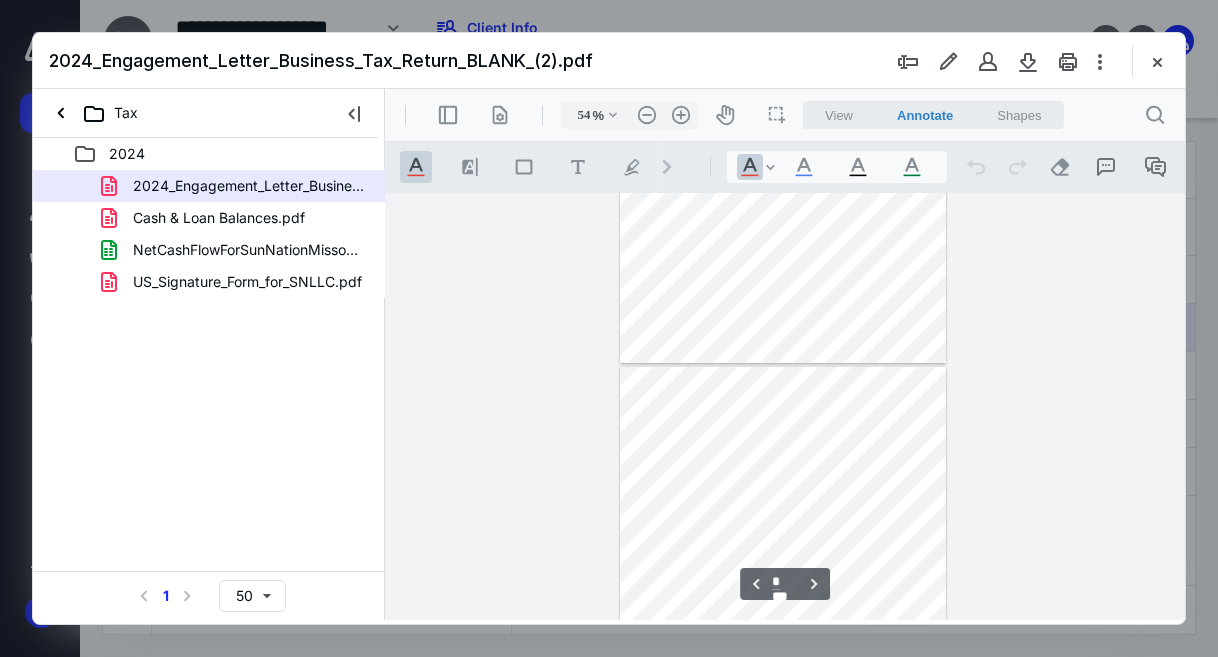 type on "*" 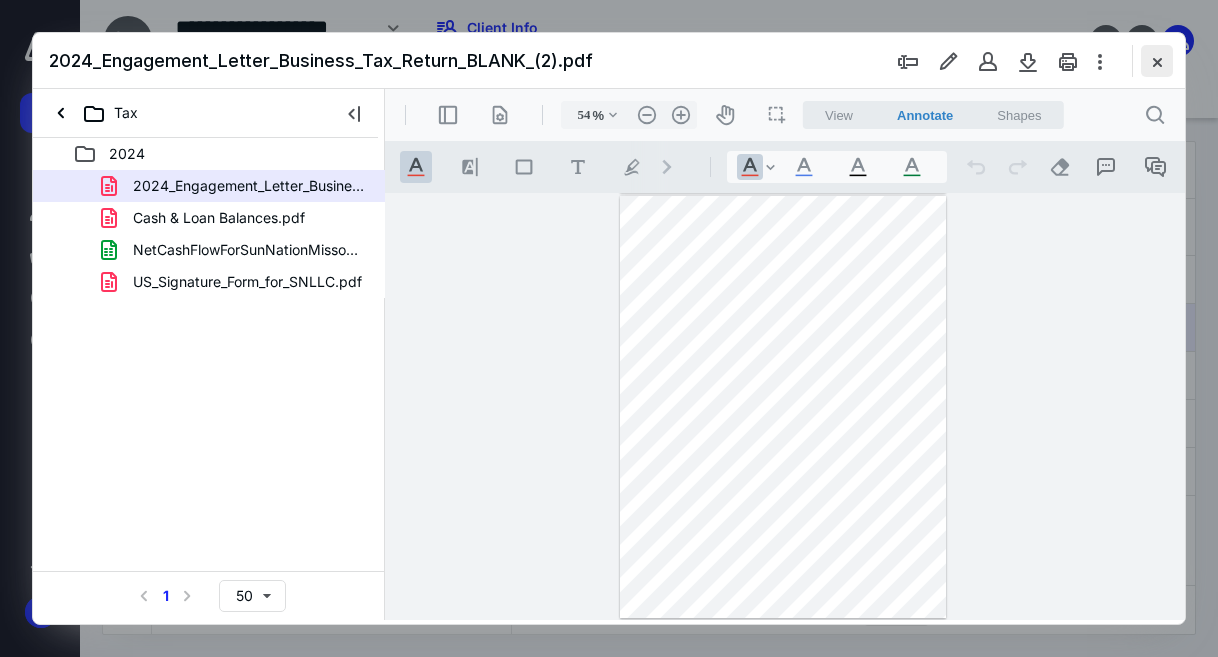 click at bounding box center (1157, 61) 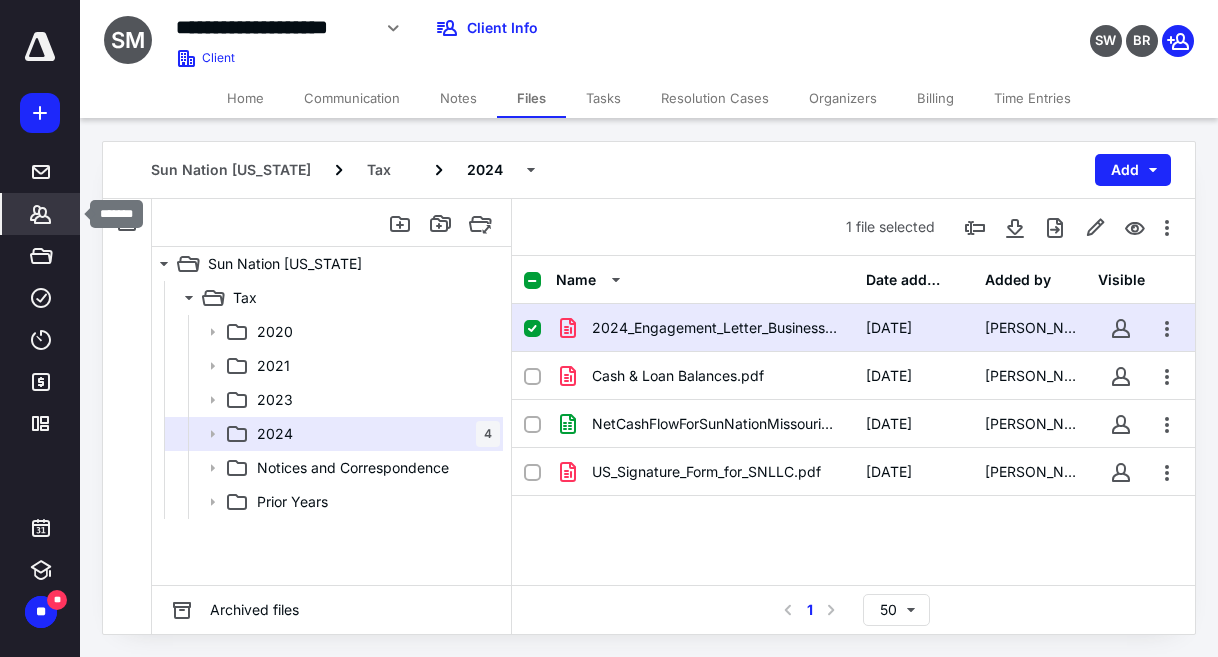 click on "*******" at bounding box center [41, 214] 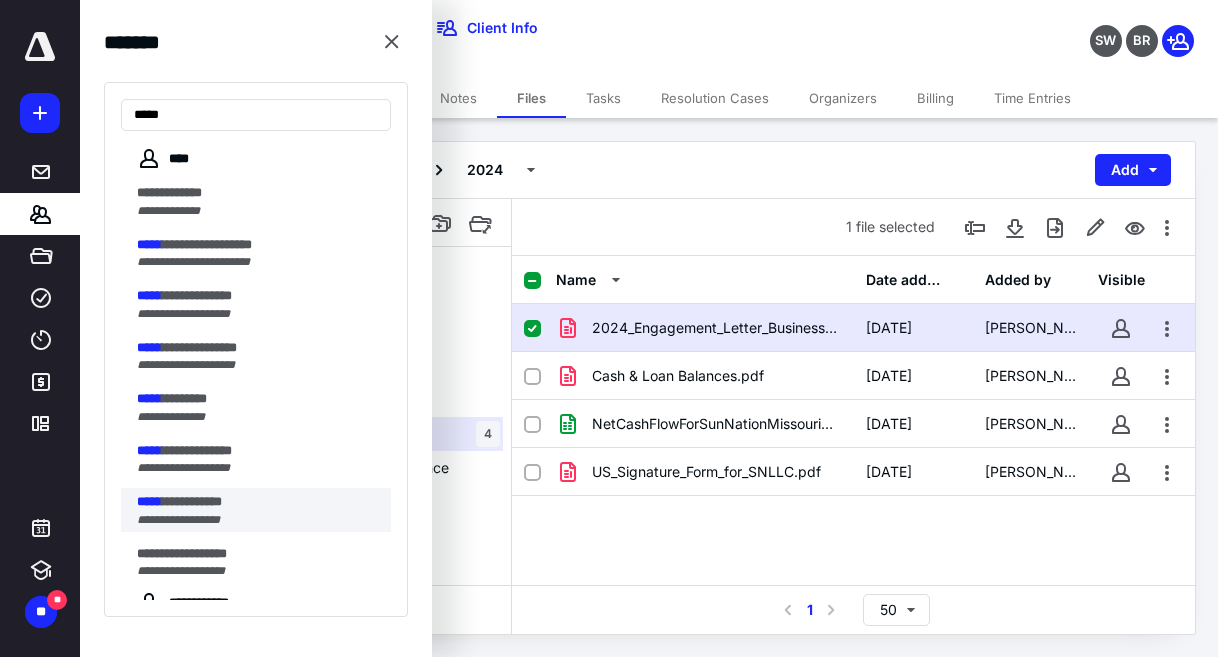 type on "*****" 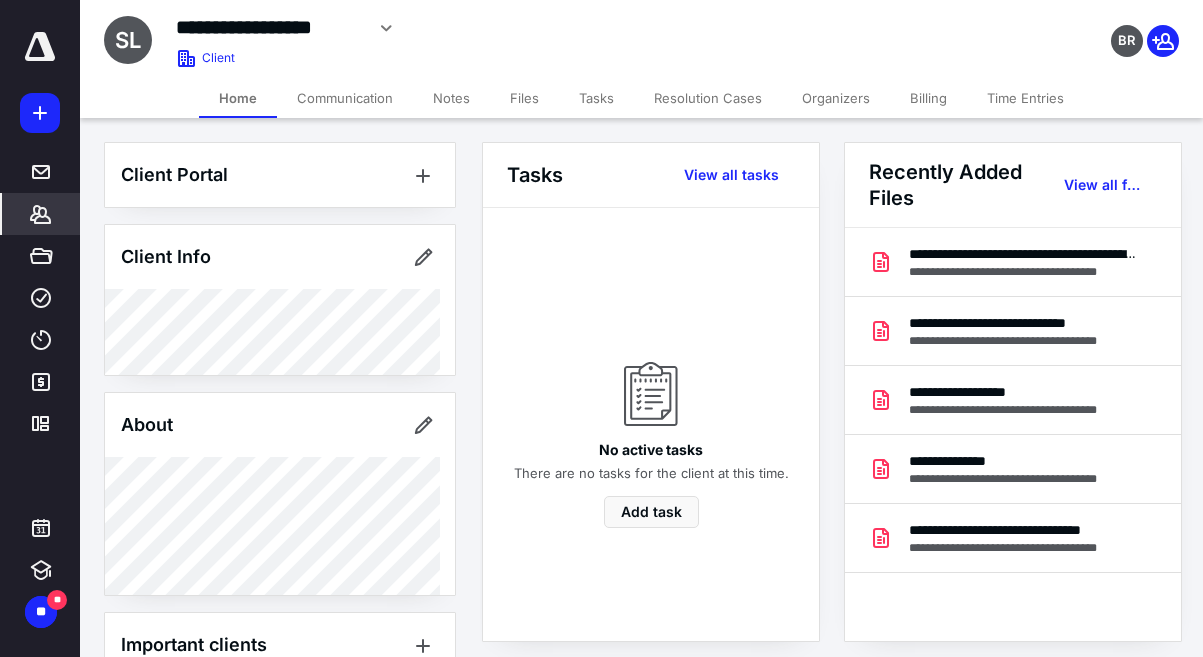 click on "Files" at bounding box center (524, 98) 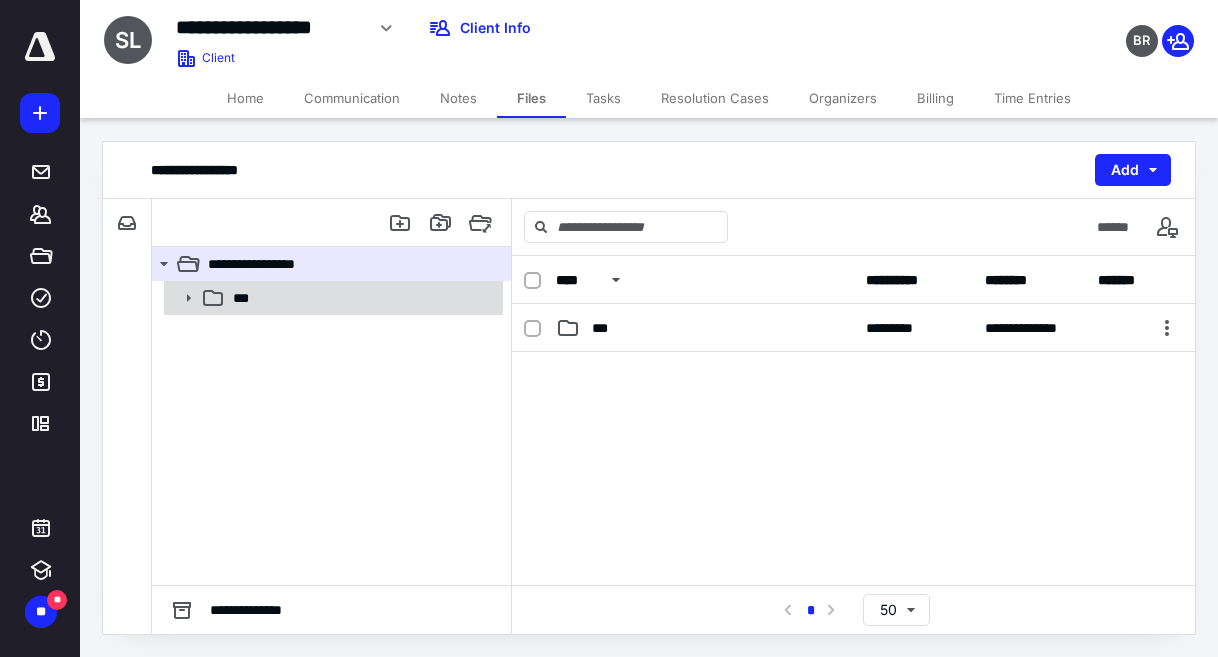 click at bounding box center [182, 298] 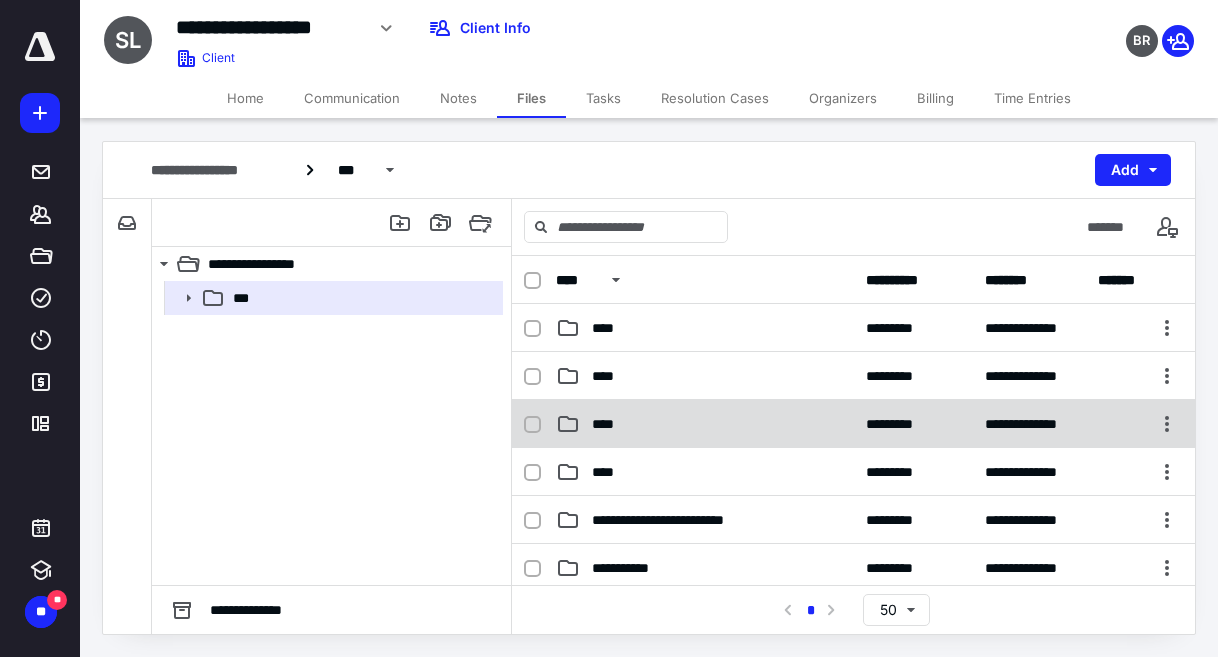 click on "****" at bounding box center [705, 424] 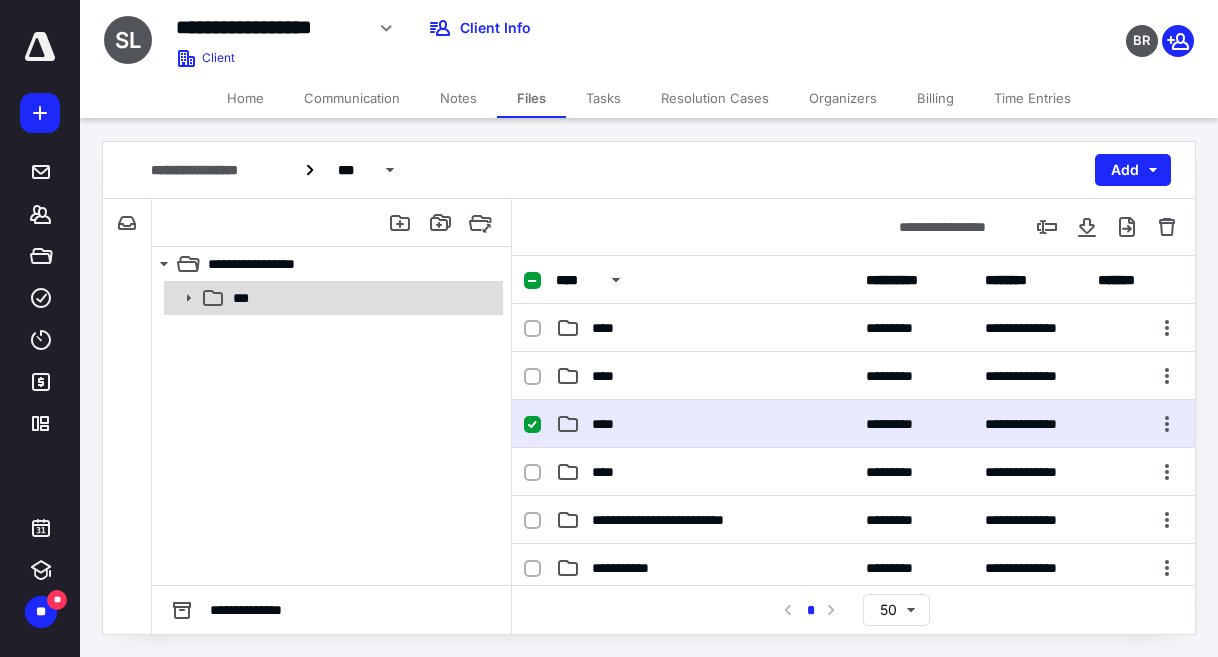 click 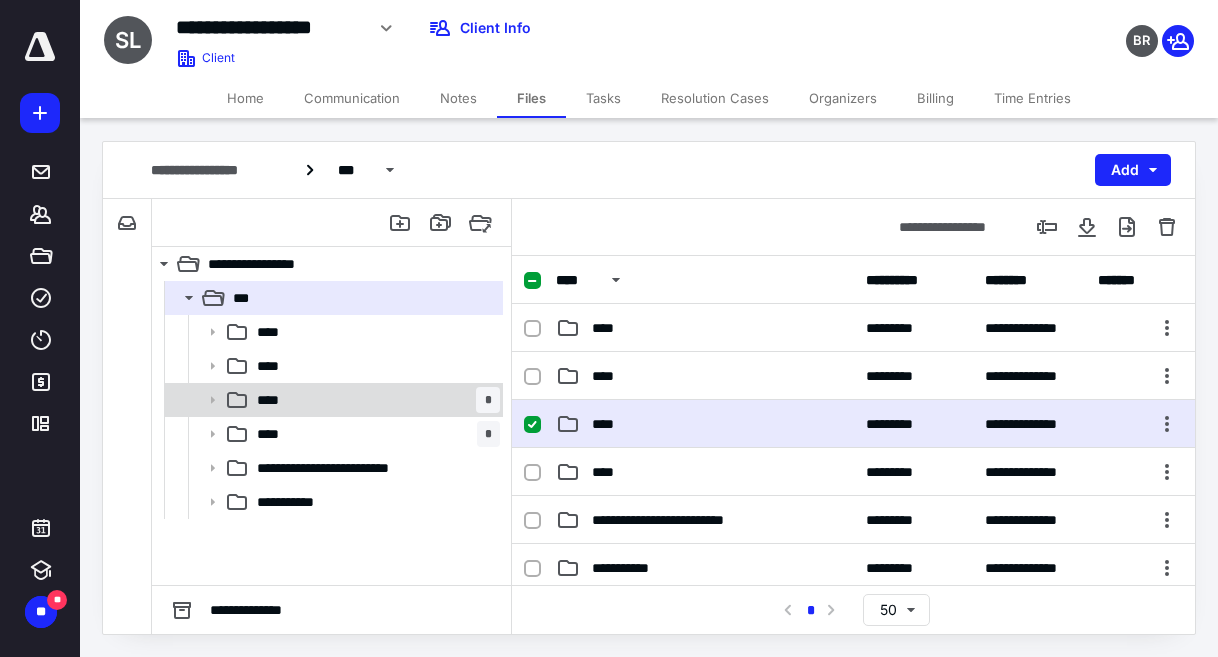 click on "****" at bounding box center (274, 400) 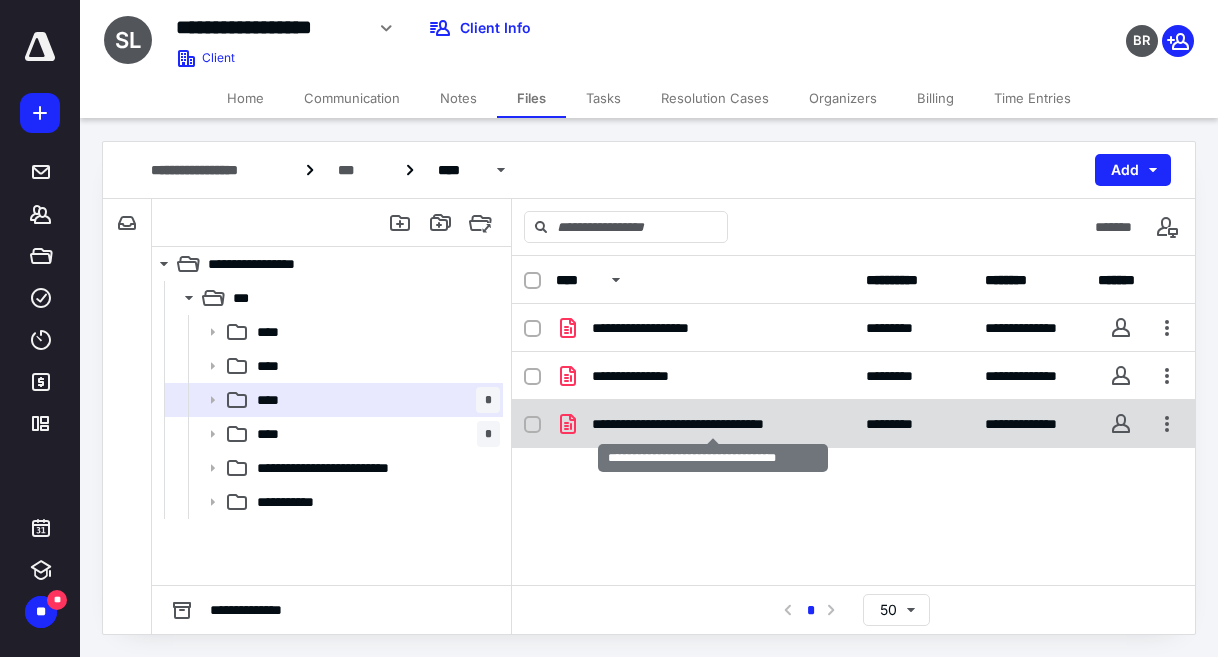 click on "**********" at bounding box center (713, 424) 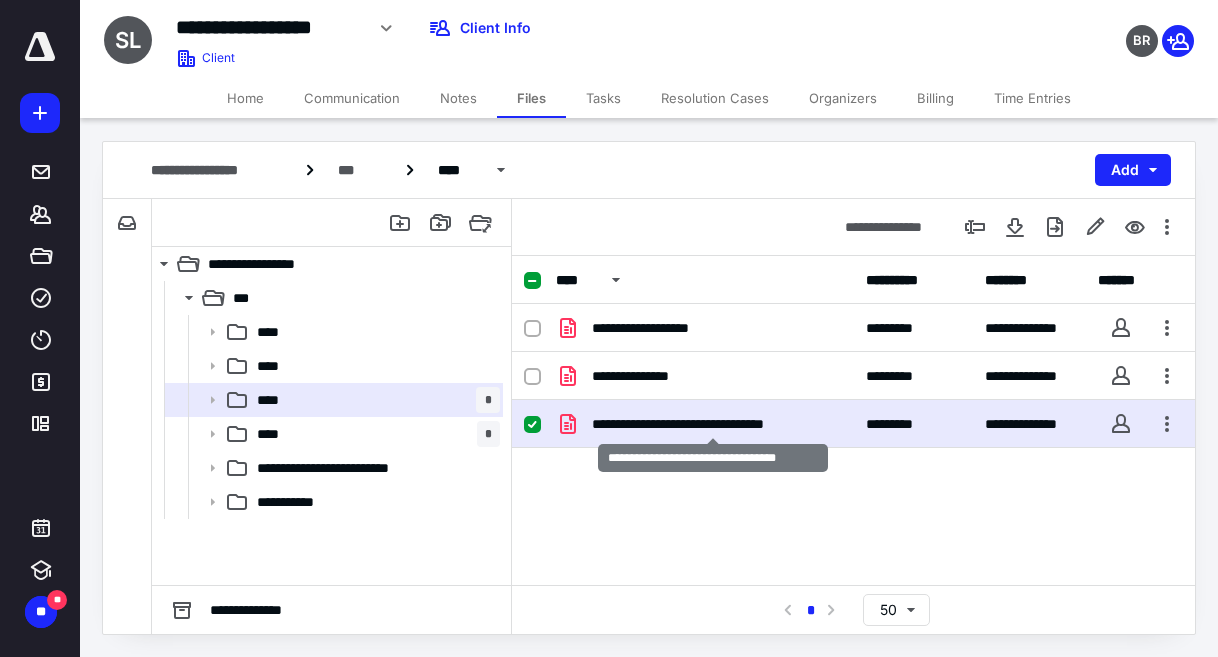 click on "**********" at bounding box center [713, 424] 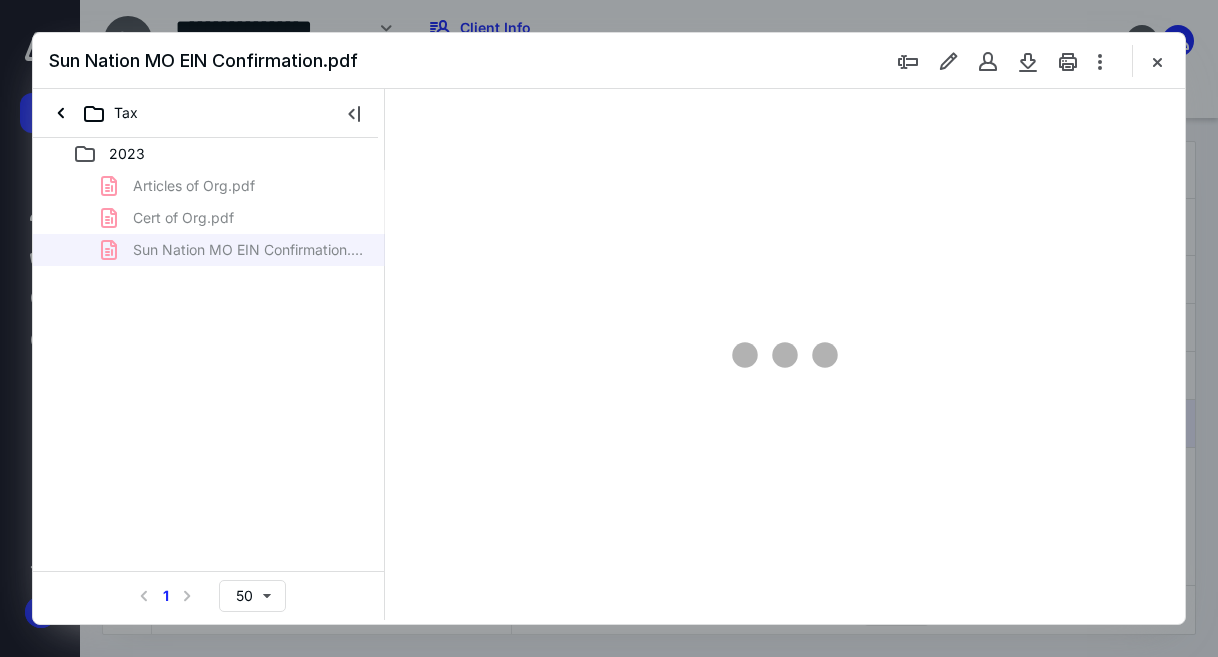 scroll, scrollTop: 0, scrollLeft: 0, axis: both 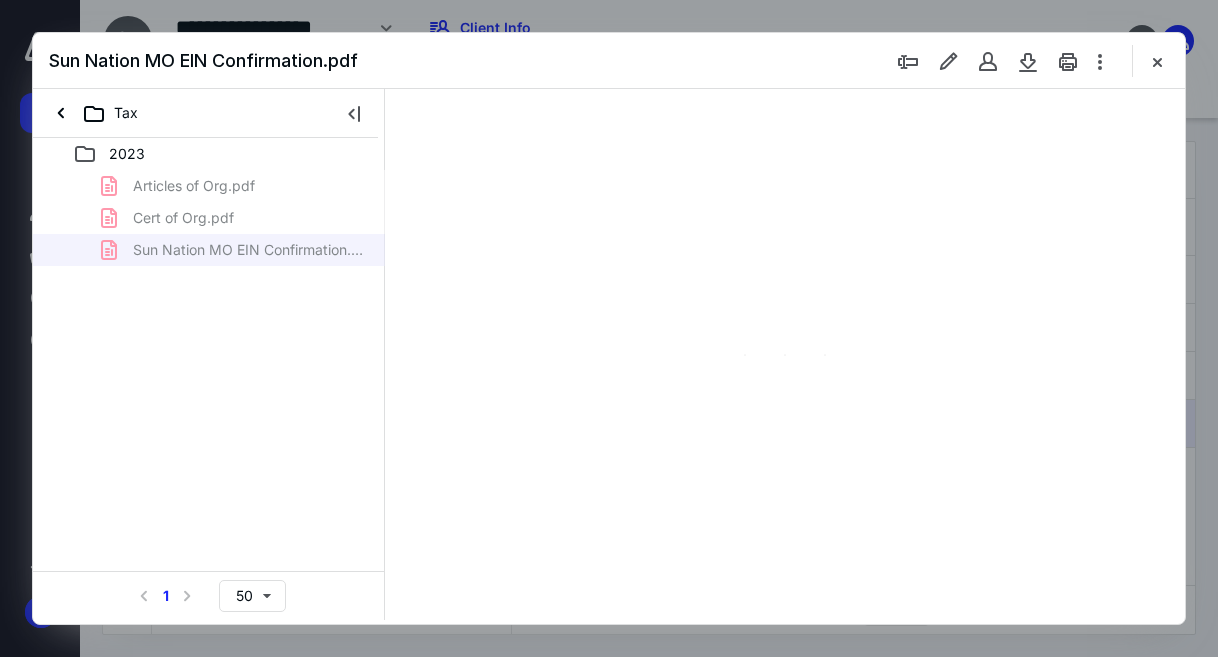 type on "54" 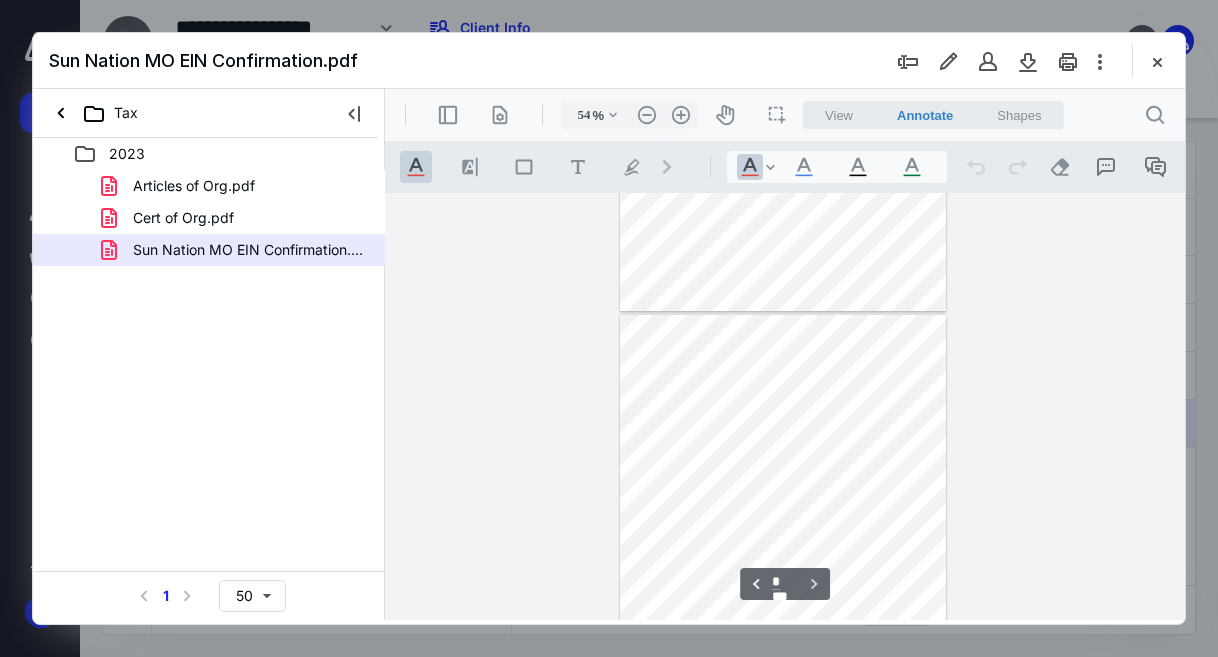 type on "*" 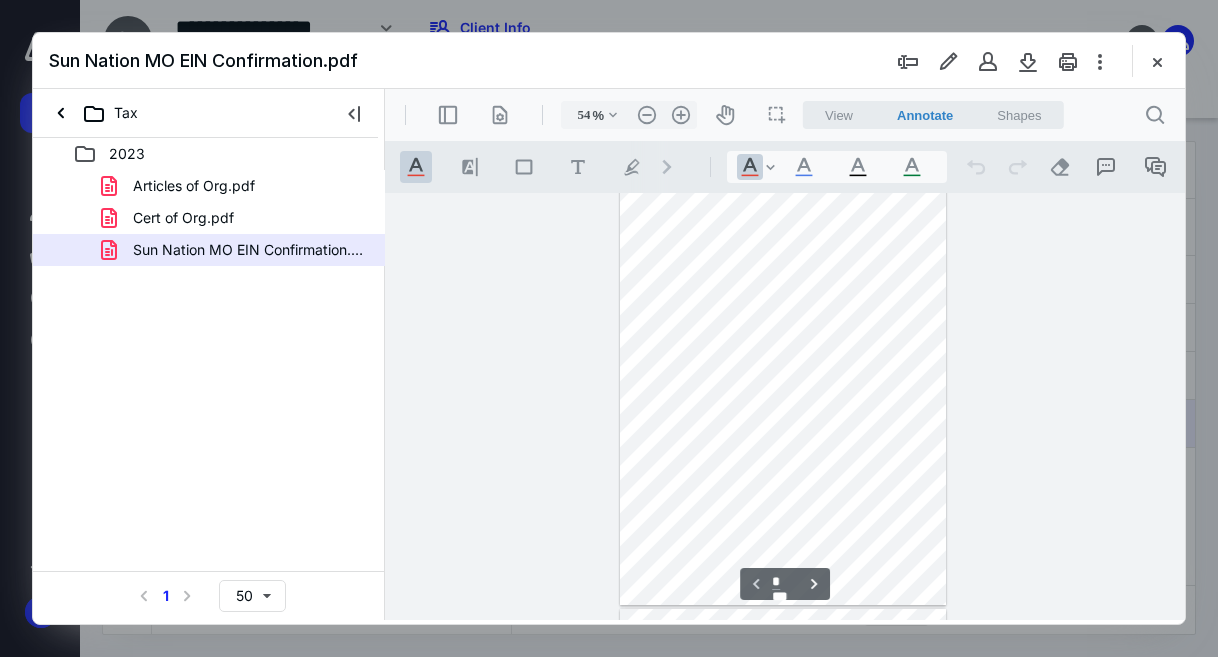 scroll, scrollTop: 6, scrollLeft: 0, axis: vertical 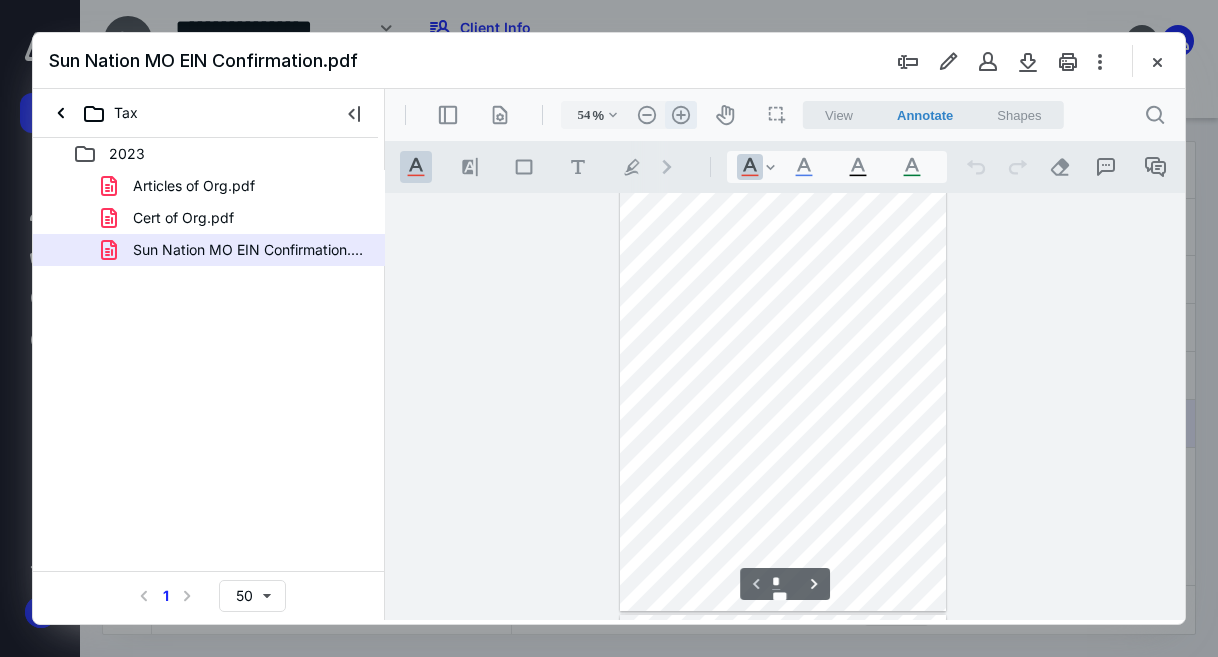 click on ".cls-1{fill:#abb0c4;} icon - header - zoom - in - line" at bounding box center [681, 115] 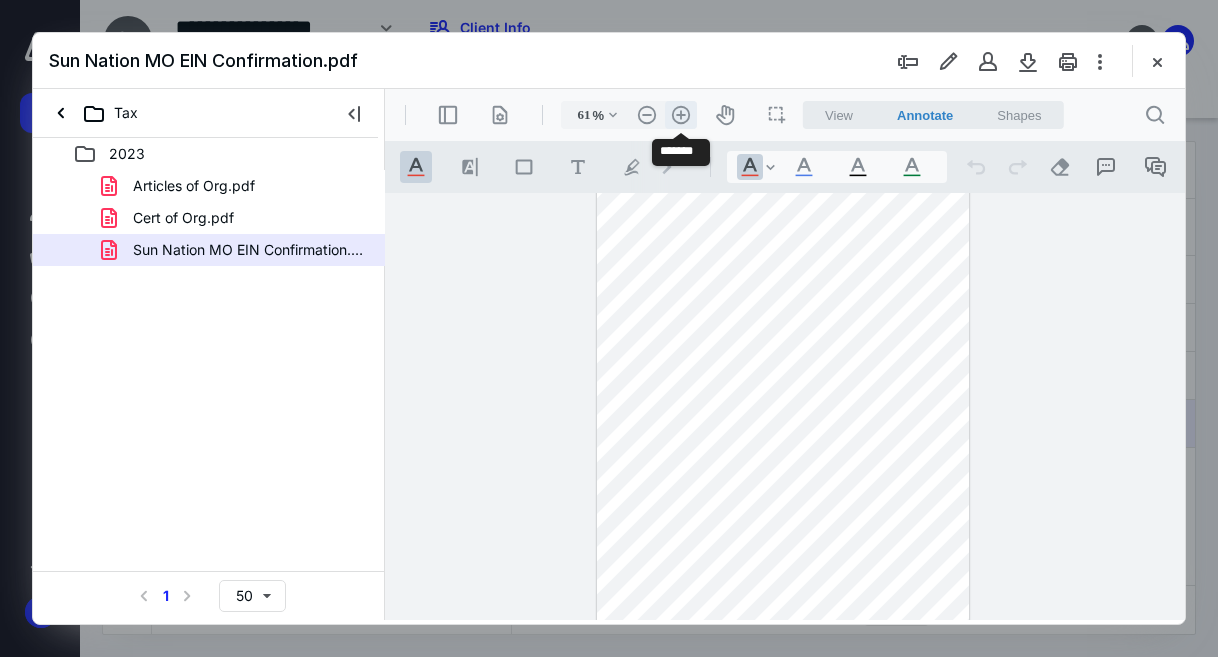 click on ".cls-1{fill:#abb0c4;} icon - header - zoom - in - line" at bounding box center (681, 115) 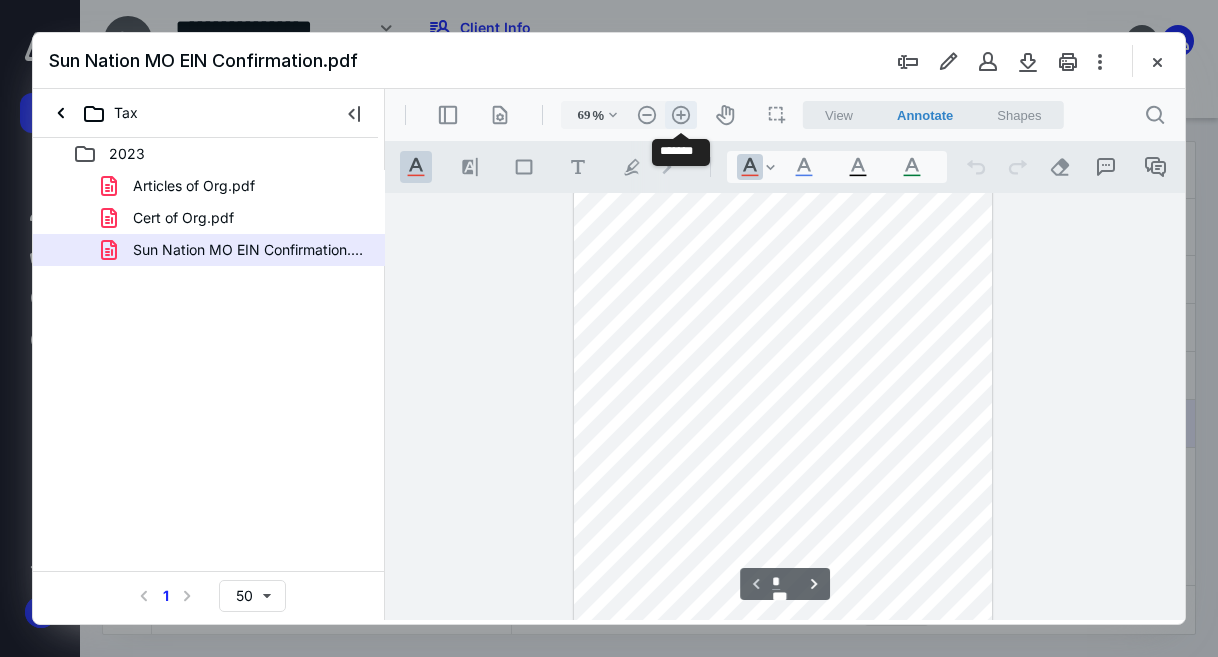 click on ".cls-1{fill:#abb0c4;} icon - header - zoom - in - line" at bounding box center [681, 115] 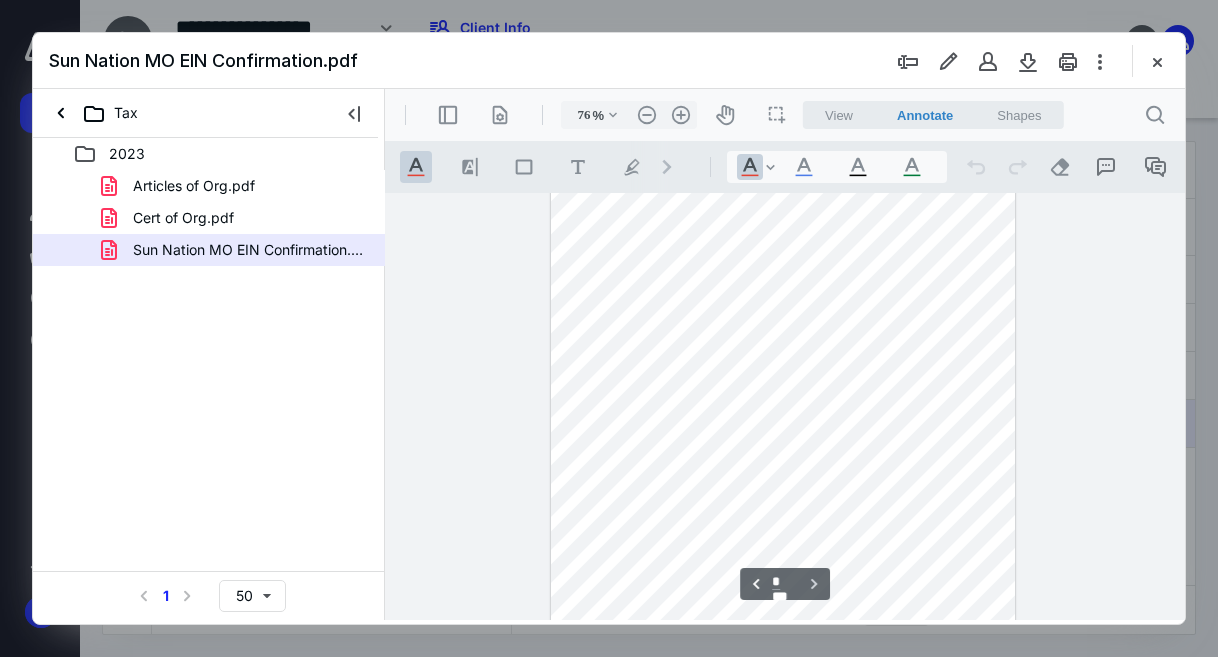 scroll, scrollTop: 785, scrollLeft: 0, axis: vertical 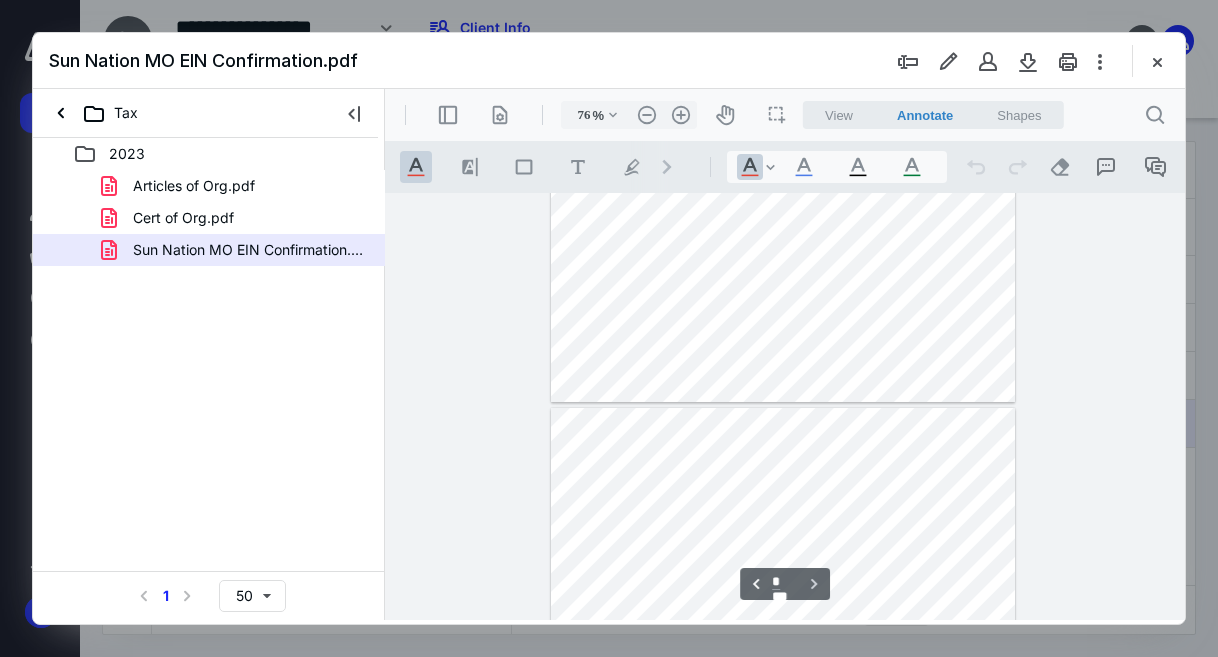 type on "*" 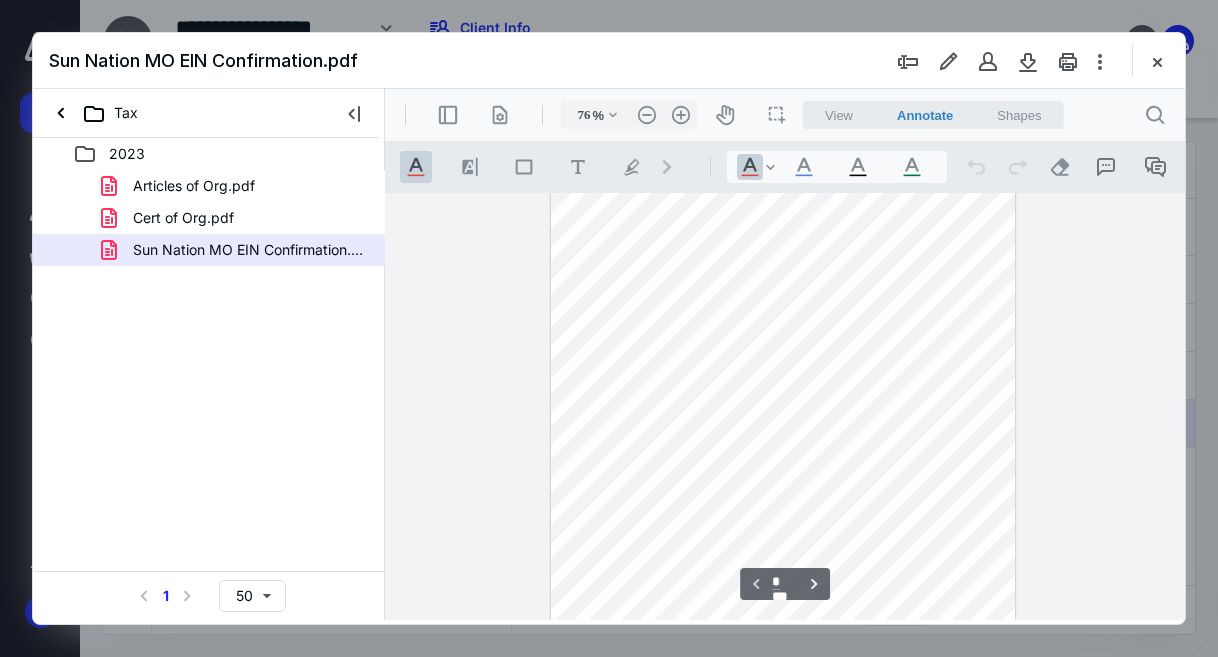 scroll, scrollTop: 200, scrollLeft: 0, axis: vertical 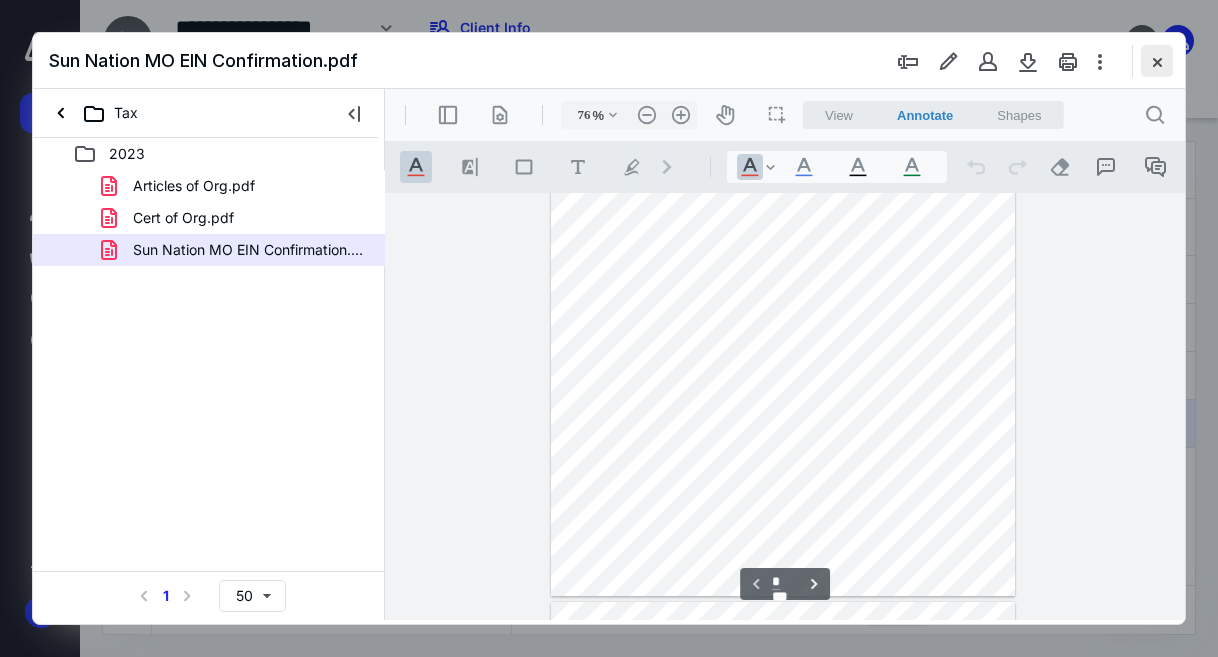 click at bounding box center [1157, 61] 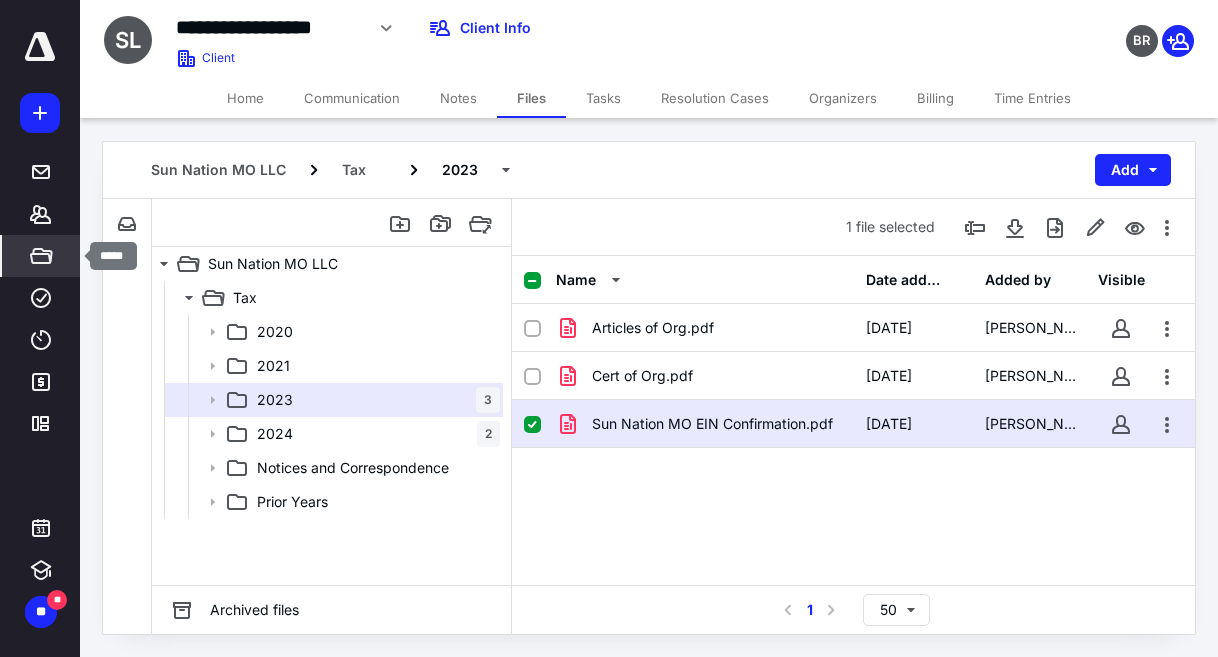 click on "*****" at bounding box center [41, 256] 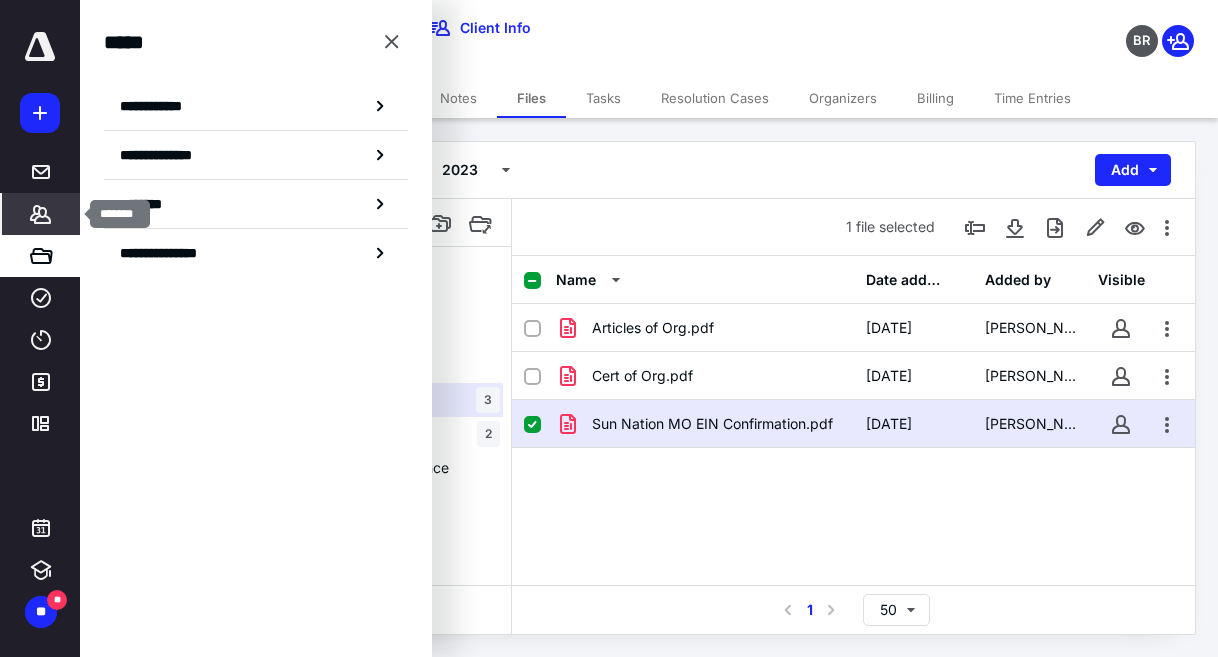 click on "*******" at bounding box center [41, 214] 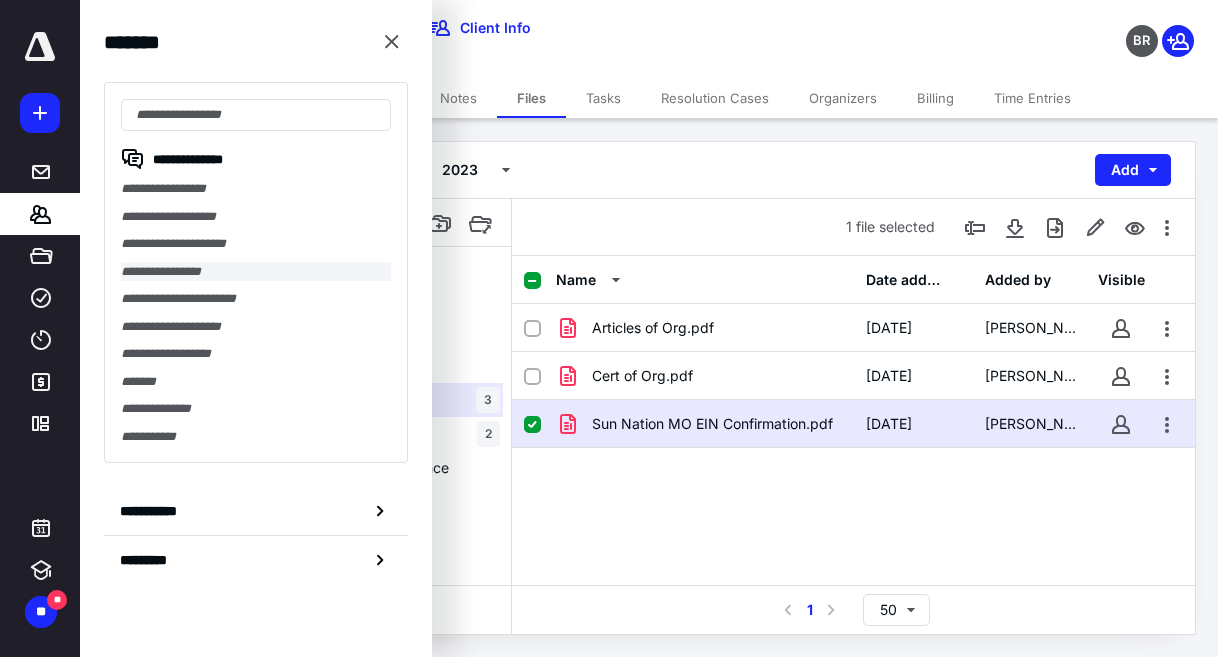 click on "**********" at bounding box center [256, 272] 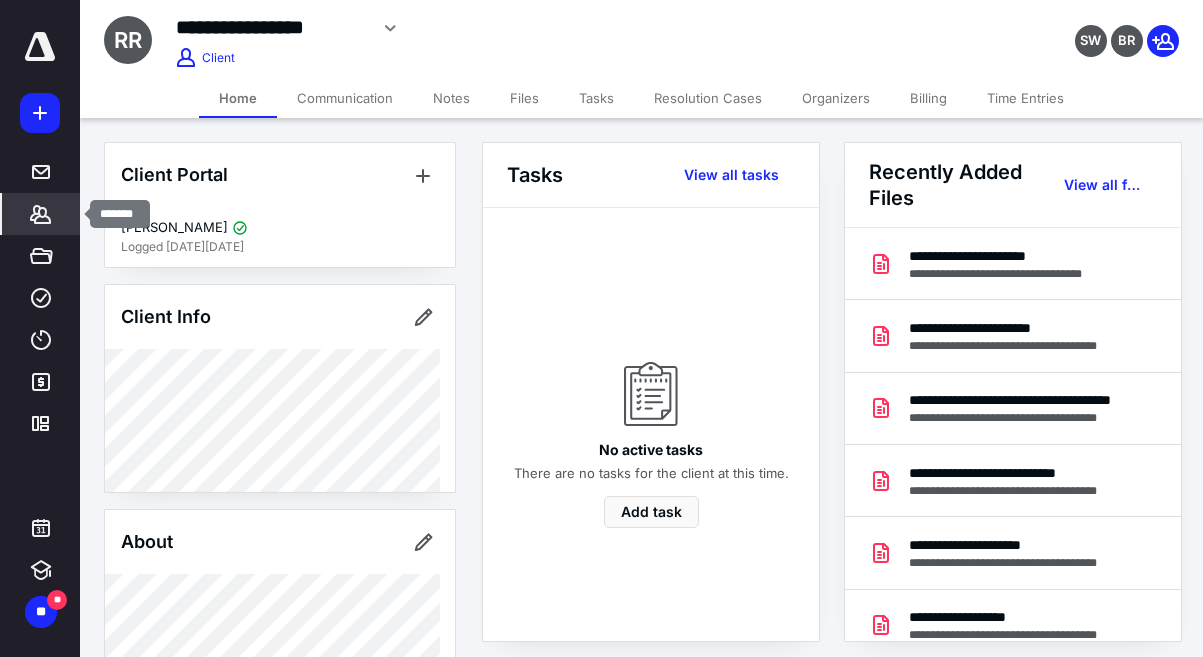 click 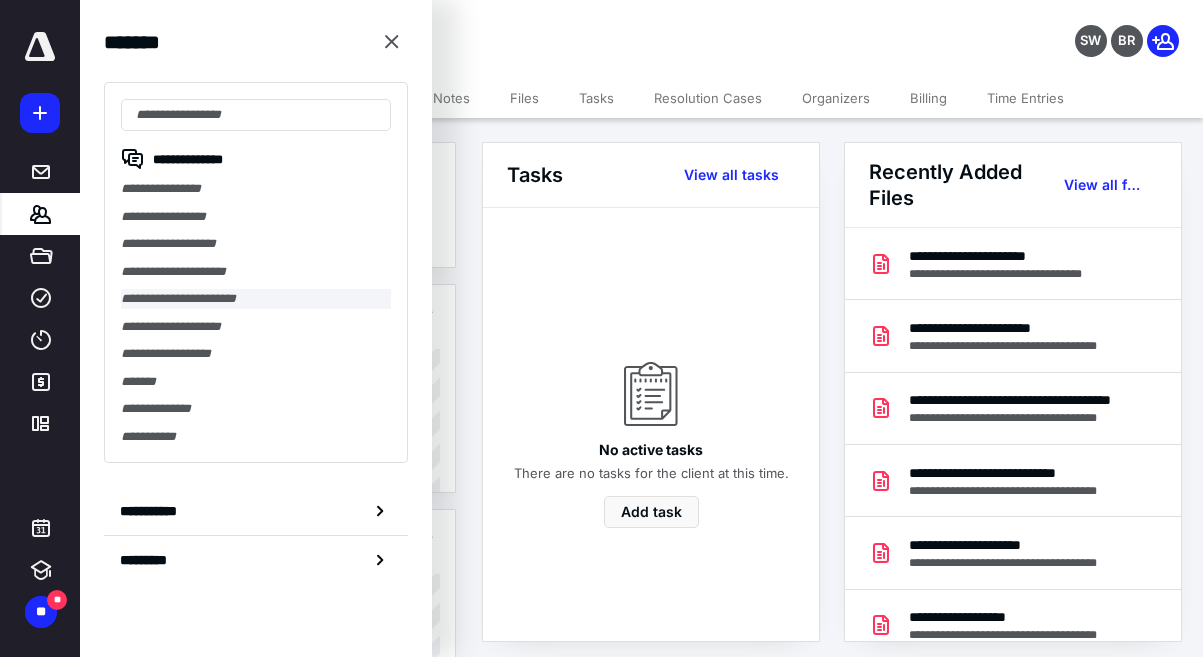 click on "**********" at bounding box center [256, 299] 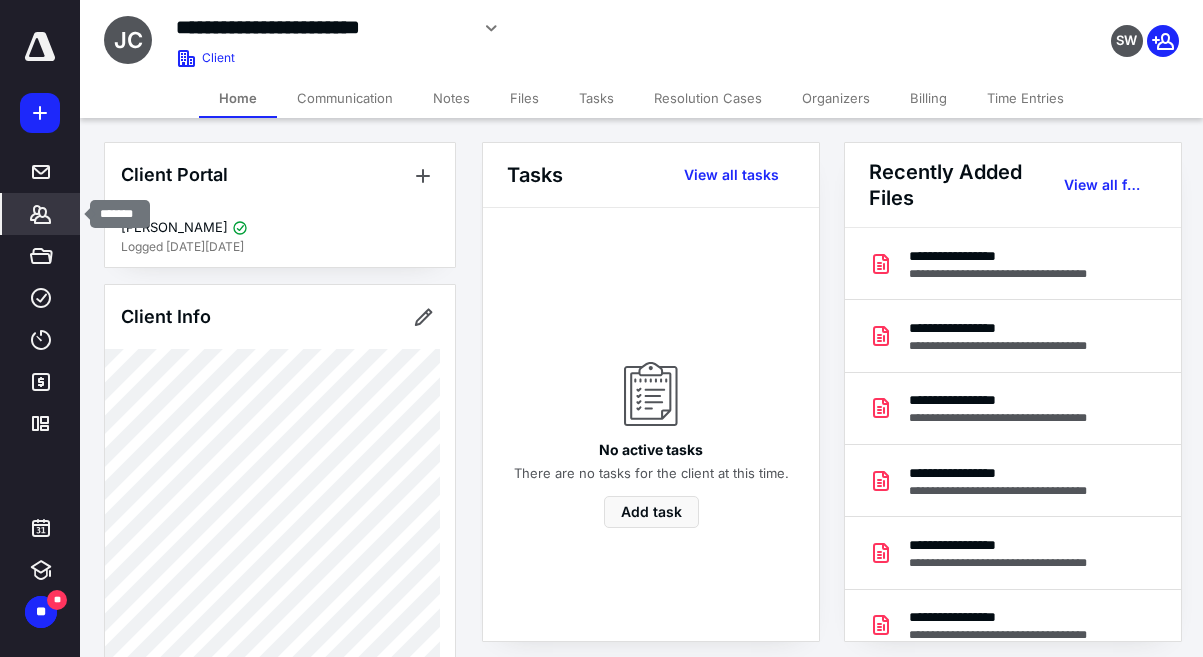 click 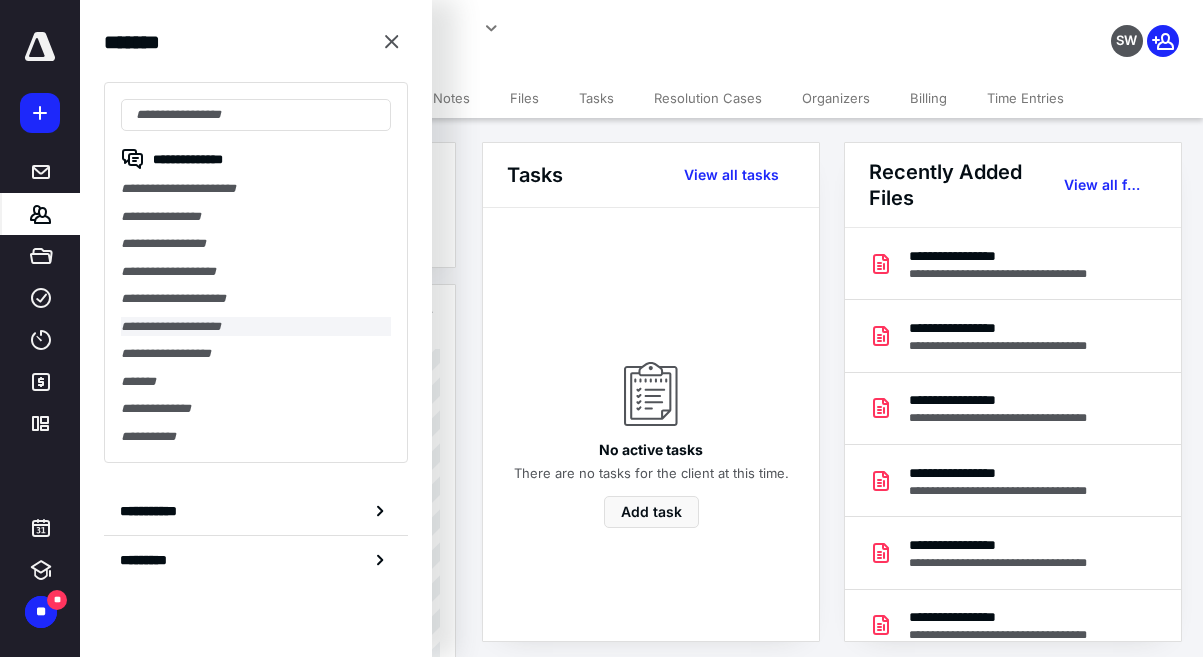 click on "**********" at bounding box center (256, 327) 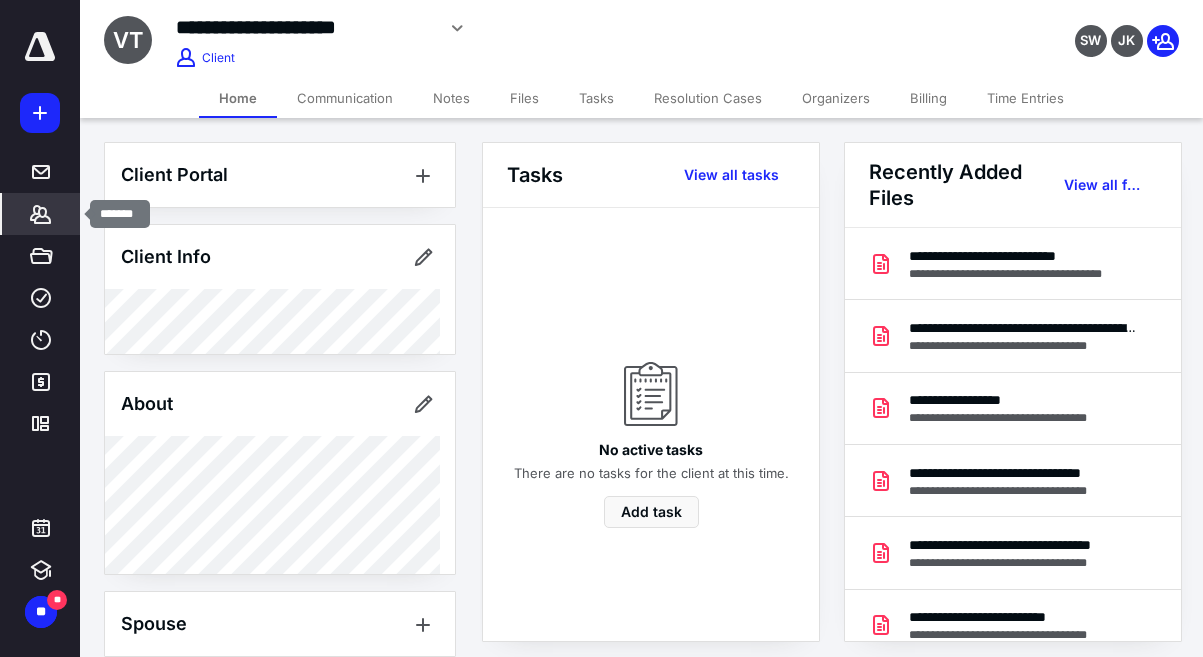 click on "*******" at bounding box center [41, 214] 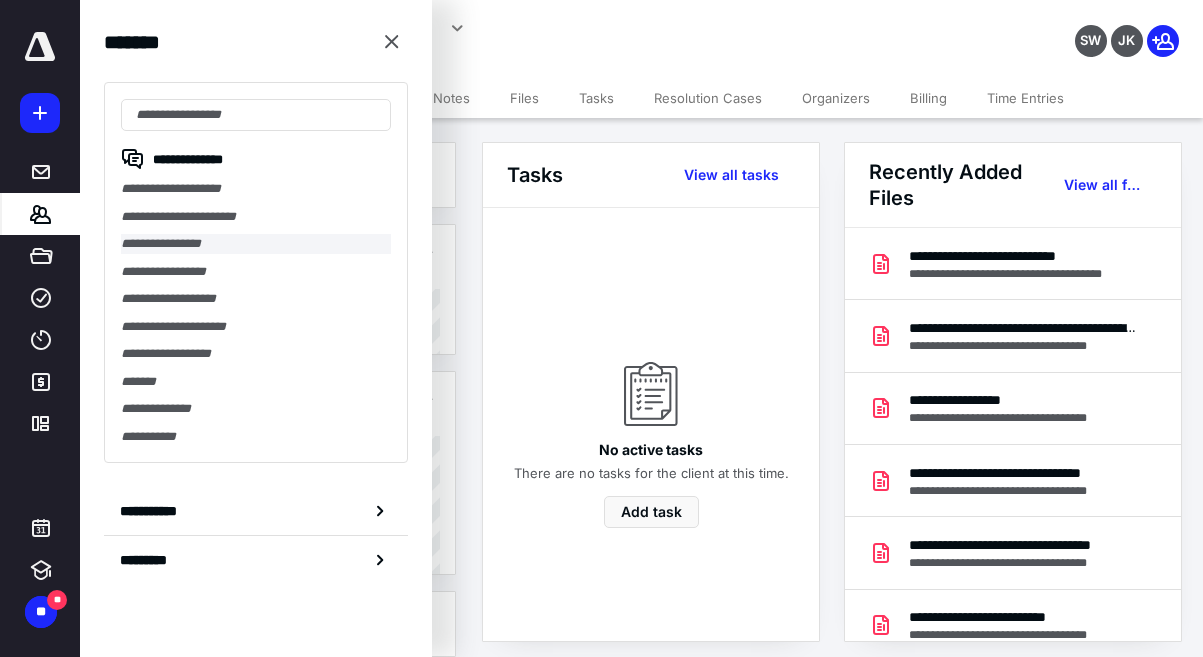 click on "**********" at bounding box center (256, 244) 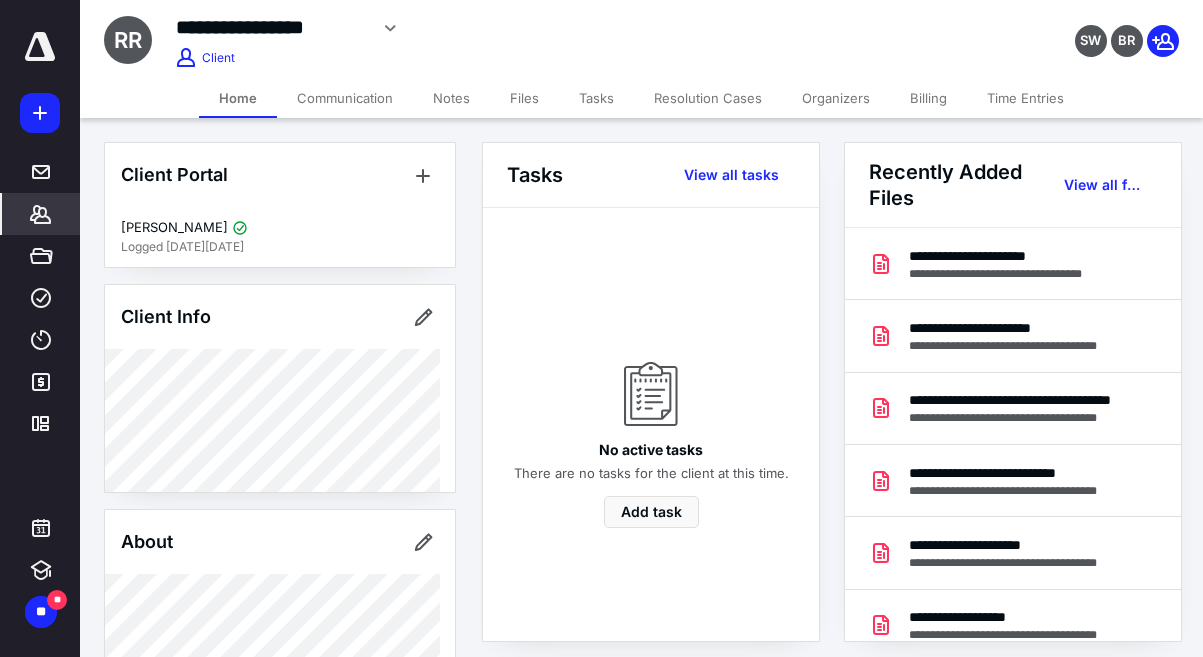 click on "Files" at bounding box center (524, 98) 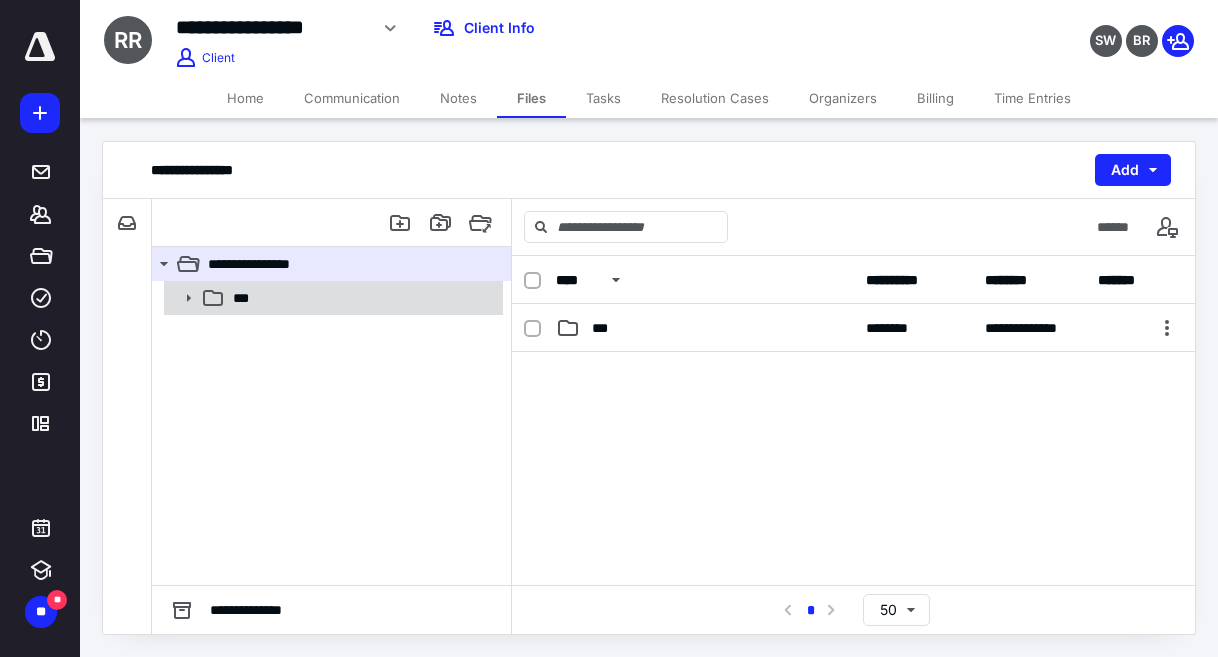 click 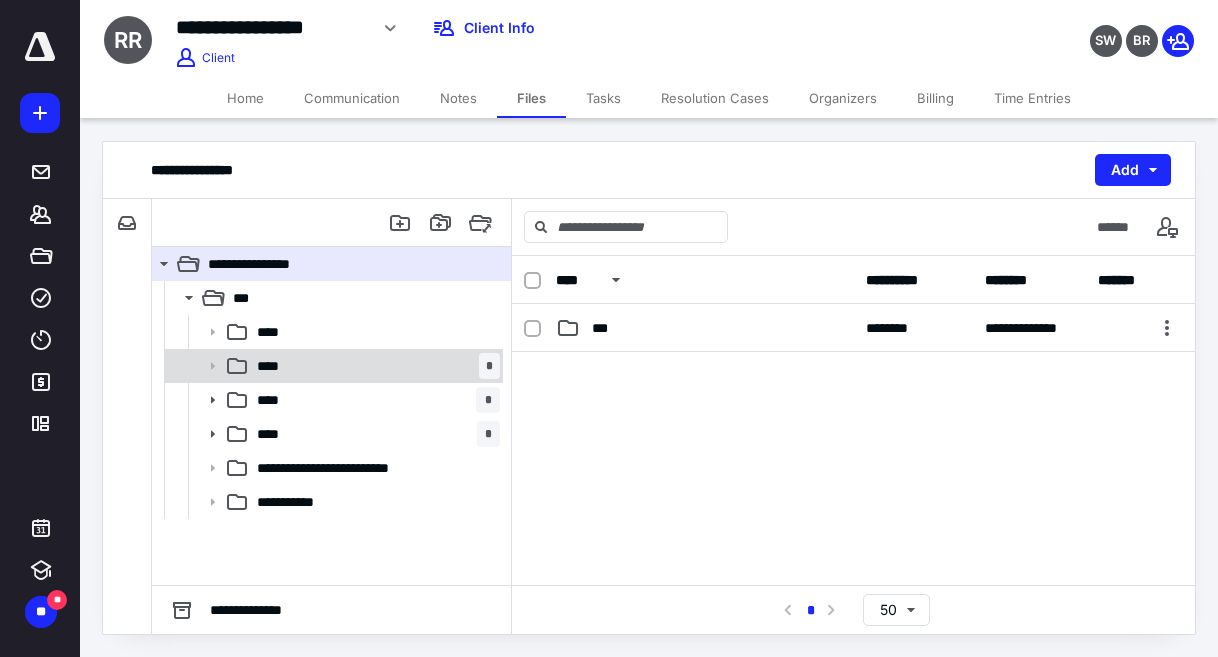 click on "**** *" at bounding box center (374, 366) 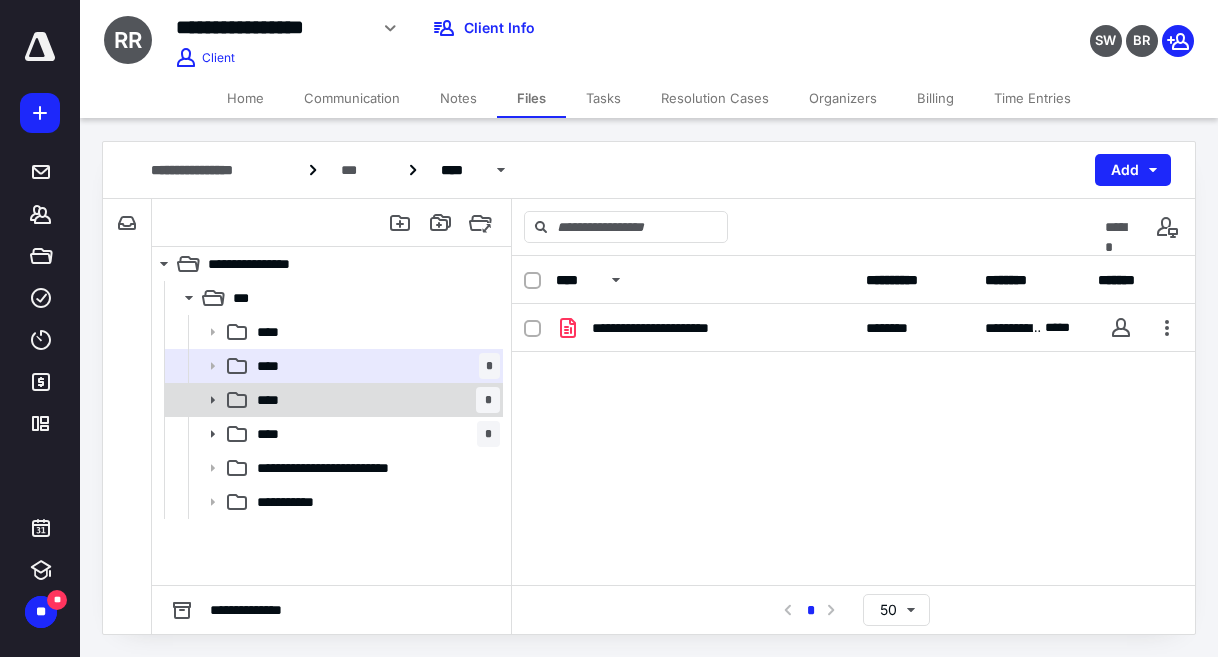 click on "**** *" at bounding box center [374, 400] 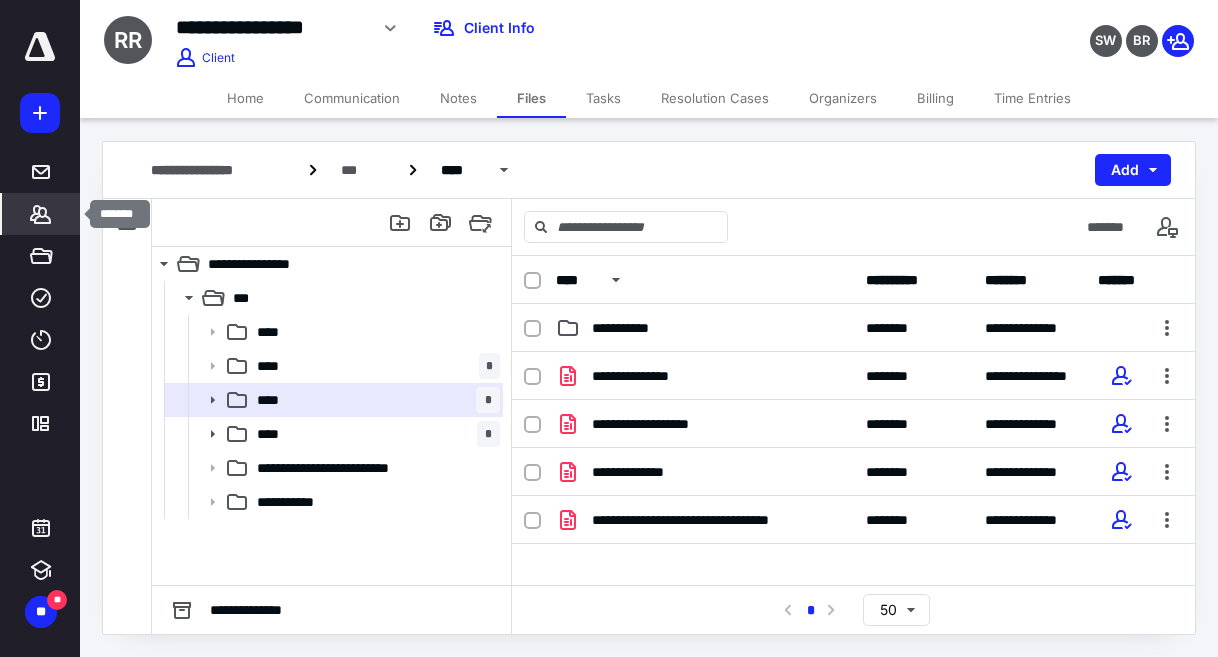 click 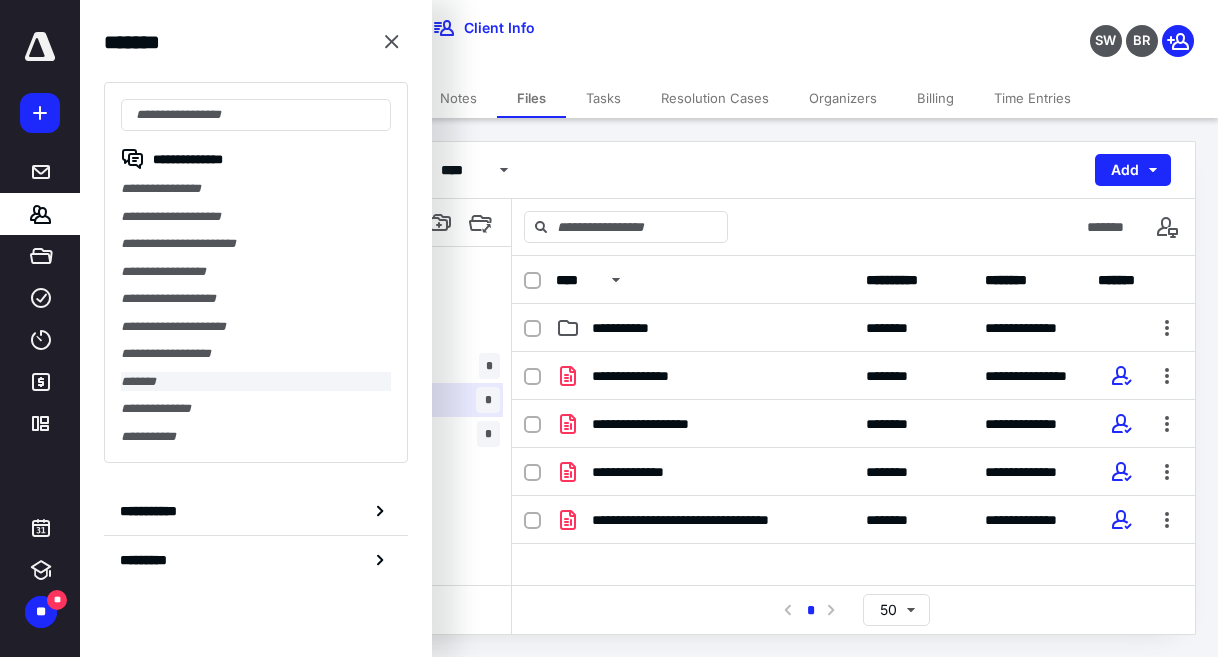 click on "*******" at bounding box center [256, 382] 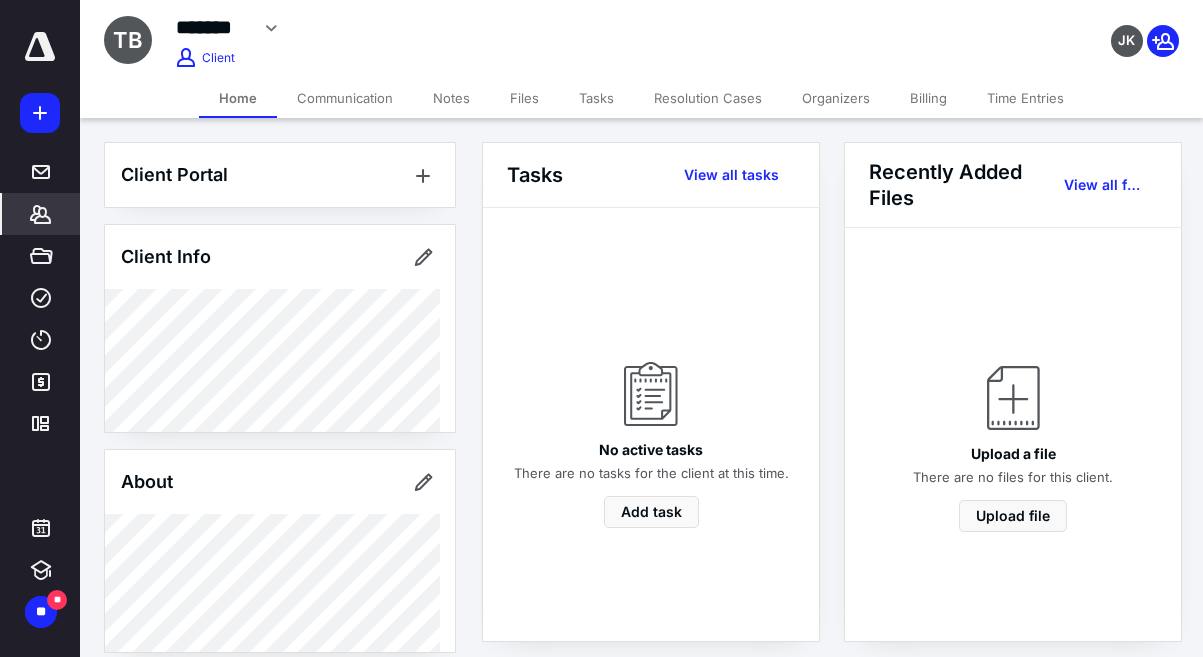 click on "Files" at bounding box center [524, 98] 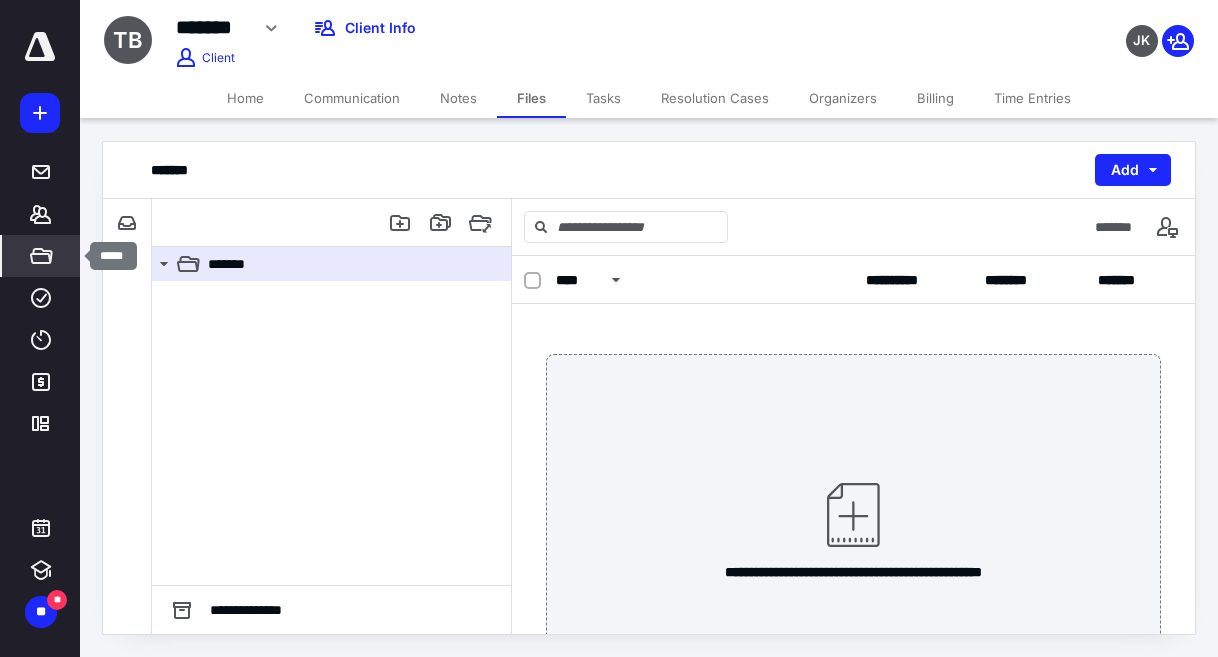 click on "*****" at bounding box center (41, 256) 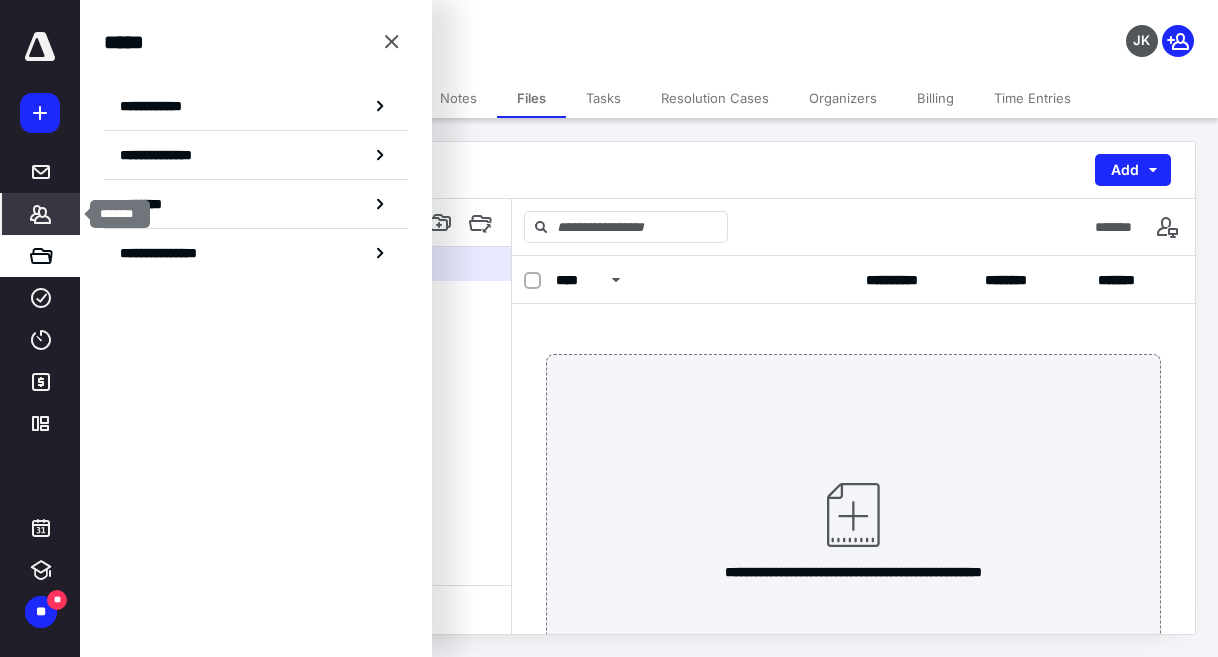 click 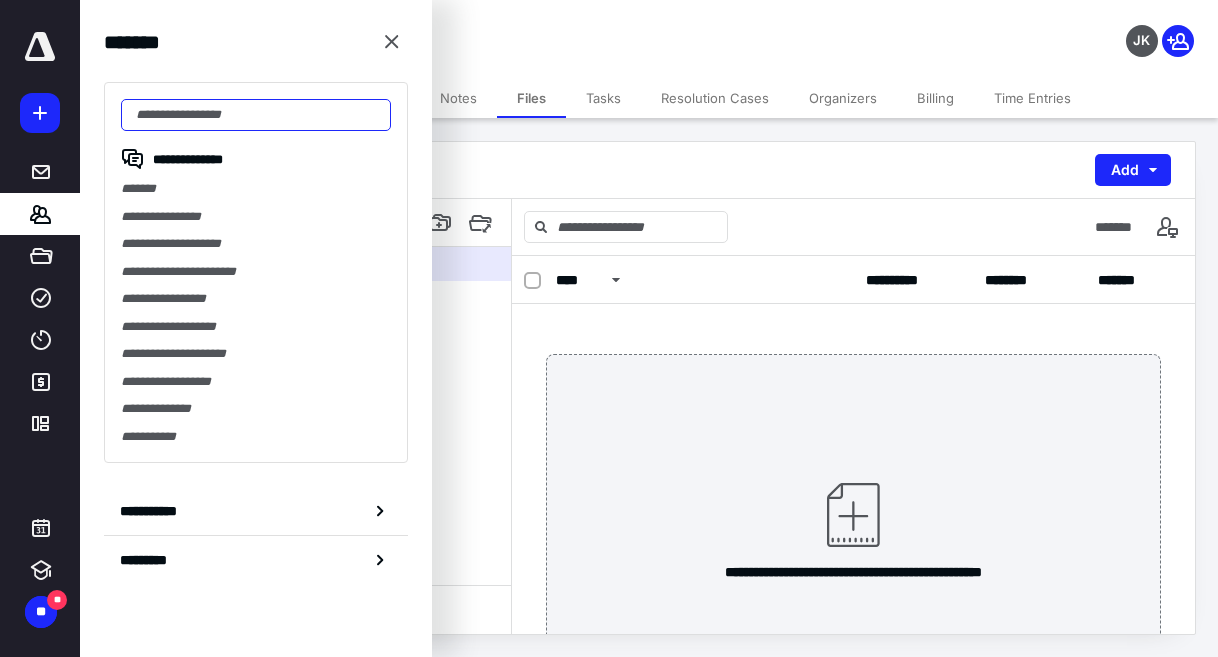 click at bounding box center [256, 115] 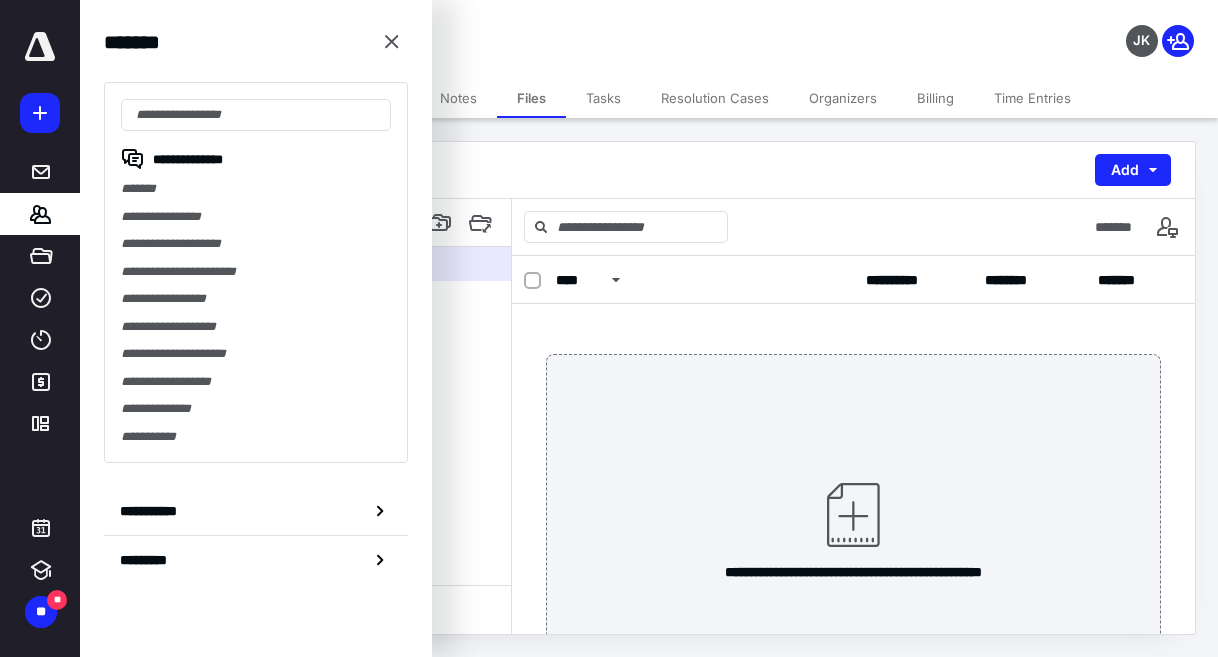 click on "**********" at bounding box center [256, 272] 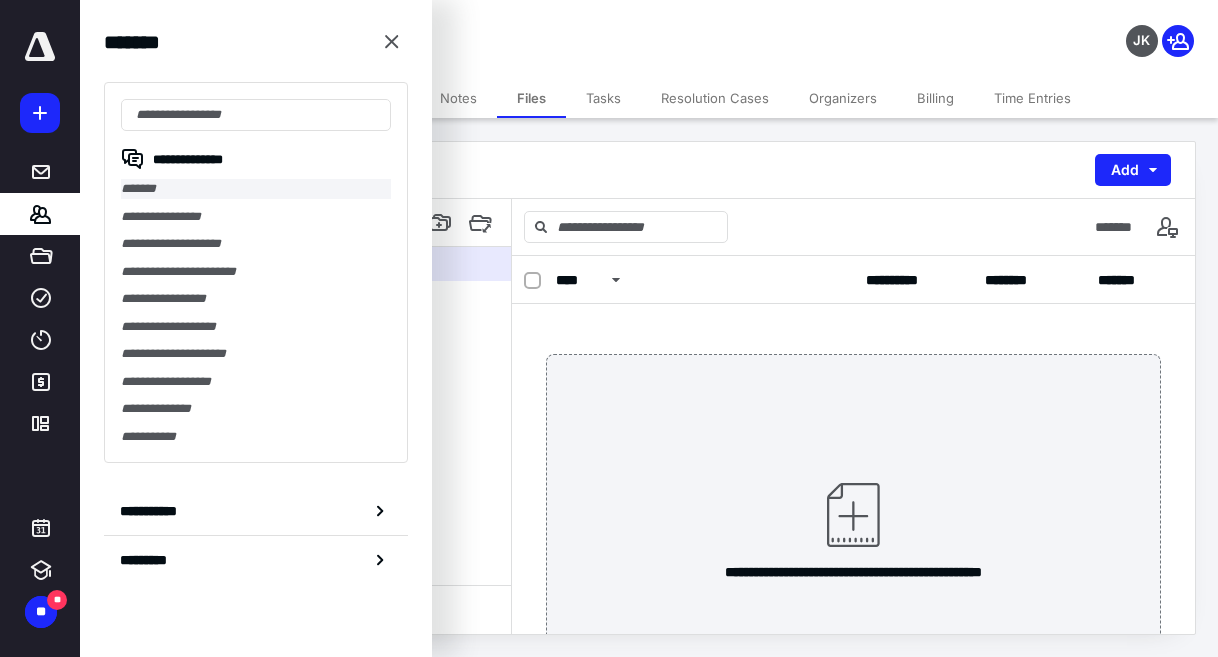 click on "*******" at bounding box center (256, 189) 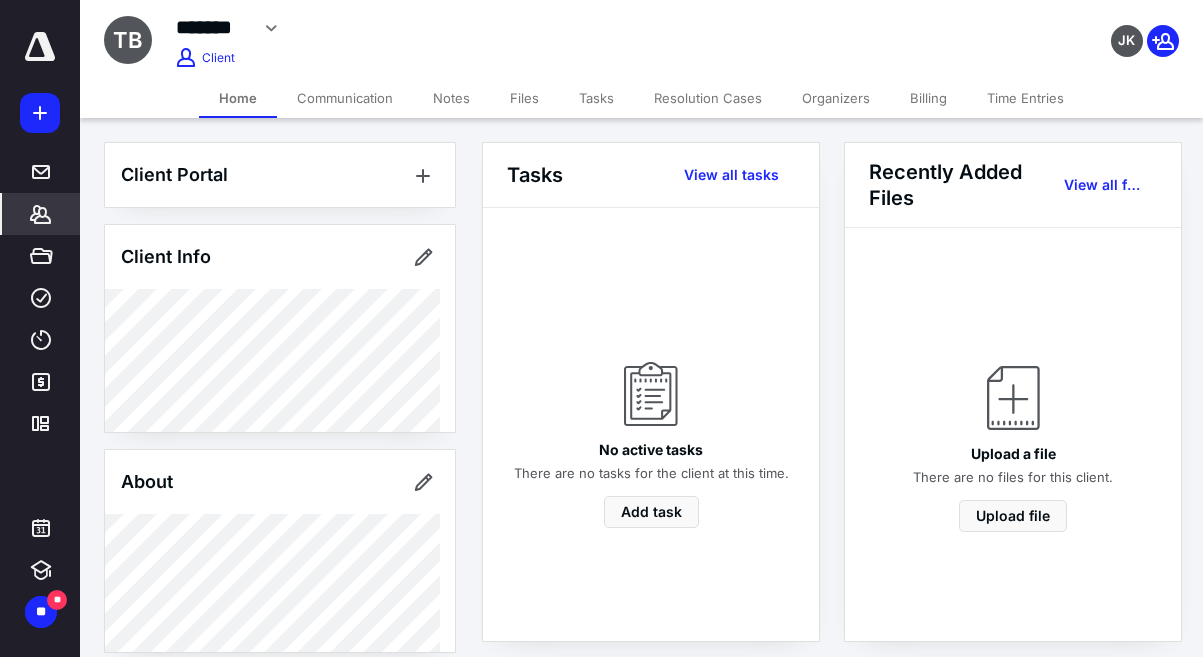 click on "Files" at bounding box center [524, 98] 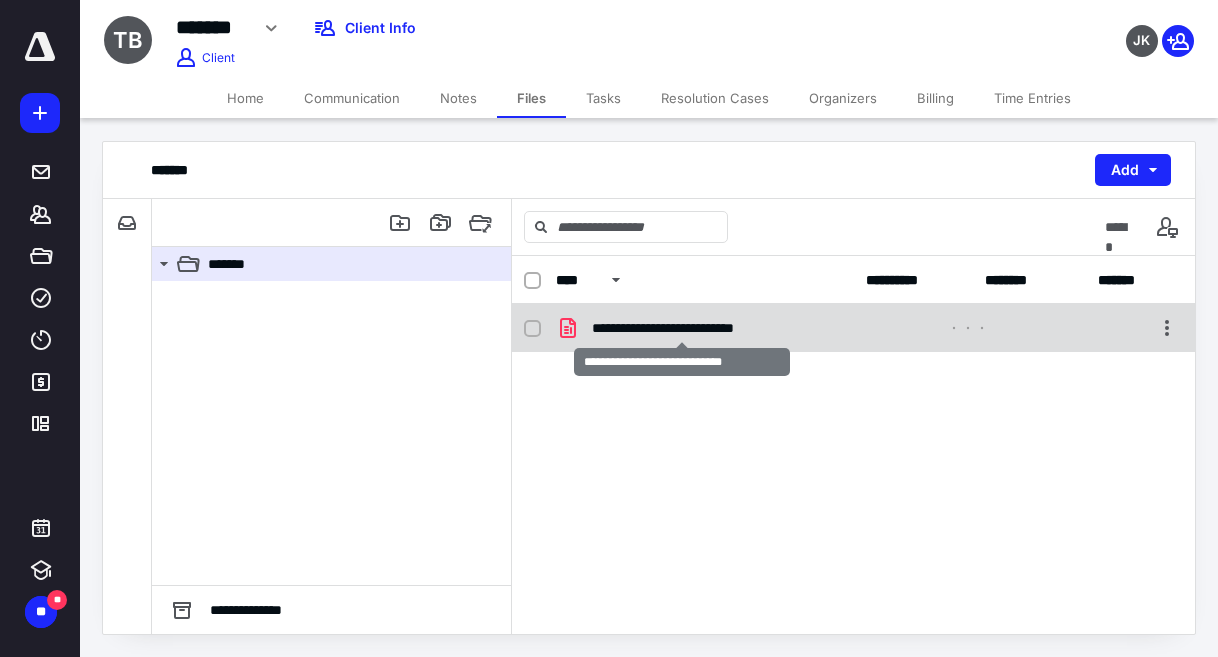 click on "**********" at bounding box center (682, 328) 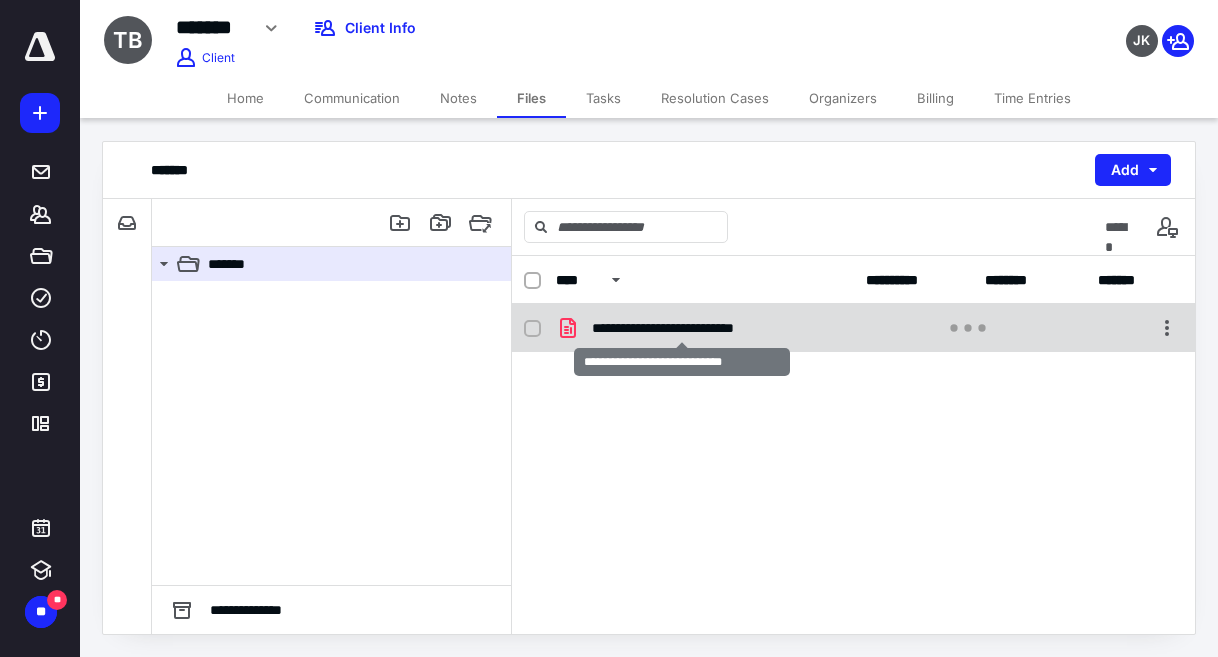 click on "**********" at bounding box center (682, 328) 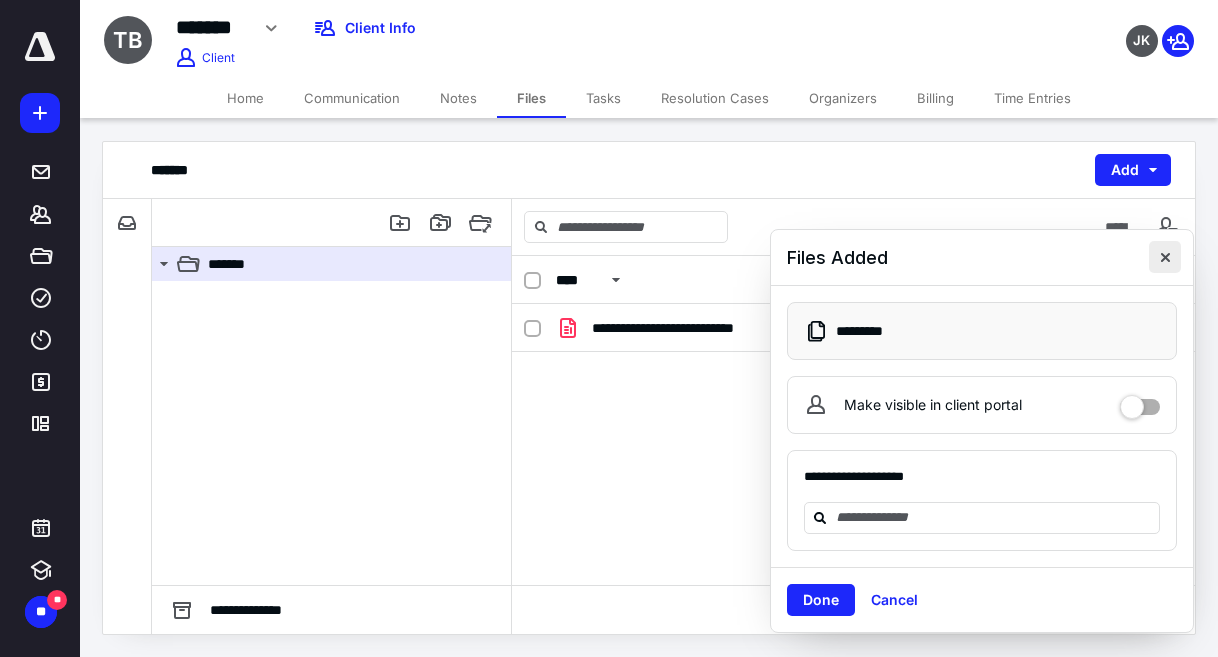click at bounding box center [1165, 257] 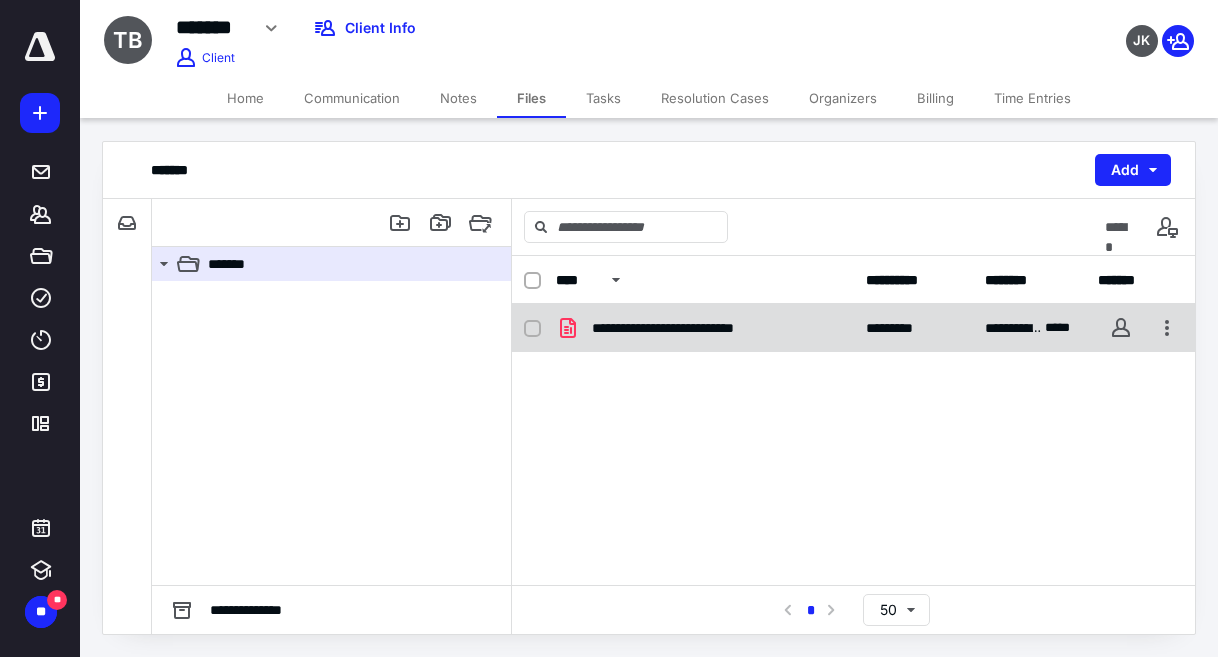 click on "**********" at bounding box center [704, 328] 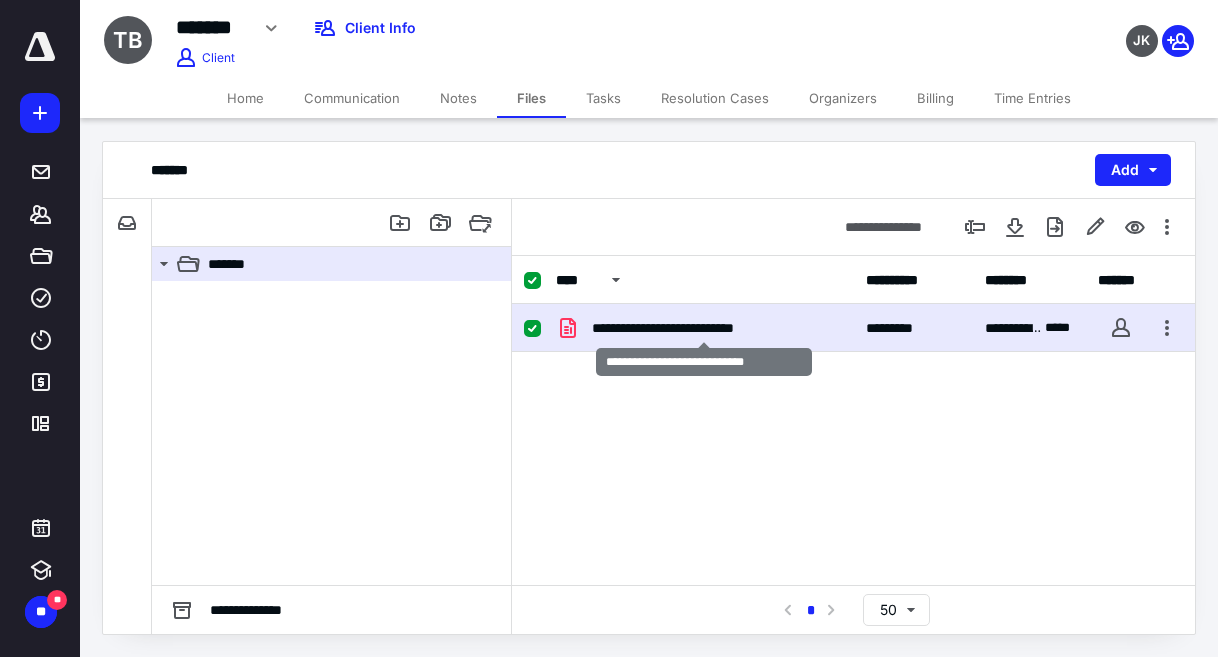 click on "**********" at bounding box center (704, 328) 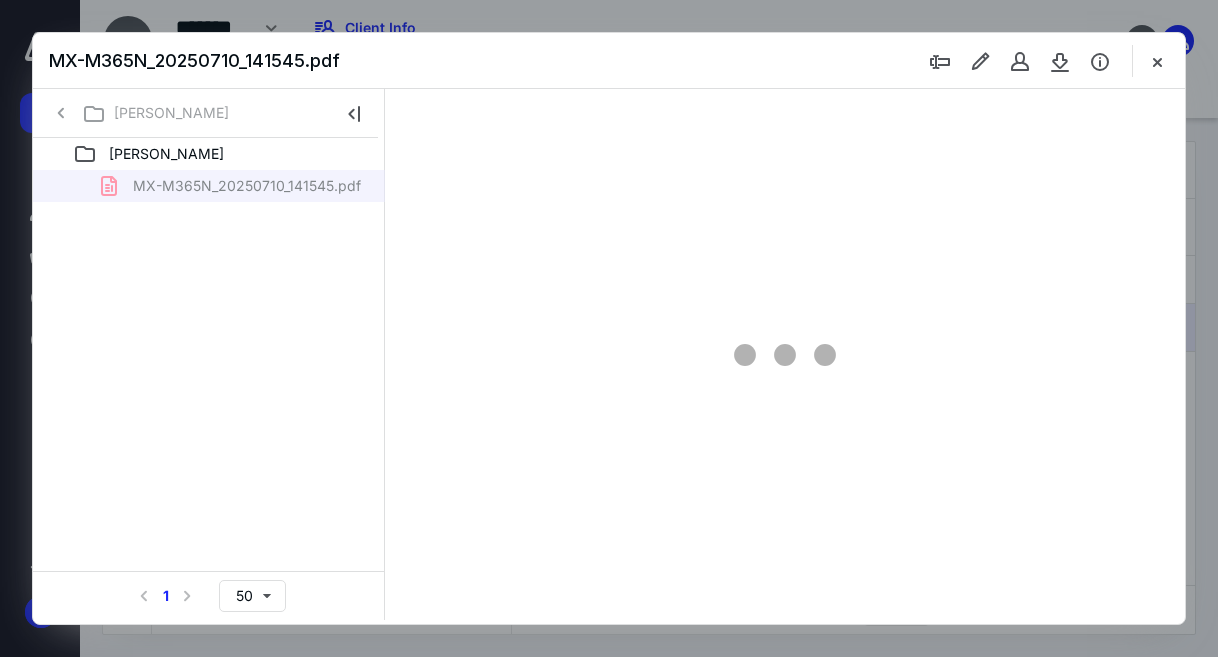 scroll, scrollTop: 0, scrollLeft: 0, axis: both 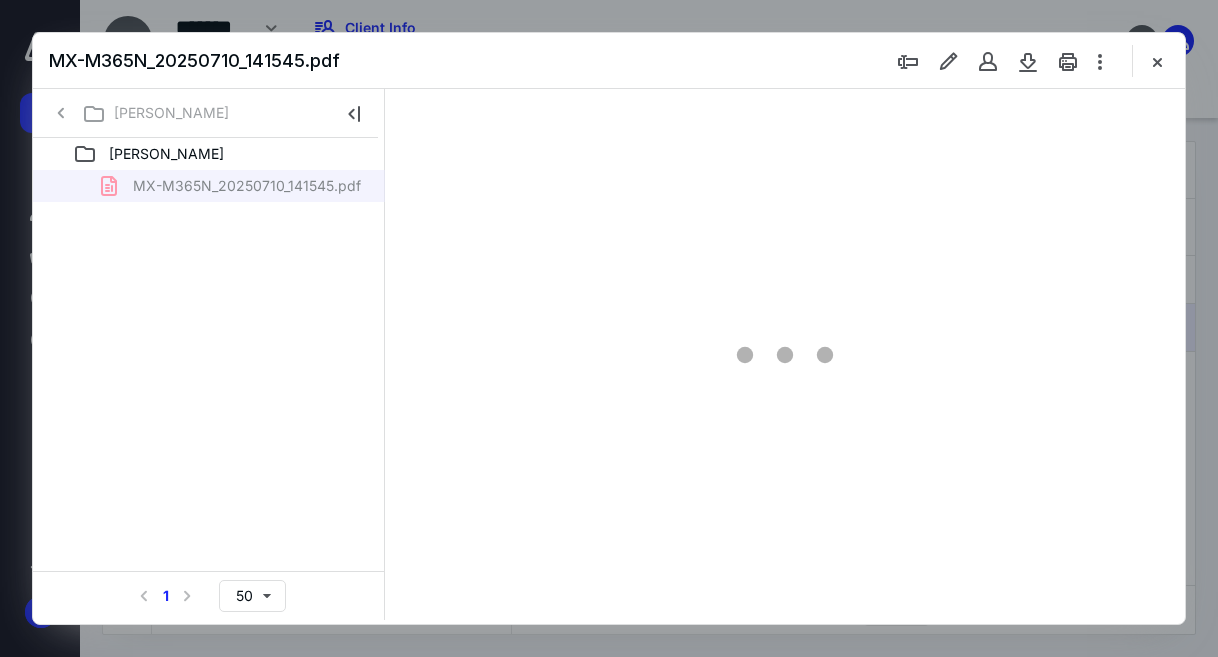 type on "51" 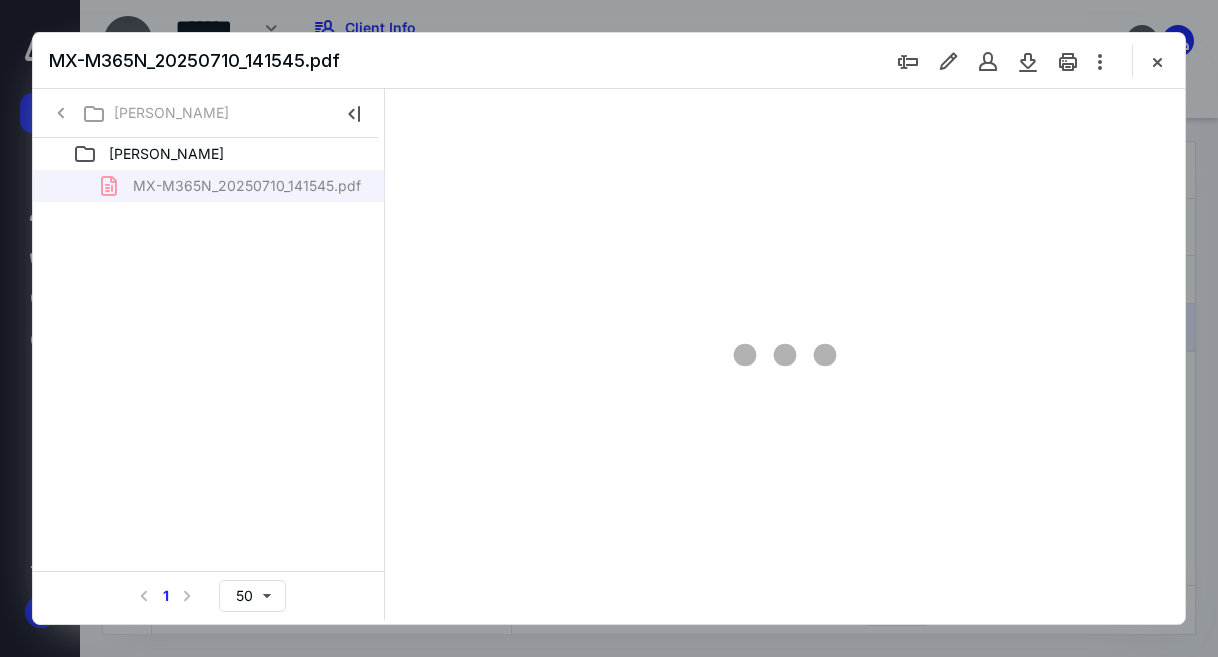 scroll, scrollTop: 106, scrollLeft: 0, axis: vertical 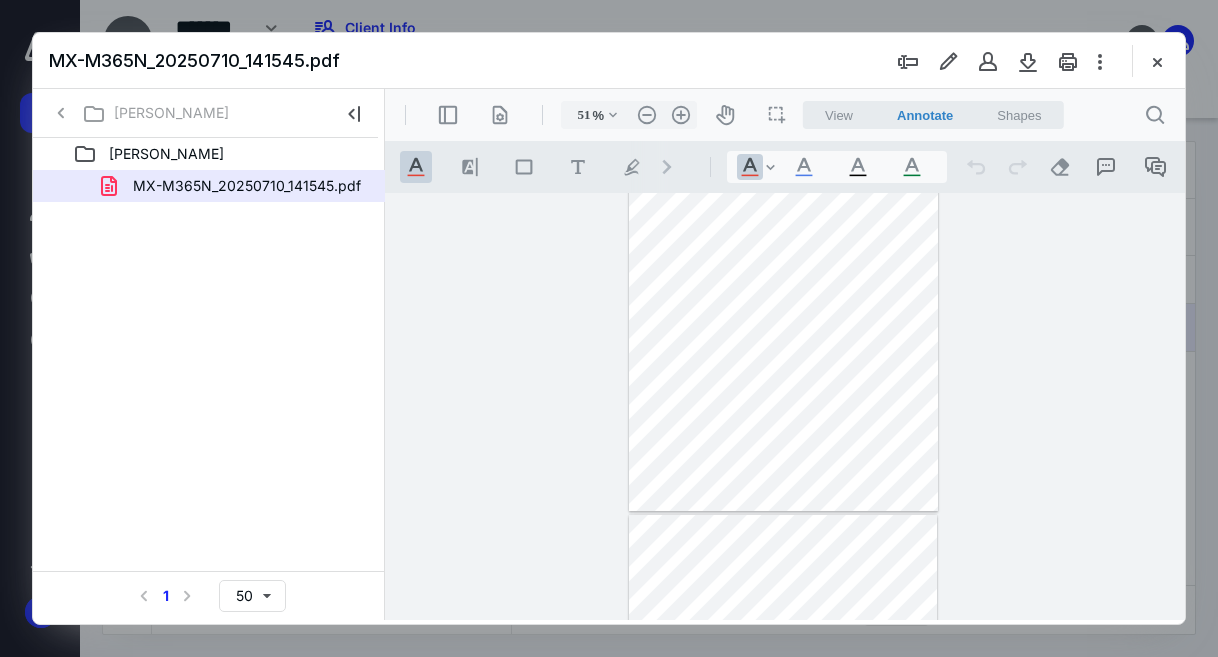 type on "*" 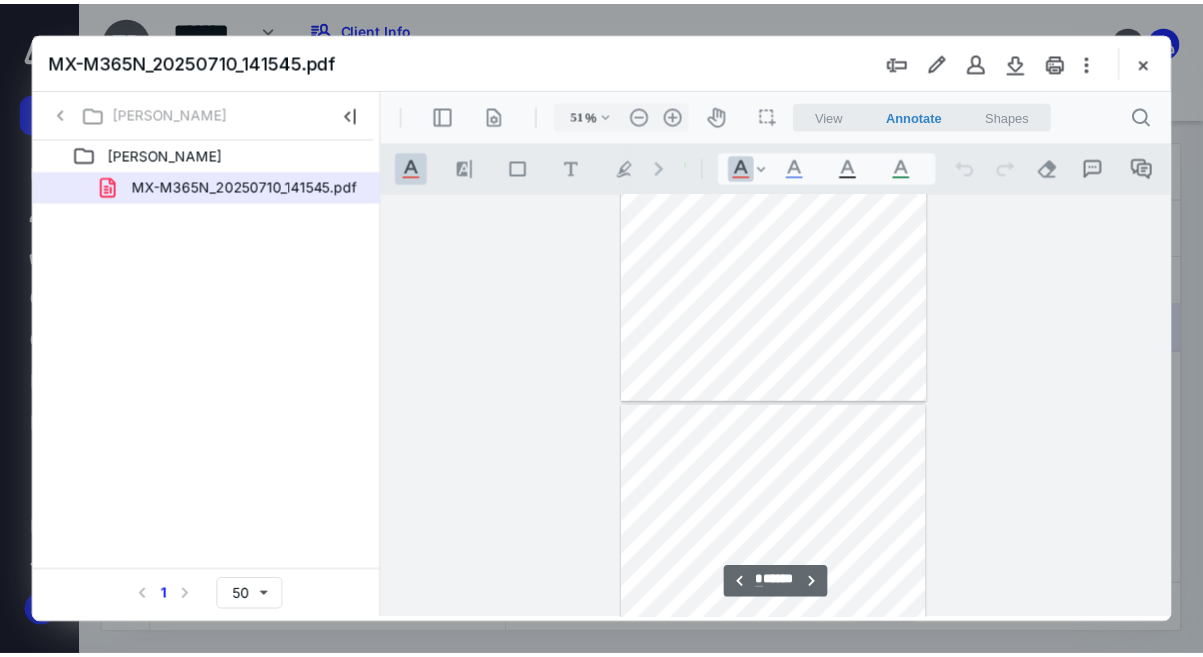 scroll, scrollTop: 306, scrollLeft: 0, axis: vertical 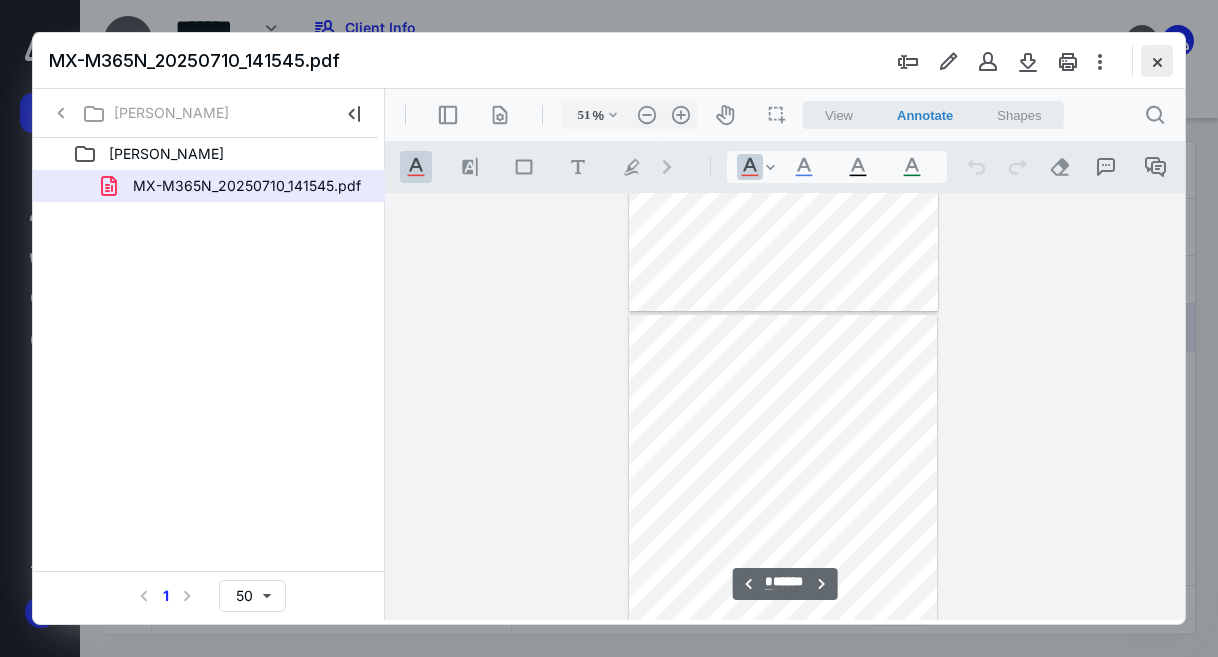 click at bounding box center [1157, 61] 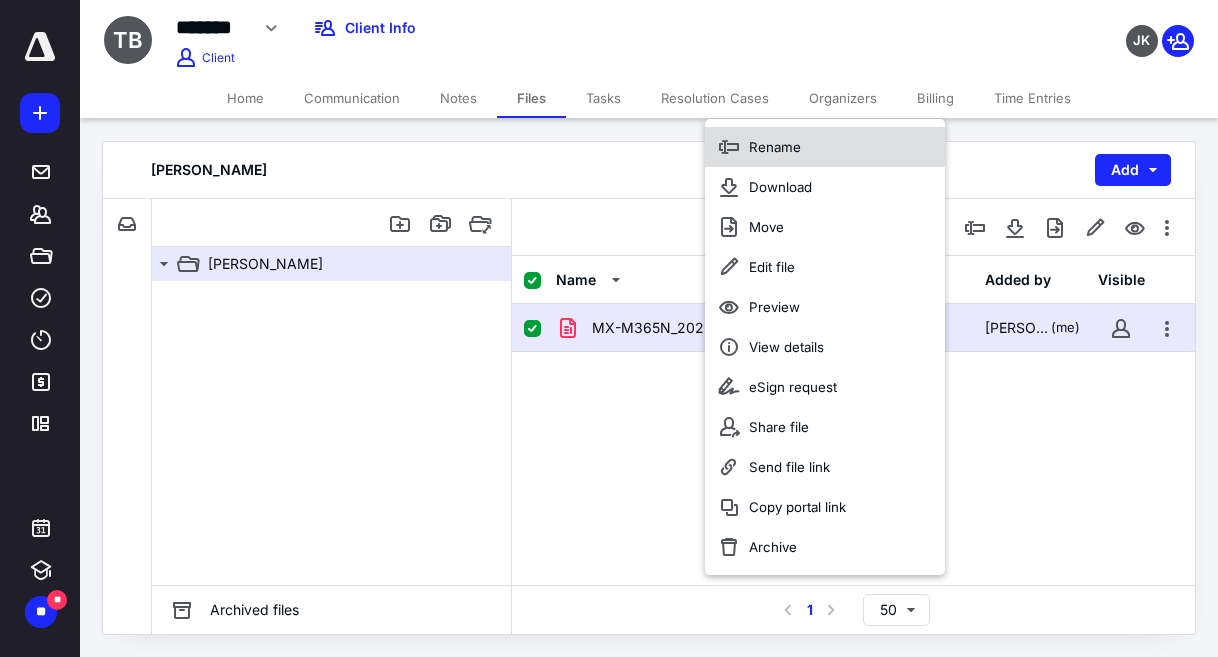 click on "Rename" at bounding box center (825, 147) 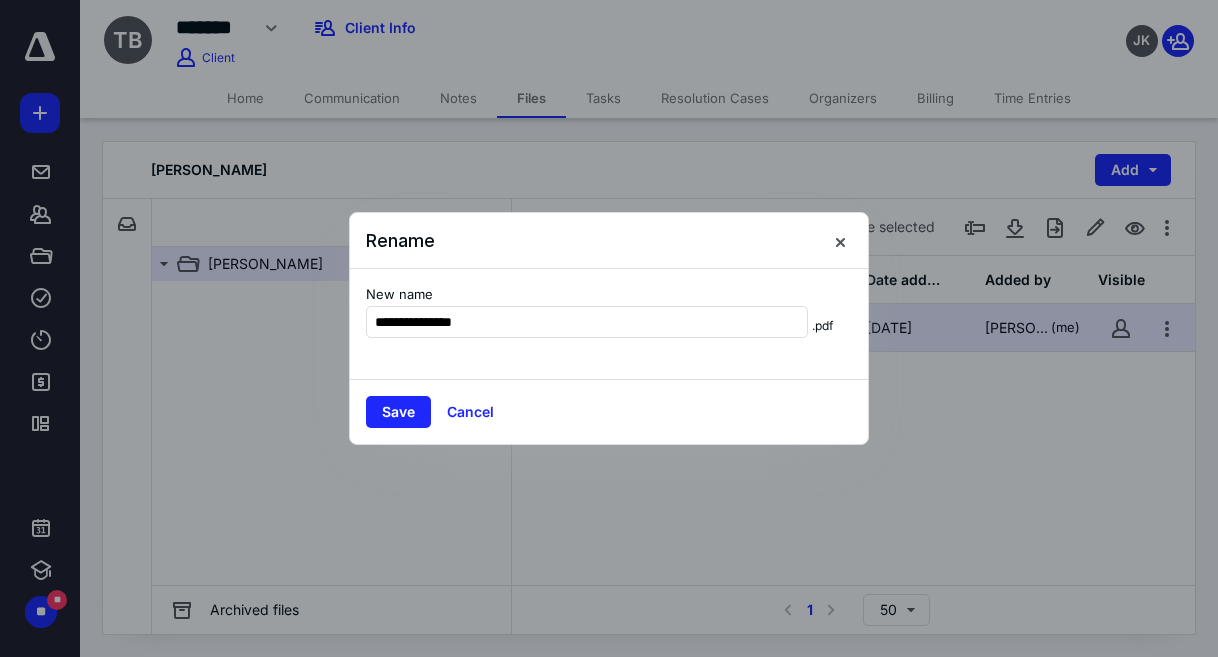 type on "**********" 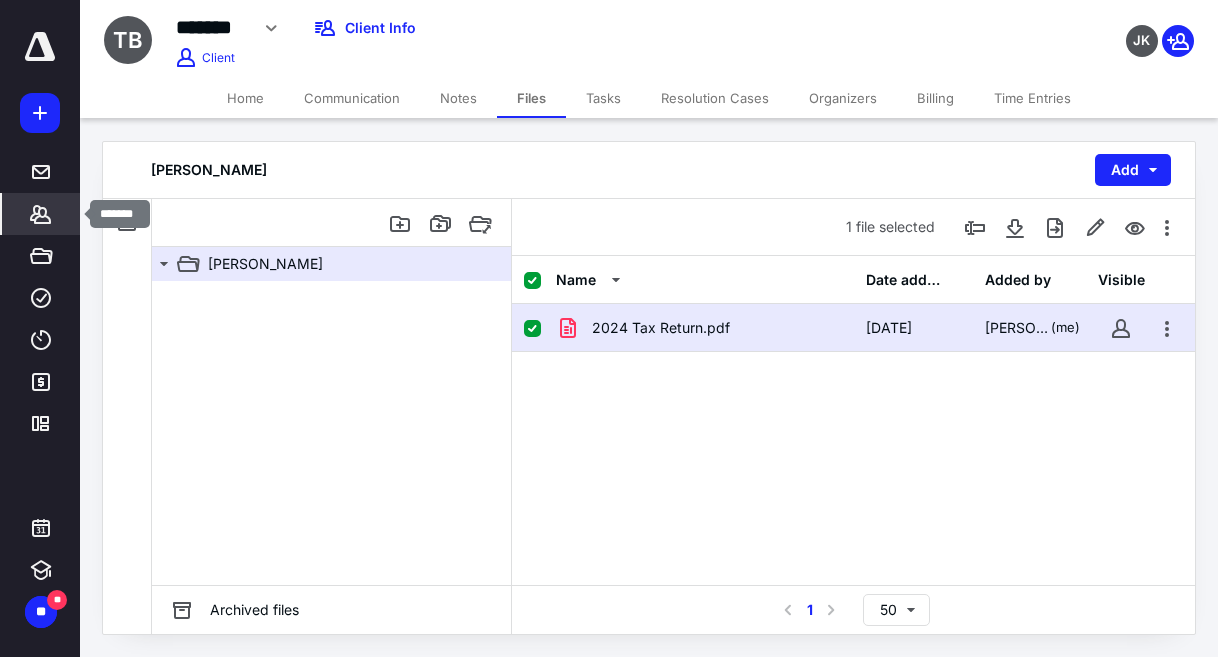 click on "*******" at bounding box center [41, 214] 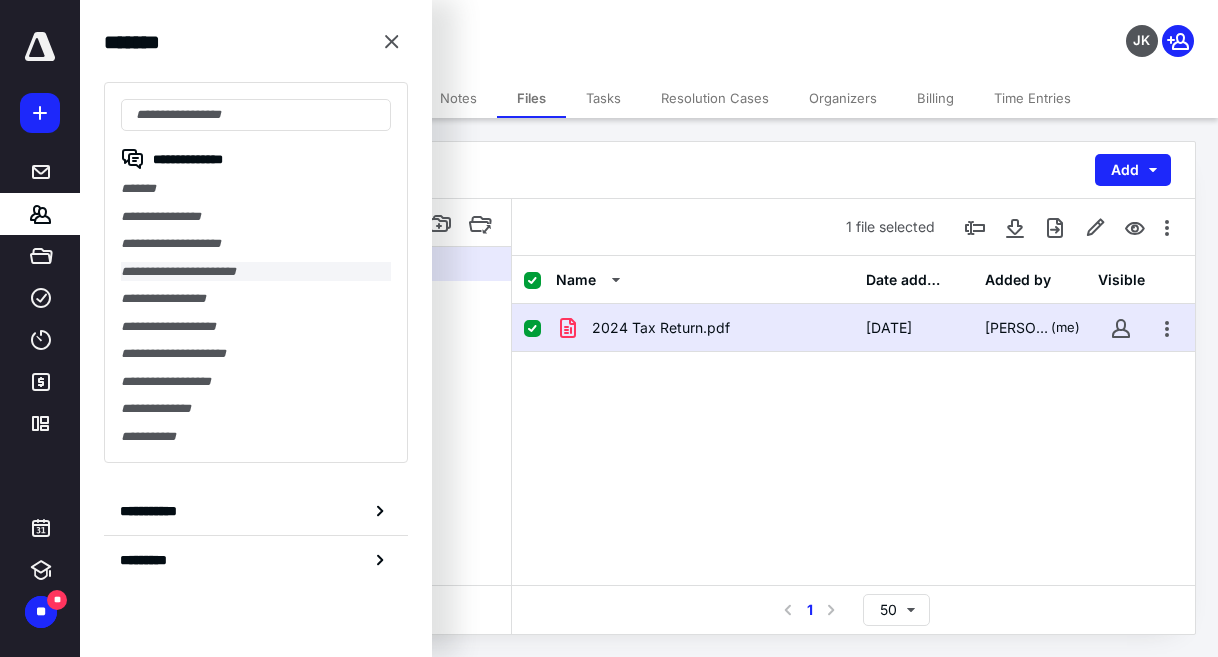 click on "**********" at bounding box center [256, 272] 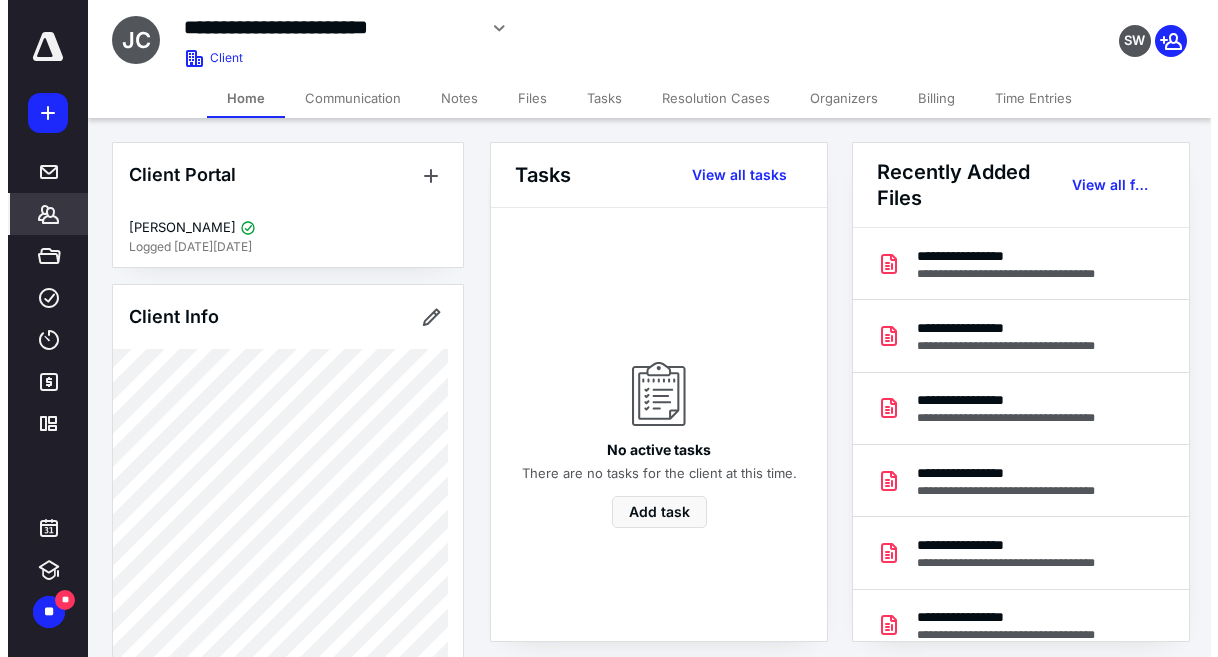 scroll, scrollTop: 100, scrollLeft: 0, axis: vertical 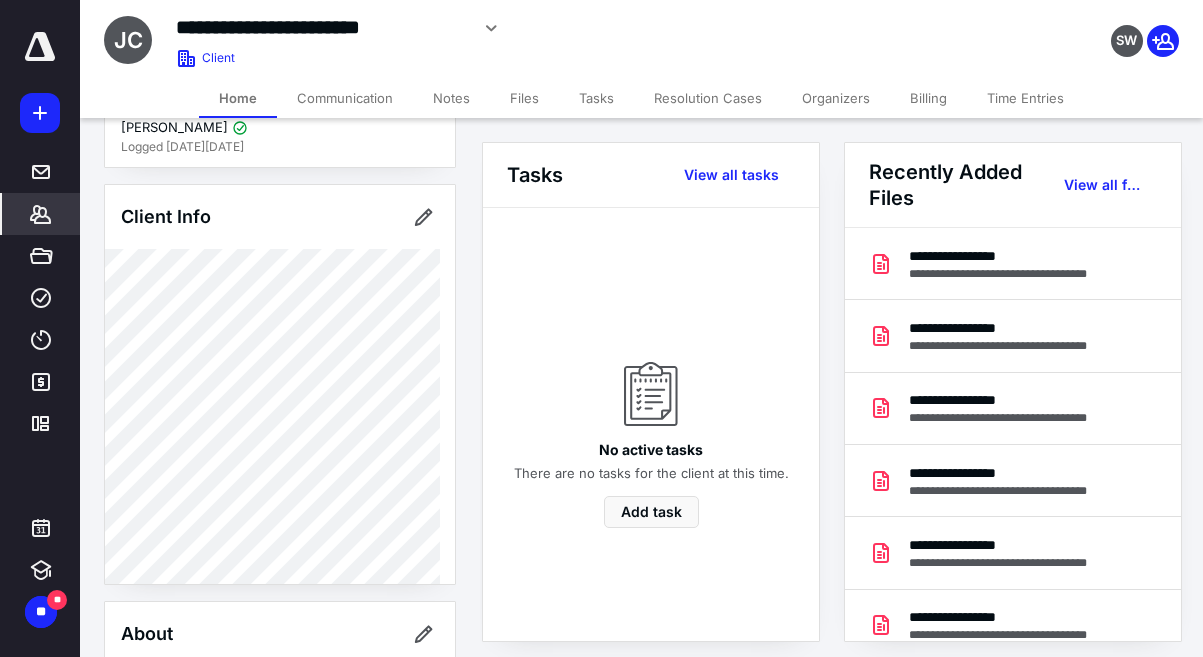 click on "Files" at bounding box center (524, 98) 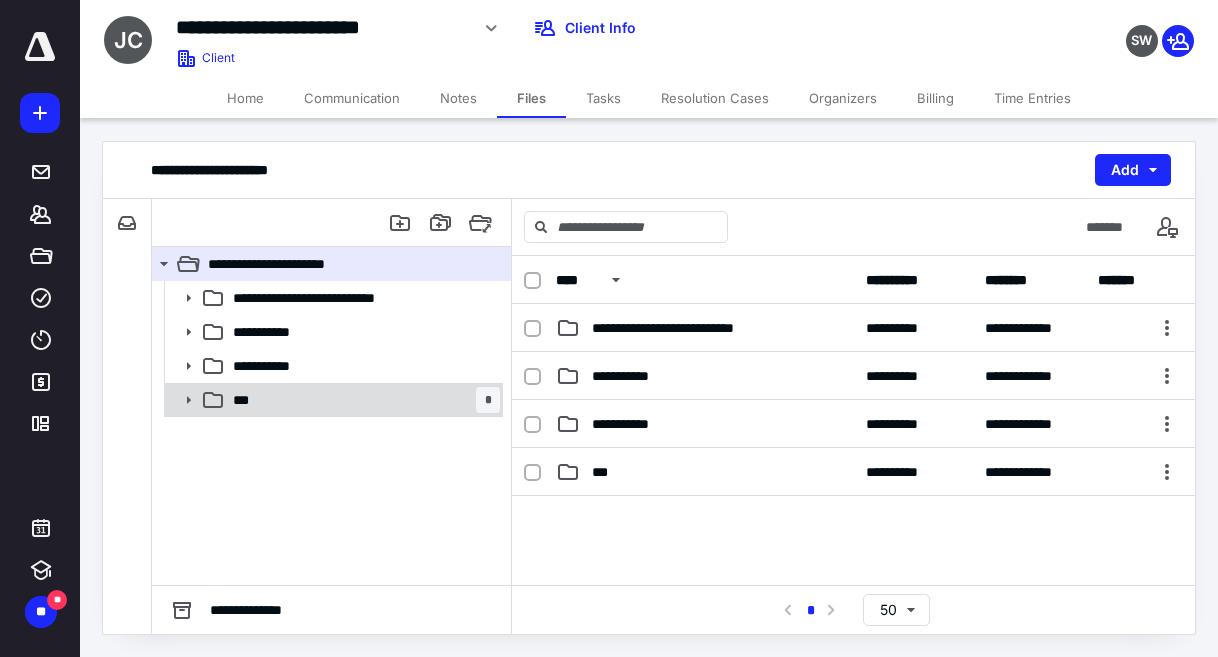 click on "*** *" at bounding box center (362, 400) 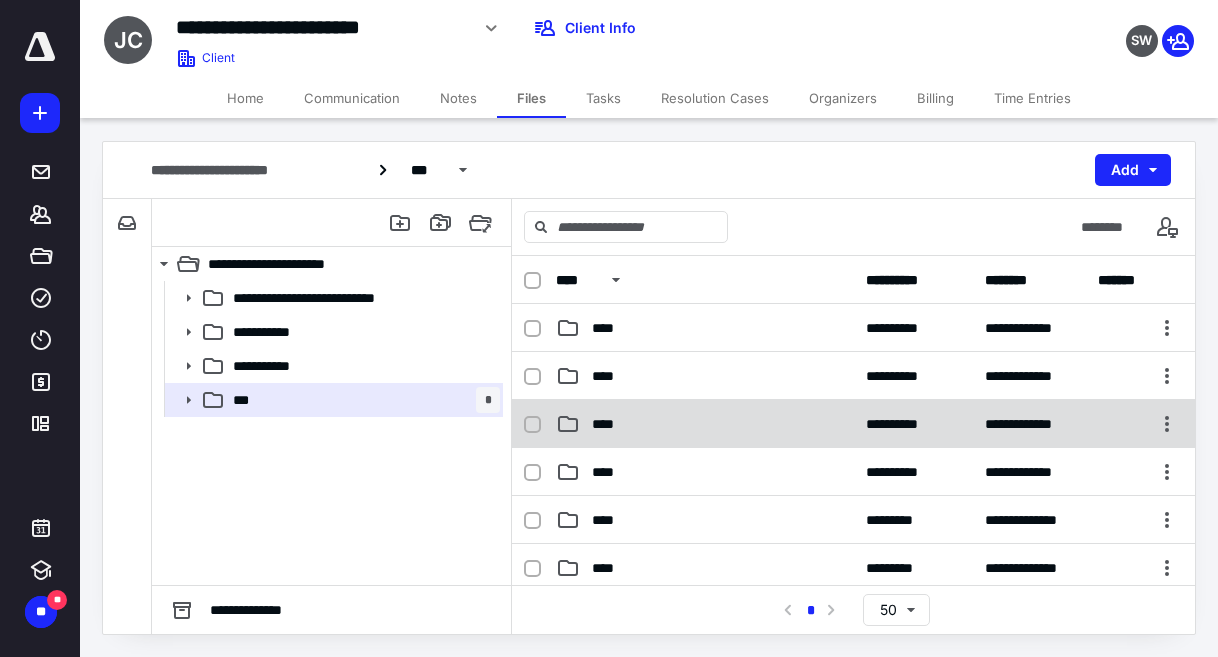 scroll, scrollTop: 100, scrollLeft: 0, axis: vertical 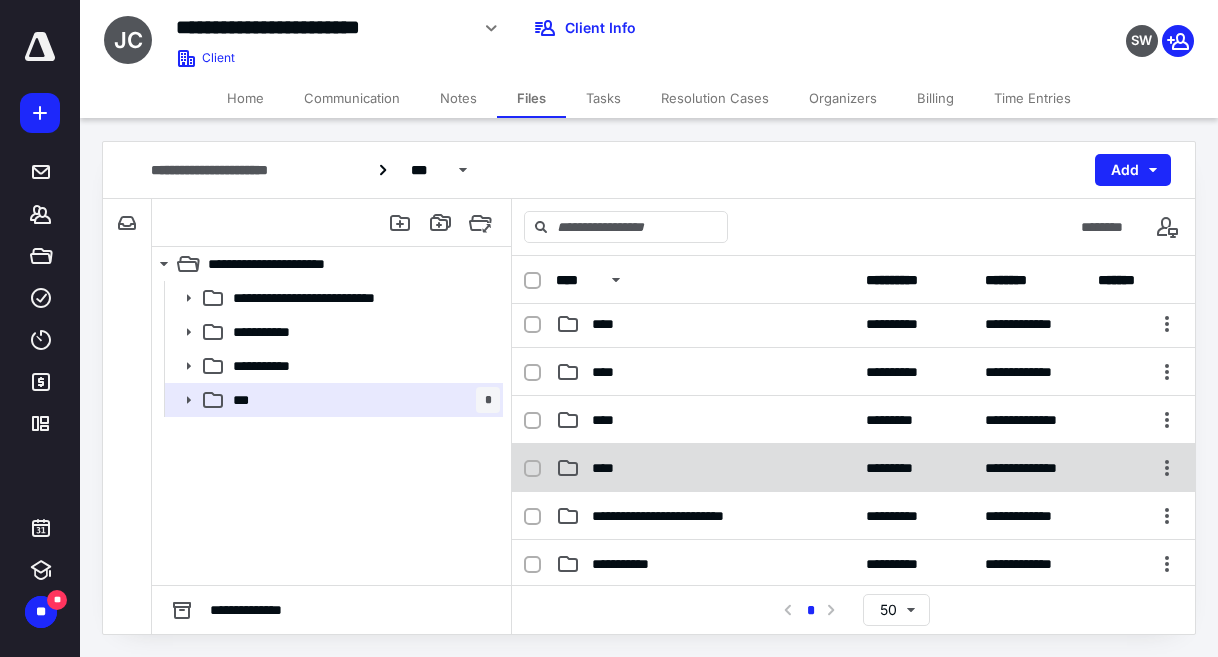 click on "**********" at bounding box center (853, 468) 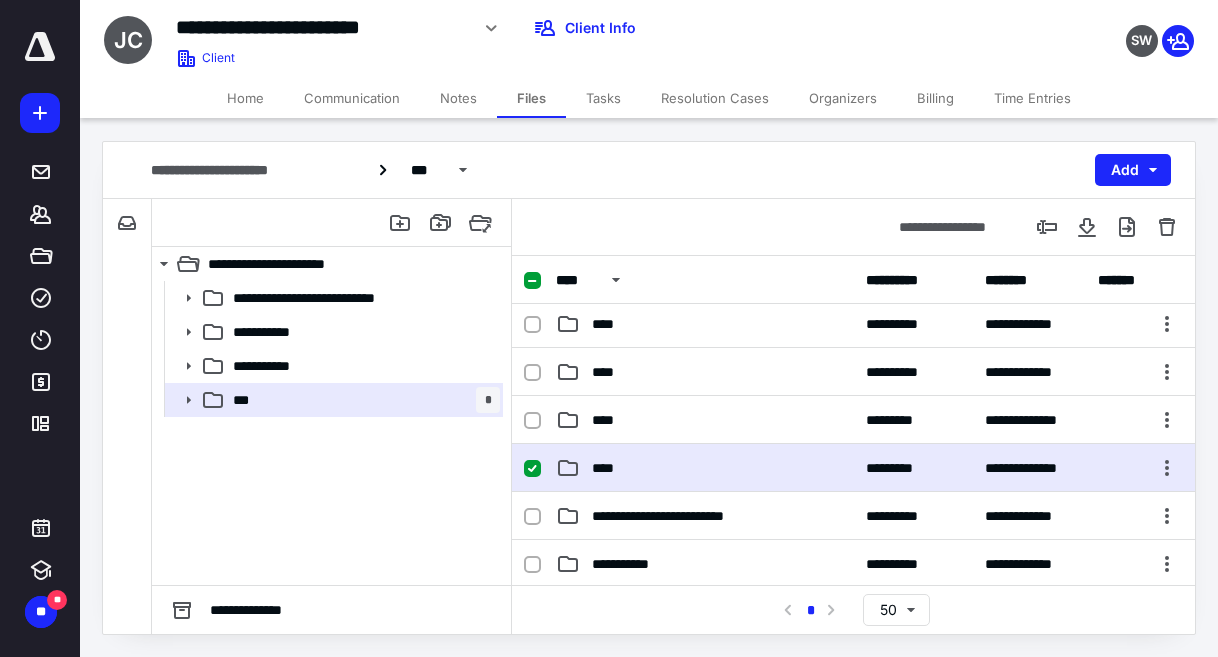 click on "**********" at bounding box center (853, 468) 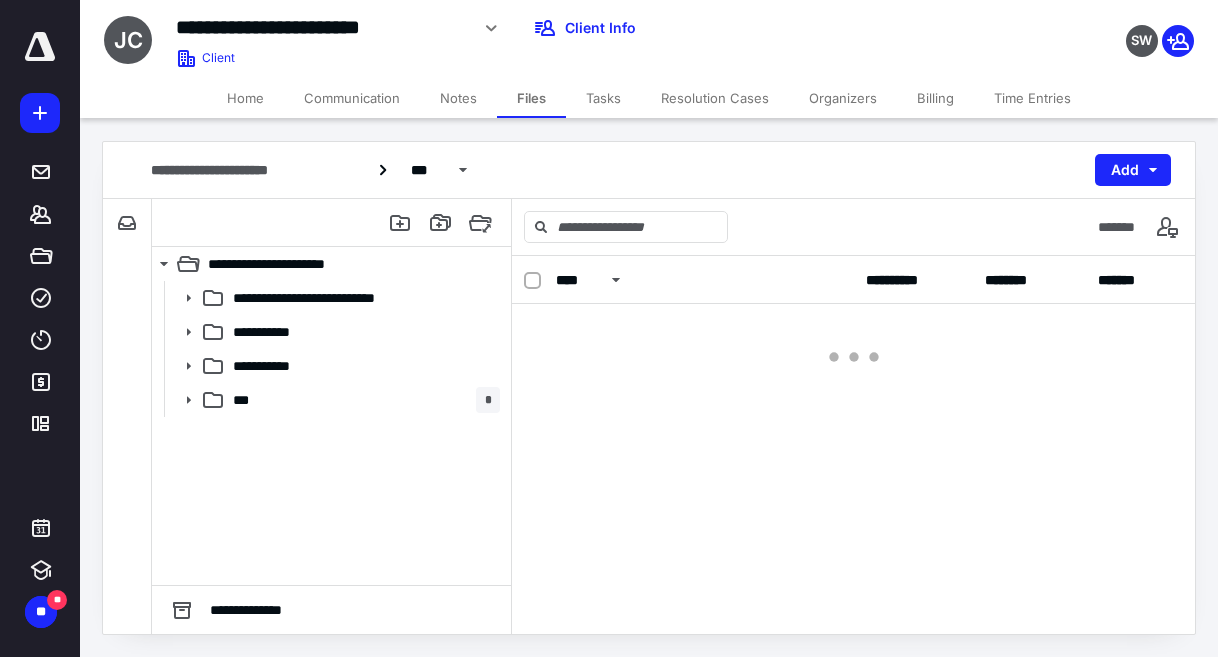 scroll, scrollTop: 0, scrollLeft: 0, axis: both 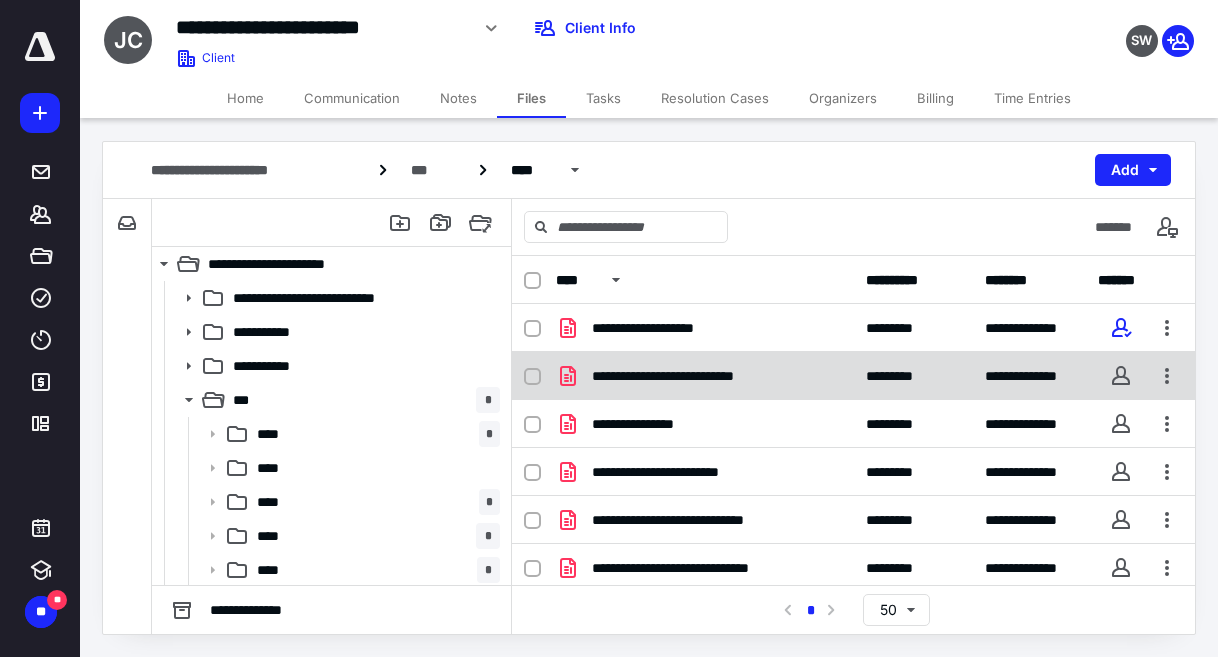 click on "**********" at bounding box center [689, 376] 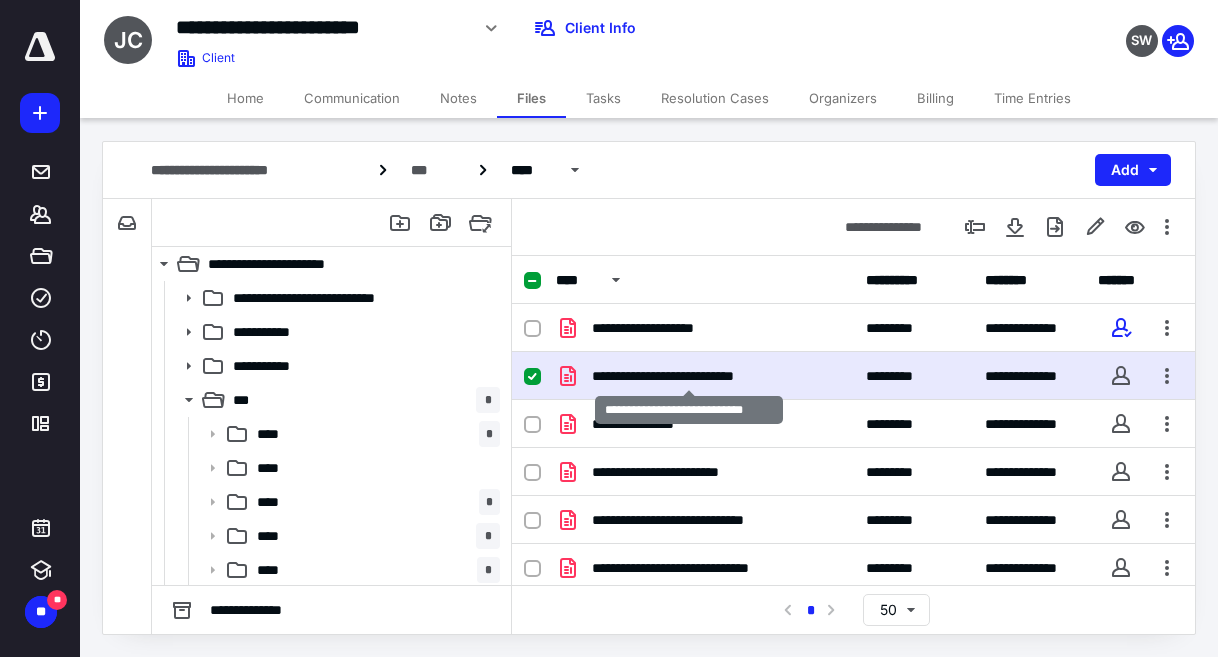 click on "**********" at bounding box center (689, 376) 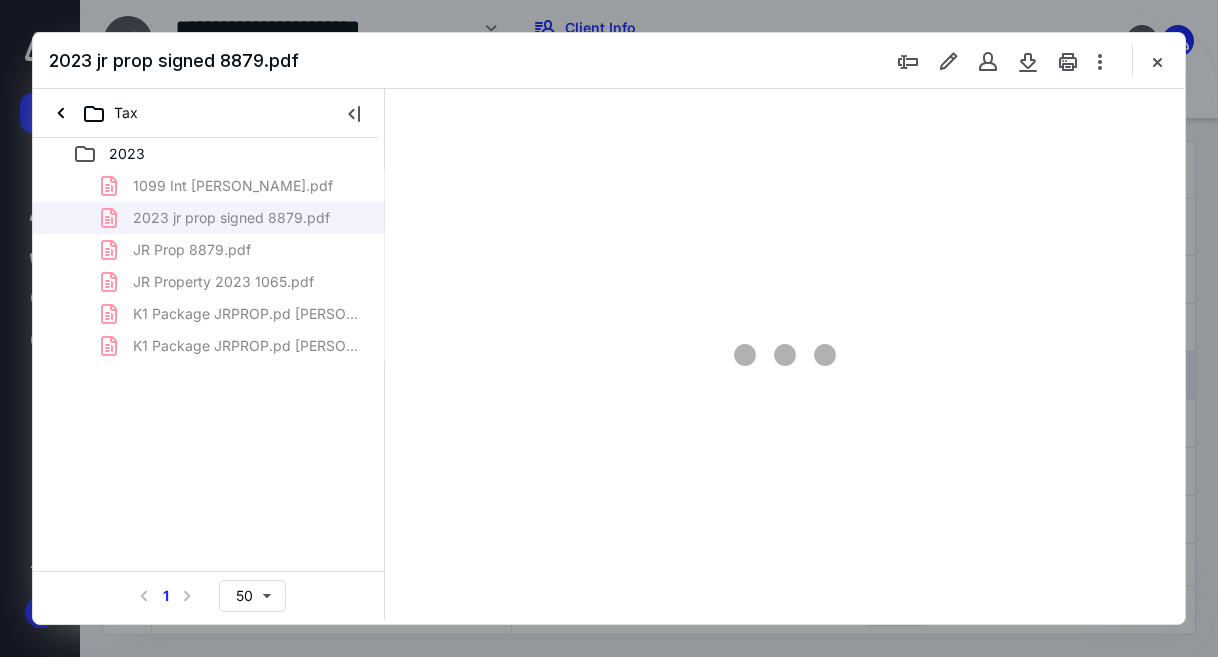 scroll, scrollTop: 0, scrollLeft: 0, axis: both 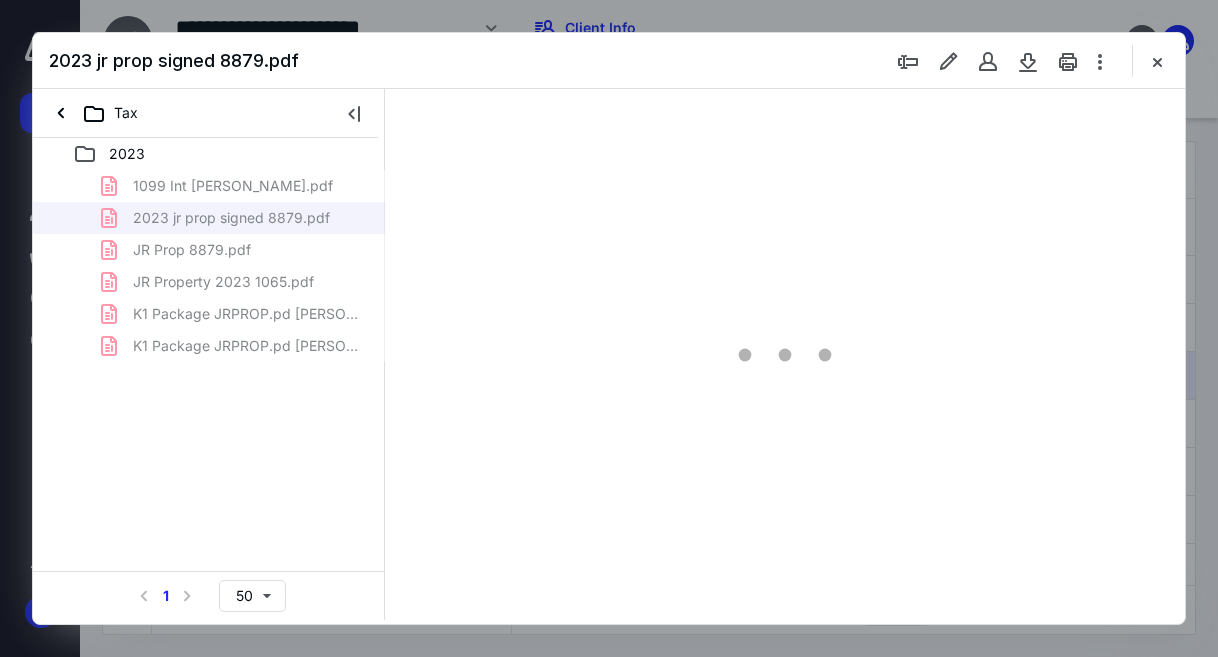 type on "54" 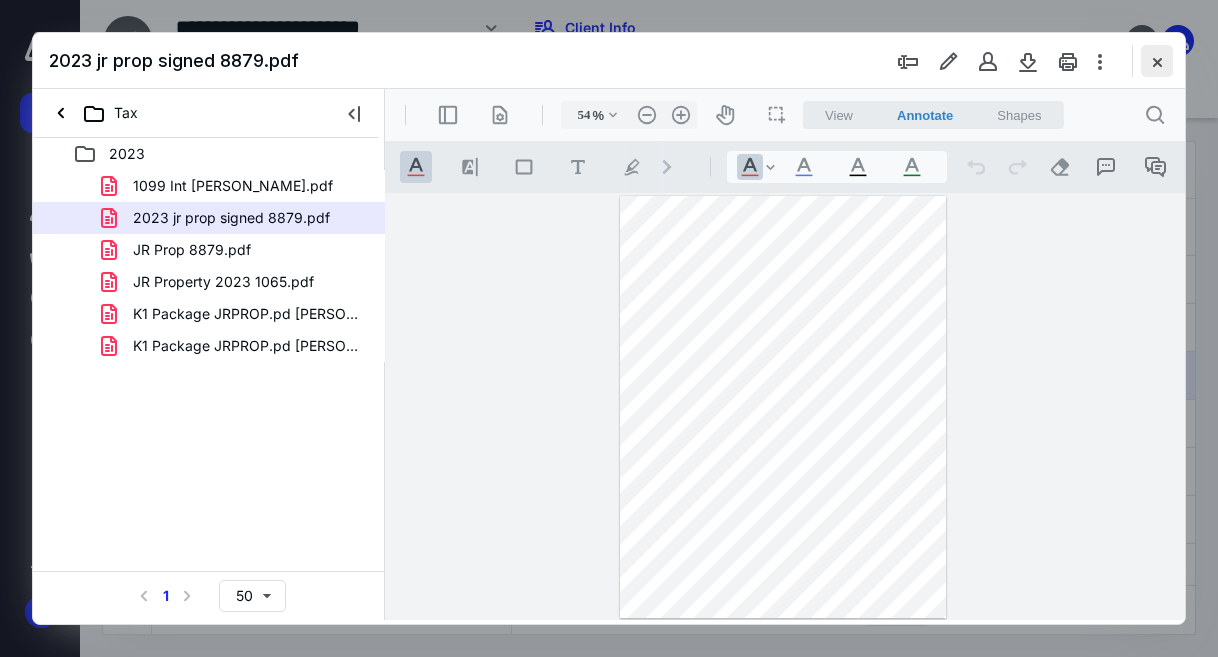 click at bounding box center (1157, 61) 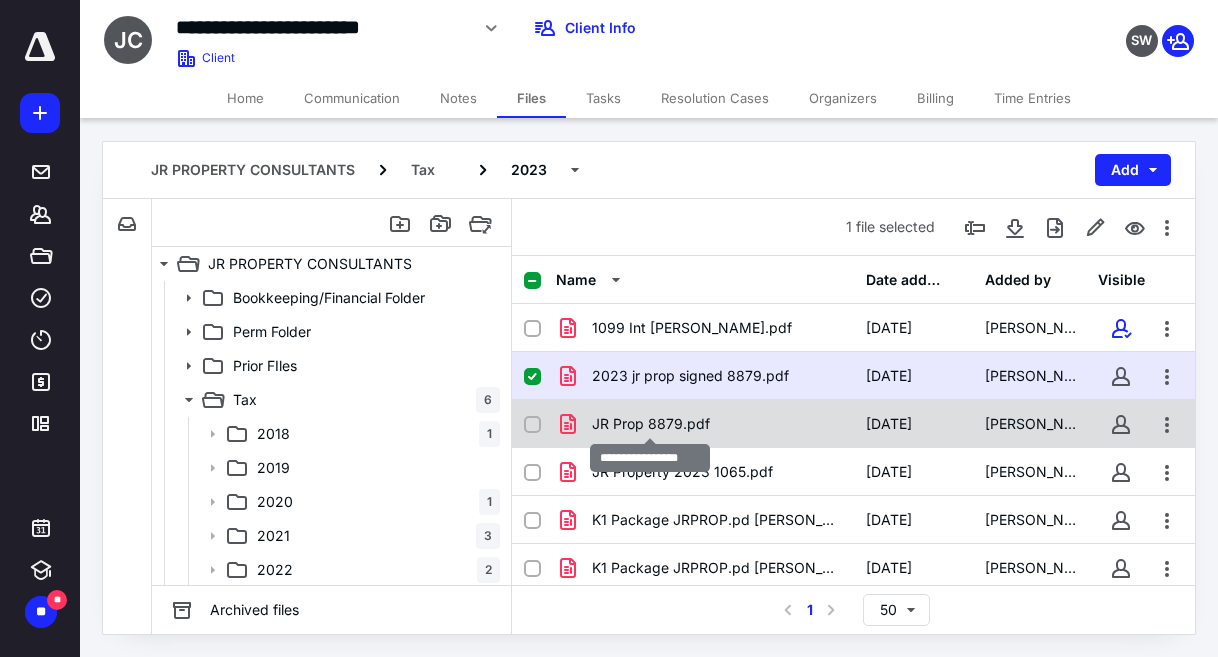 click on "JR Prop 8879.pdf" at bounding box center (651, 424) 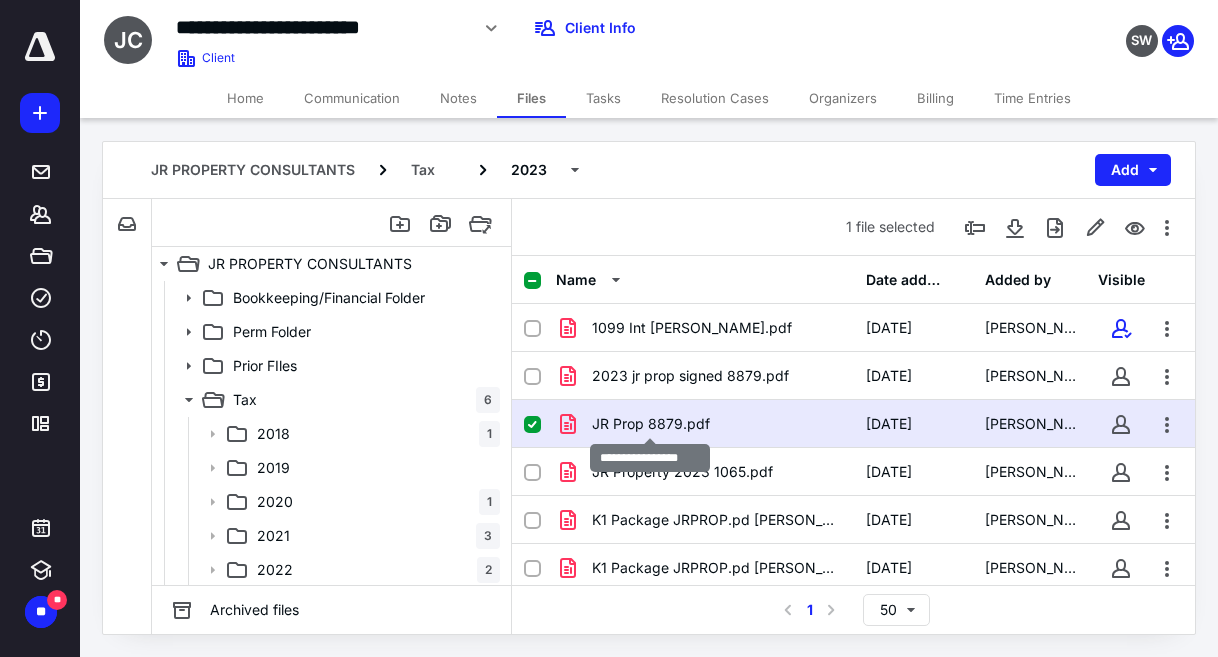 click on "JR Prop 8879.pdf" at bounding box center [651, 424] 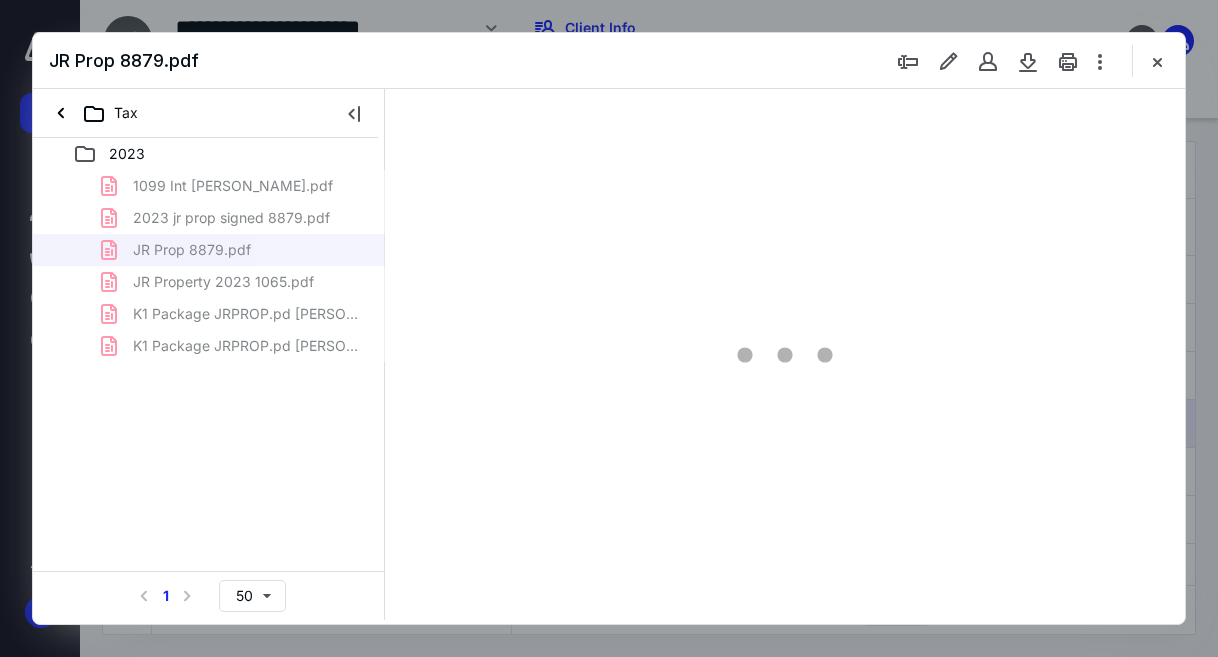 scroll, scrollTop: 0, scrollLeft: 0, axis: both 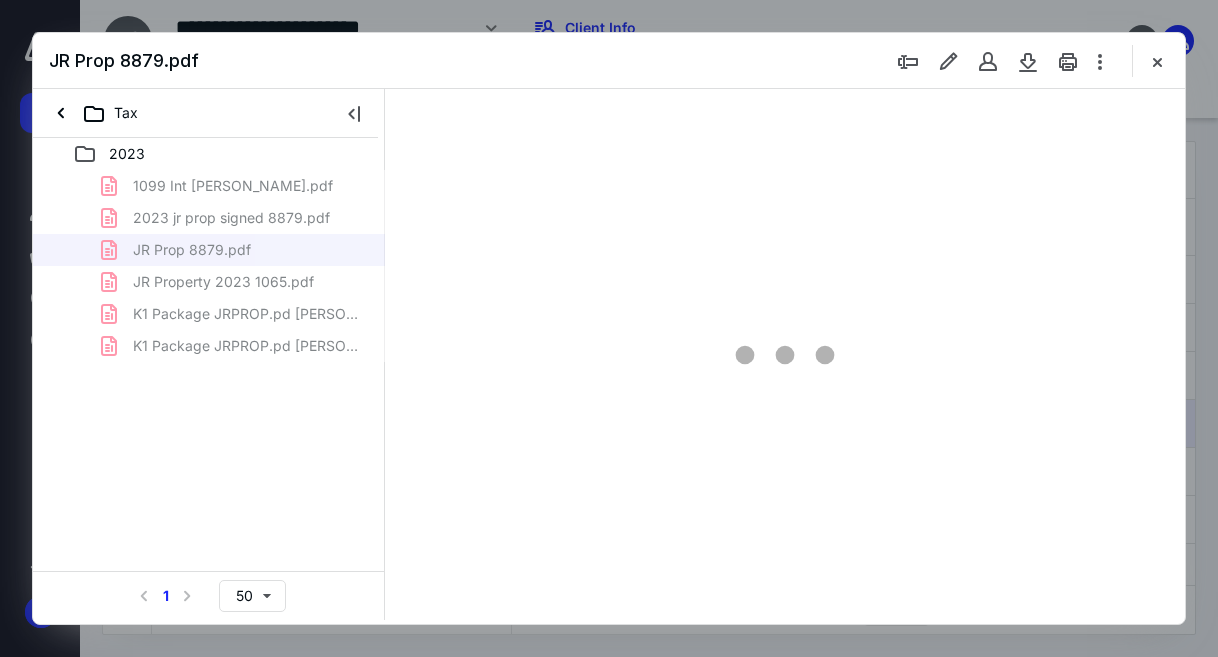 type on "54" 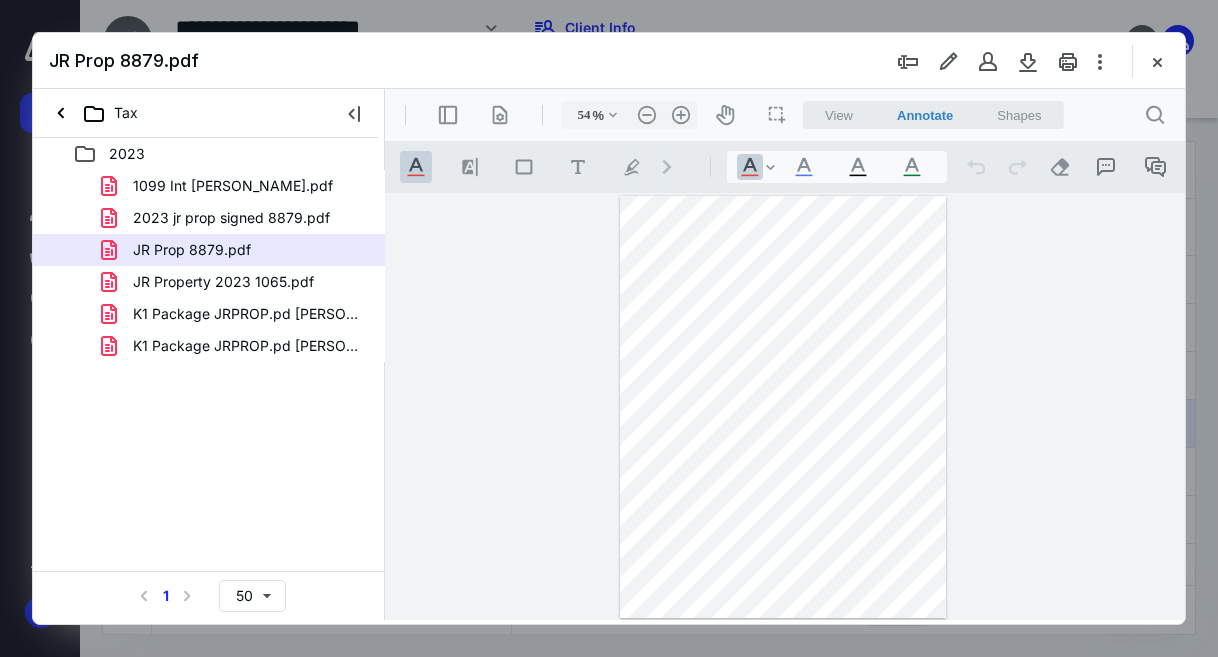 scroll, scrollTop: 19, scrollLeft: 0, axis: vertical 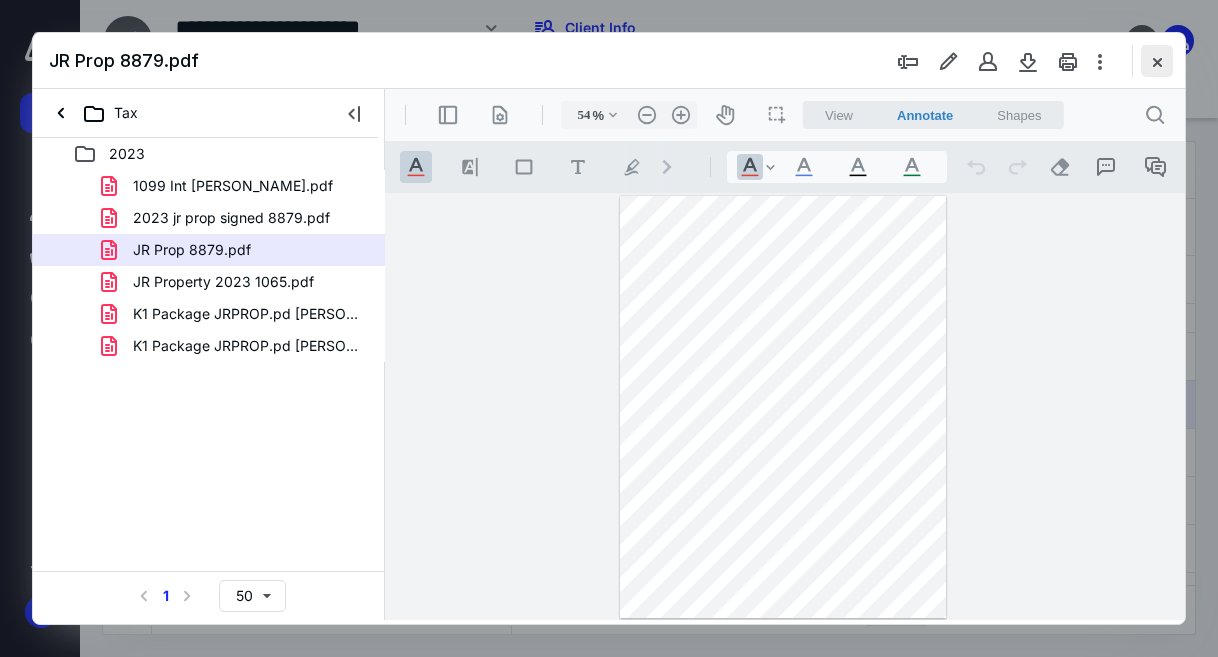 click at bounding box center (1157, 61) 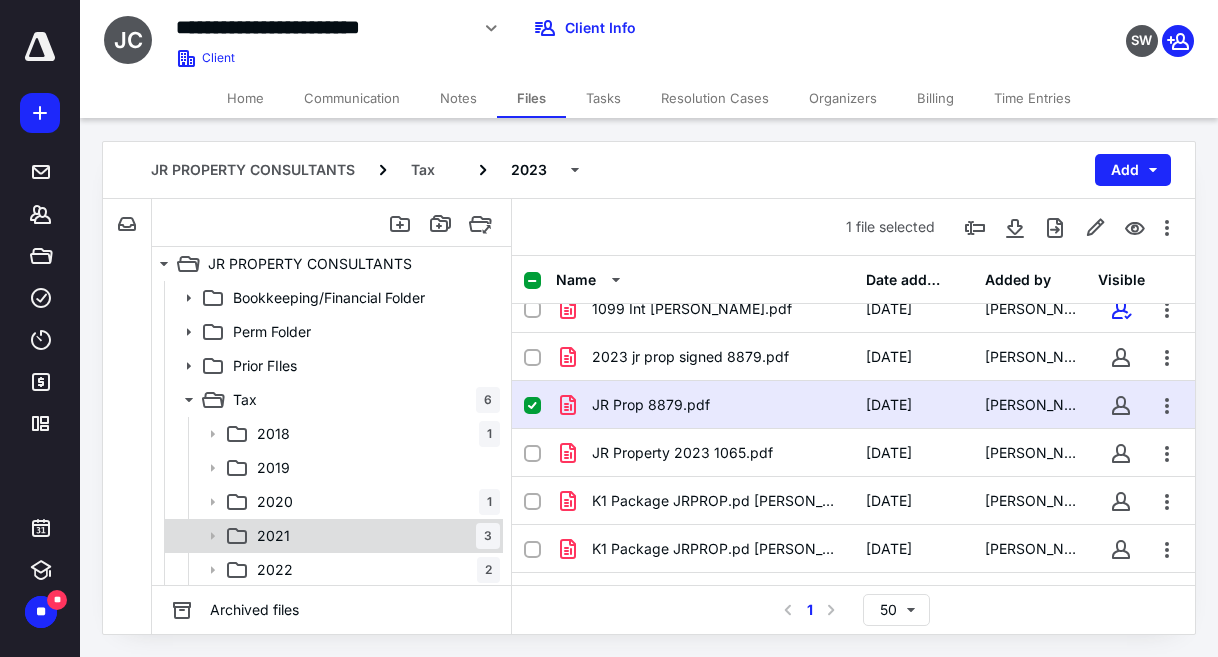 scroll, scrollTop: 100, scrollLeft: 0, axis: vertical 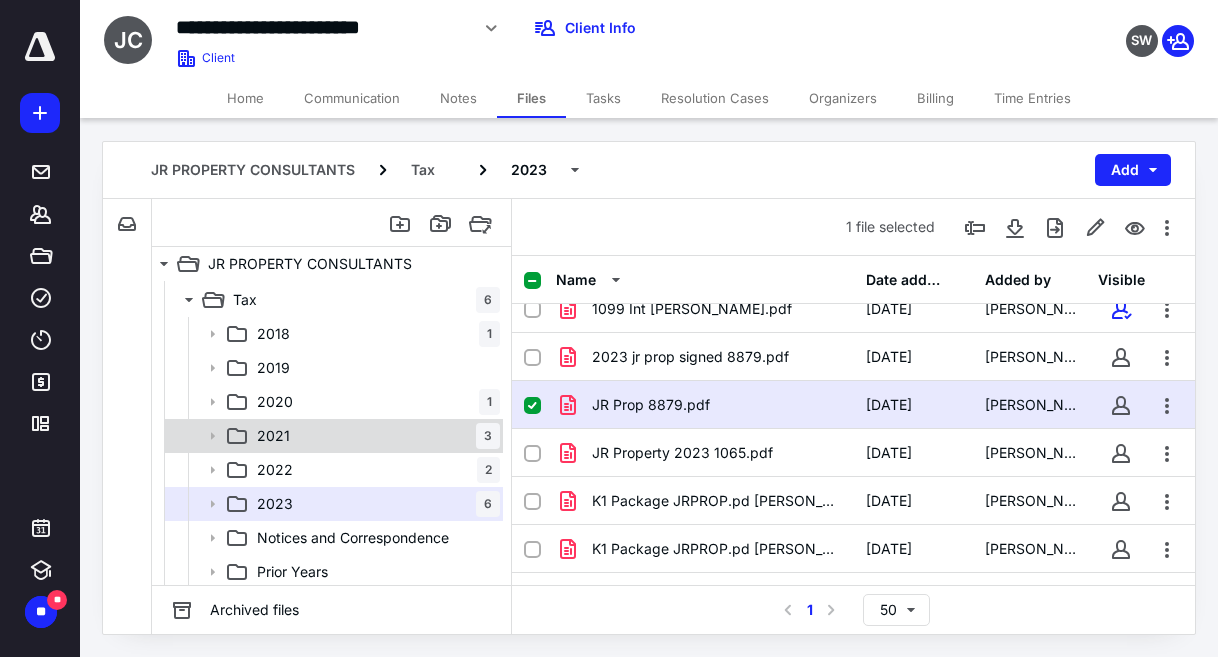 click on "2021 3" at bounding box center (374, 436) 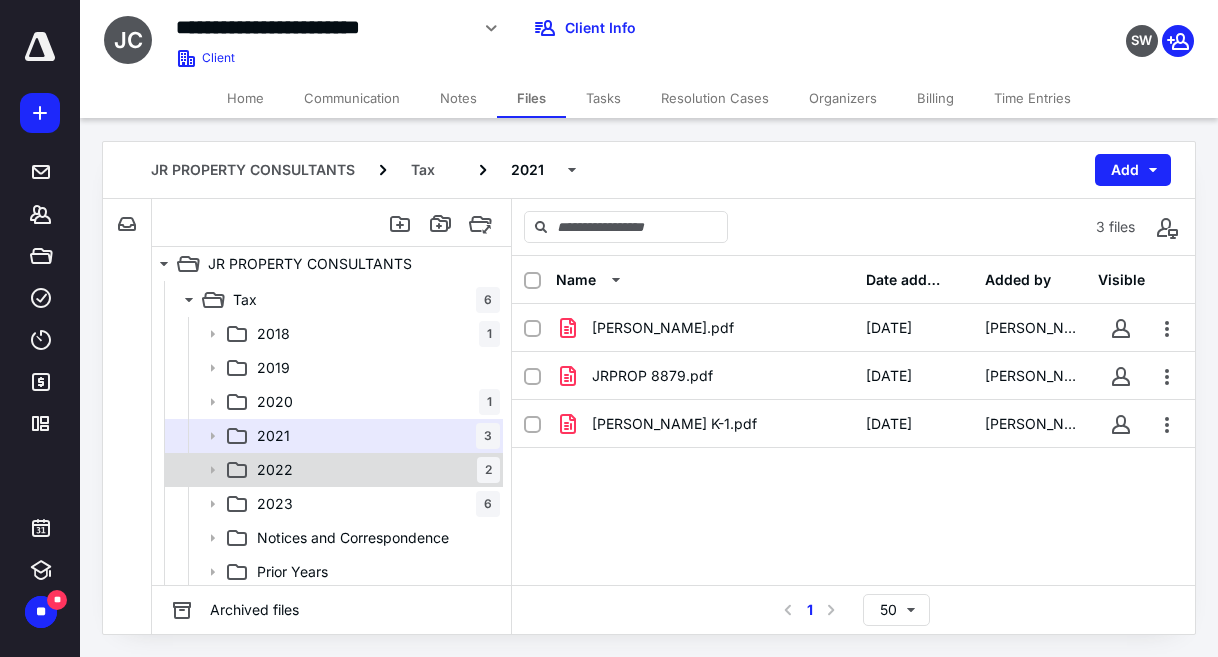 click on "2022 2" at bounding box center [374, 470] 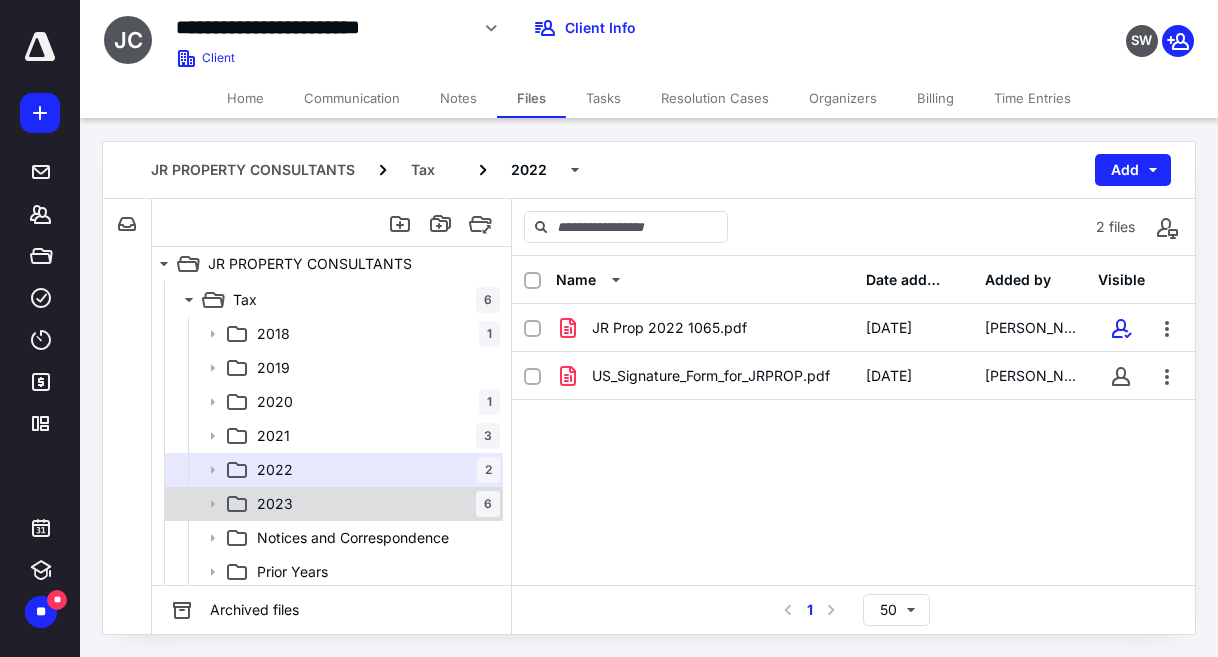 click on "2023 6" at bounding box center (374, 504) 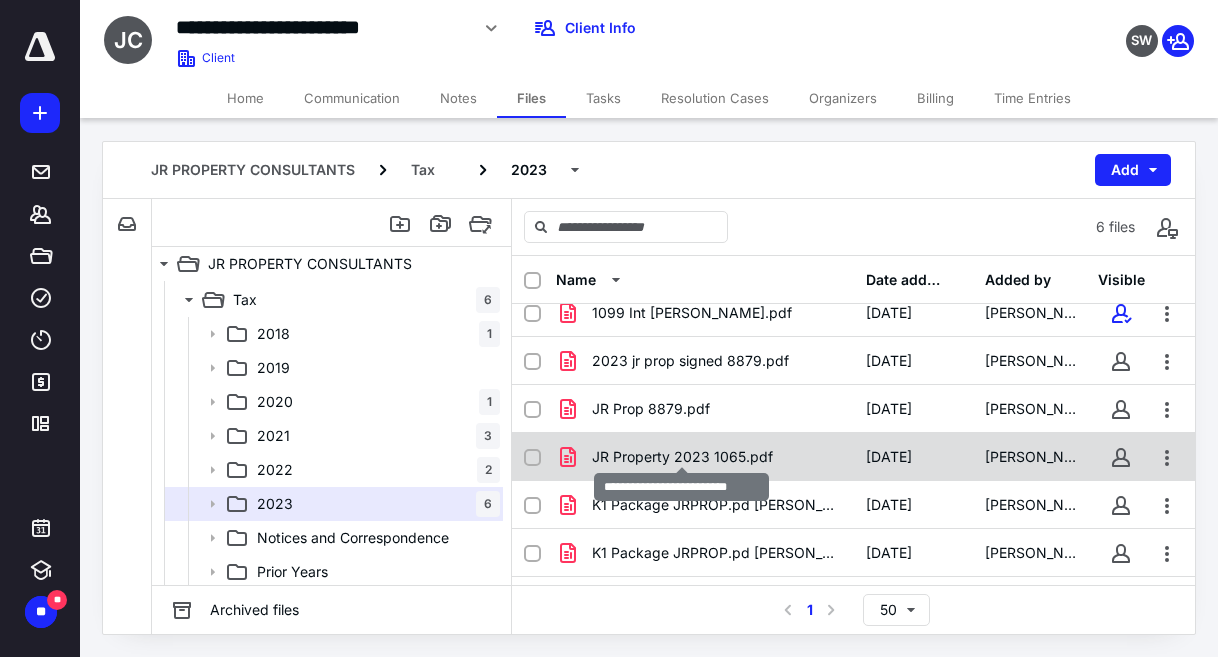 scroll, scrollTop: 19, scrollLeft: 0, axis: vertical 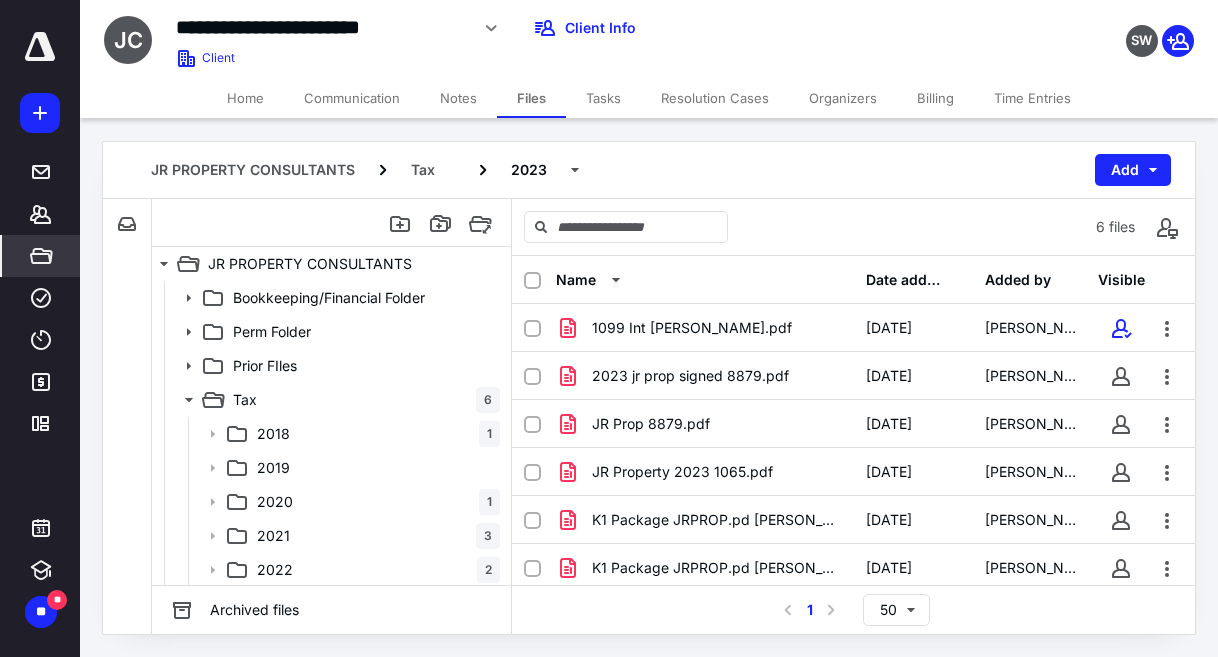 click on "*****" at bounding box center [41, 256] 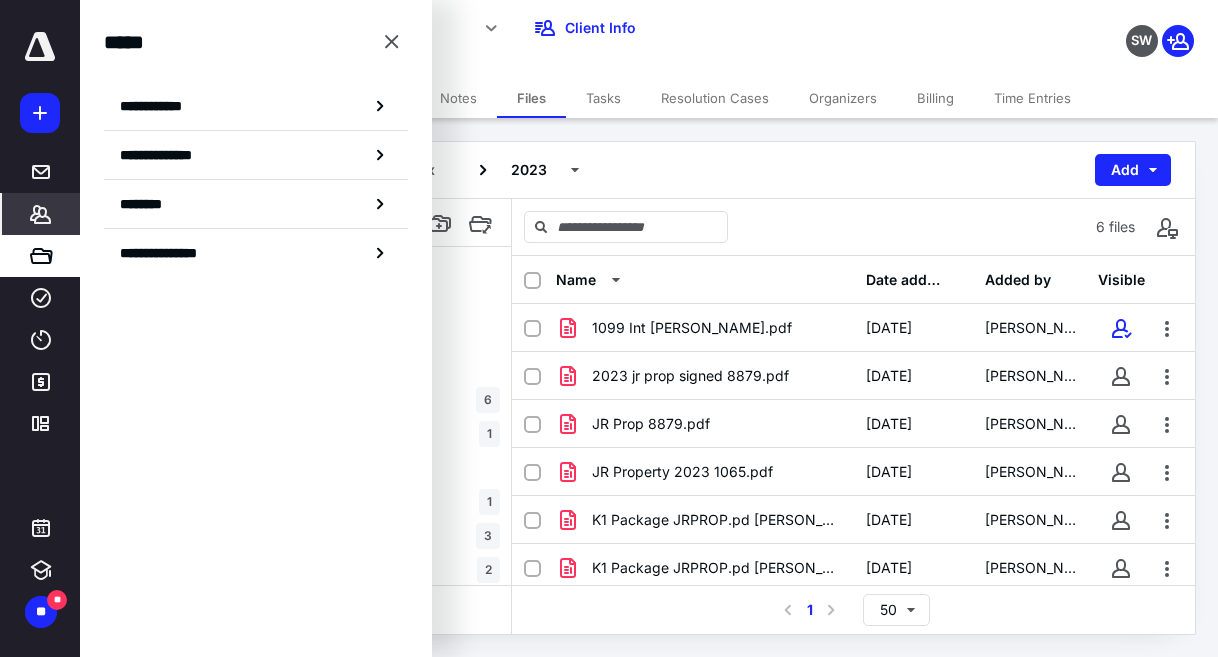 click on "*******" at bounding box center [41, 214] 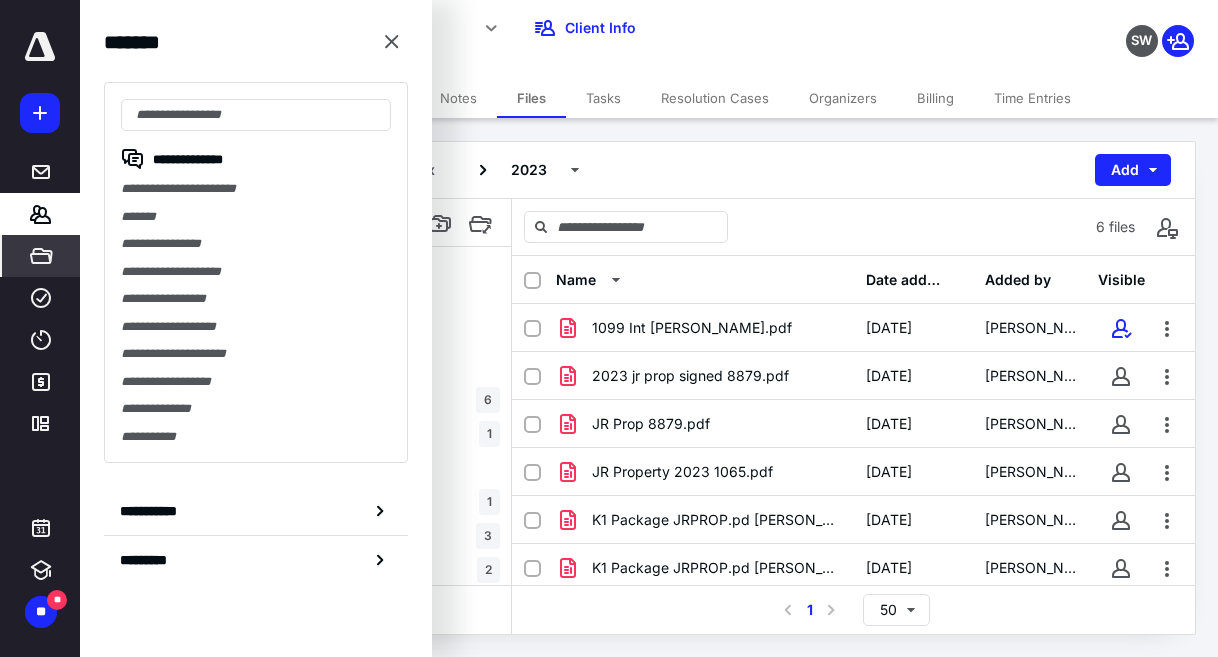 click on "*****" at bounding box center [41, 256] 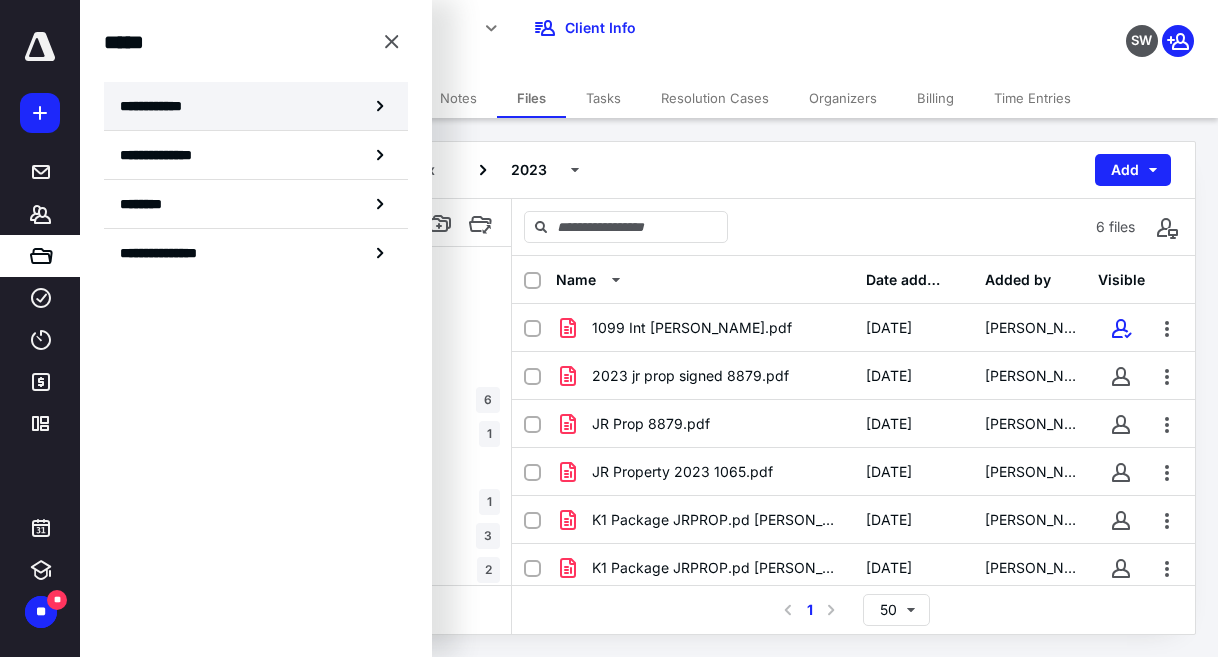 click on "**********" at bounding box center (157, 106) 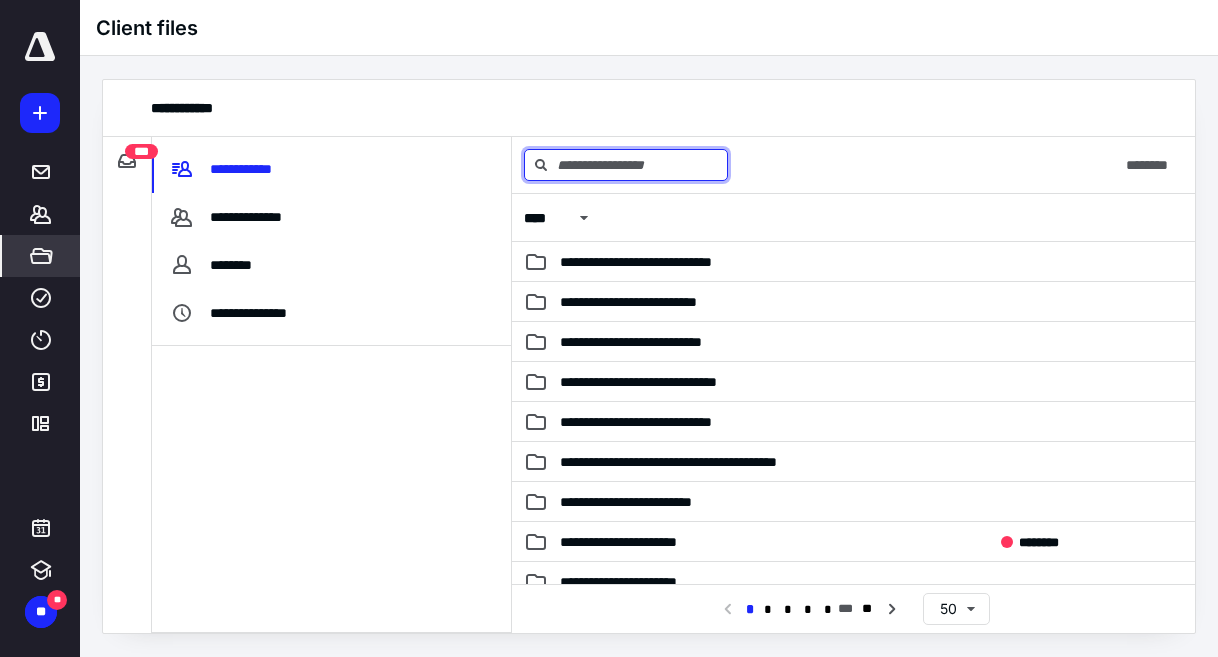 click at bounding box center (626, 165) 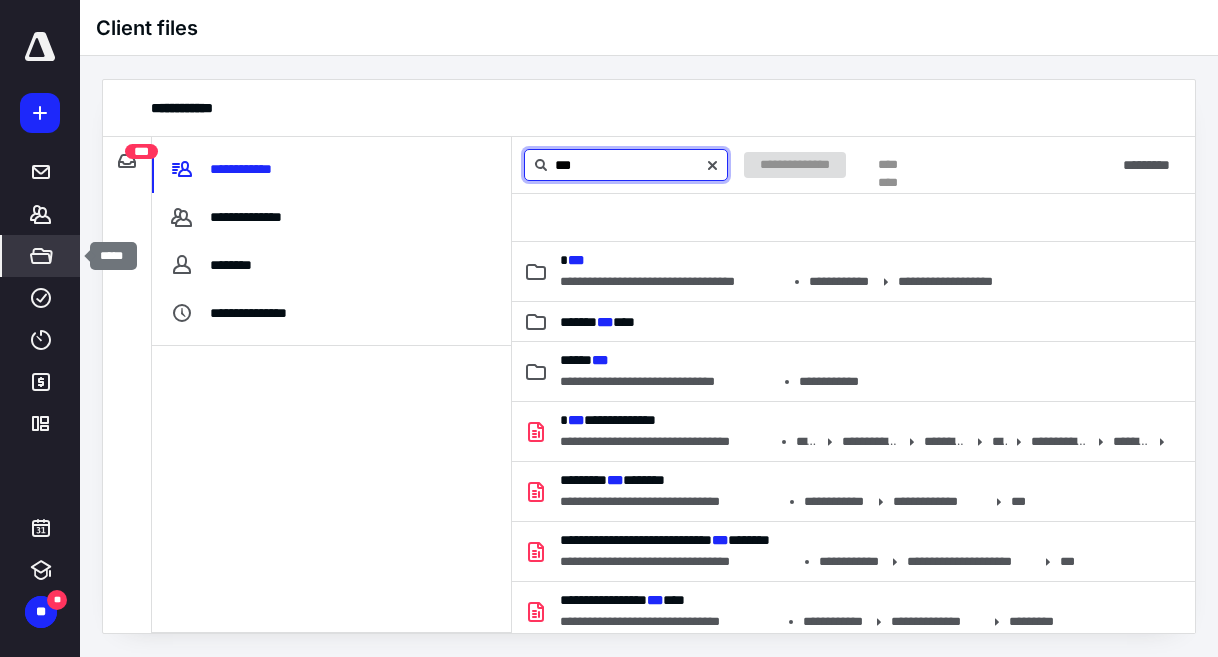 type on "***" 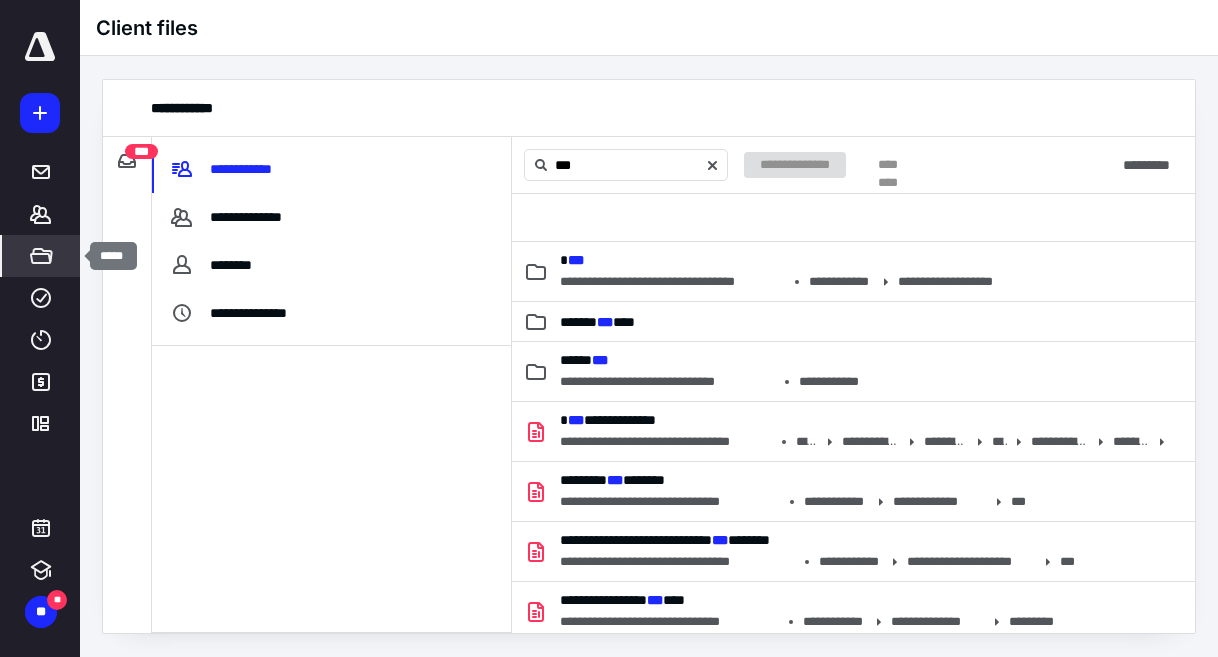 click 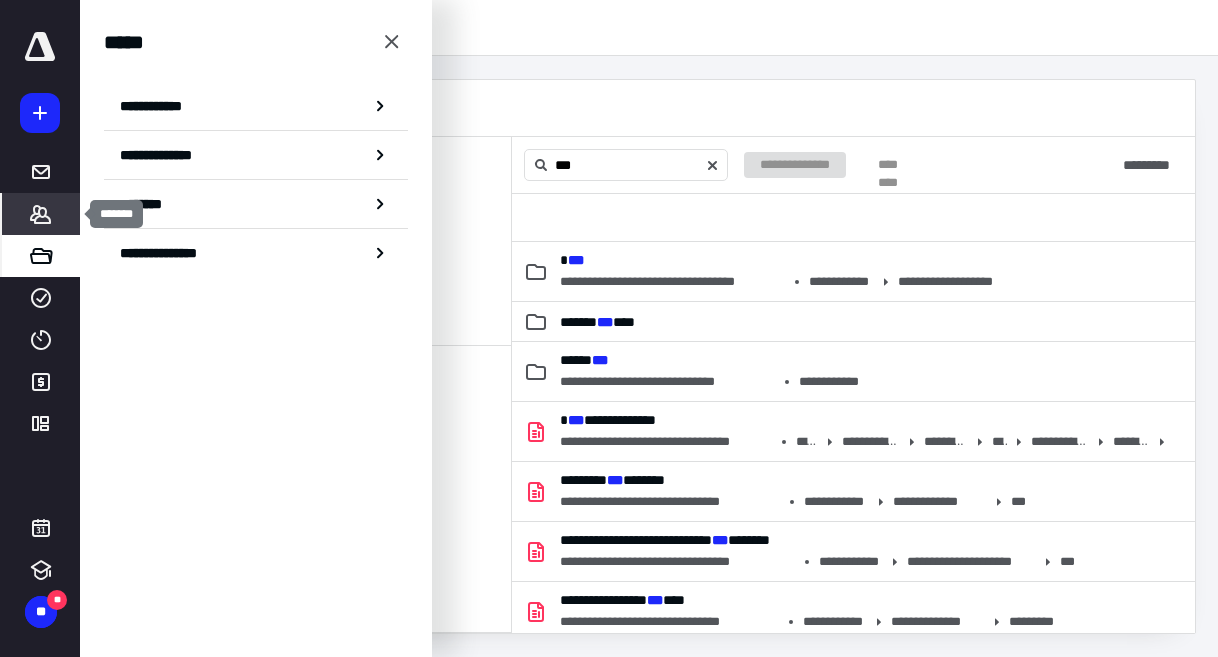 click on "*******" at bounding box center (41, 214) 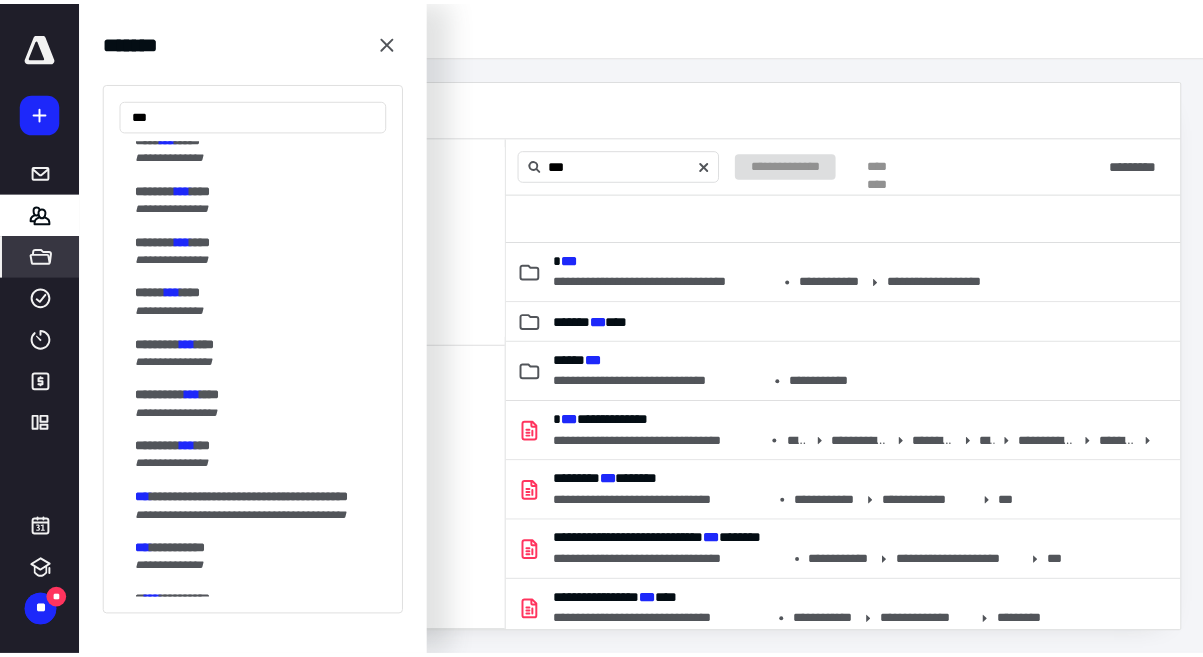 scroll, scrollTop: 1200, scrollLeft: 0, axis: vertical 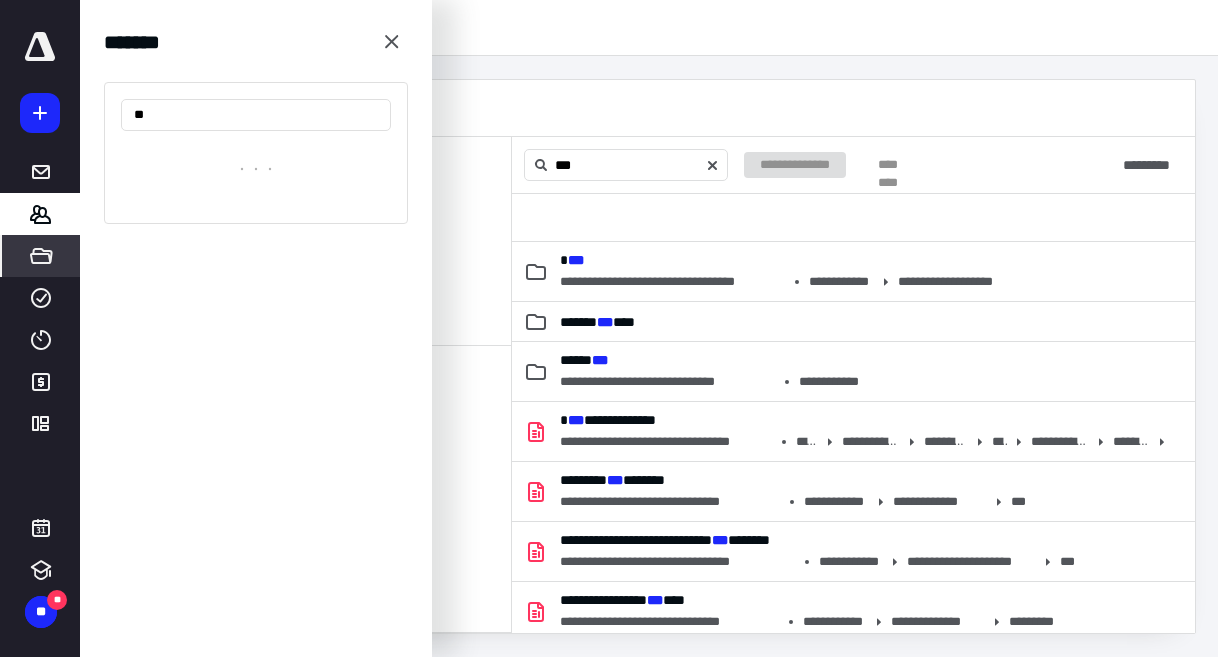 type on "*" 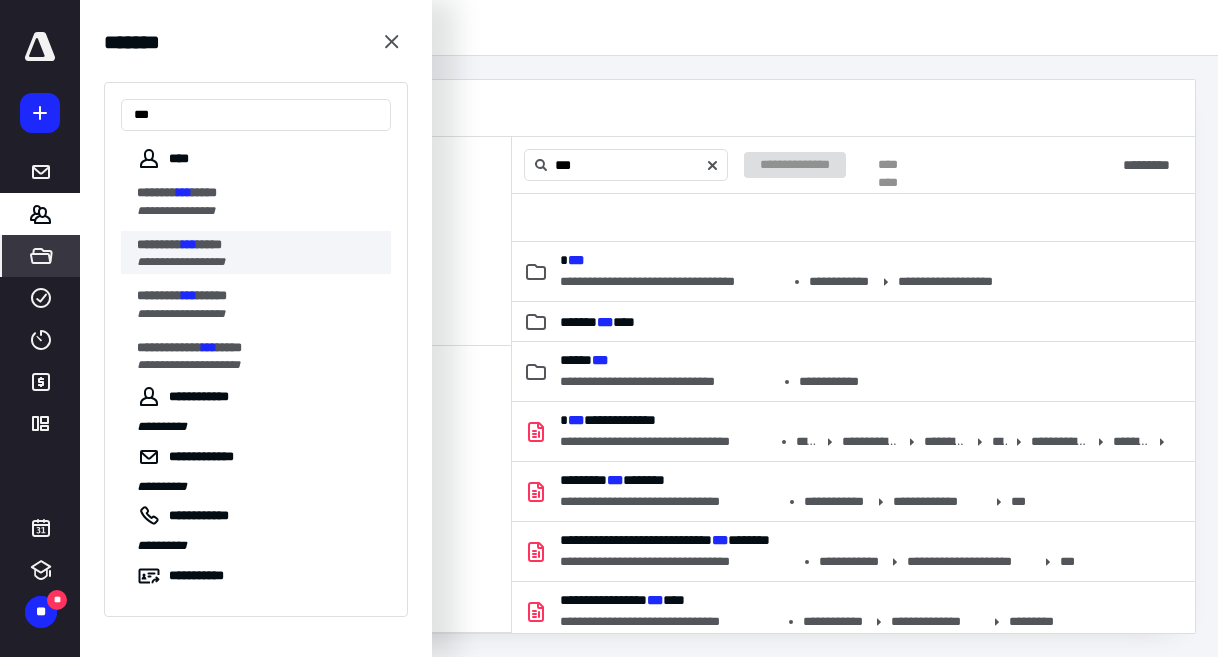 type on "***" 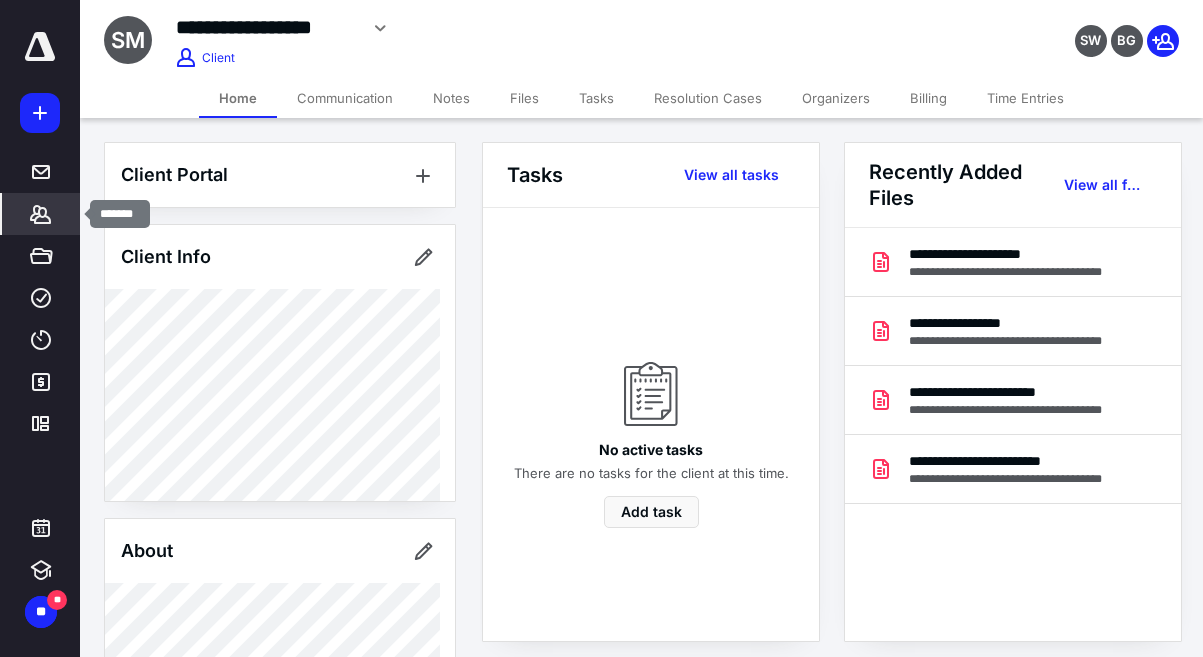 click 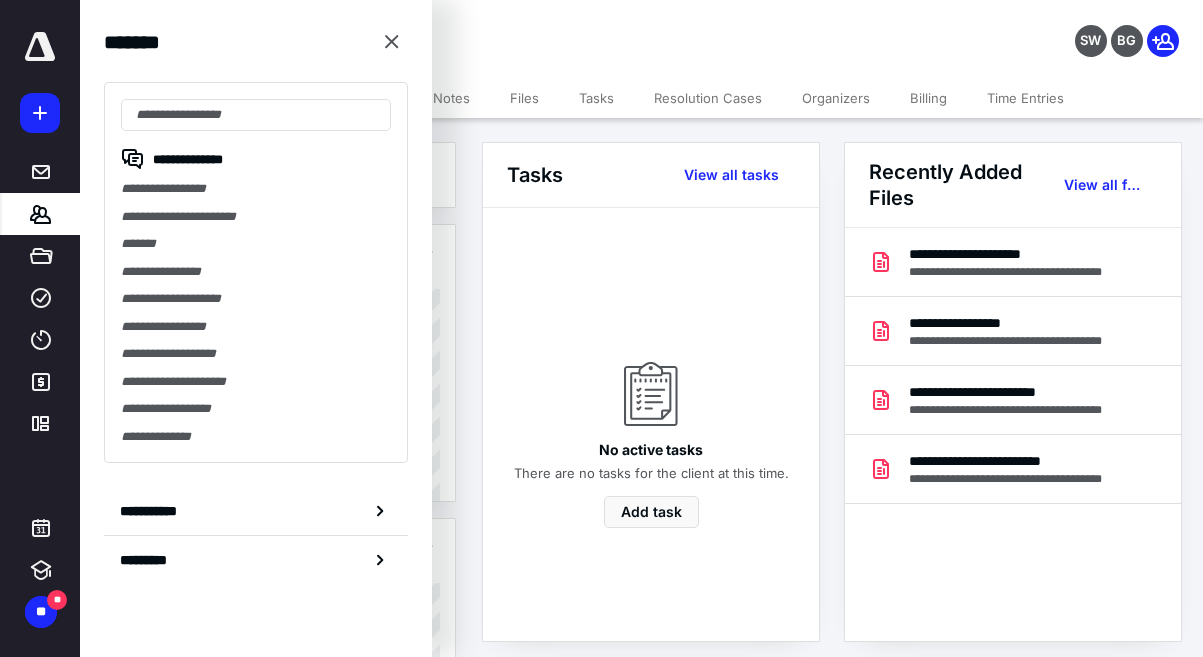 click on "Files" at bounding box center [524, 98] 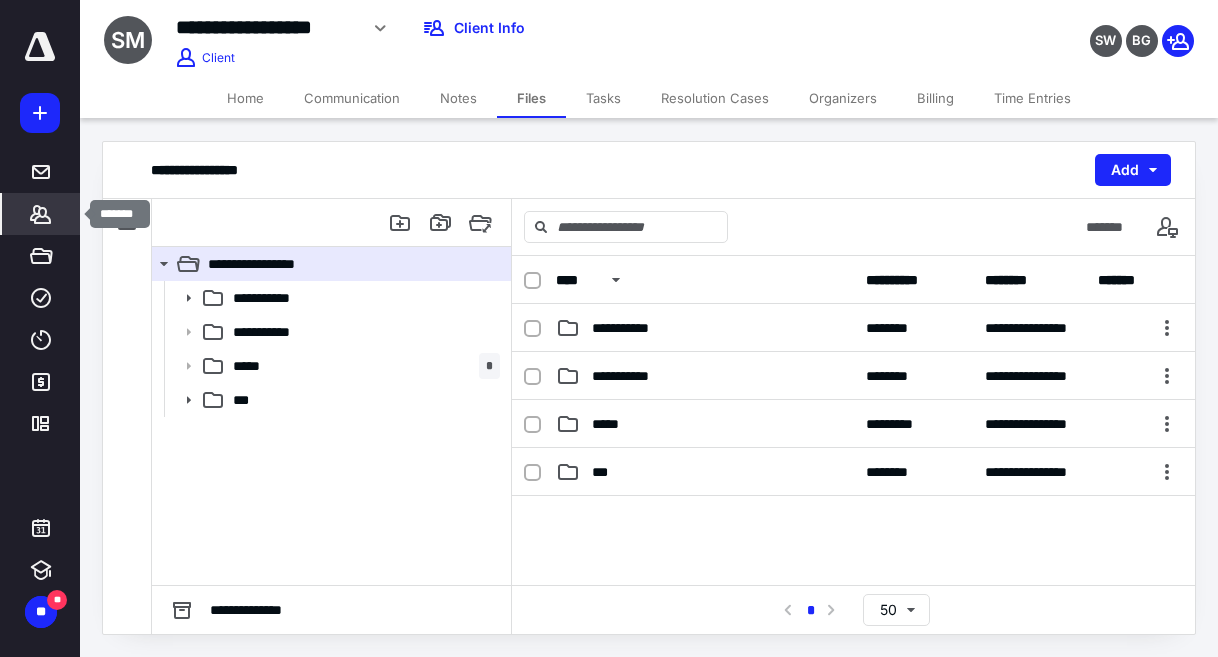 click on "*******" at bounding box center [41, 214] 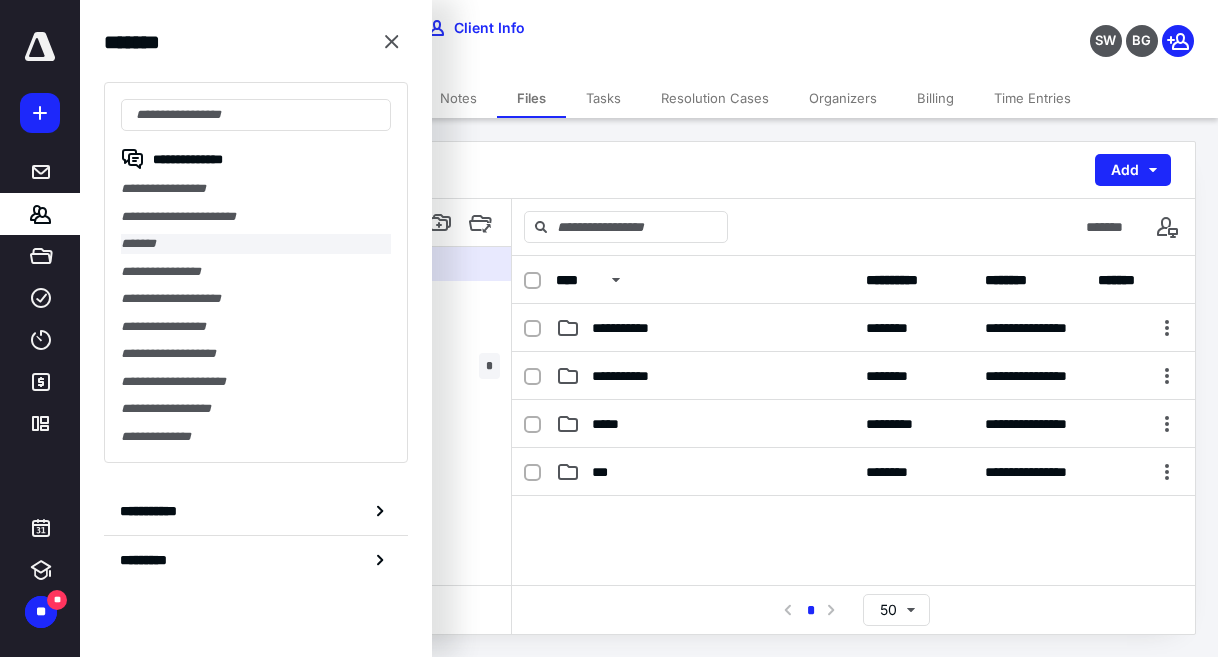 click on "*******" at bounding box center [256, 244] 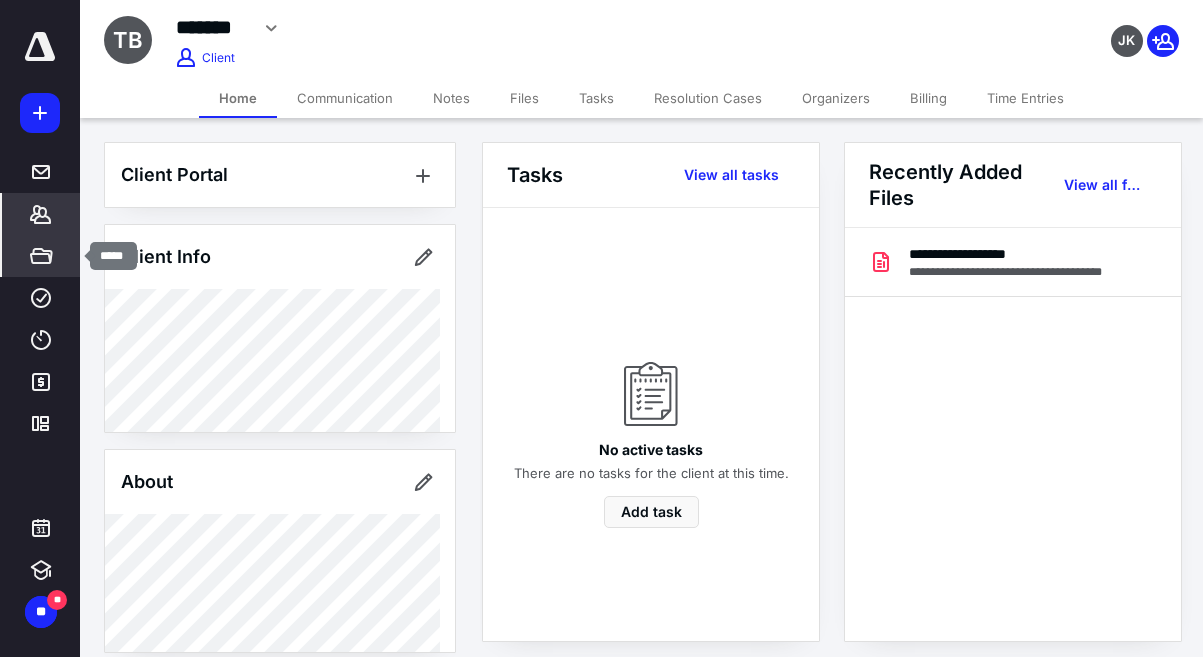 click on "*****" at bounding box center (41, 256) 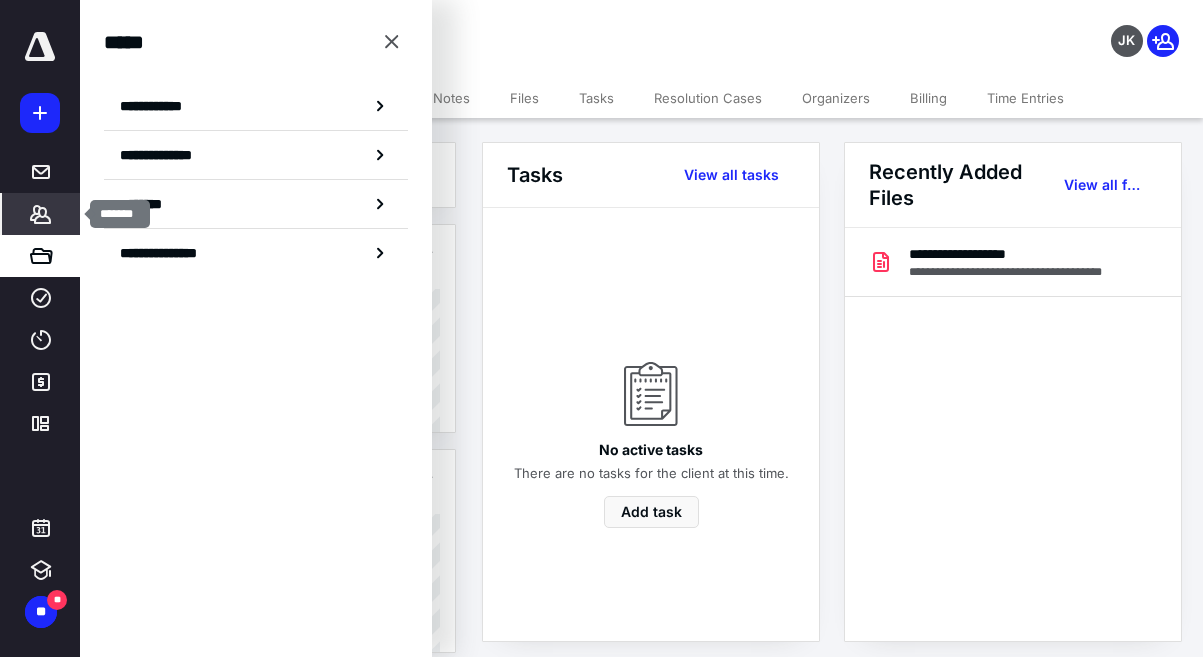 click on "*******" at bounding box center (41, 214) 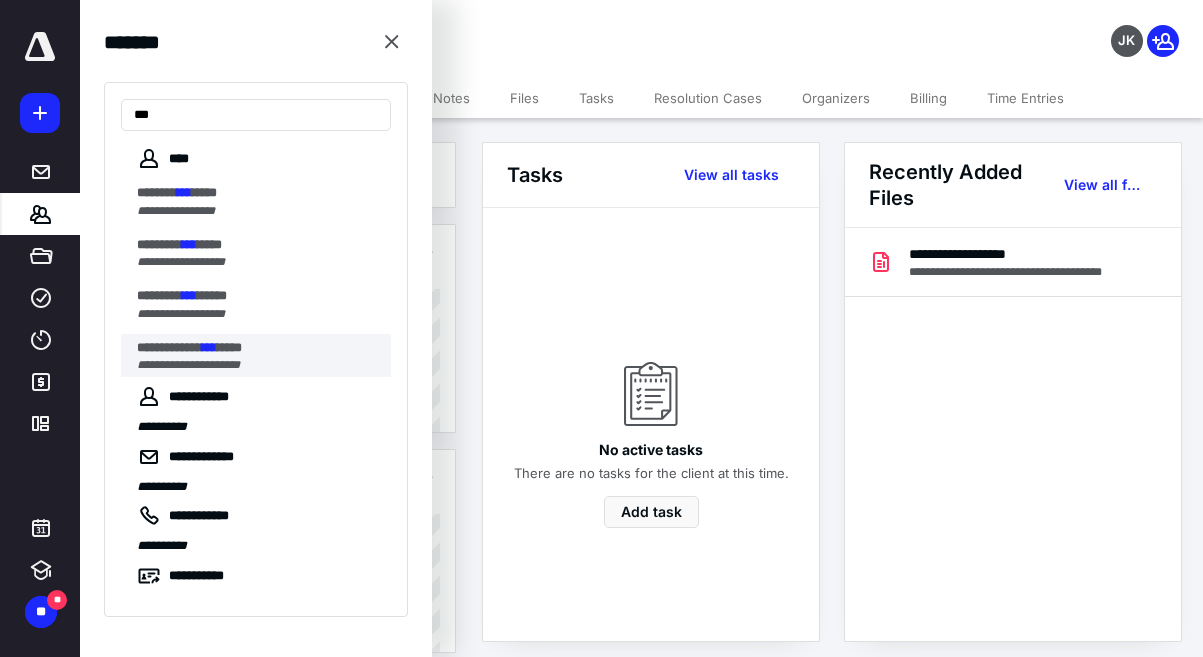 type on "***" 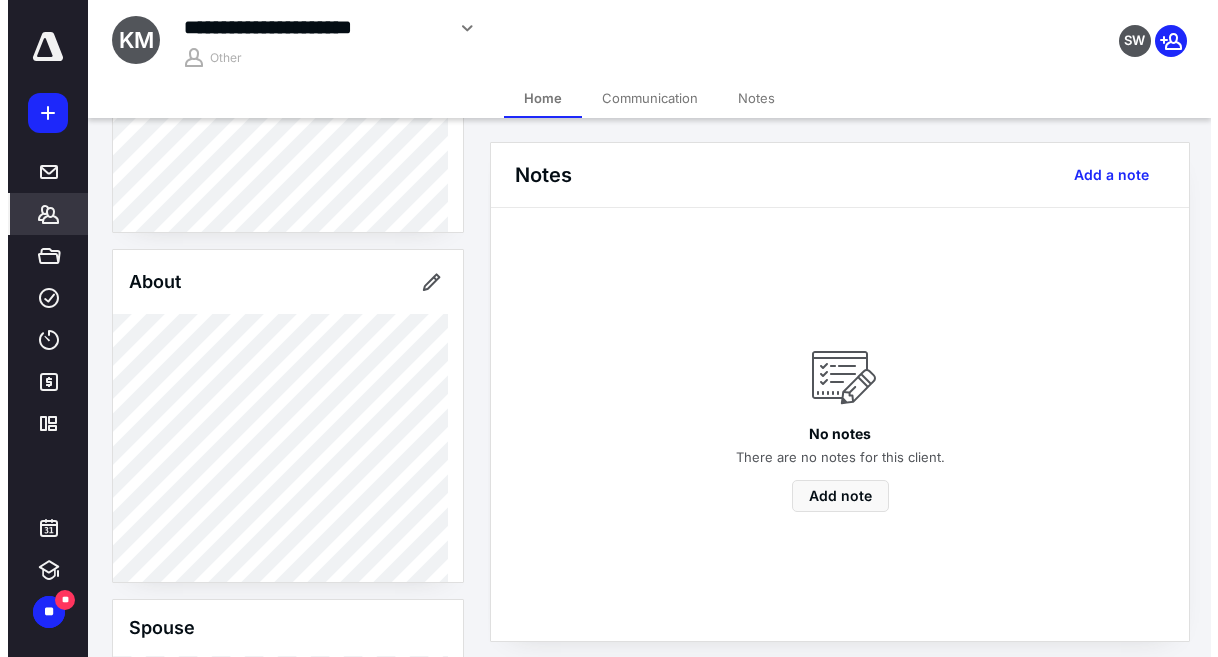 scroll, scrollTop: 0, scrollLeft: 0, axis: both 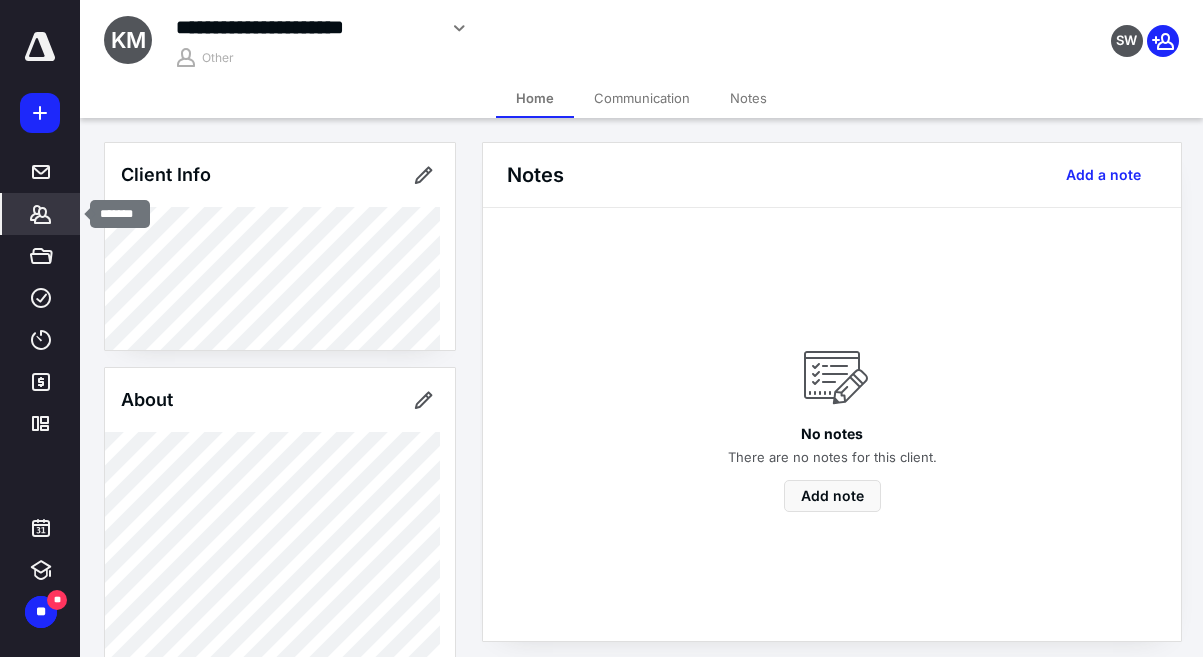 click 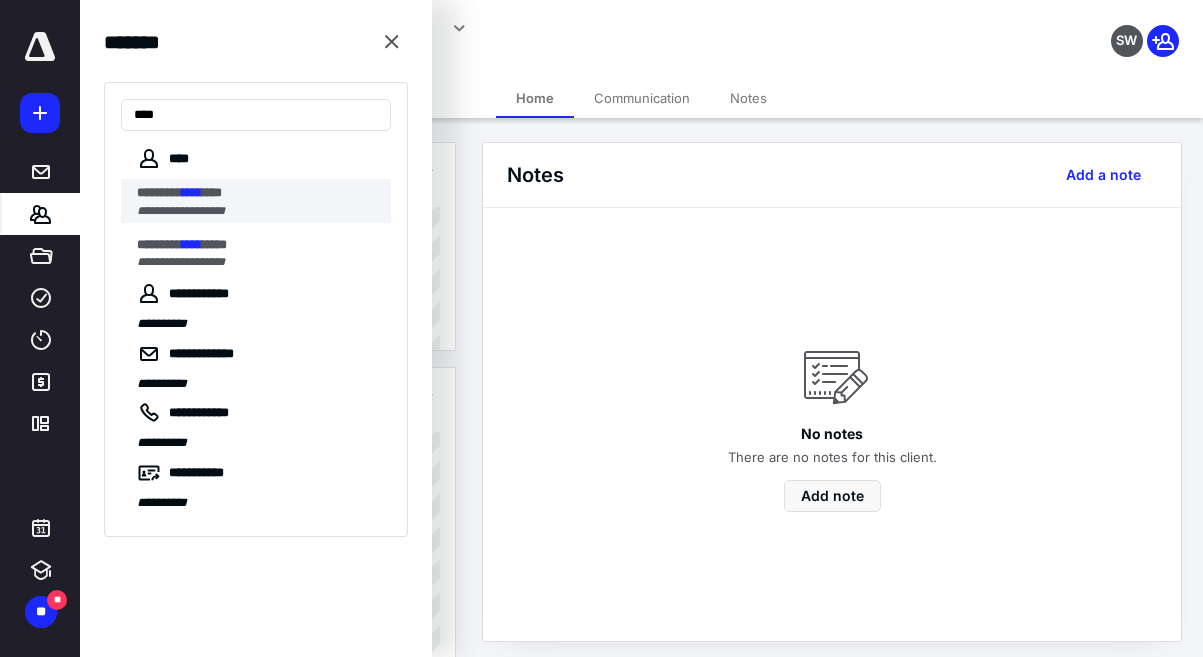 type on "****" 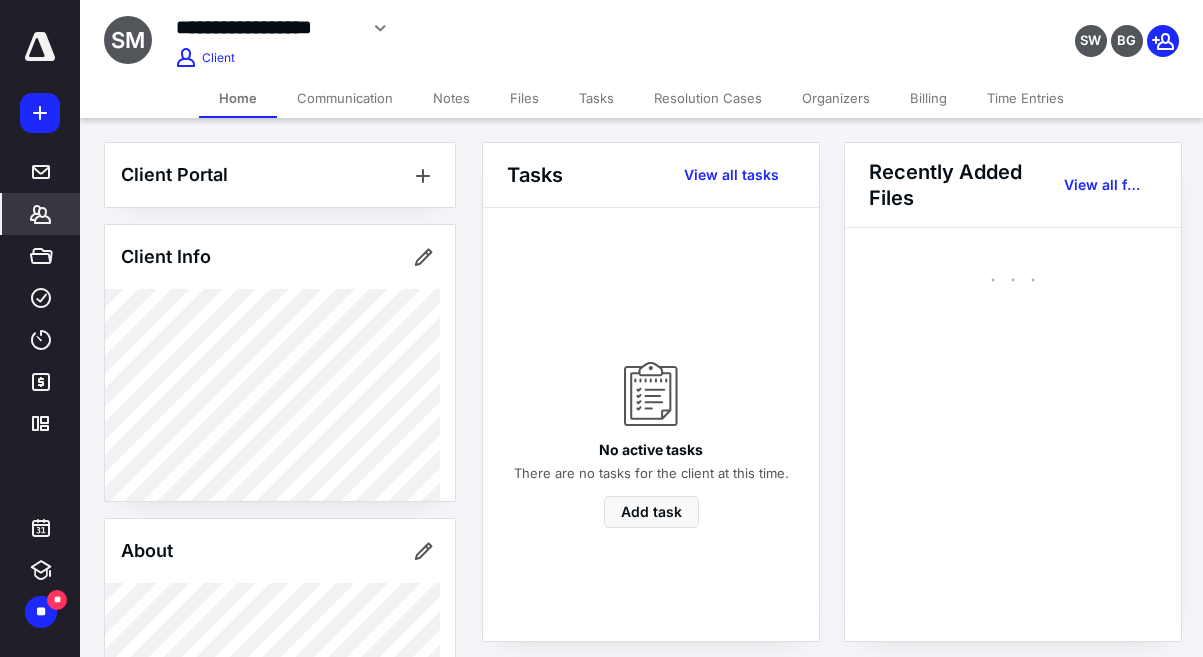 click on "Files" at bounding box center (524, 98) 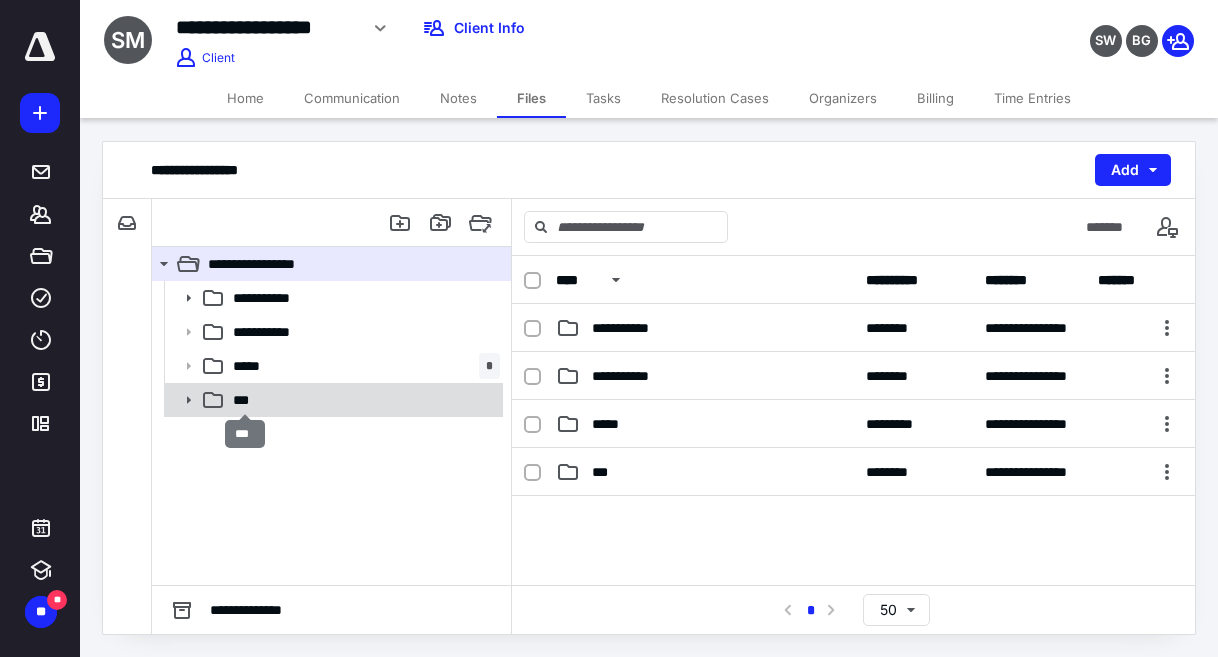 click on "***" at bounding box center (245, 400) 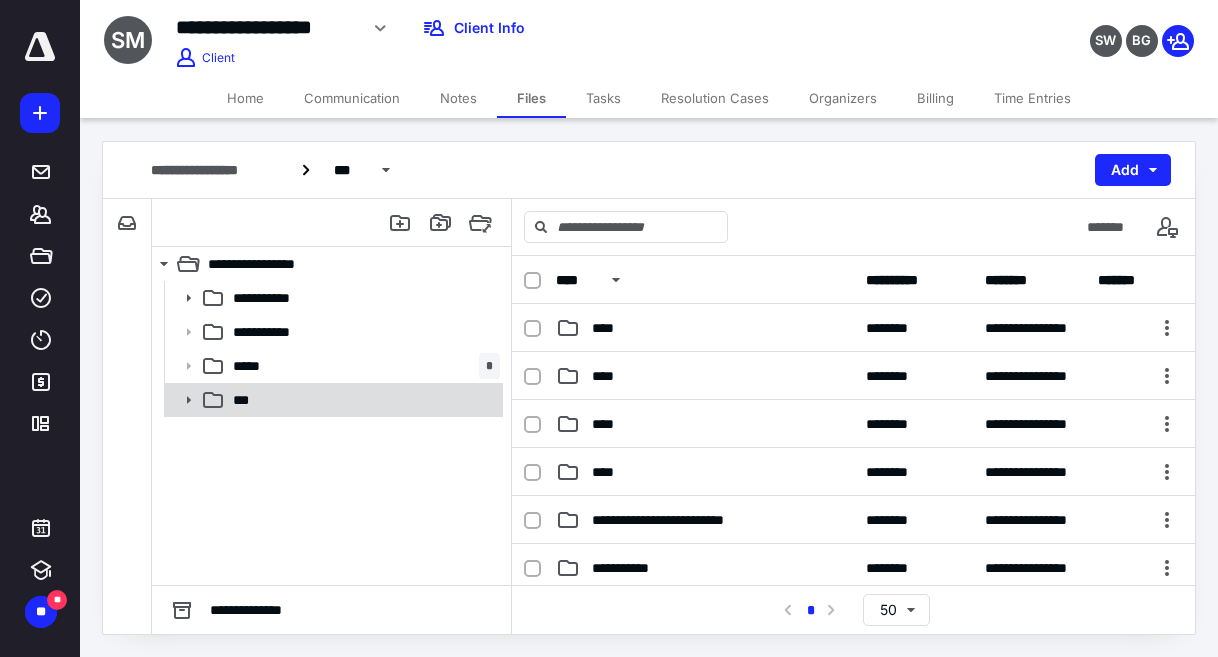 click 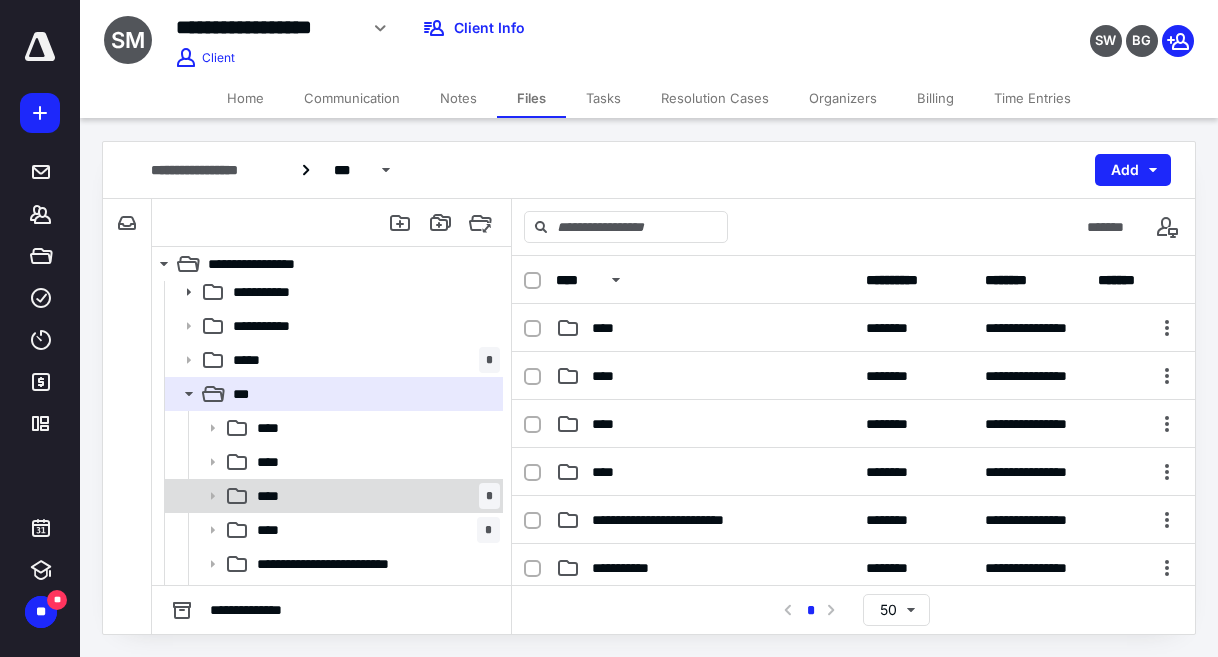 scroll, scrollTop: 0, scrollLeft: 0, axis: both 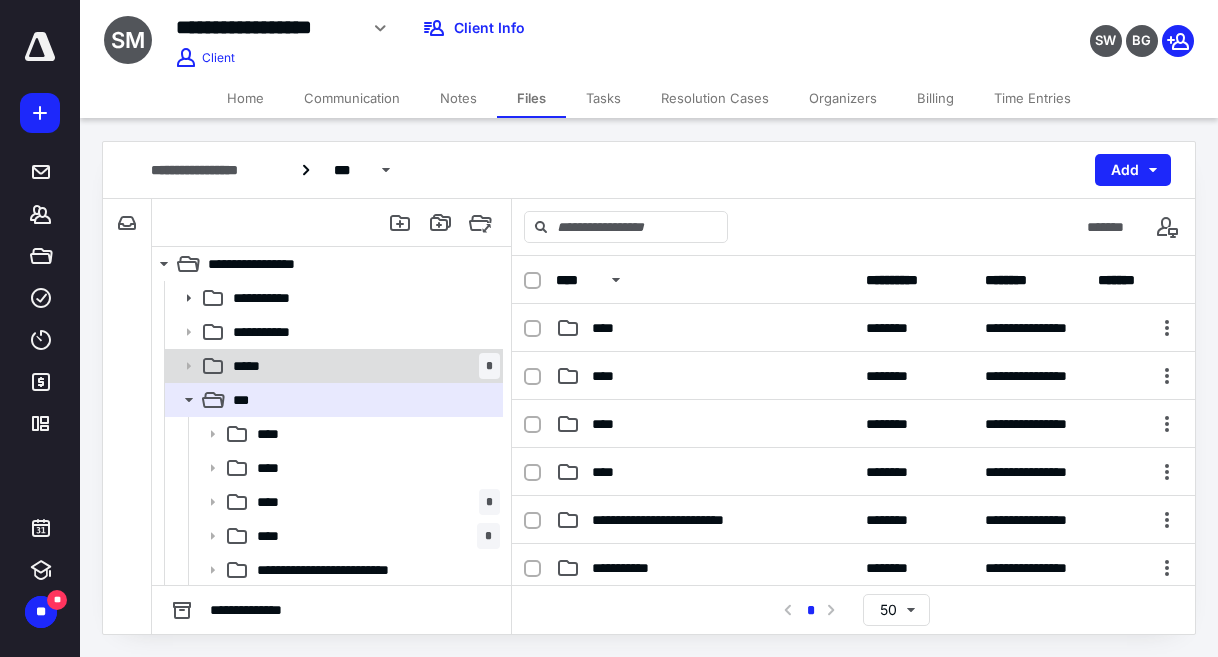 click at bounding box center [182, 366] 